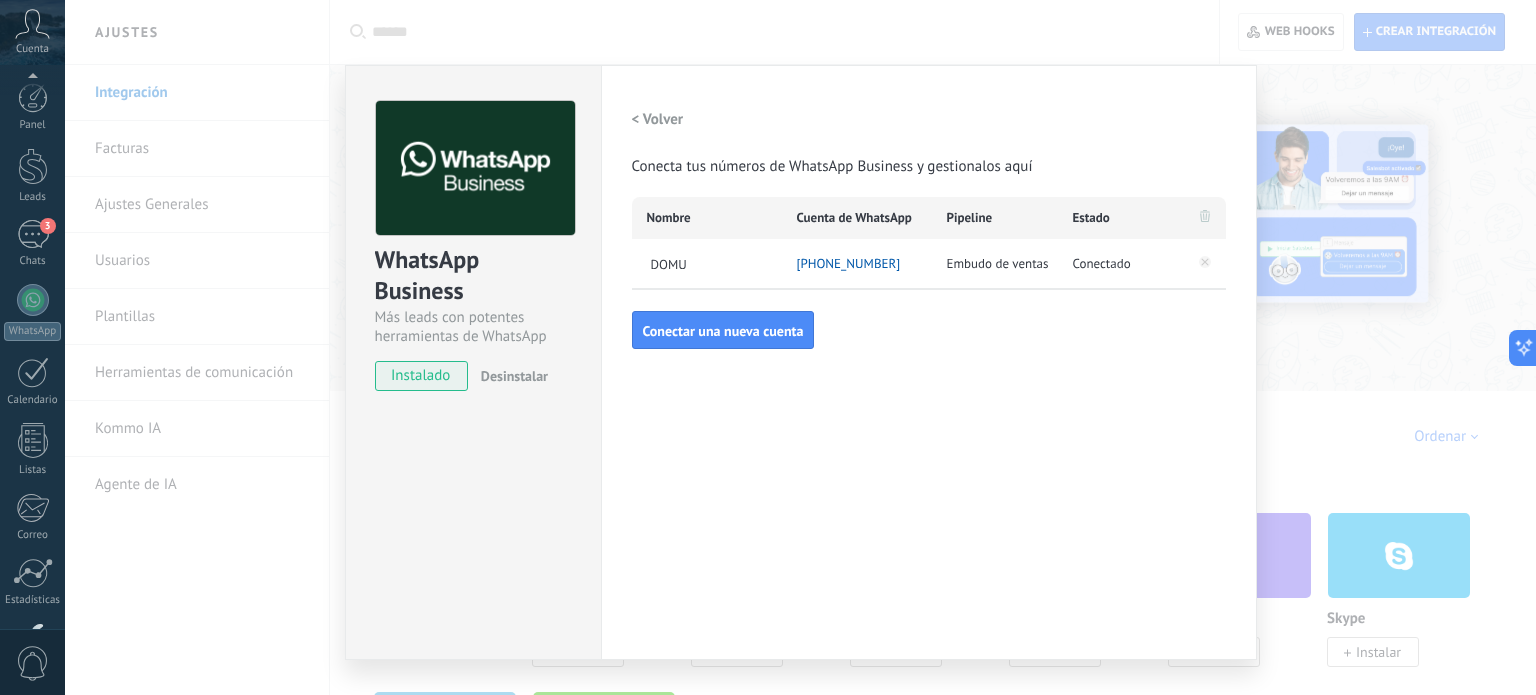 scroll, scrollTop: 0, scrollLeft: 0, axis: both 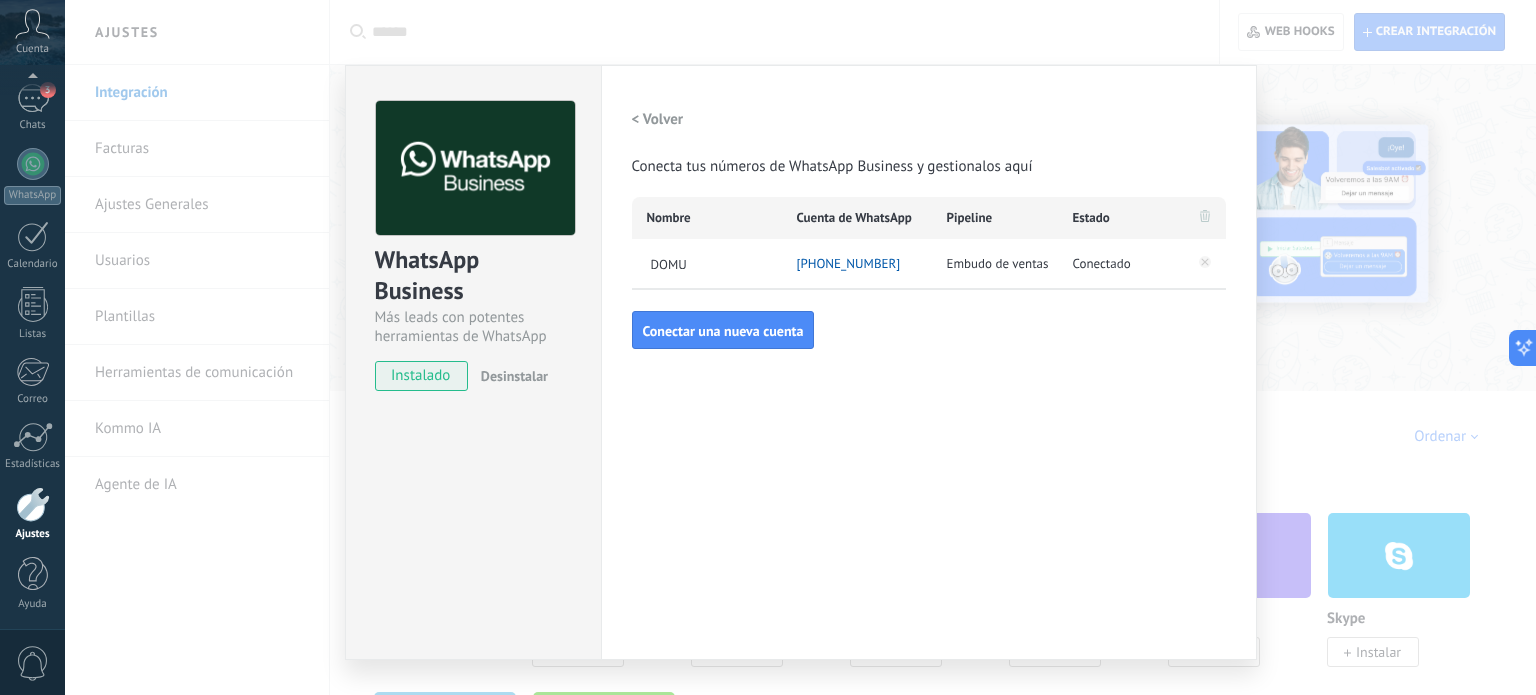 click on "WhatsApp Business Más leads con potentes herramientas de WhatsApp instalado Desinstalar Configuraciones Autorizaciones Esta pestaña registra a los usuarios que han concedido acceso a las integración a esta cuenta. Si deseas remover la posibilidad que un usuario pueda enviar solicitudes a la cuenta en nombre de esta integración, puedes revocar el acceso. Si el acceso a todos los usuarios es revocado, la integración dejará de funcionar. Esta aplicacion está instalada, pero nadie le ha dado acceso aun. WhatsApp Cloud API más _:  Guardar < Volver Conecta tus números de WhatsApp Business y gestionalos aquí Nombre Cuenta de WhatsApp Pipeline Estado DOMU +52 1 56 2378 8948 Embudo de ventas Conectado Conectar una nueva cuenta" at bounding box center [800, 347] 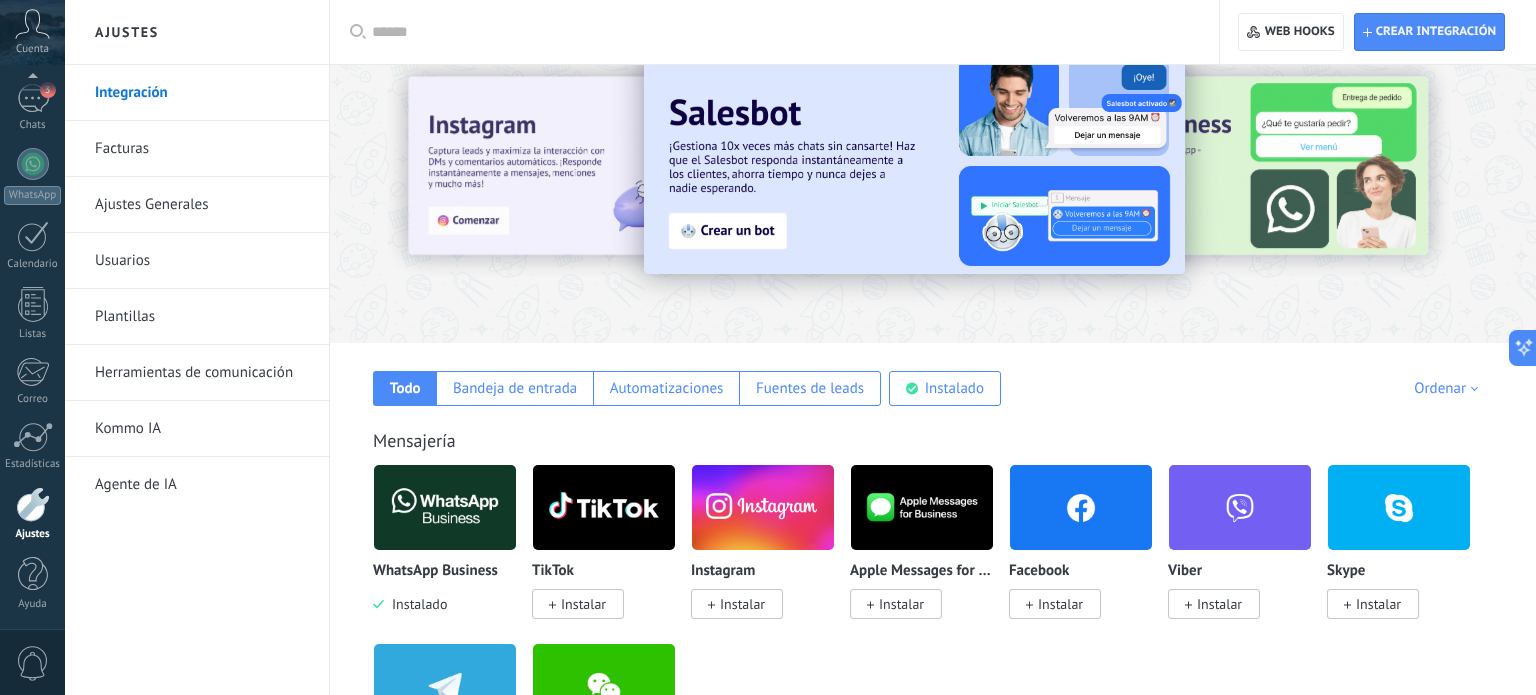 scroll, scrollTop: 0, scrollLeft: 0, axis: both 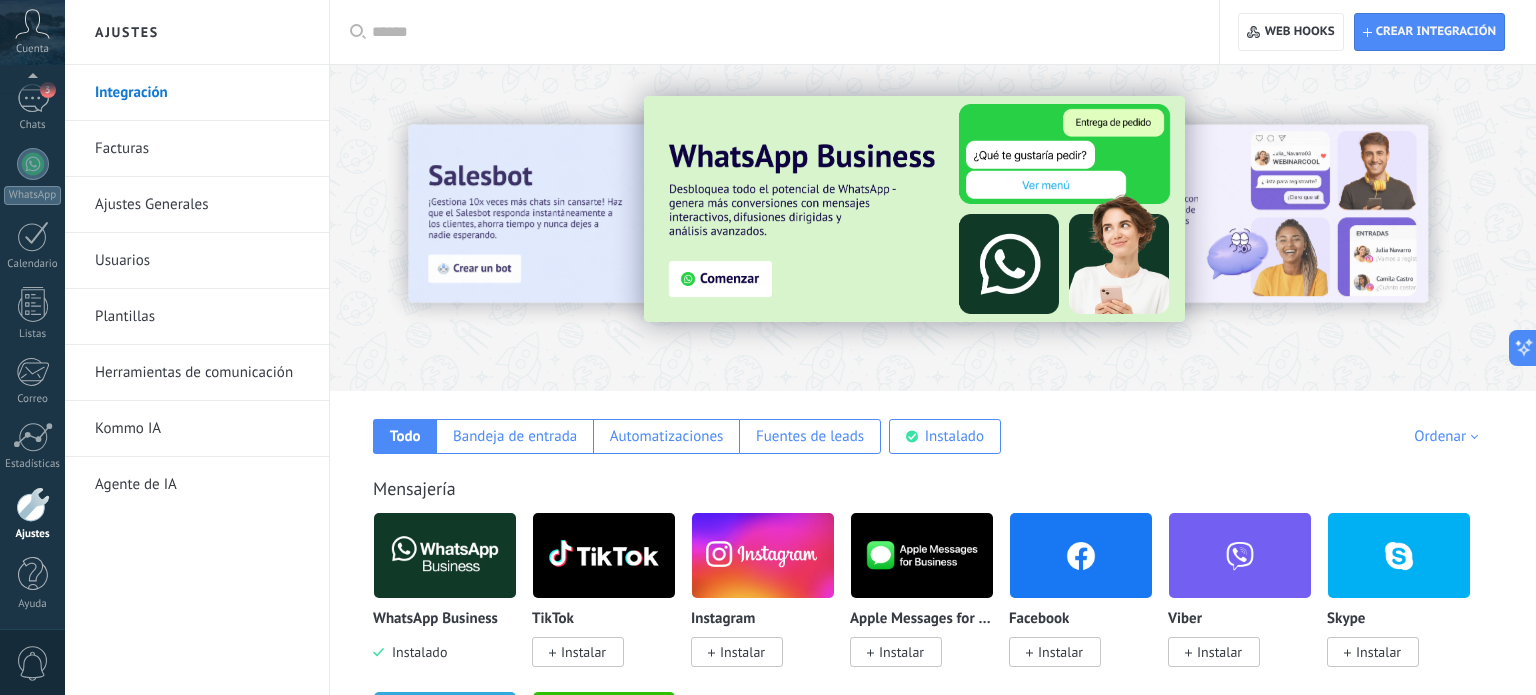 click on "Agente de IA" at bounding box center (202, 485) 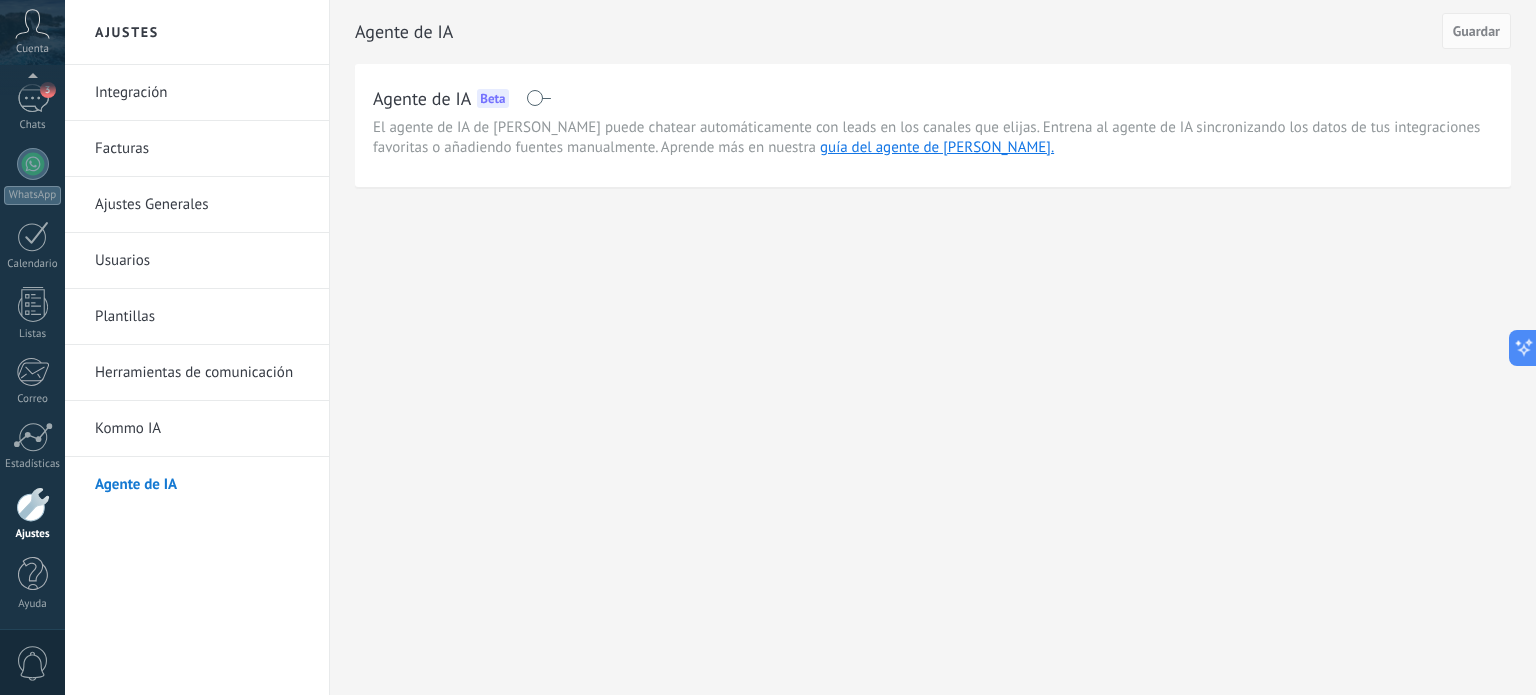click on "Kommo IA" at bounding box center [202, 429] 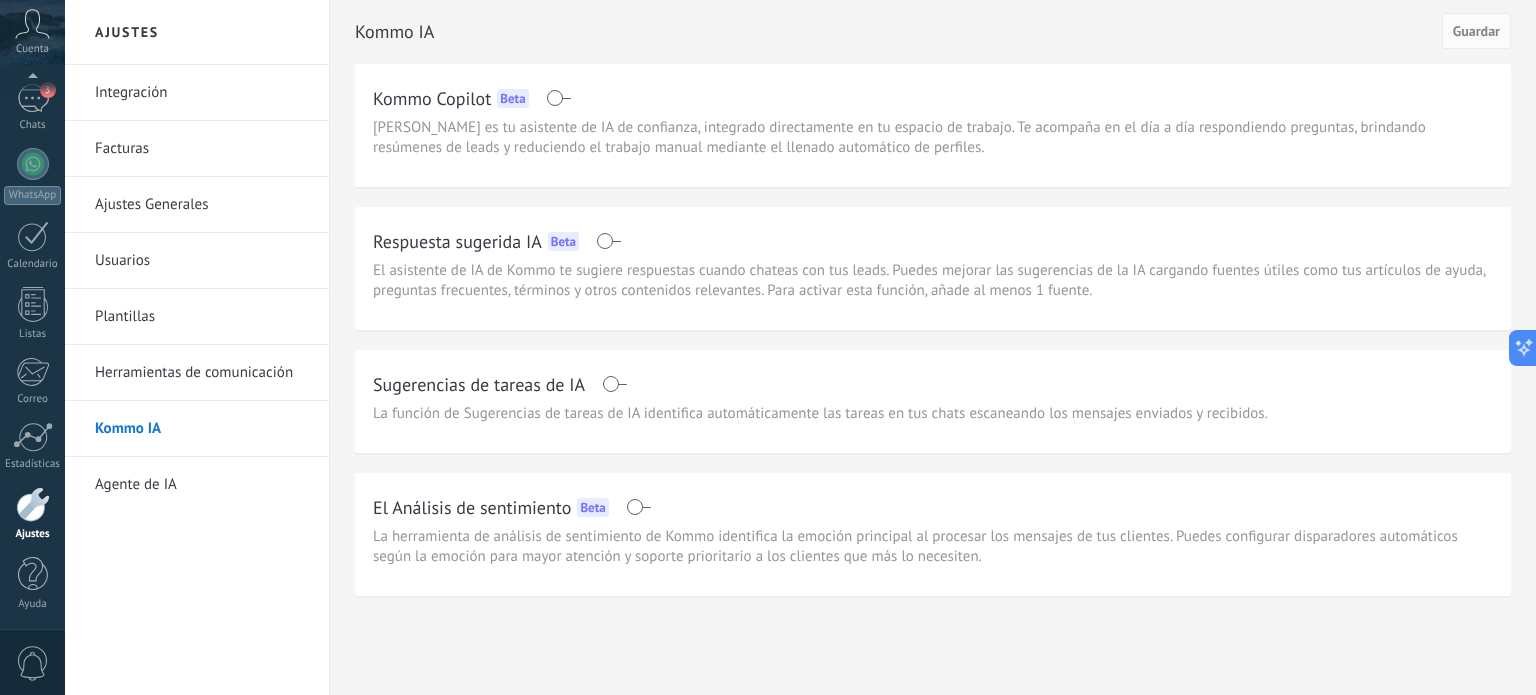 click on "Kommo Copilot Beta" at bounding box center (933, 98) 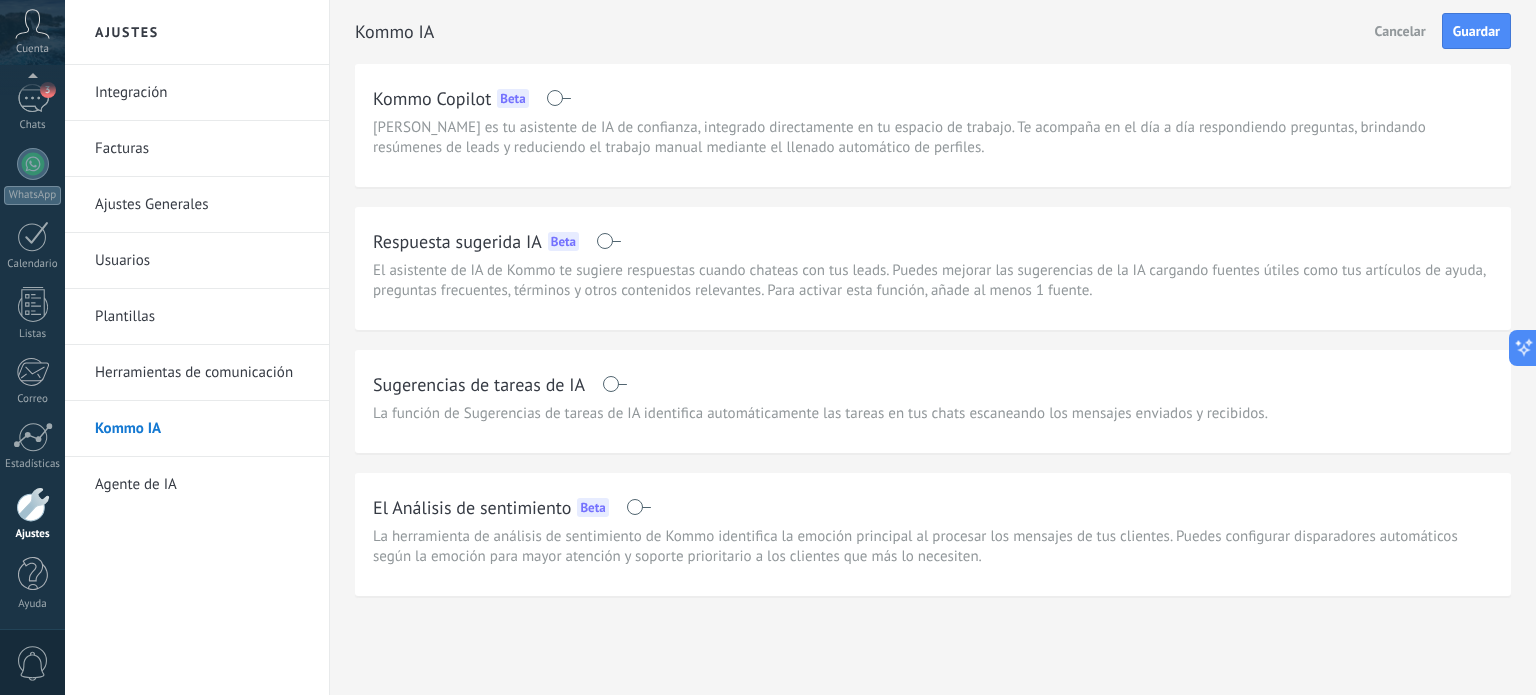click at bounding box center (558, 98) 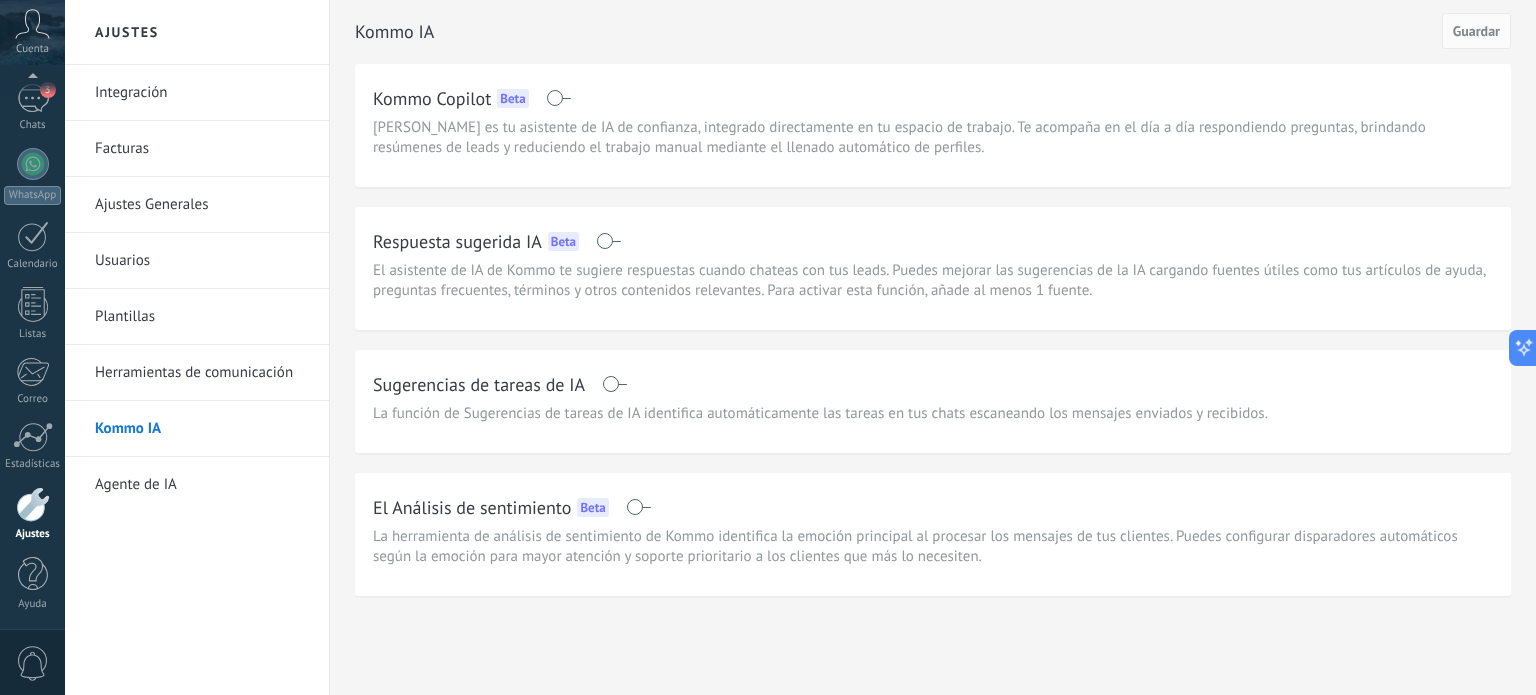 click at bounding box center [608, 241] 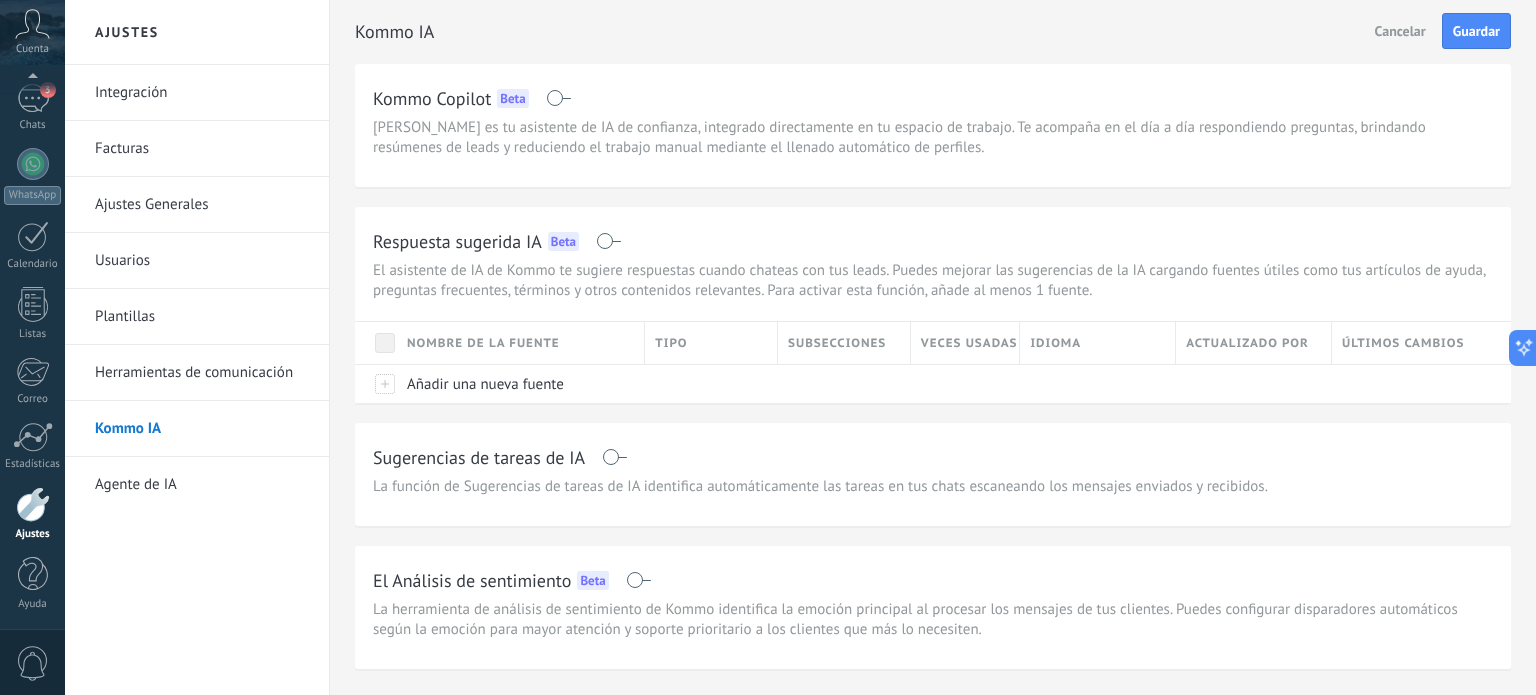 click at bounding box center [608, 241] 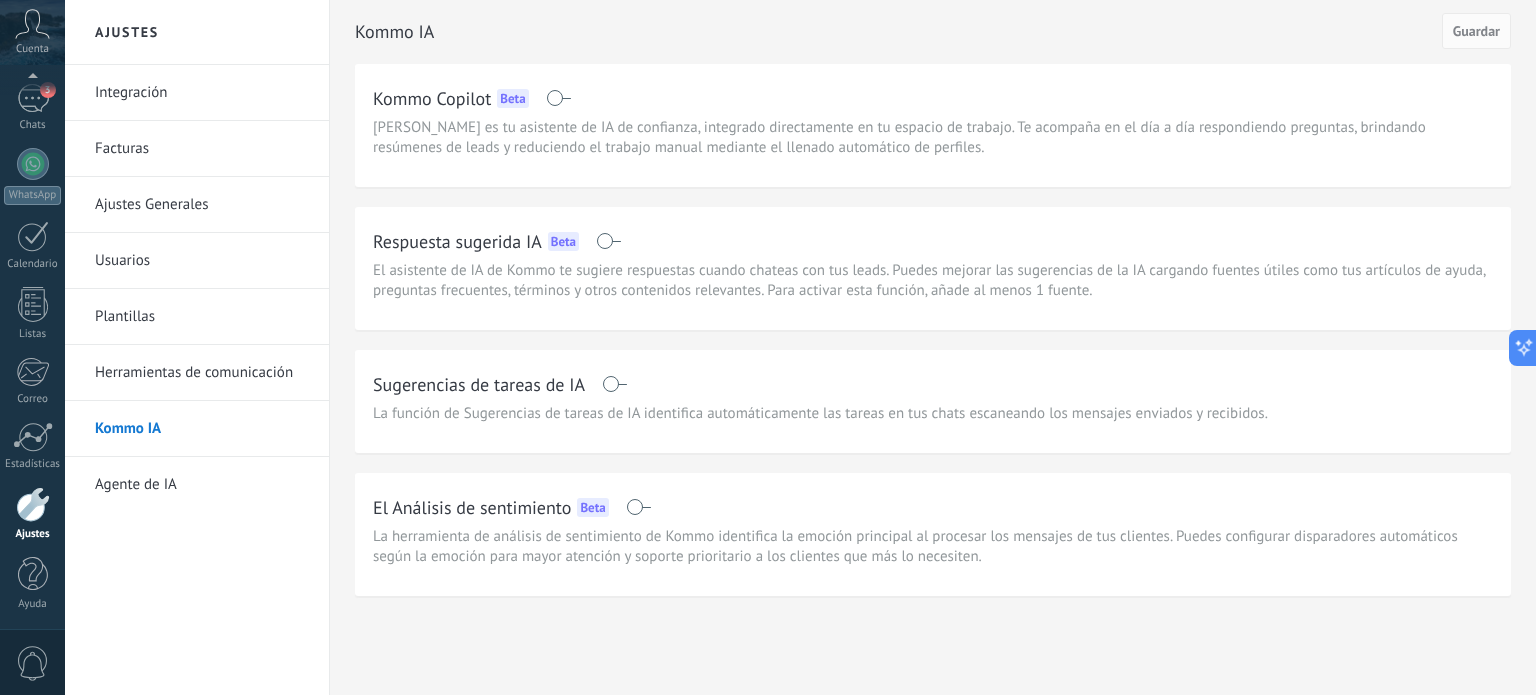 click on "Plantillas" at bounding box center [202, 317] 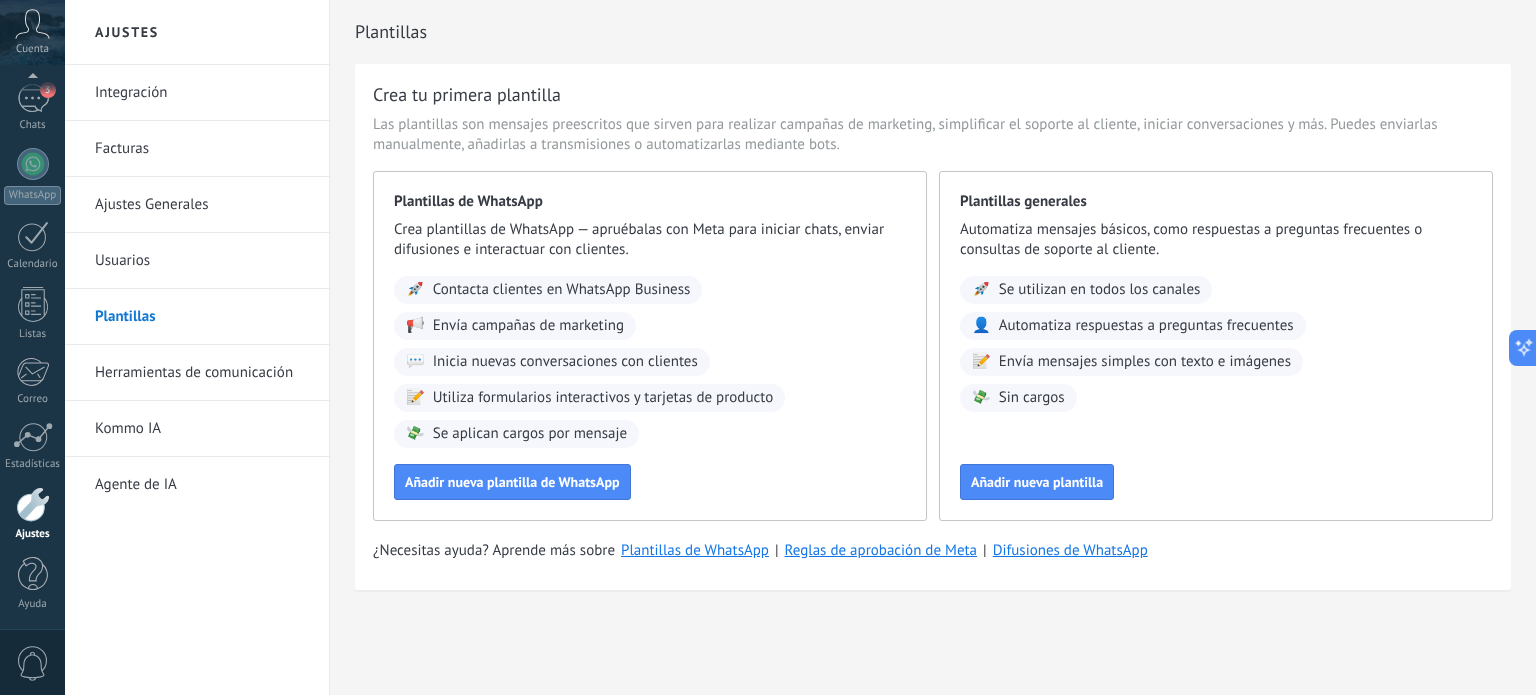 click on "Automatiza respuestas a preguntas frecuentes" at bounding box center (1146, 326) 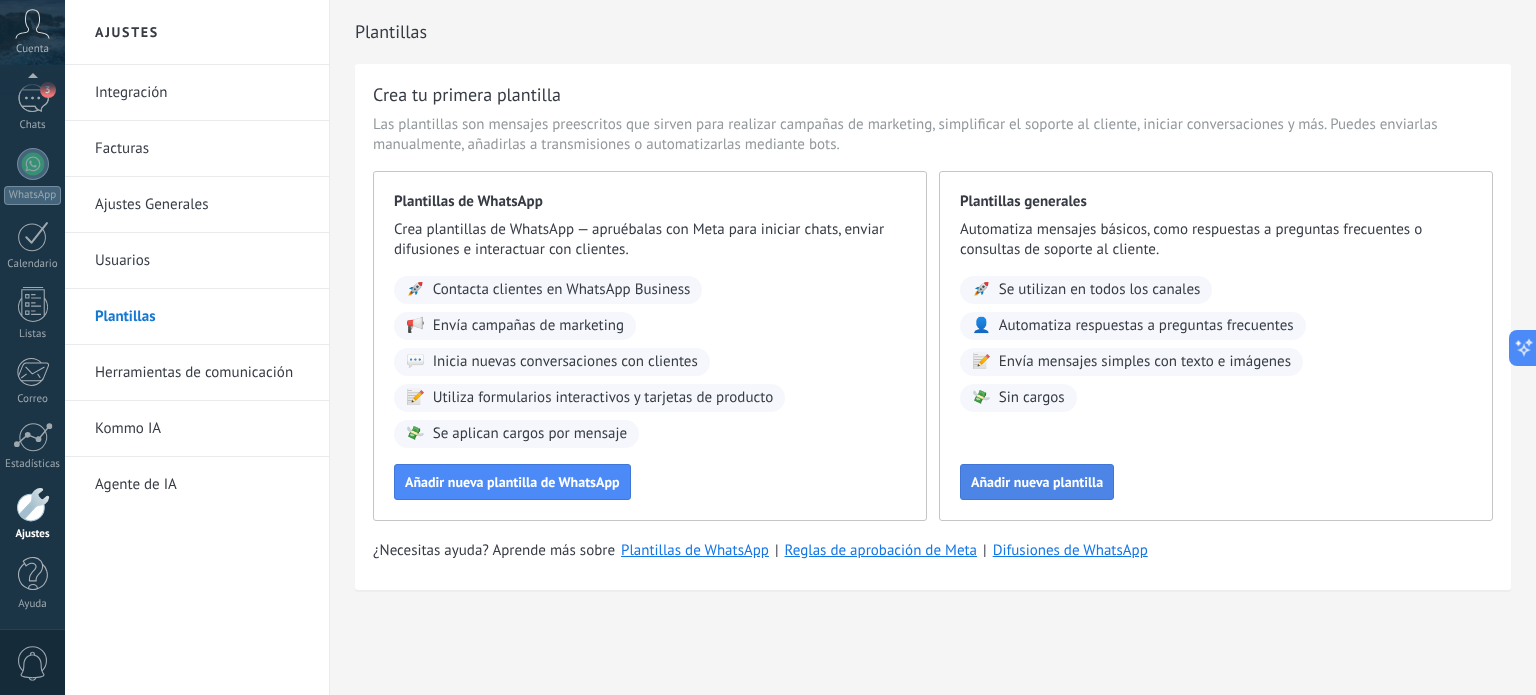 click on "Añadir nueva plantilla" at bounding box center (1037, 482) 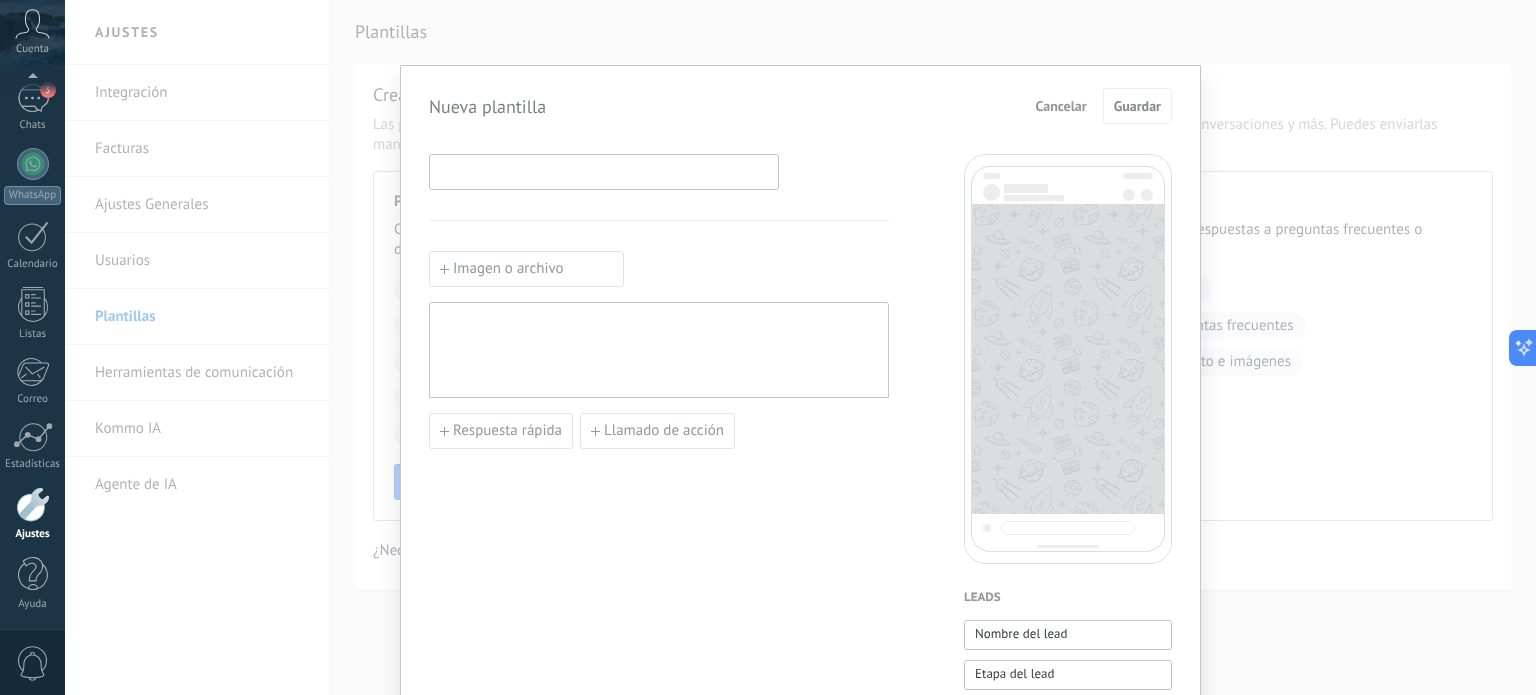 click at bounding box center (604, 171) 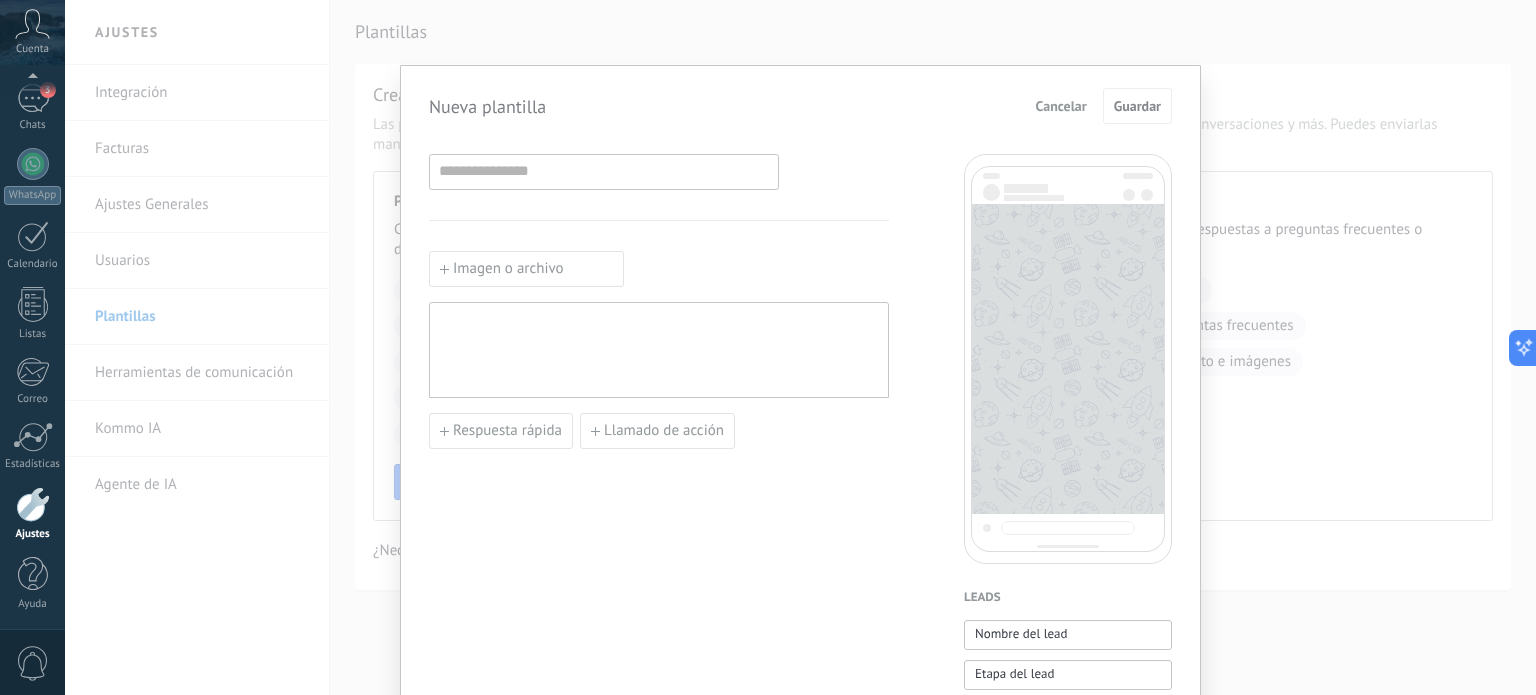 click on "Cancelar" at bounding box center [1061, 106] 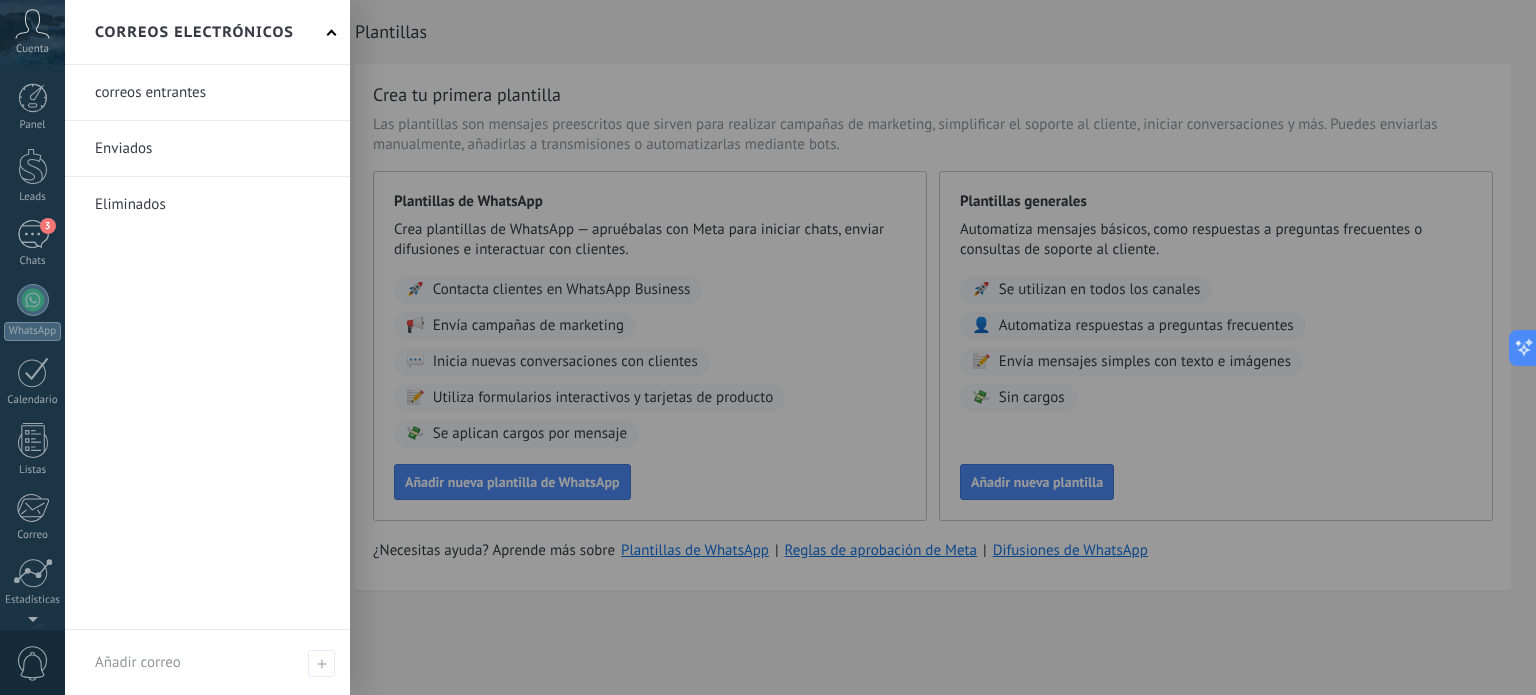 scroll, scrollTop: 3, scrollLeft: 0, axis: vertical 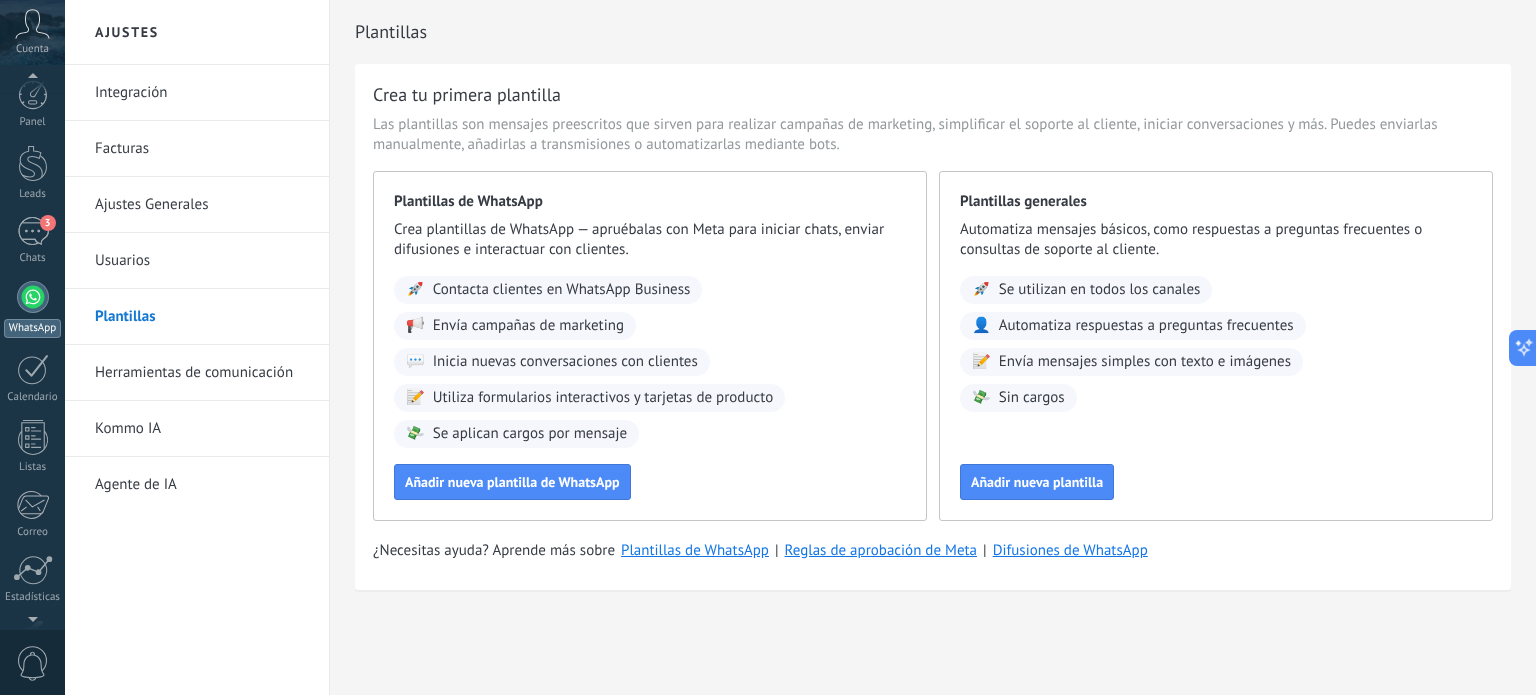 click at bounding box center [33, 297] 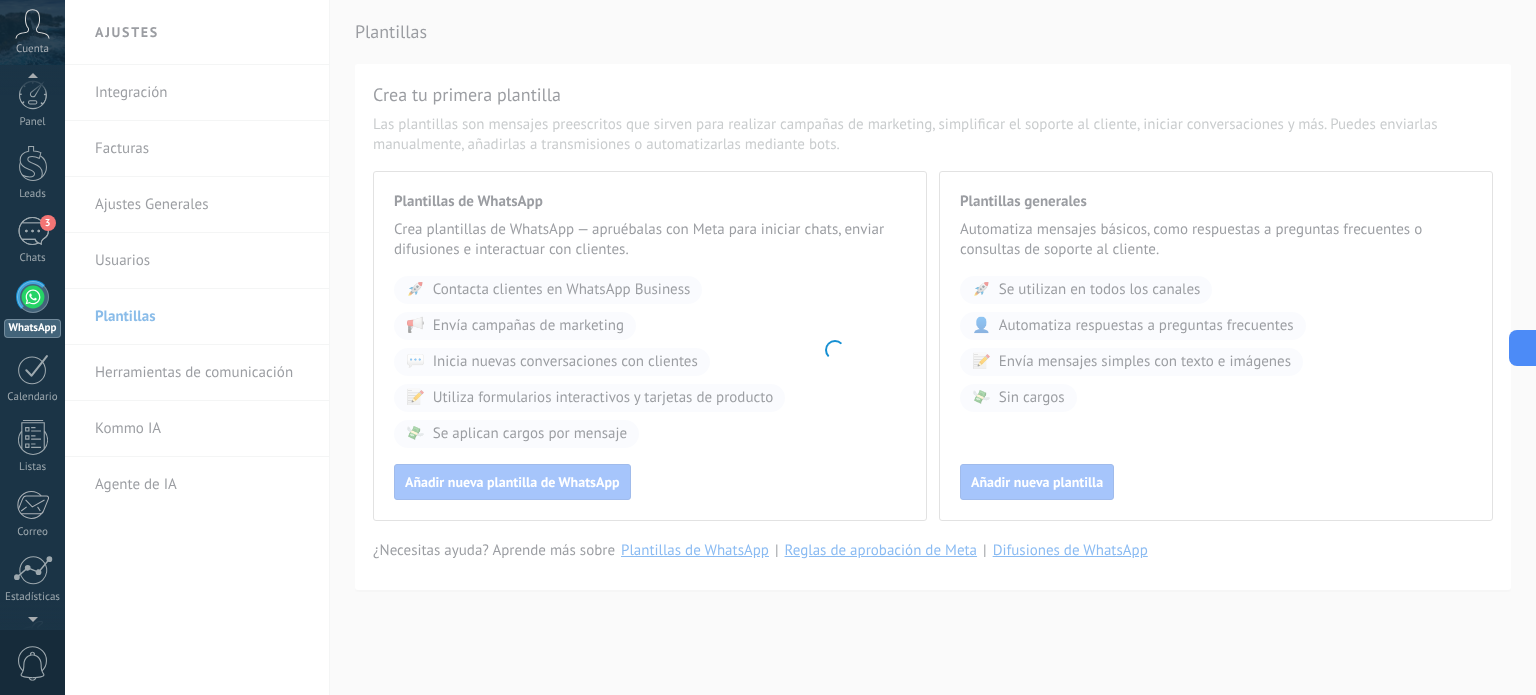 scroll, scrollTop: 0, scrollLeft: 0, axis: both 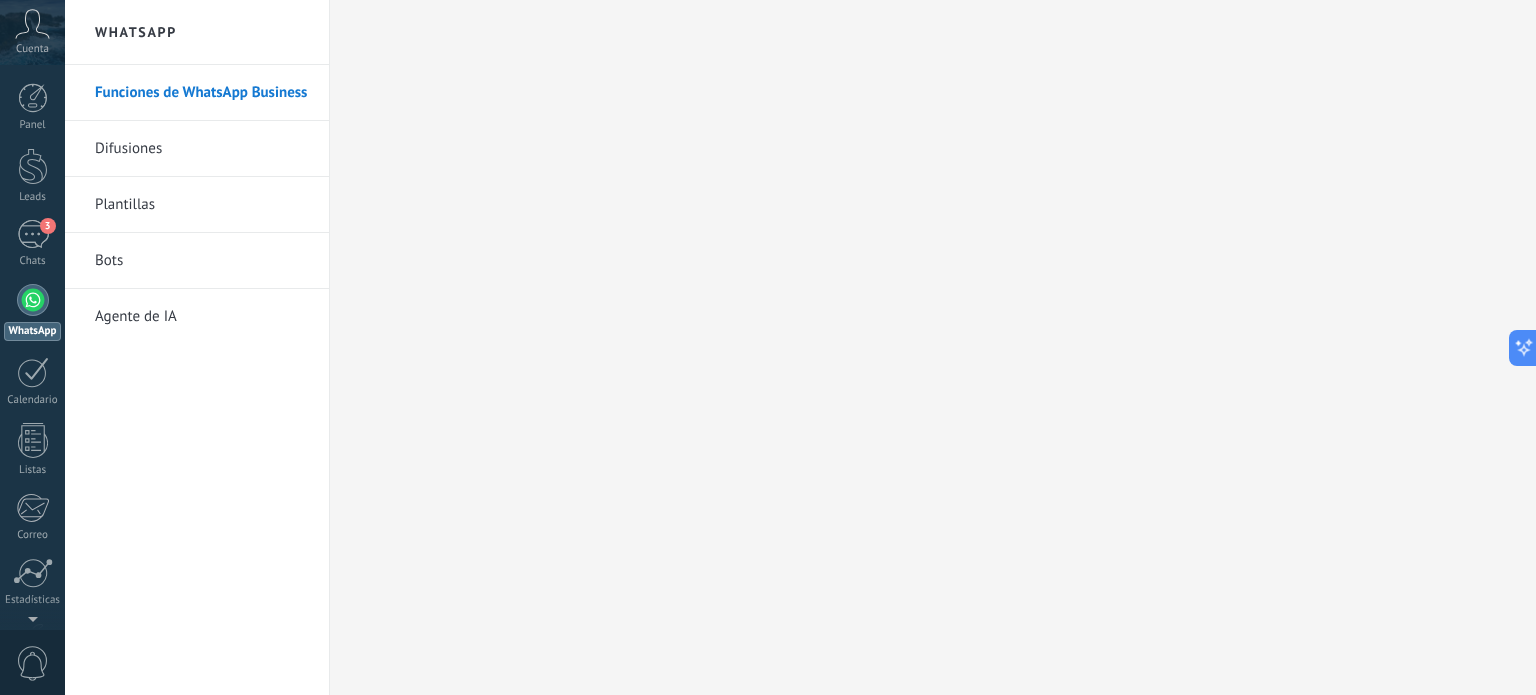 click on "Bots" at bounding box center [202, 261] 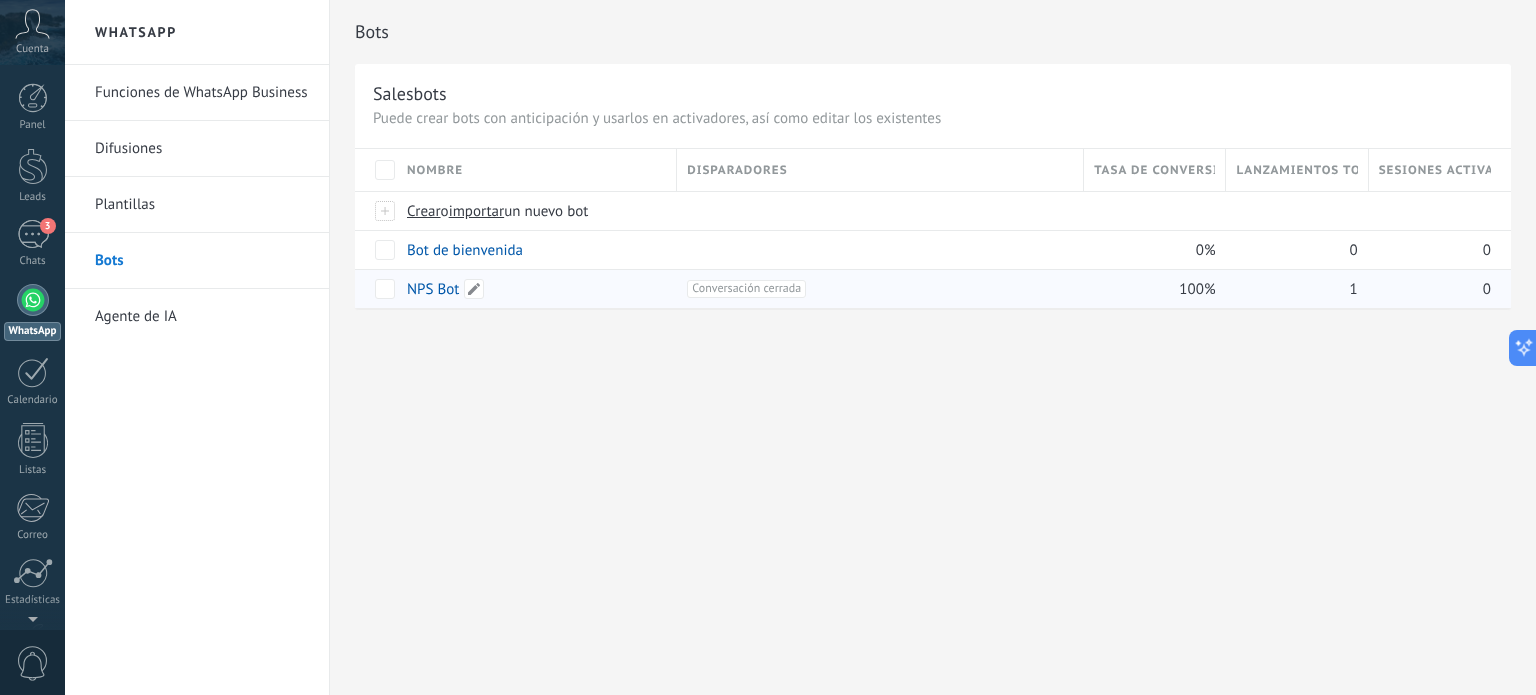 click on "NPS Bot" at bounding box center (433, 289) 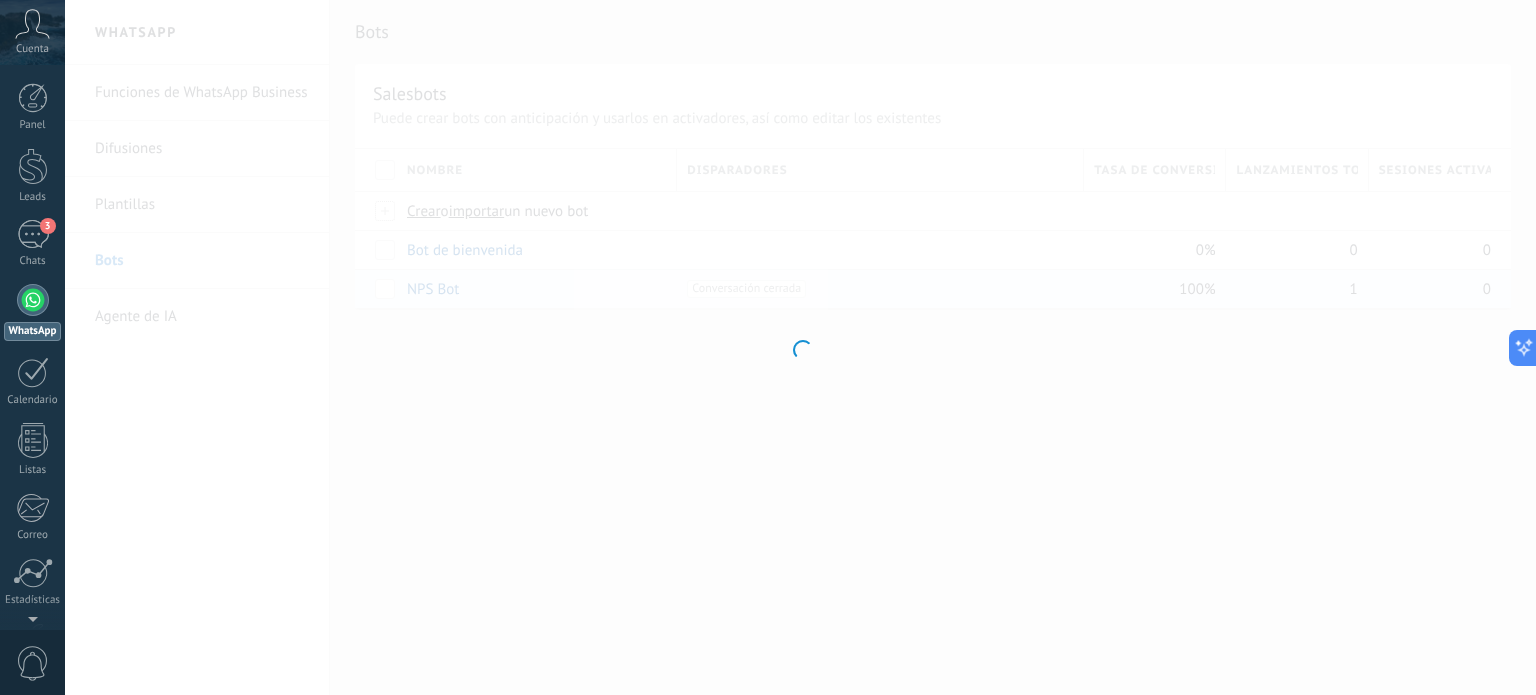 type on "*******" 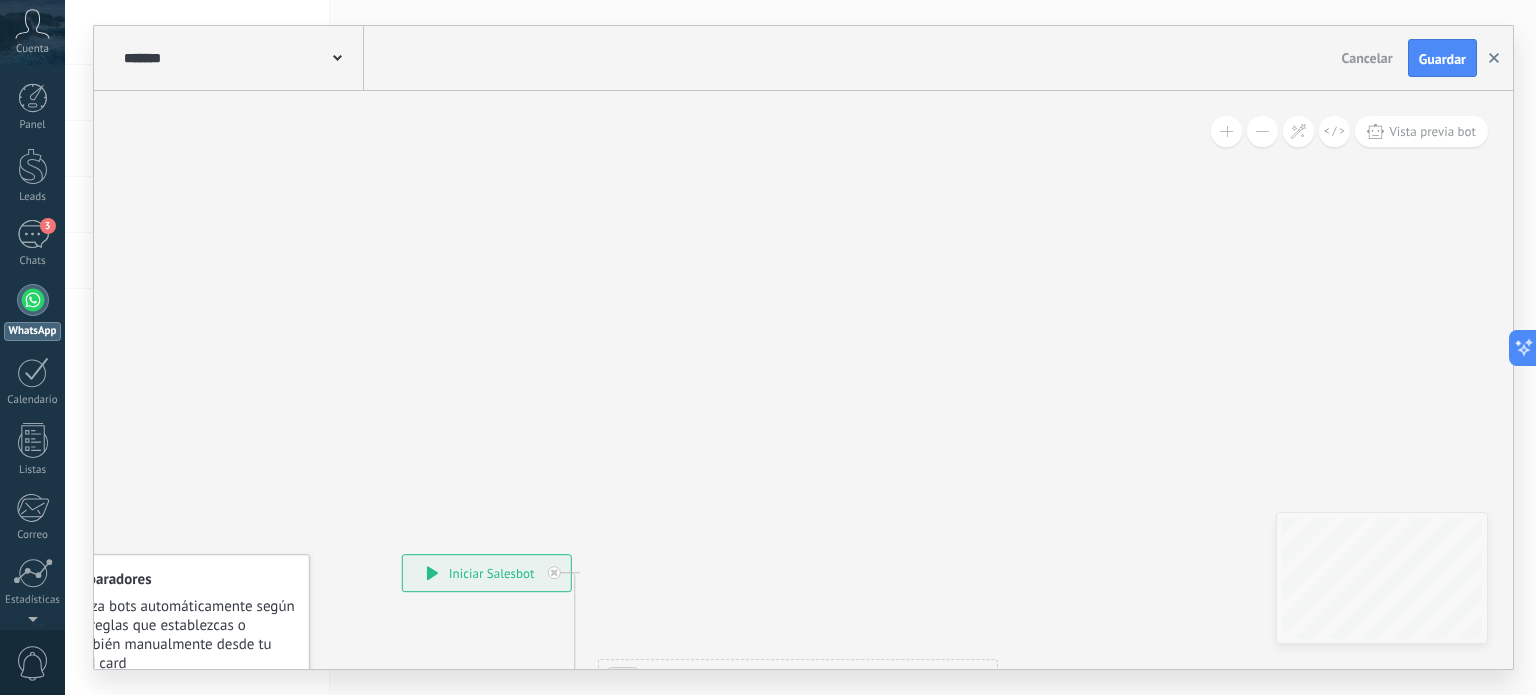 click at bounding box center (1494, 58) 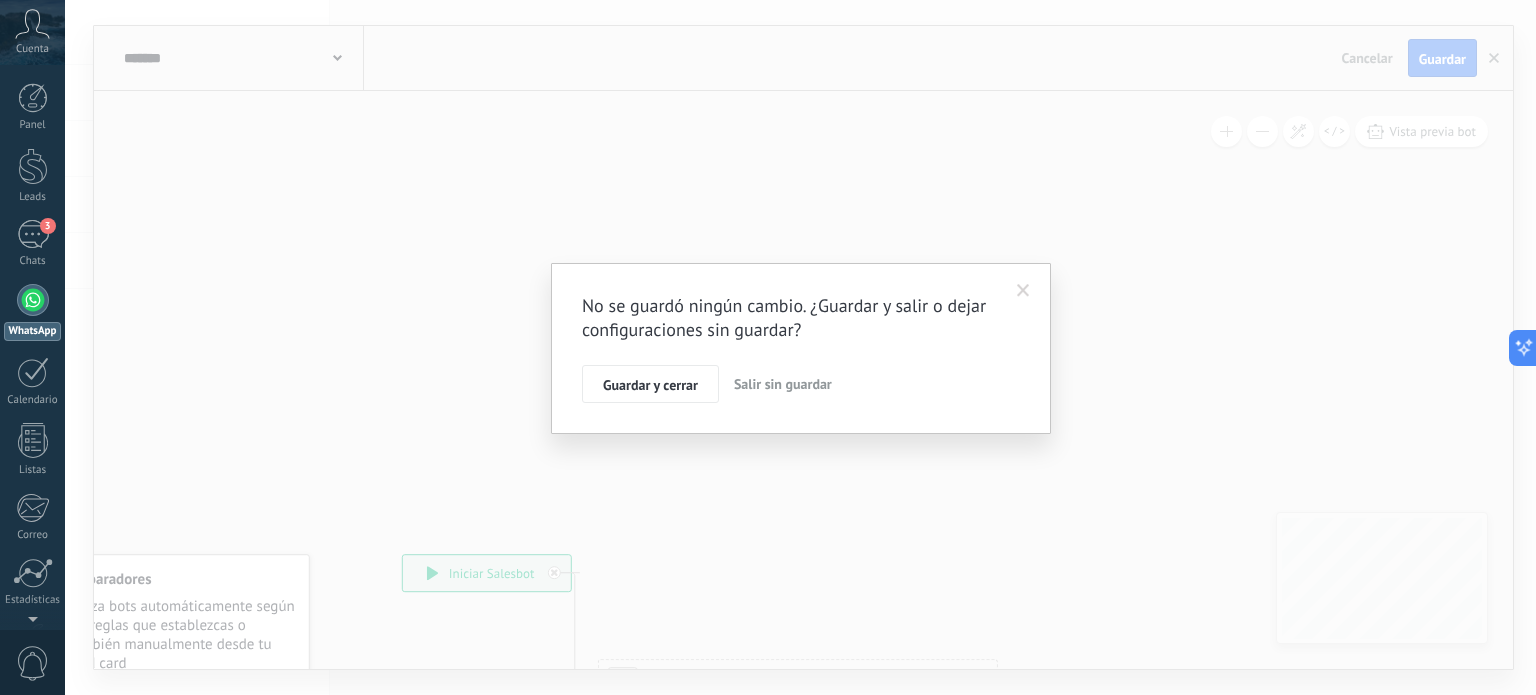 click on "Salir sin guardar" at bounding box center [783, 384] 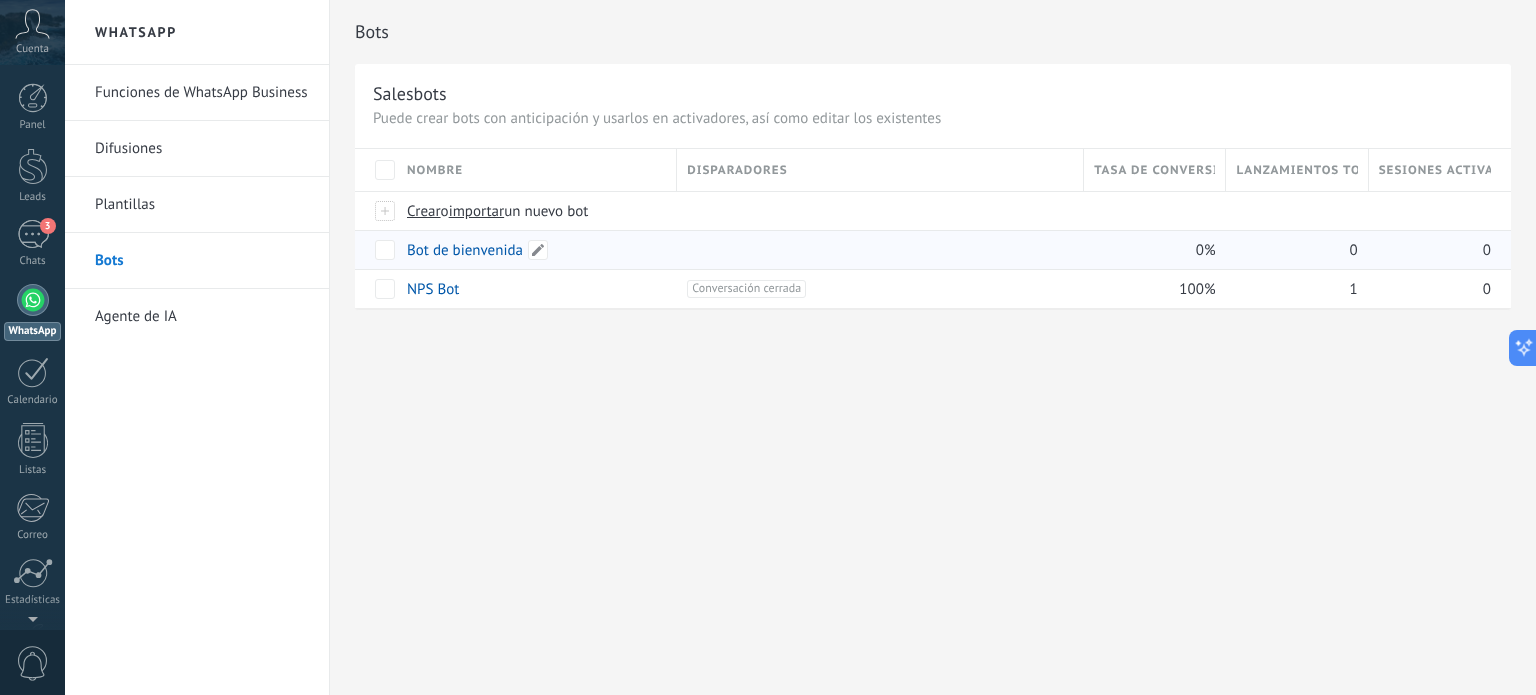 click on "Bot de bienvenida" at bounding box center [465, 250] 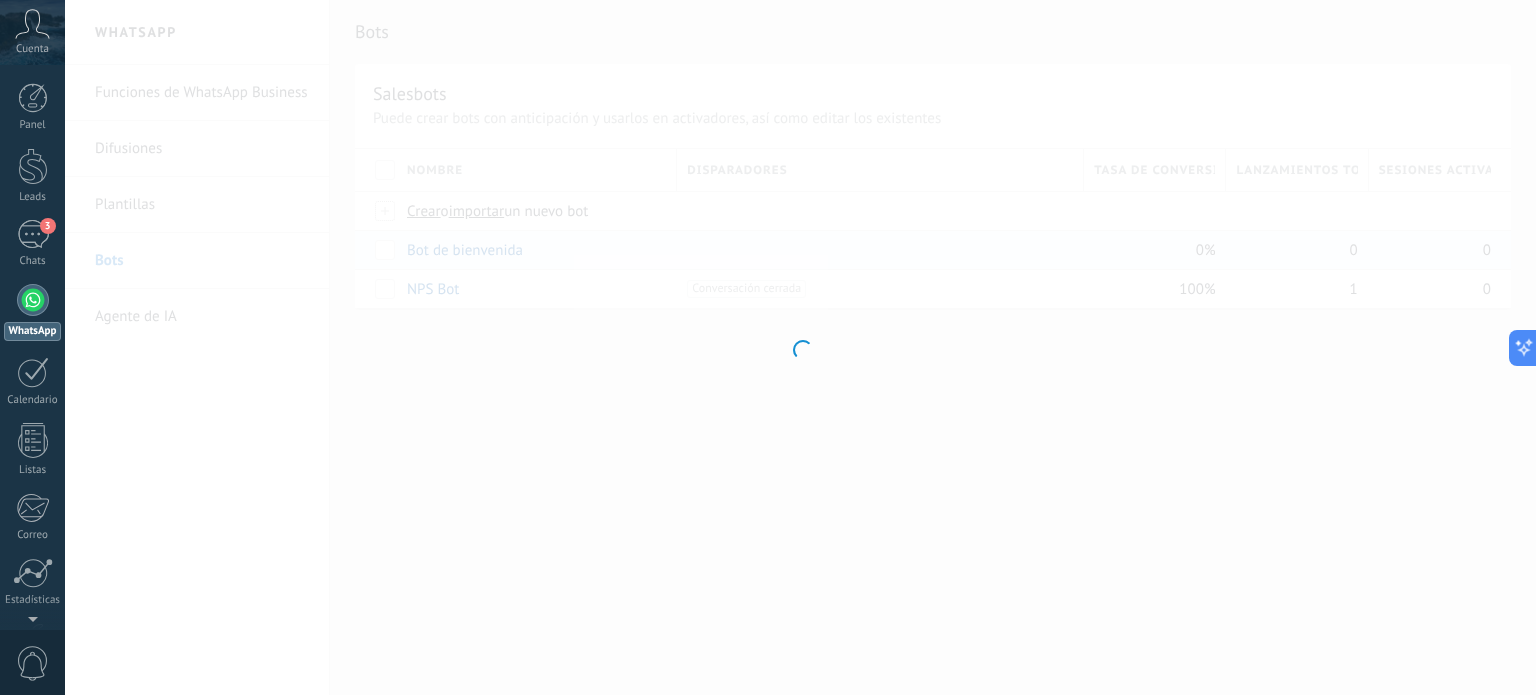 type on "**********" 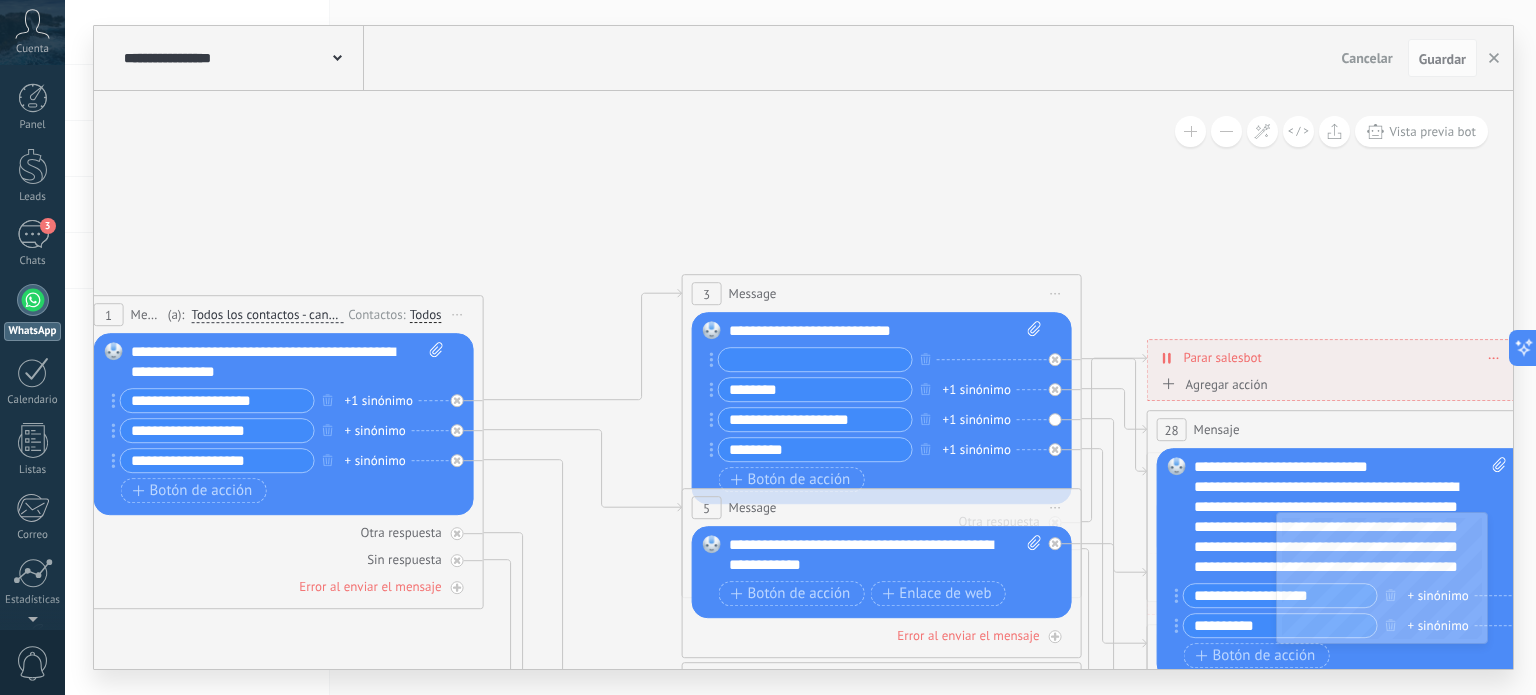 click at bounding box center [815, 359] 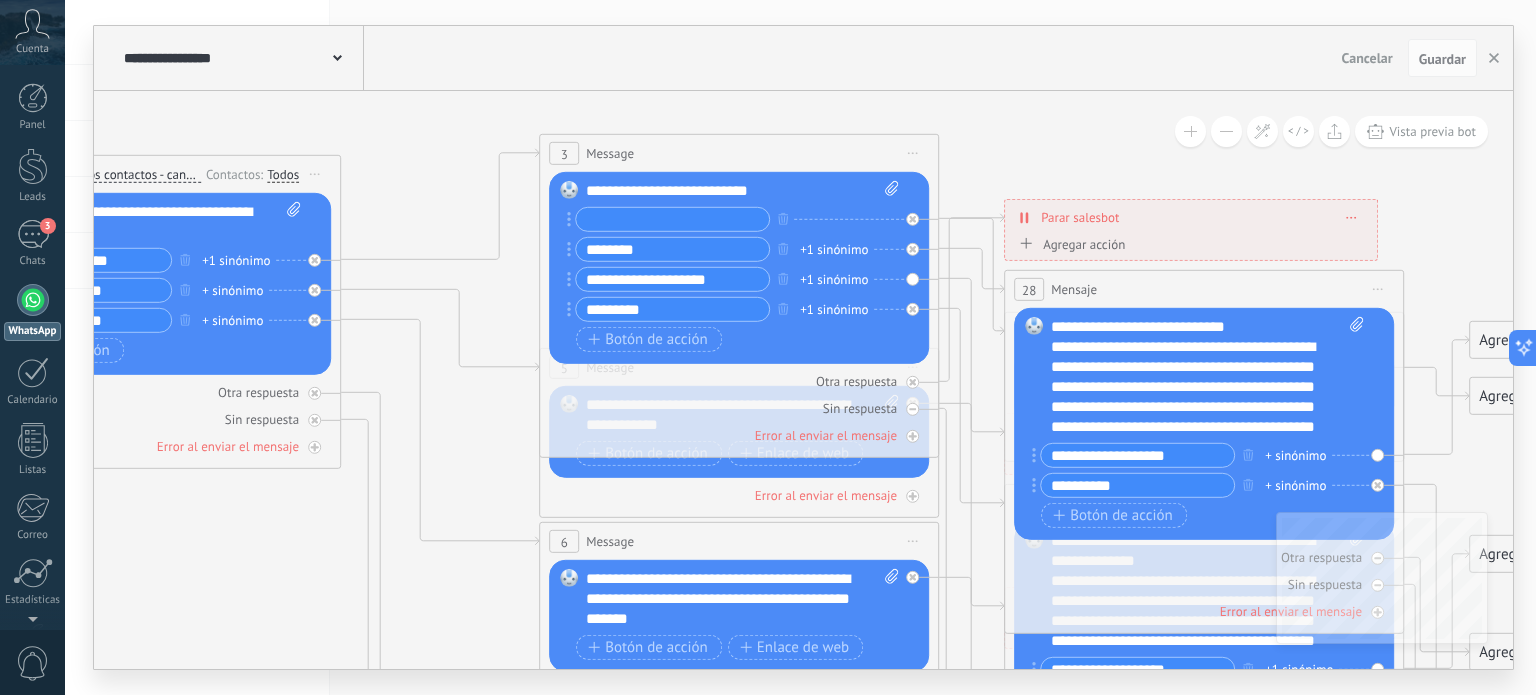 click on "**********" at bounding box center [1208, 377] 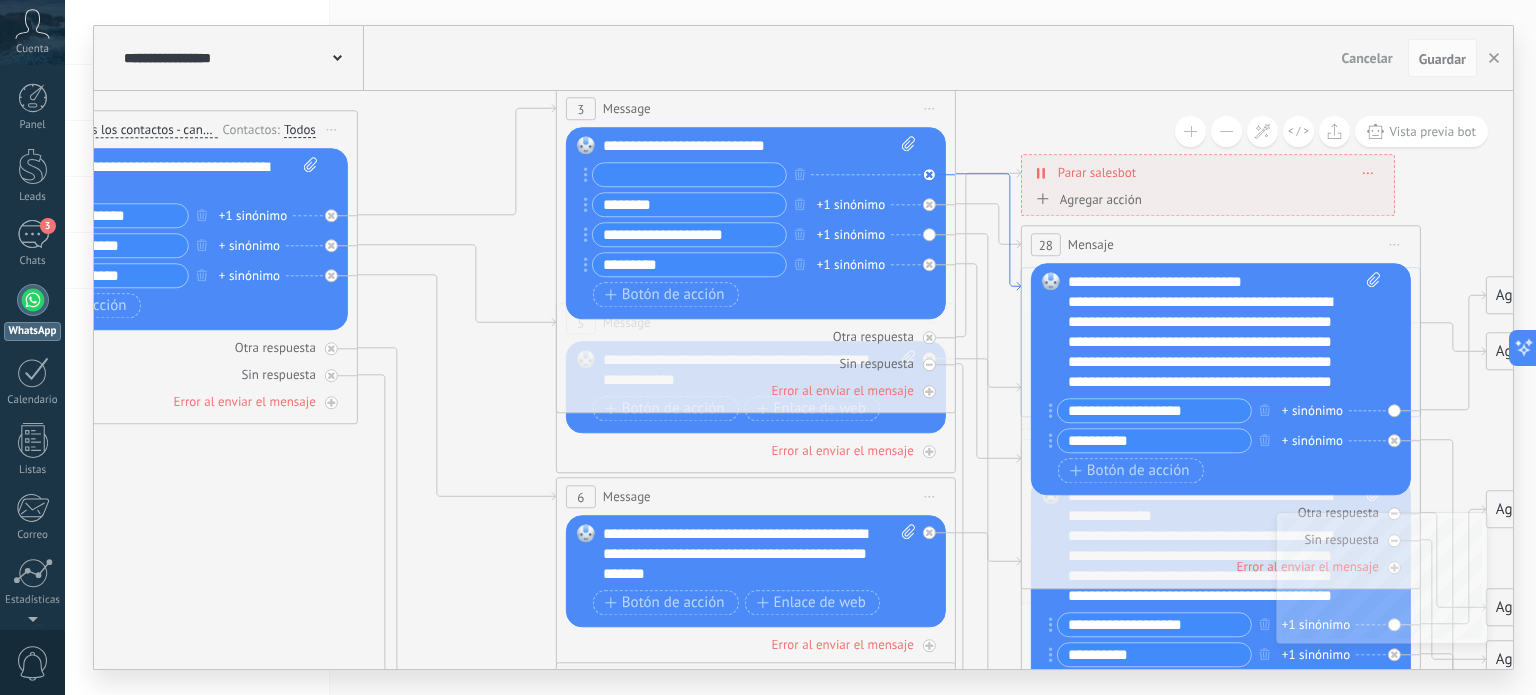 drag, startPoint x: 990, startPoint y: 320, endPoint x: 1007, endPoint y: 278, distance: 45.310043 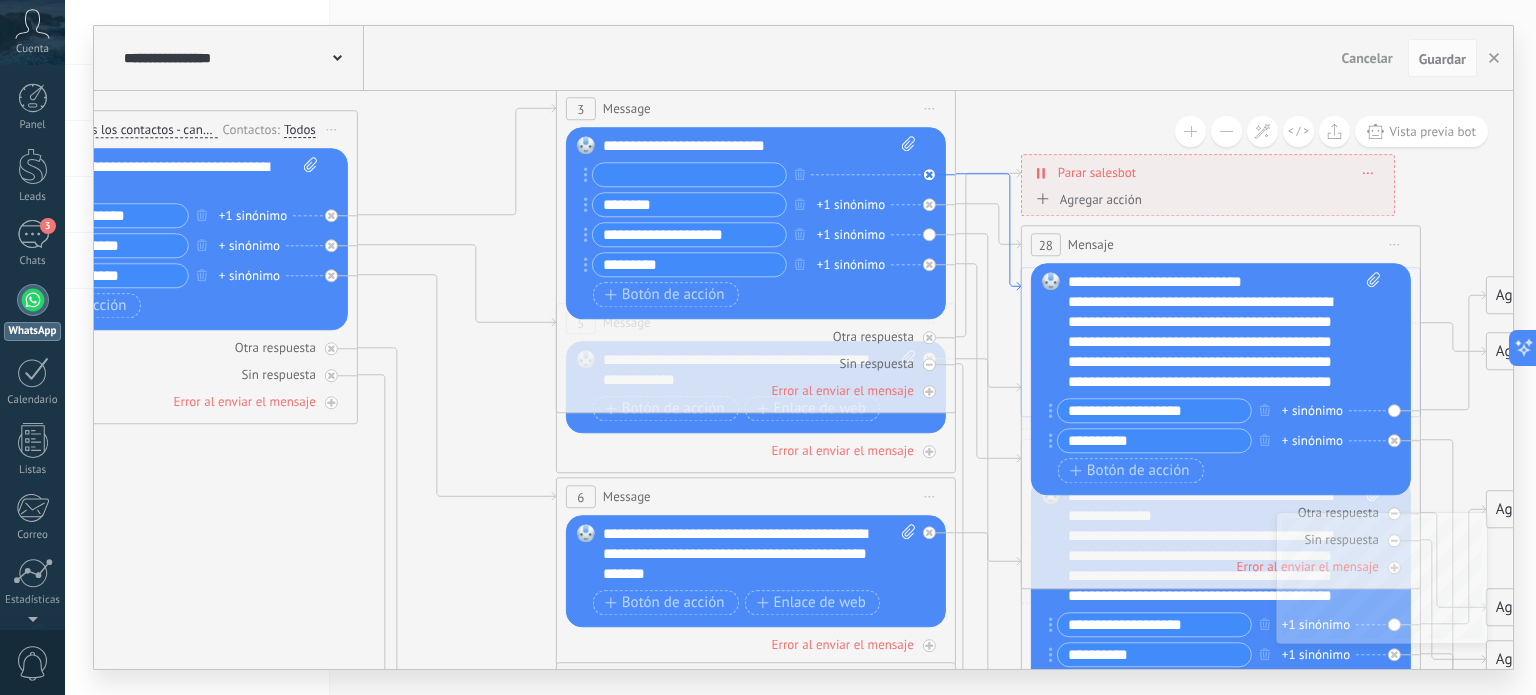 click 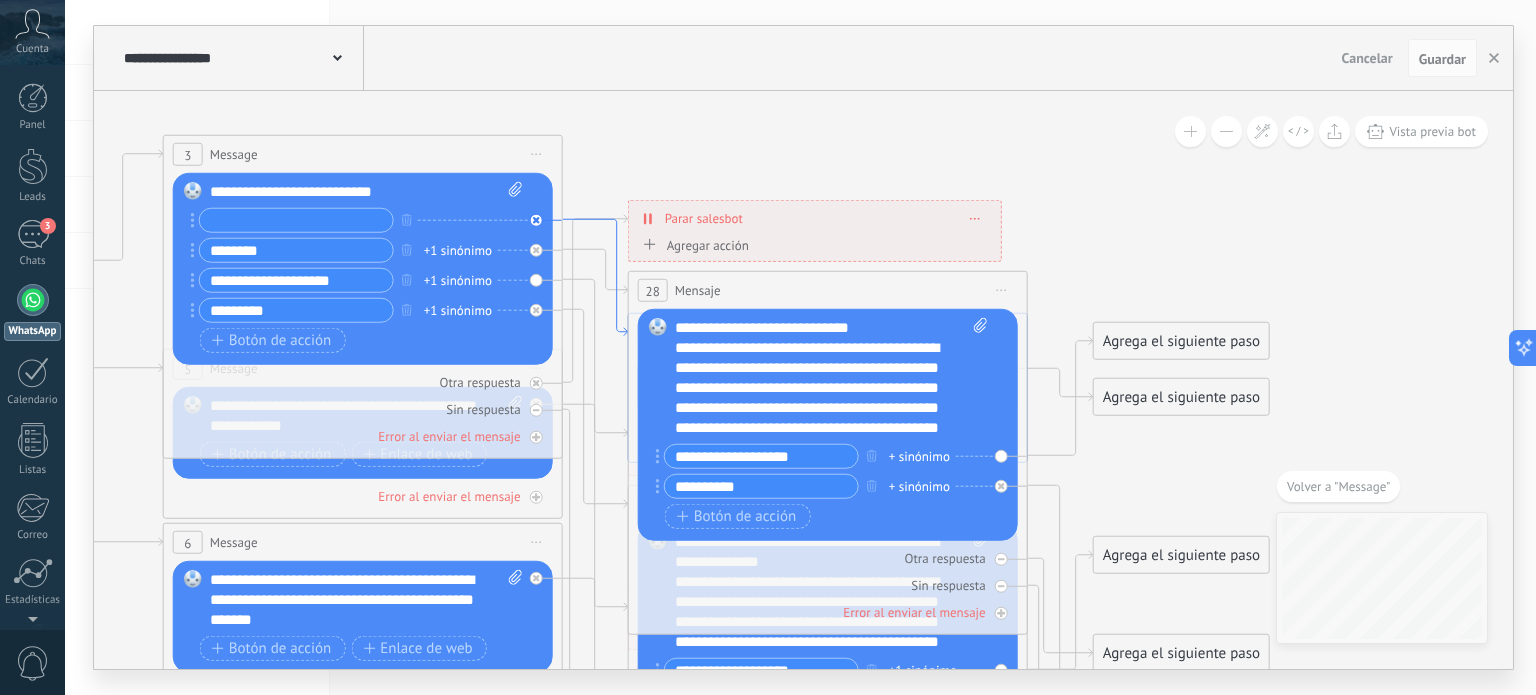 drag, startPoint x: 601, startPoint y: 322, endPoint x: 625, endPoint y: 329, distance: 25 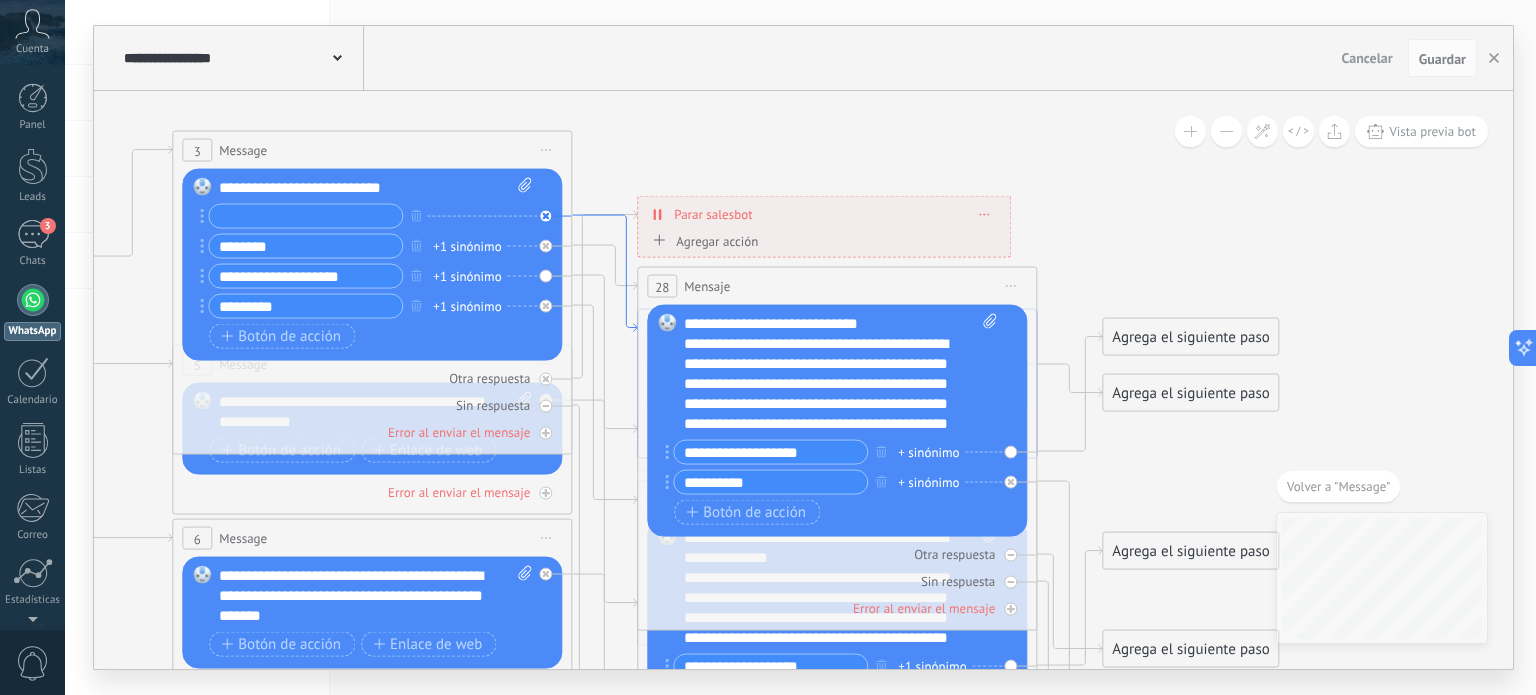 drag, startPoint x: 615, startPoint y: 250, endPoint x: 625, endPoint y: 246, distance: 10.770329 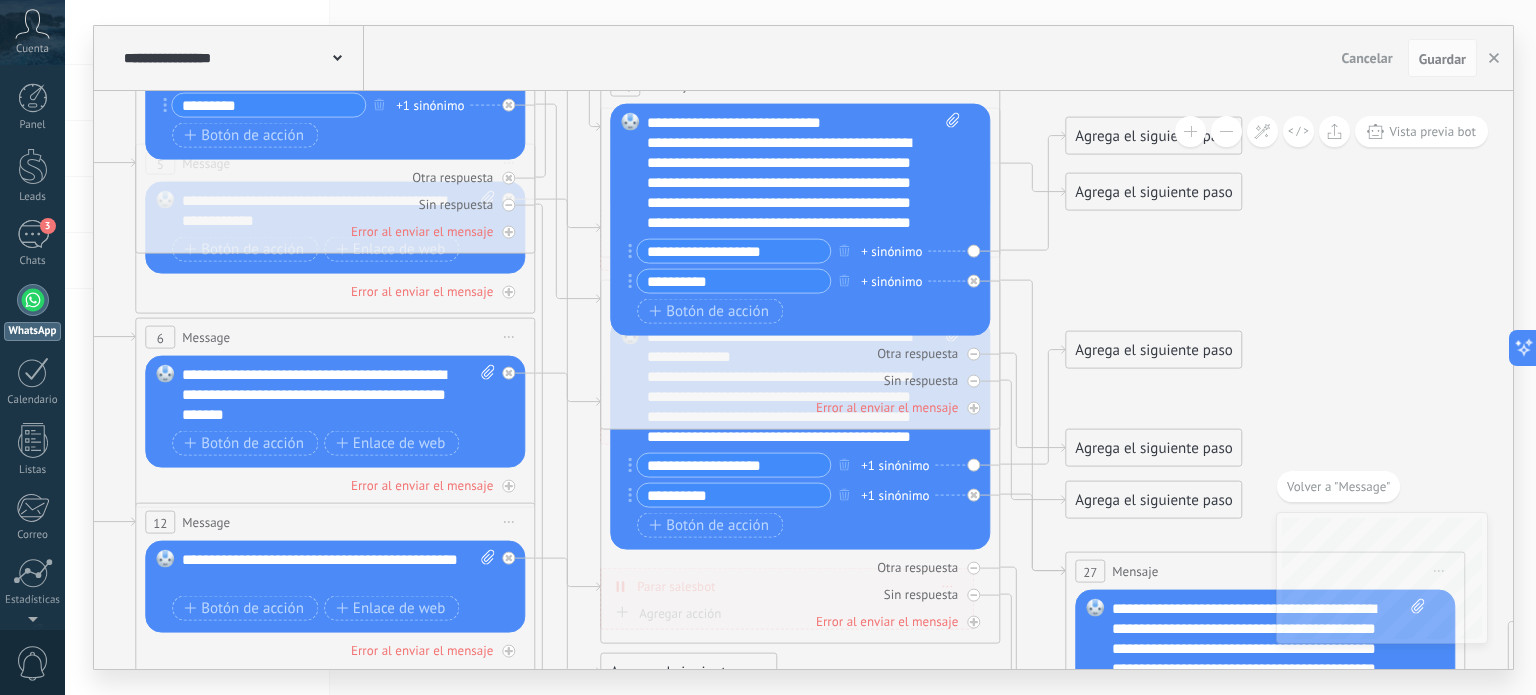 click 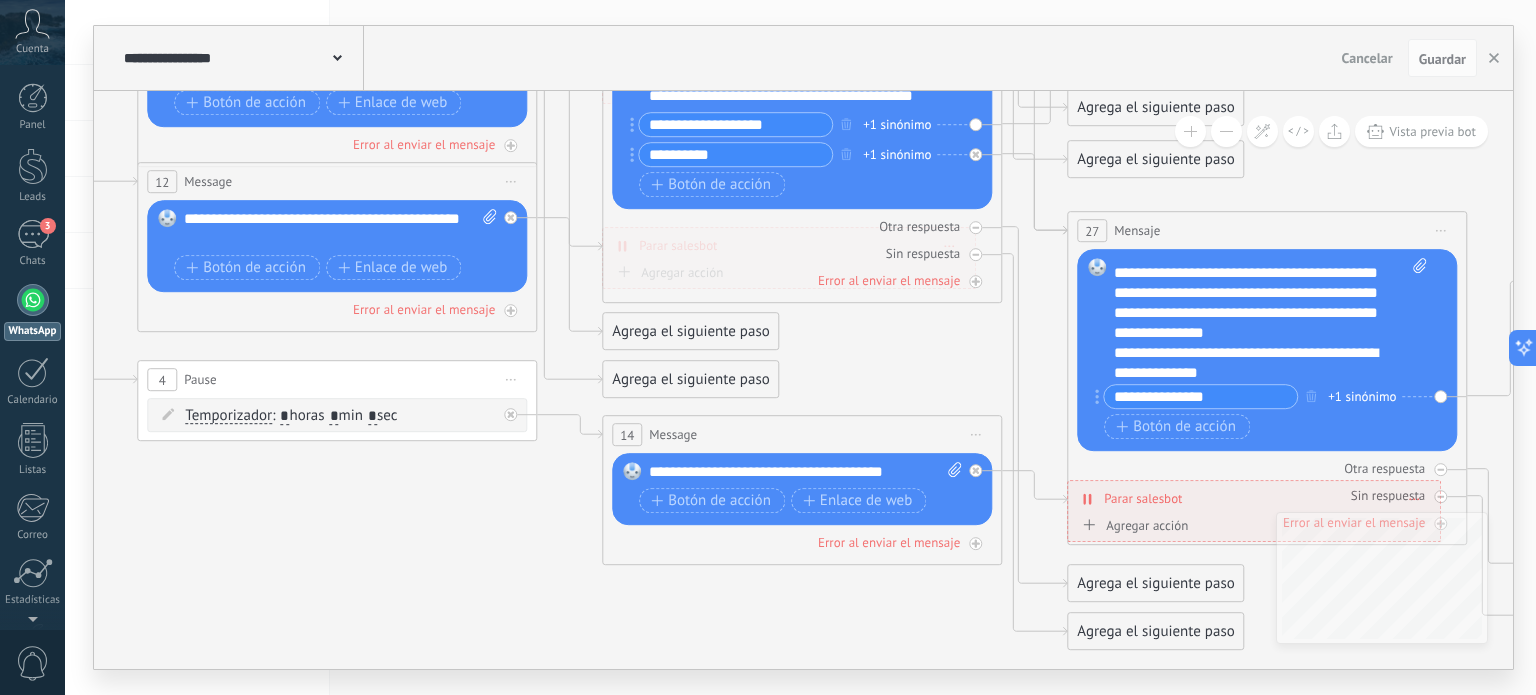 scroll, scrollTop: 60, scrollLeft: 0, axis: vertical 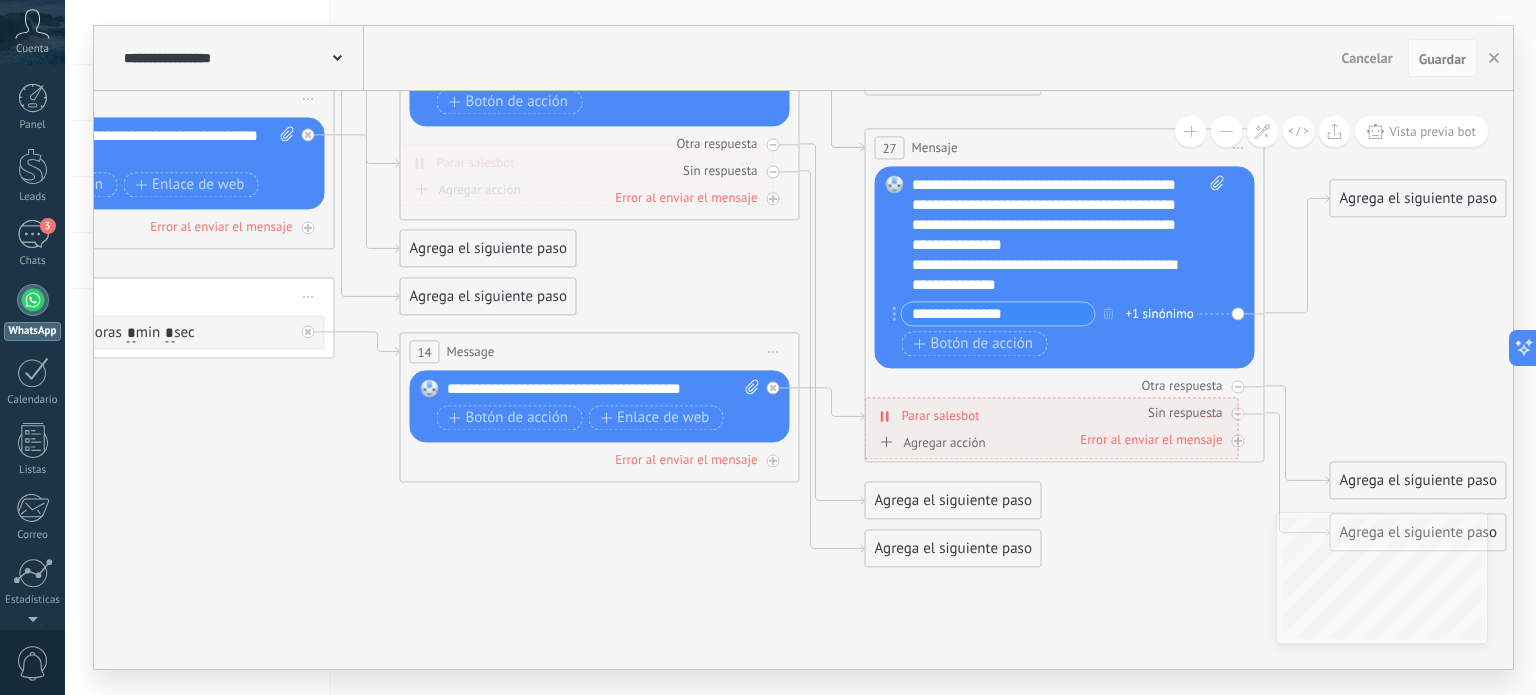 click on "**********" at bounding box center [998, 314] 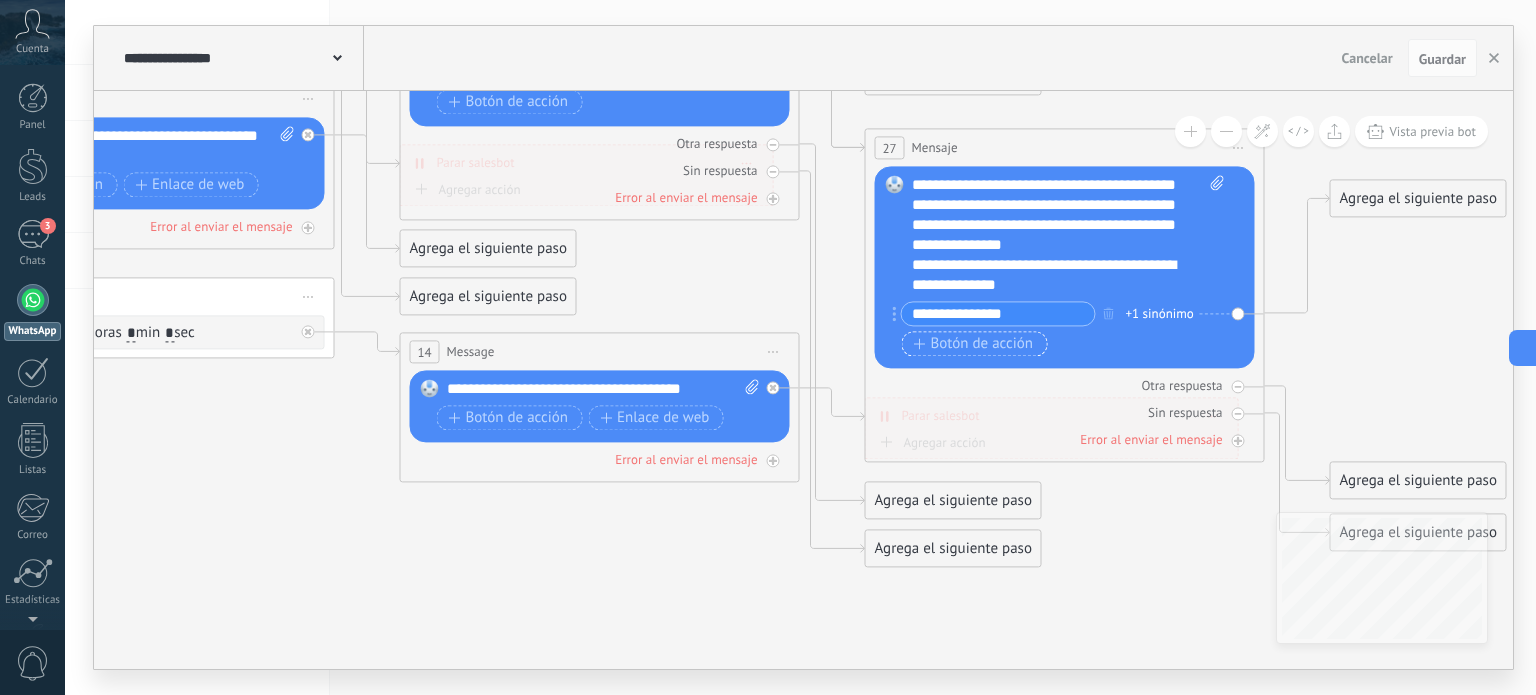 click on "Botón de acción" at bounding box center [974, 344] 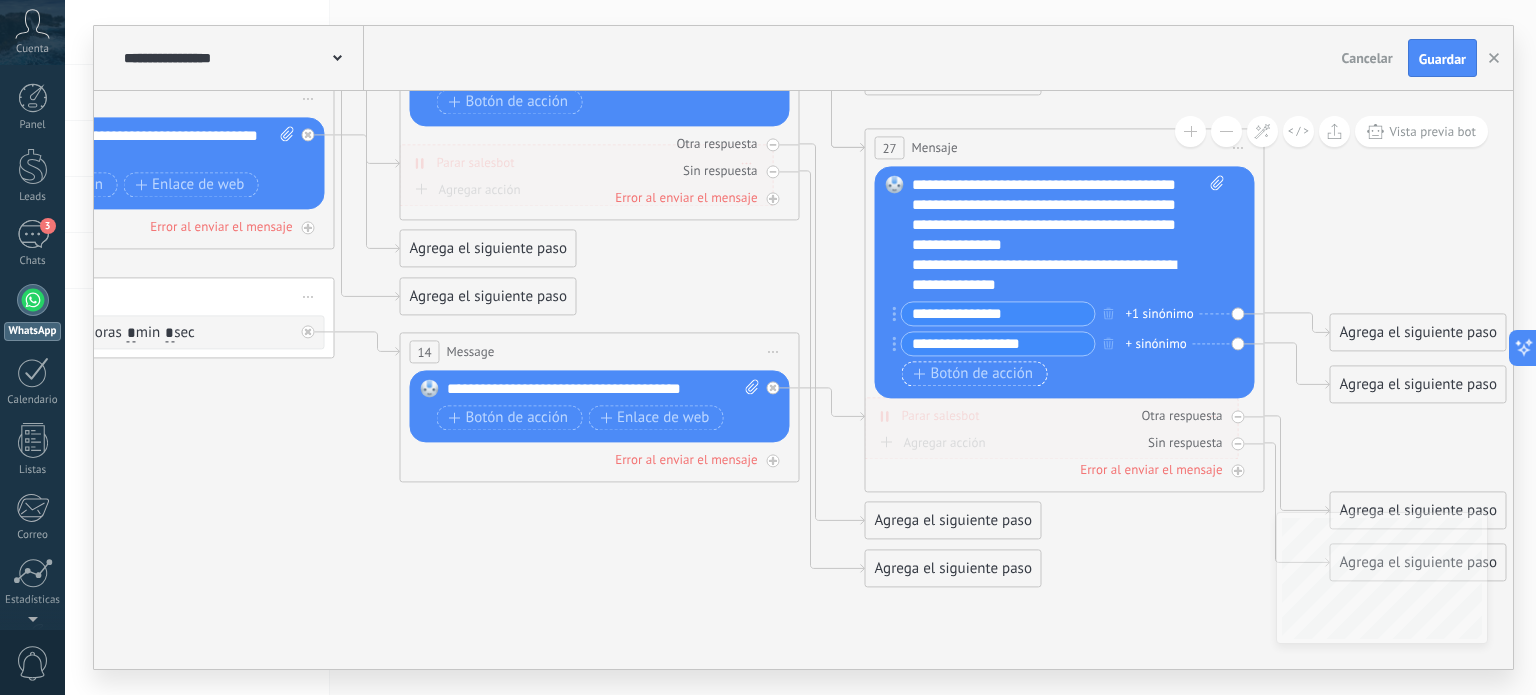 type on "**********" 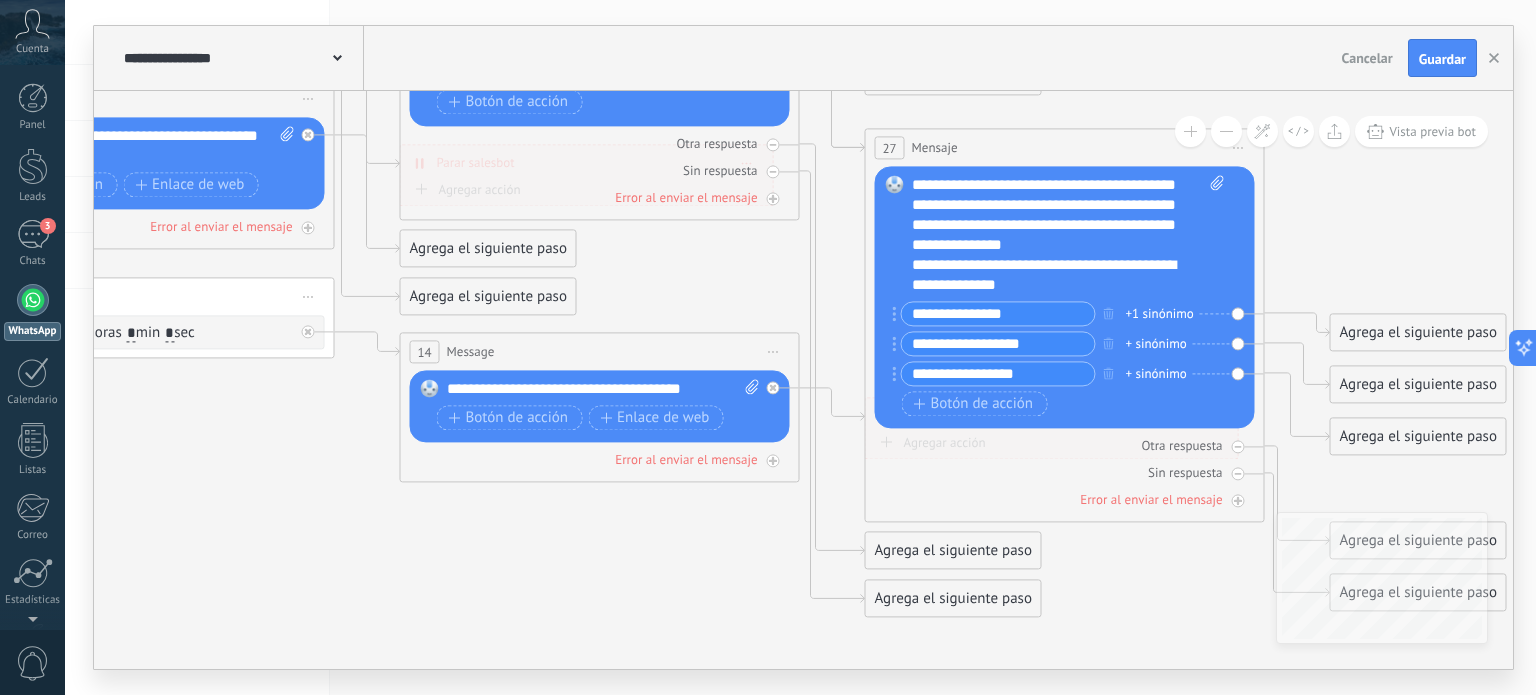 type on "**********" 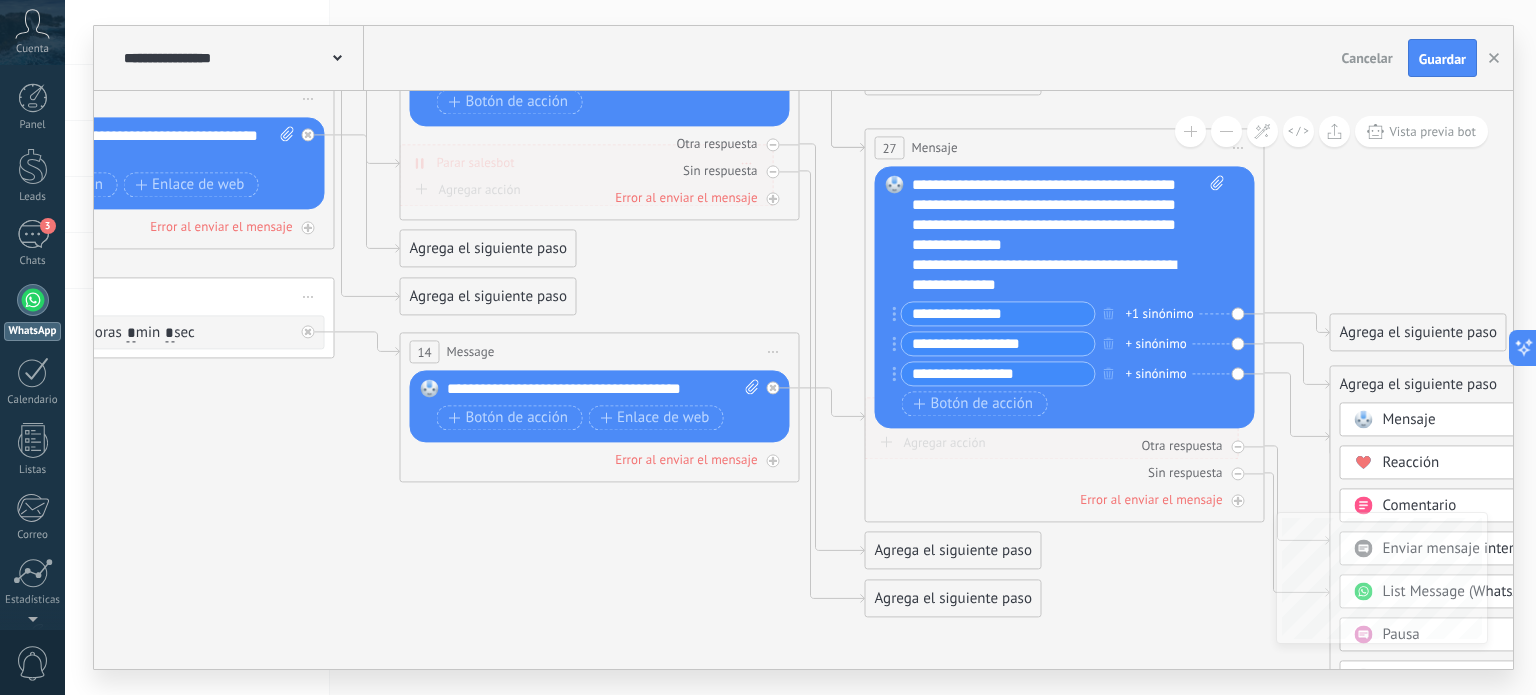 click on "Mensaje" at bounding box center [1409, 420] 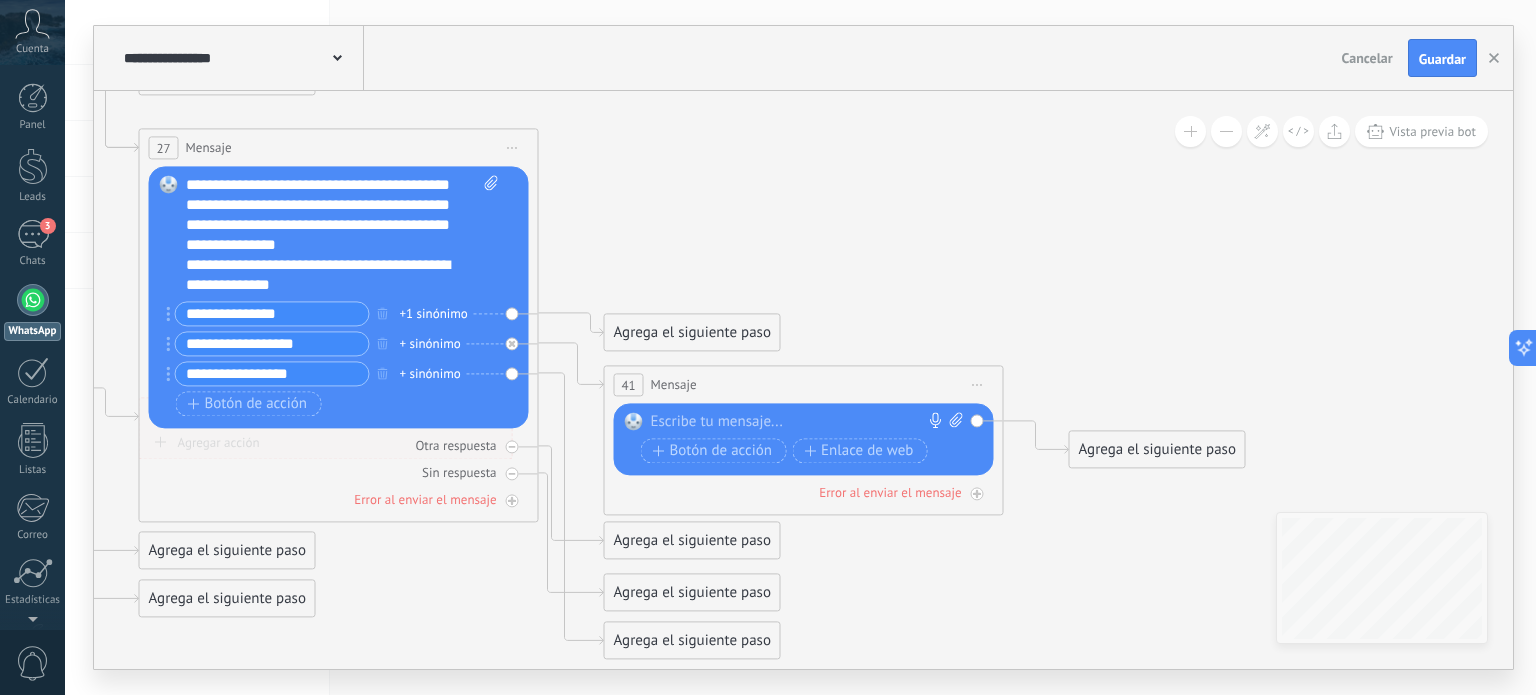 click at bounding box center (799, 423) 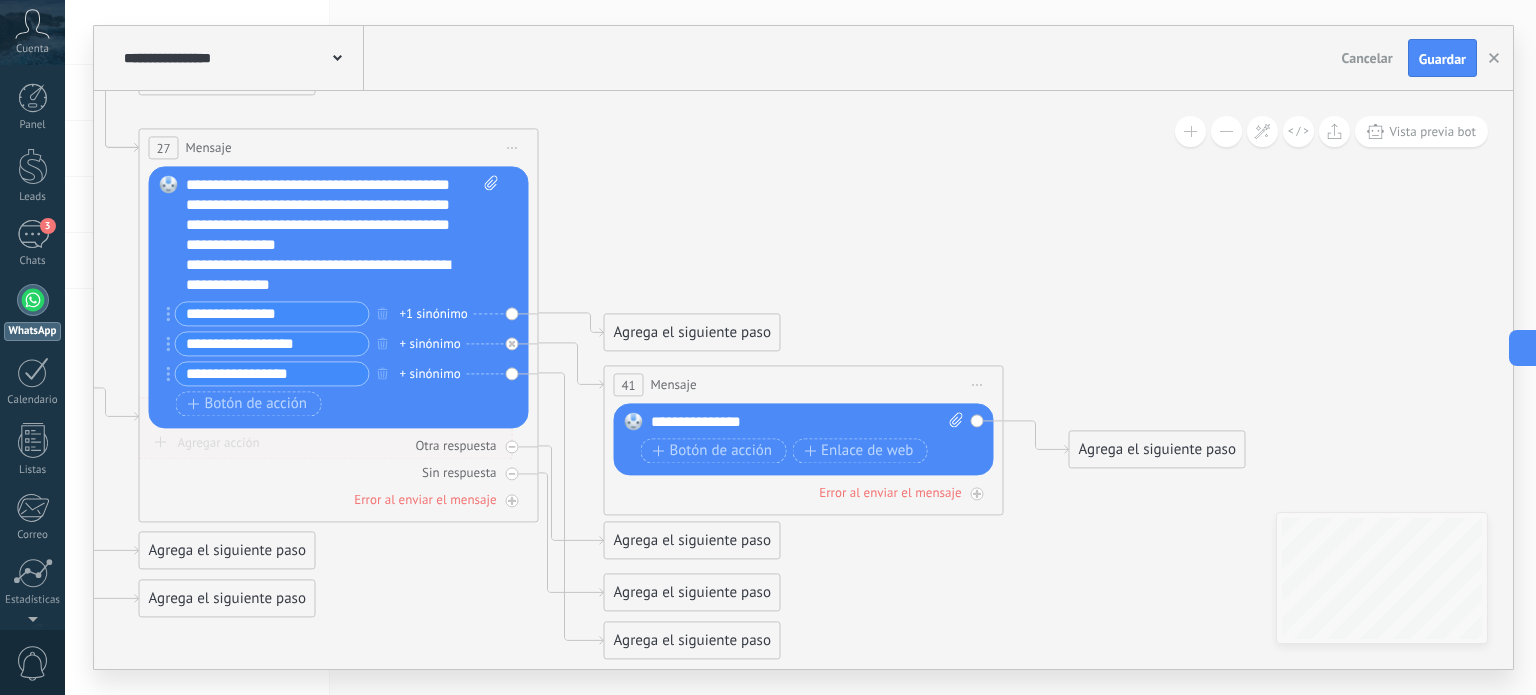 click on "**********" at bounding box center (808, 423) 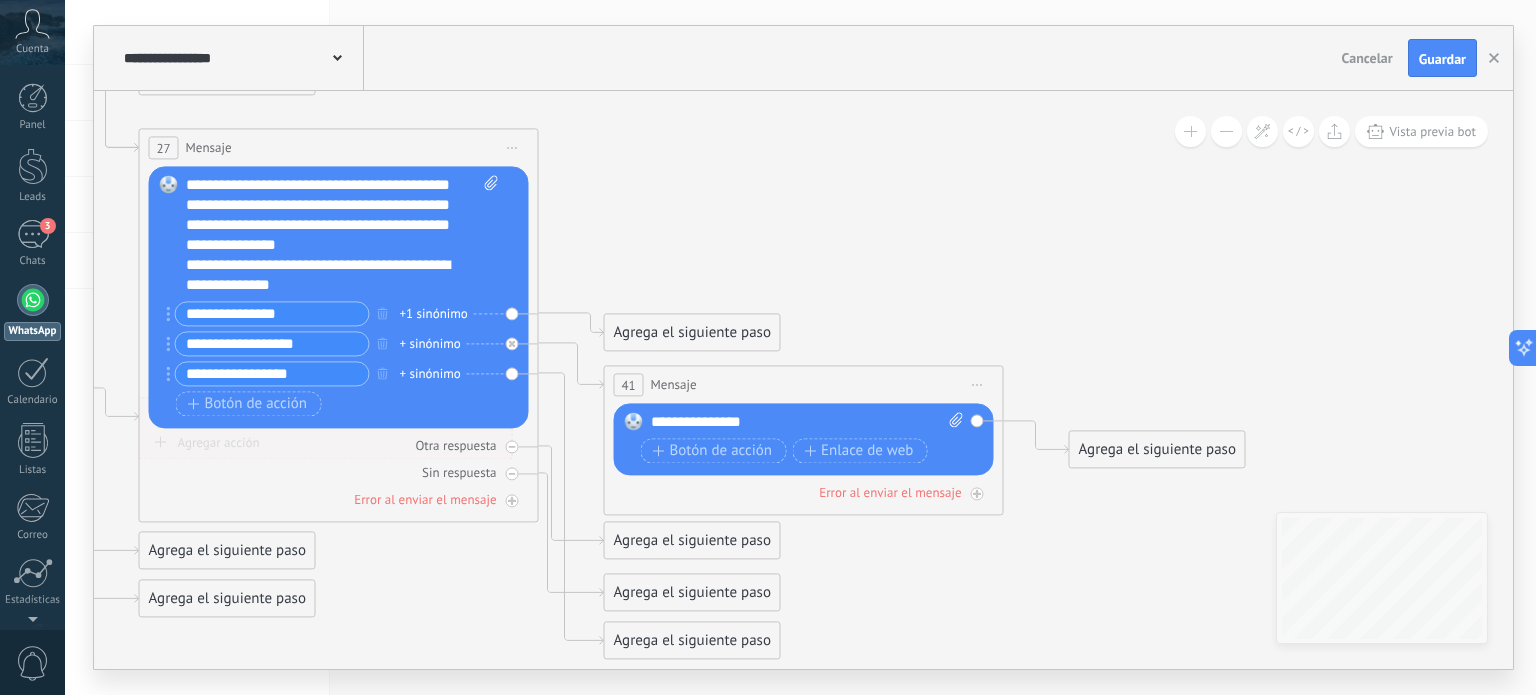click on "**********" at bounding box center (808, 423) 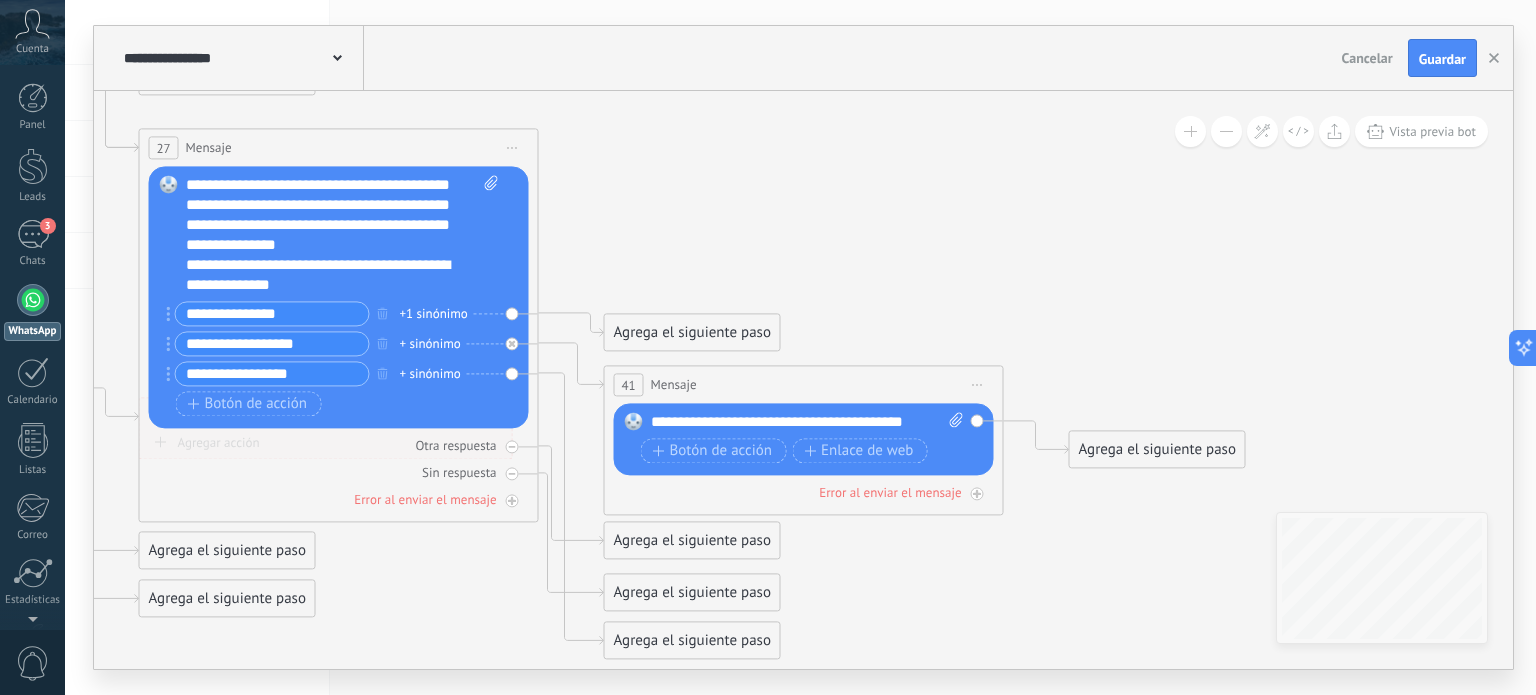 click on "**********" at bounding box center (808, 423) 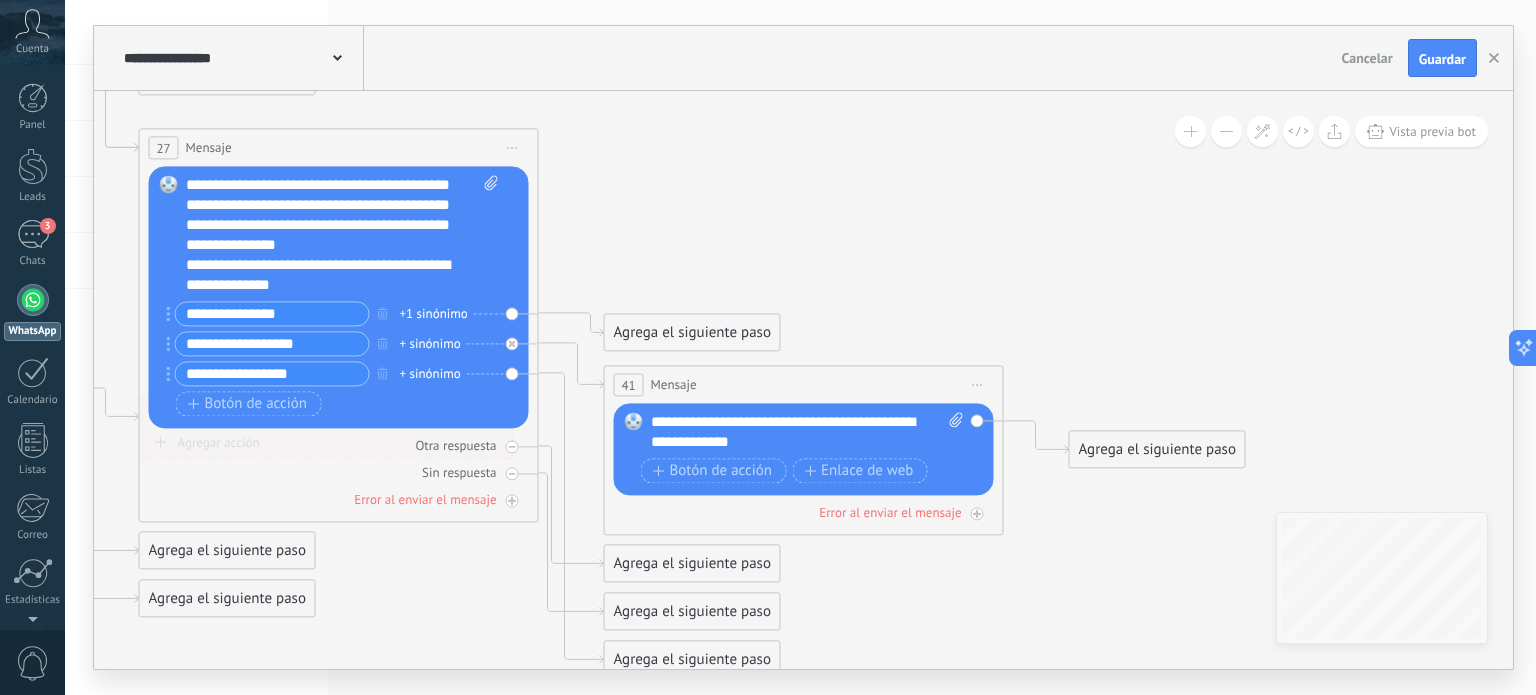 click on "**********" at bounding box center (803, 347) 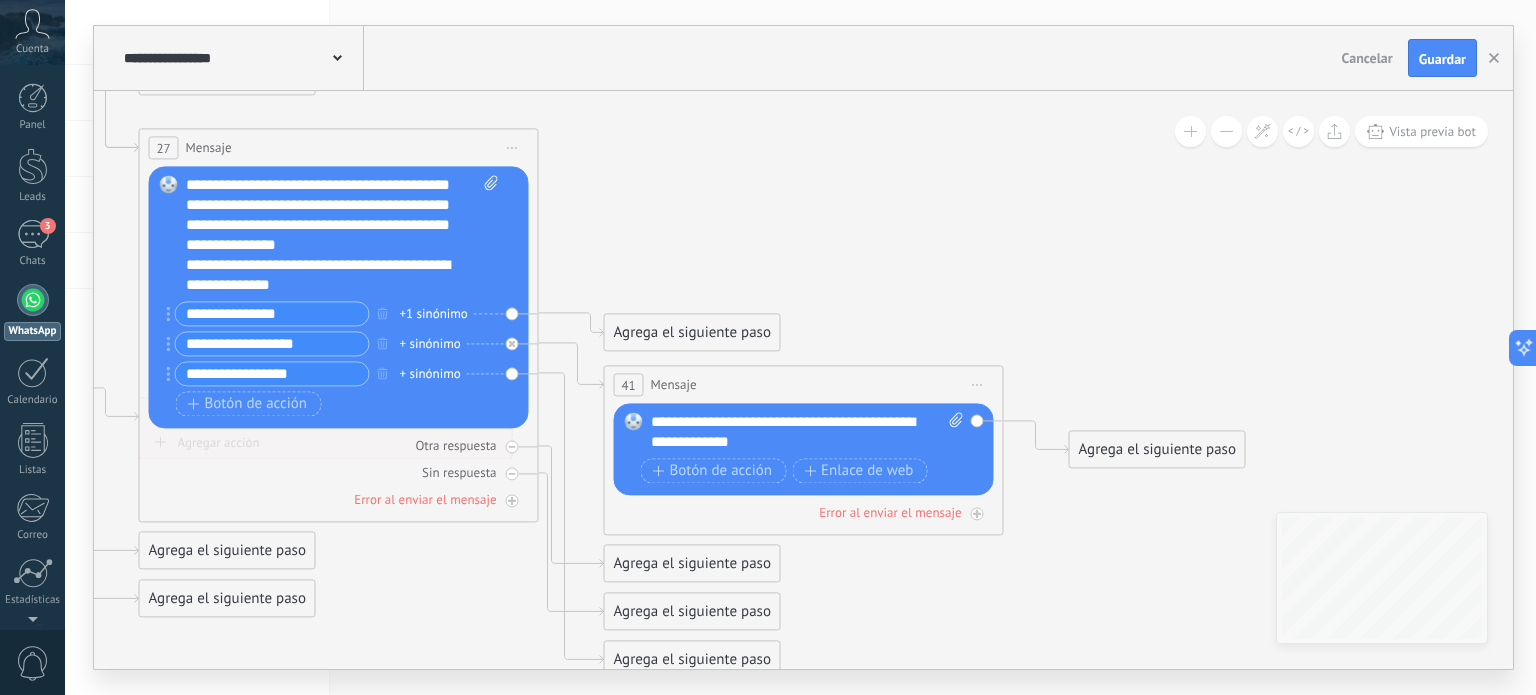 click on "Agrega el siguiente paso" at bounding box center [692, 660] 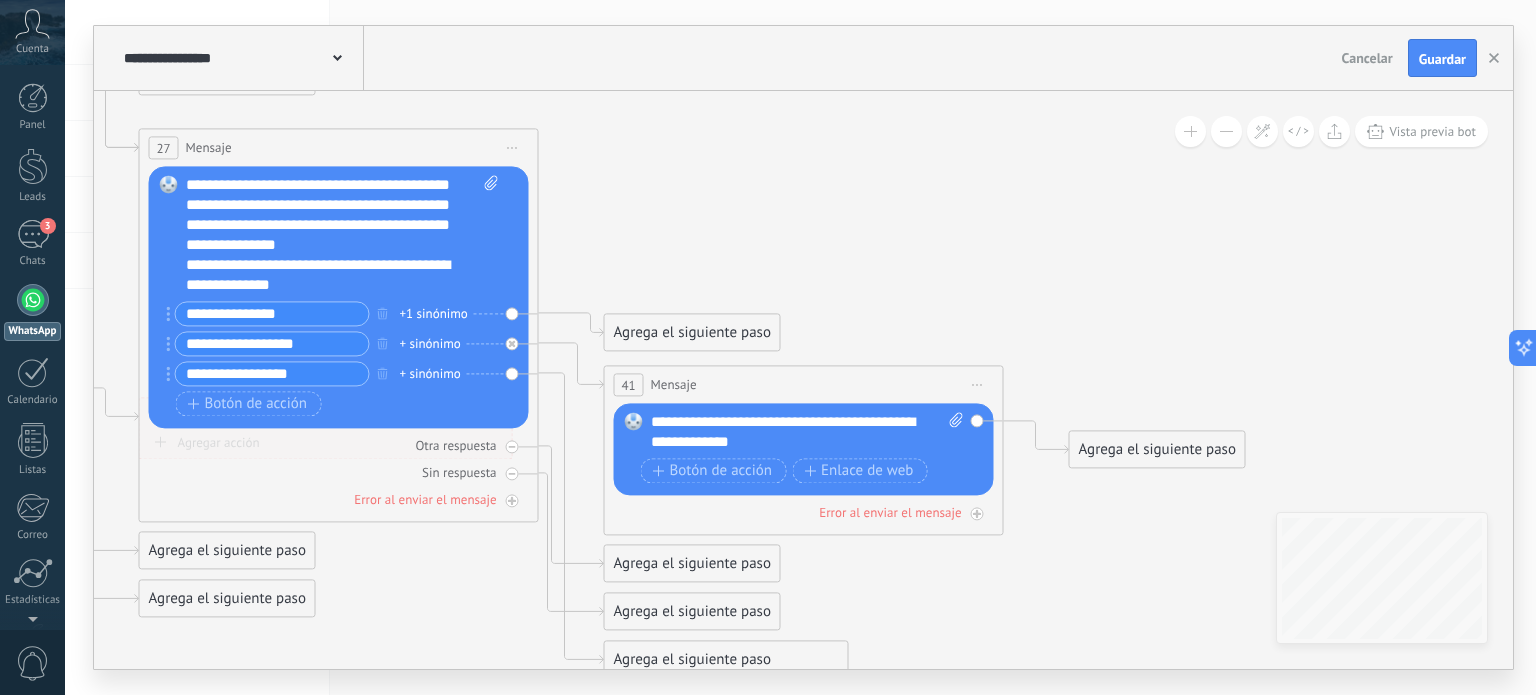 click on "Agrega el siguiente paso" at bounding box center [726, 660] 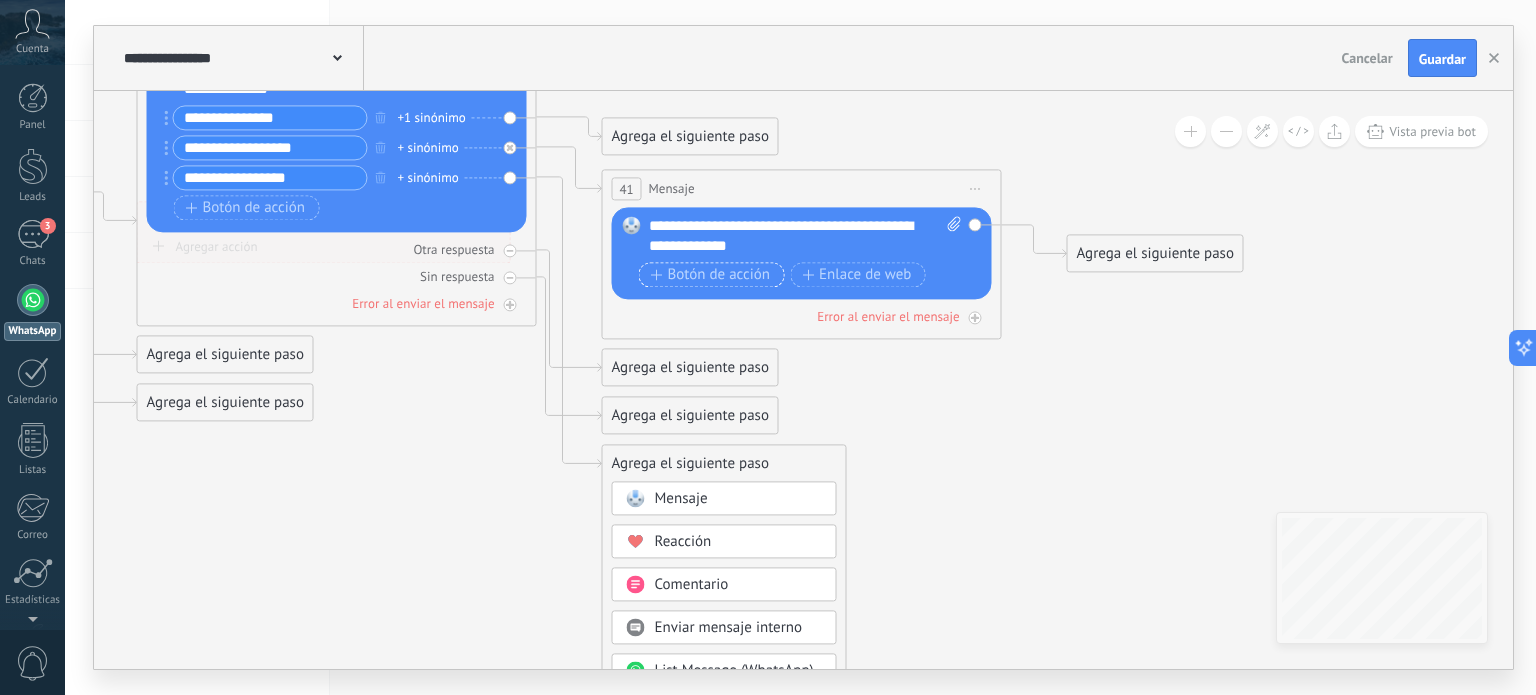 click on "Botón de acción" at bounding box center (711, 275) 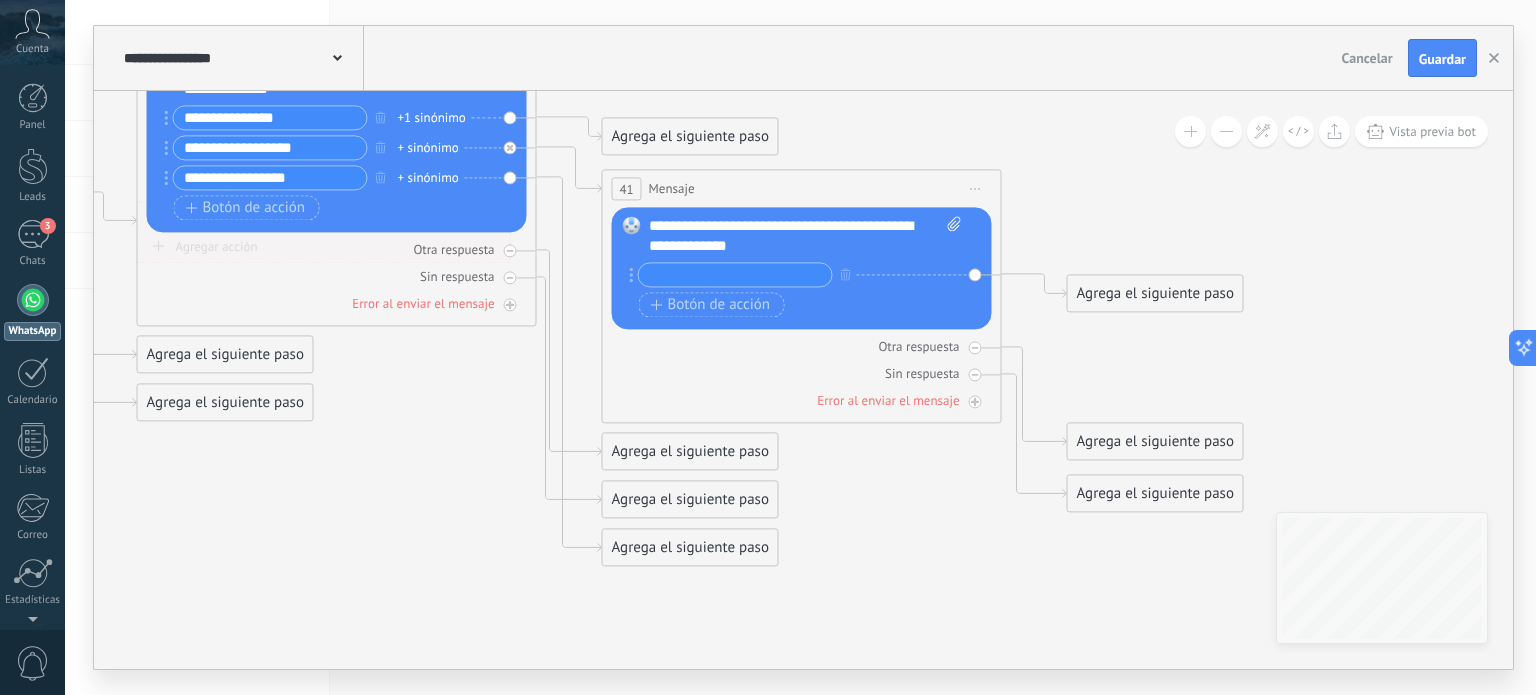 click 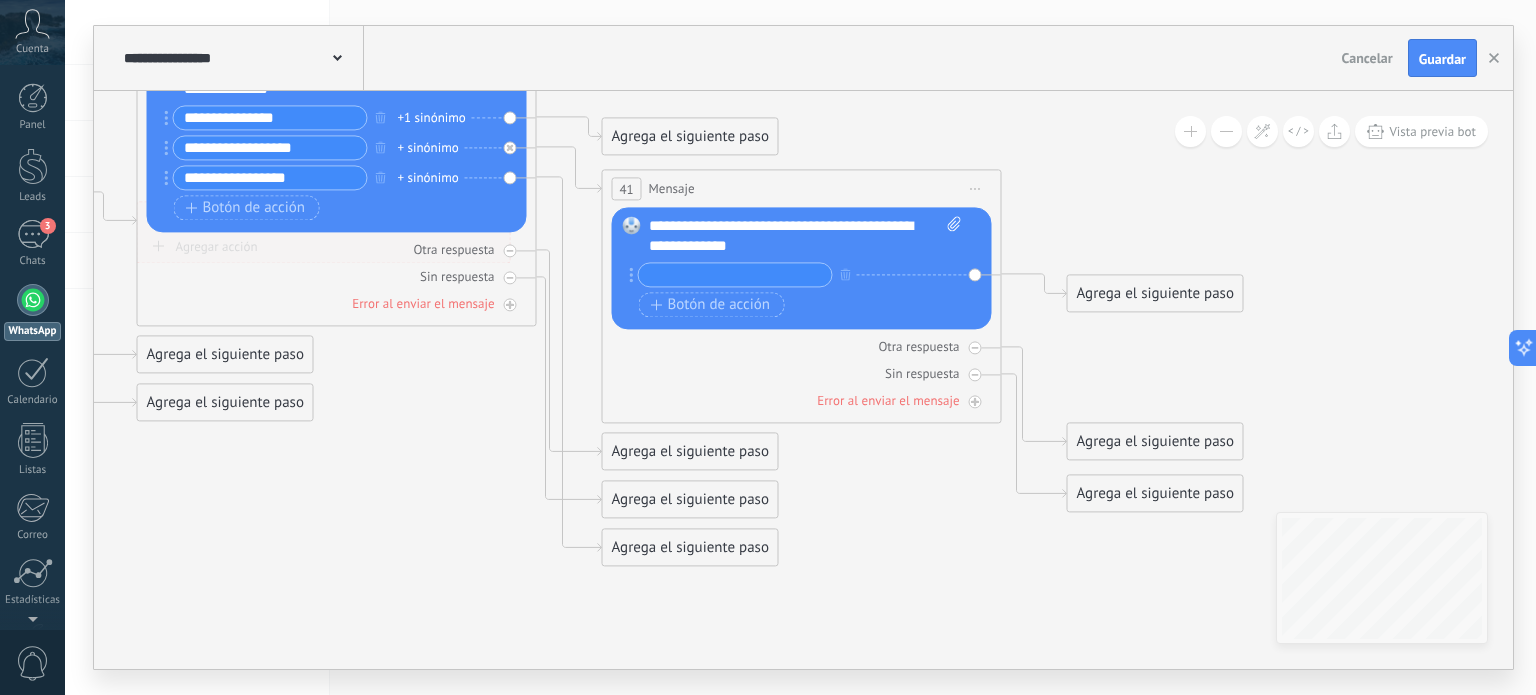 click at bounding box center (735, 275) 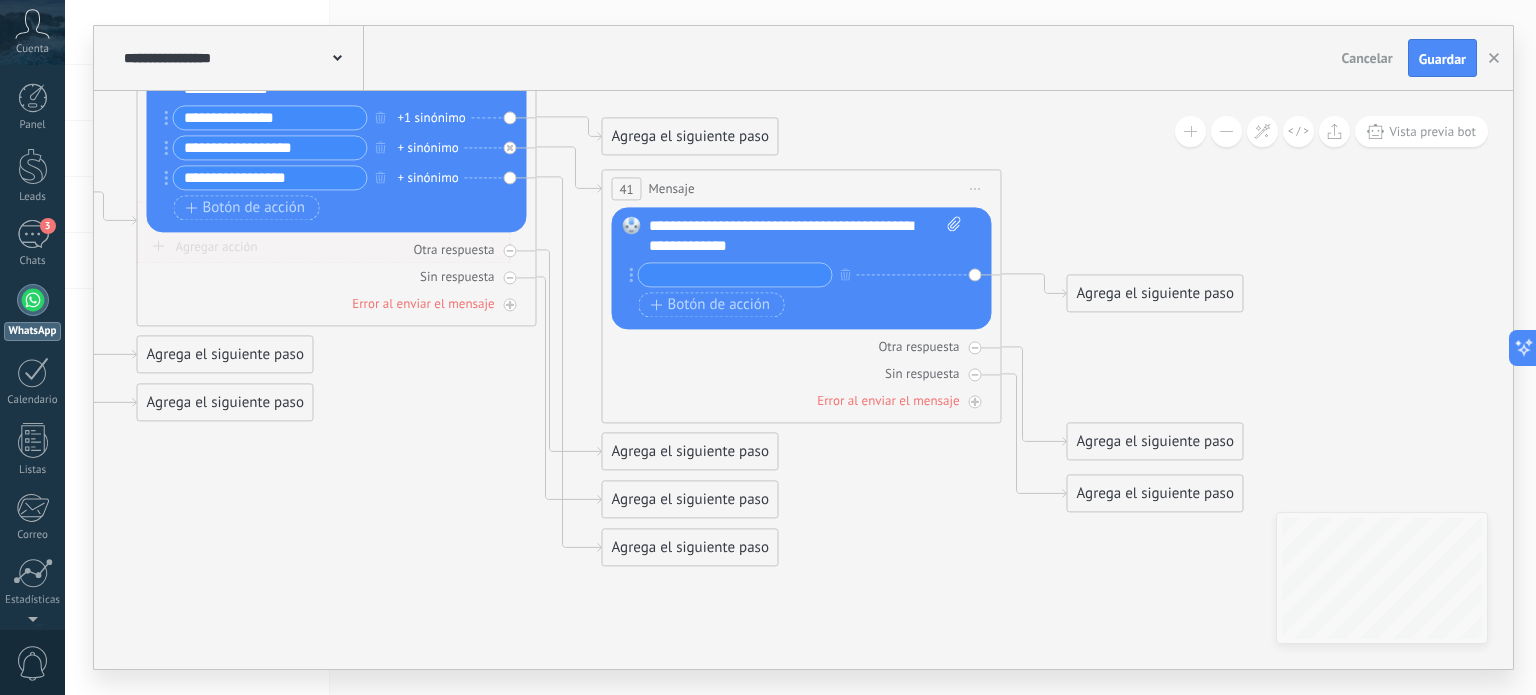 click 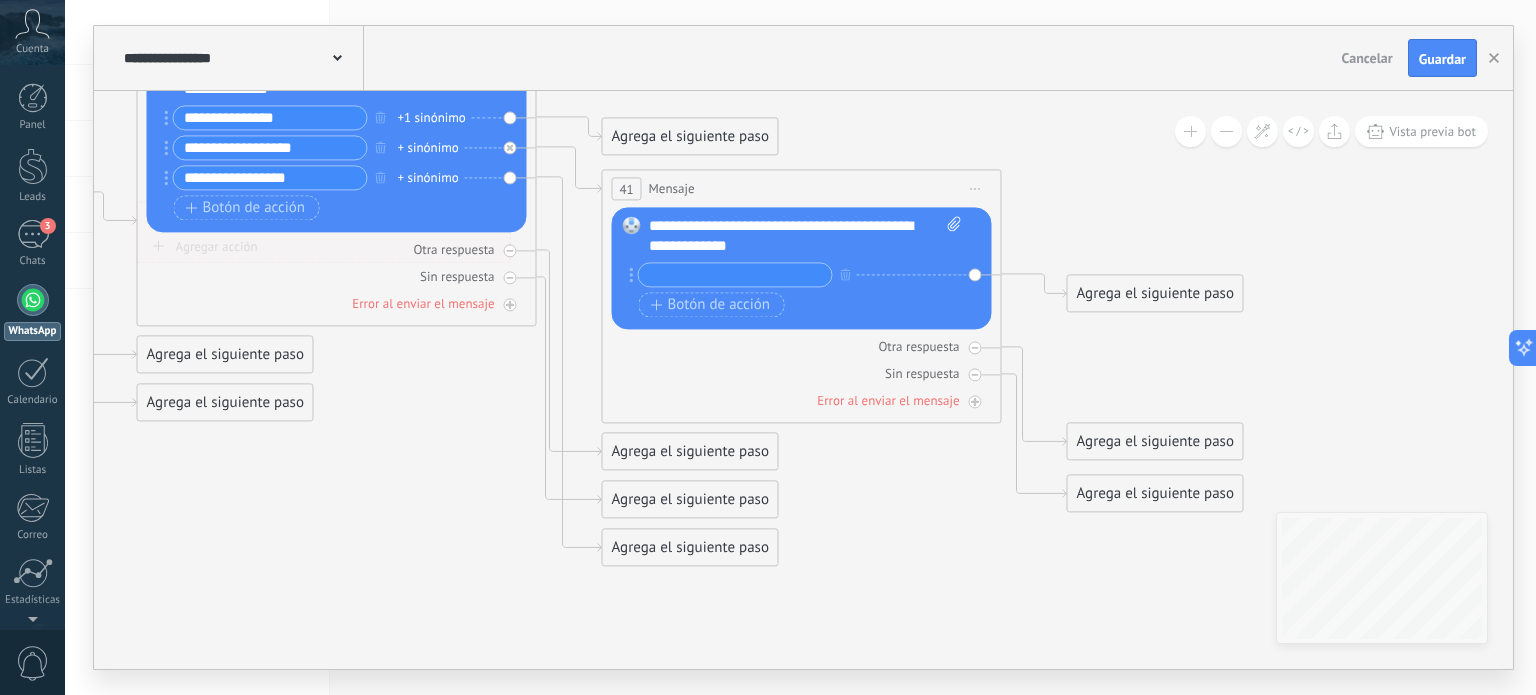 click on "**********" at bounding box center [270, 118] 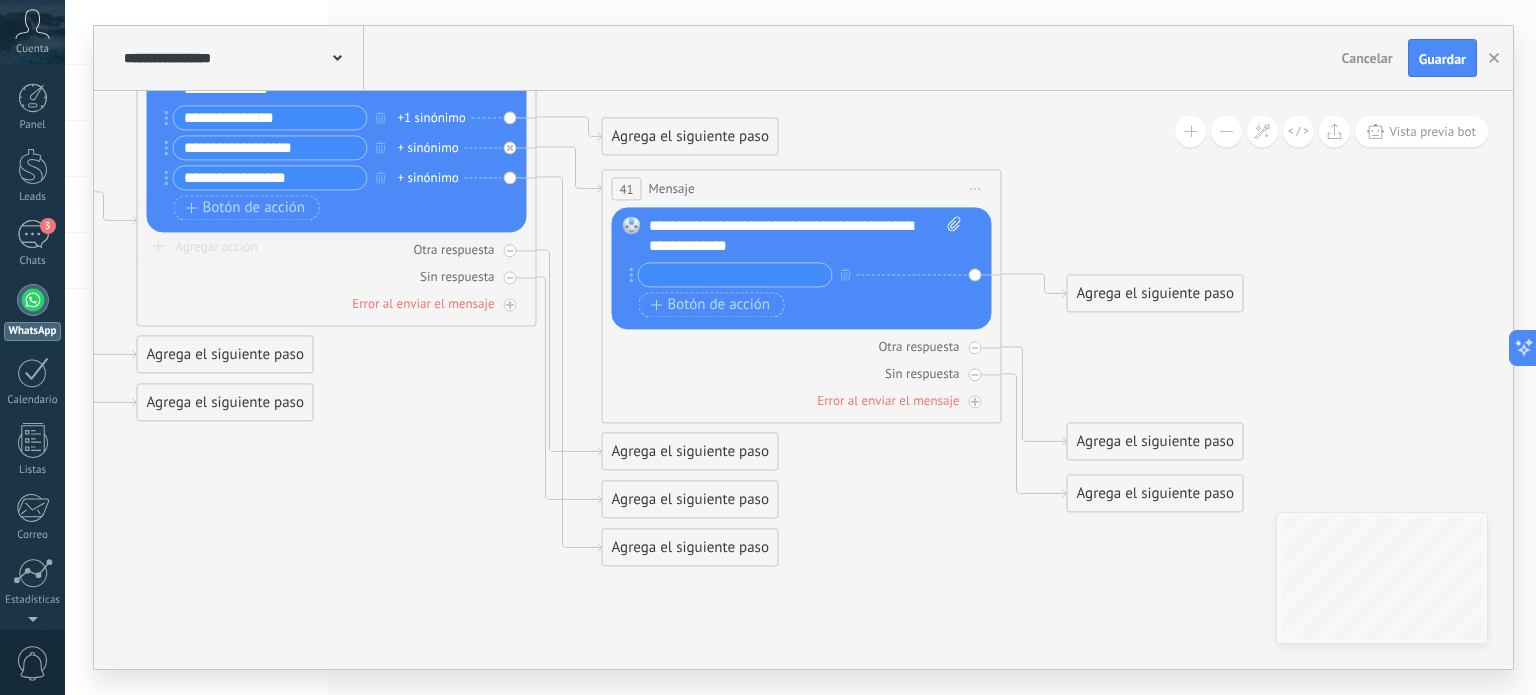 click at bounding box center [735, 275] 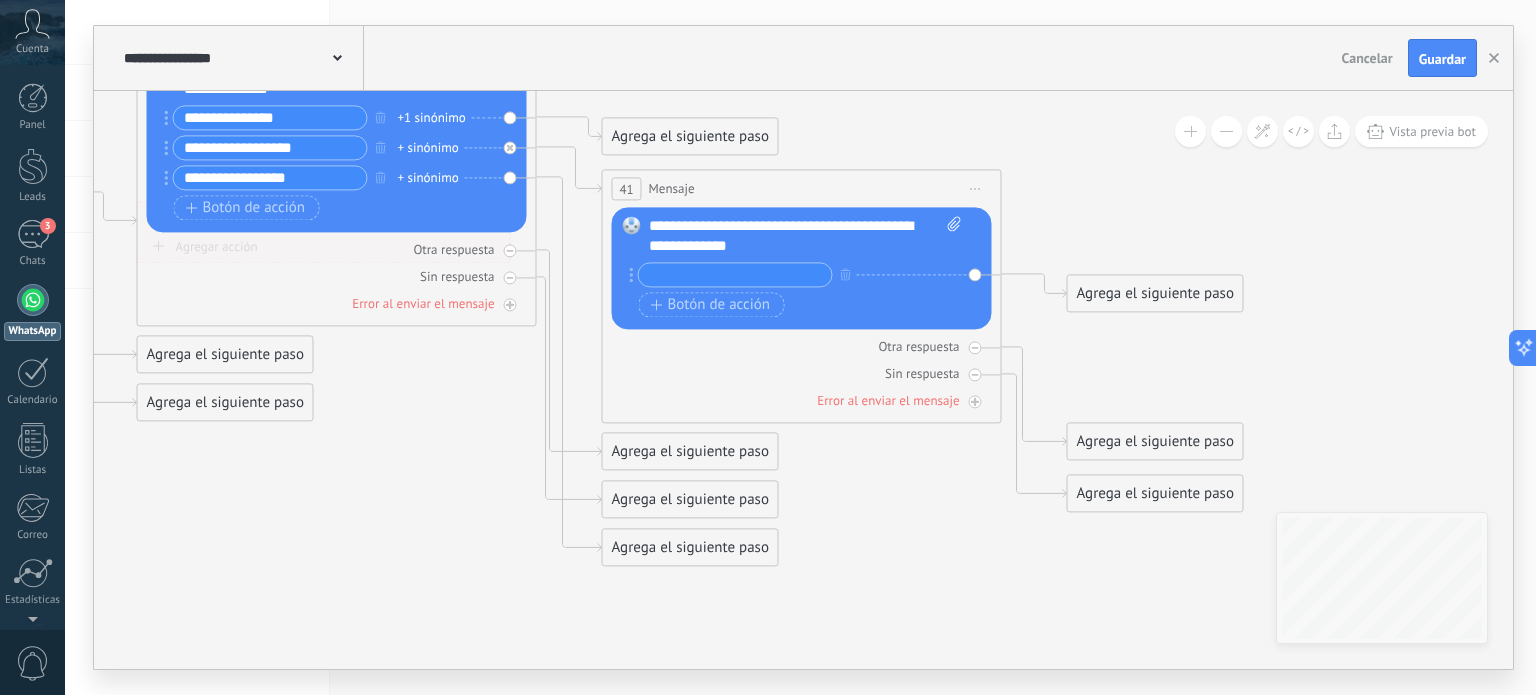 paste on "**********" 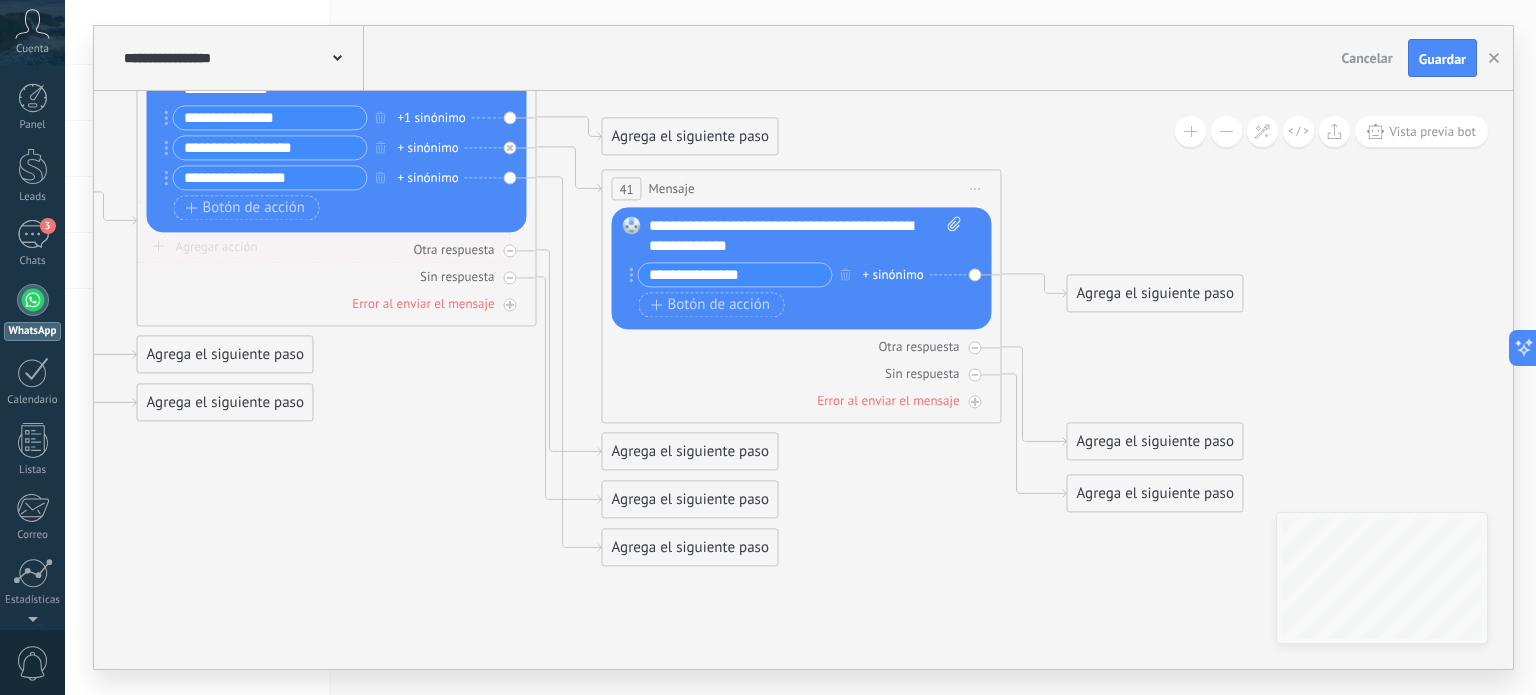 type on "**********" 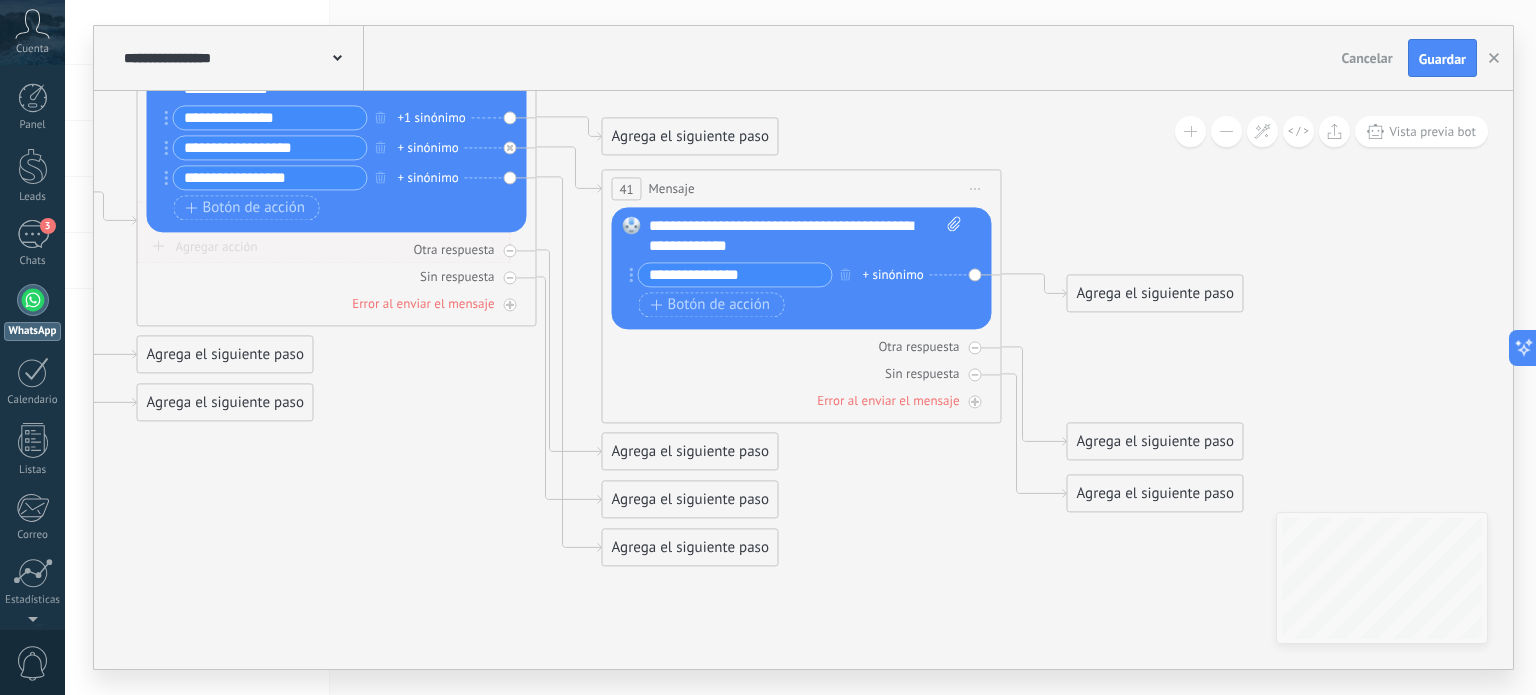 click on "Agrega el siguiente paso" at bounding box center (690, 137) 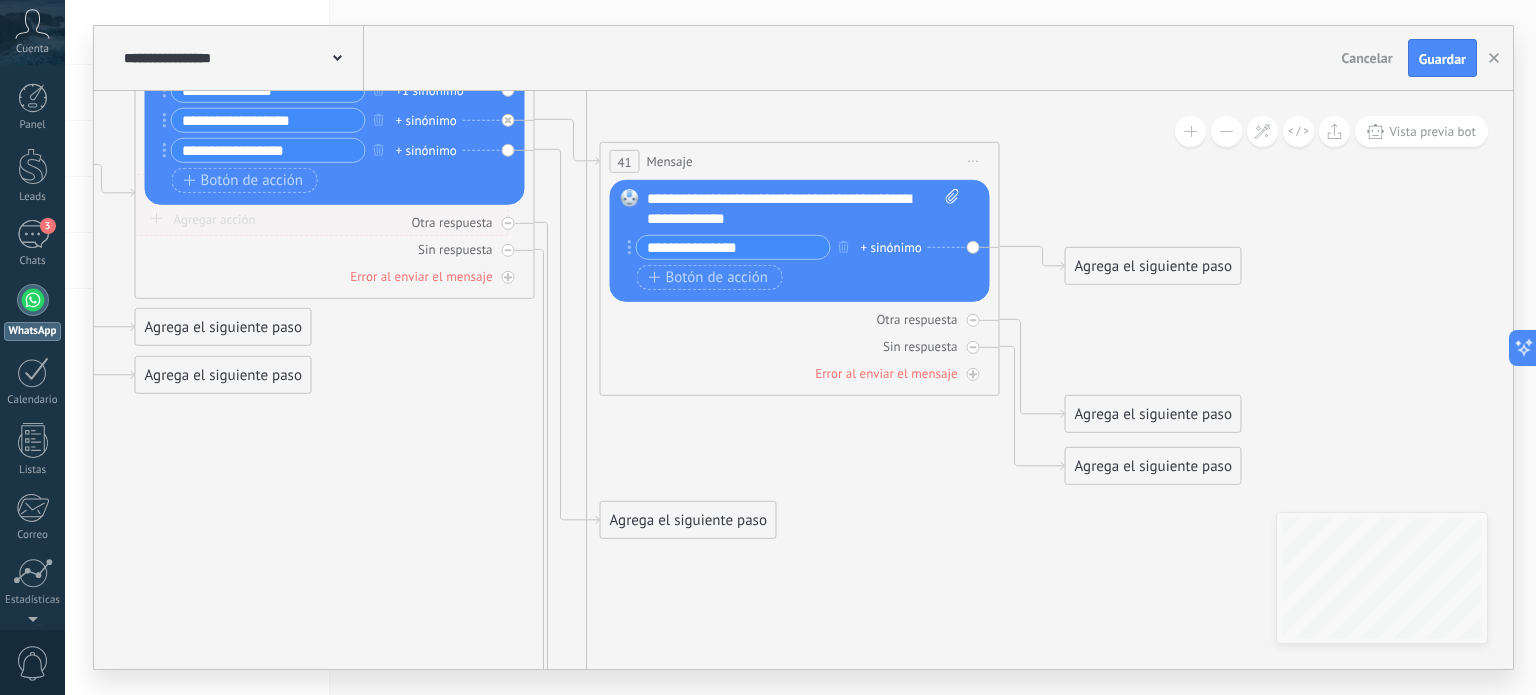 click on "Agrega el siguiente paso" at bounding box center (688, 520) 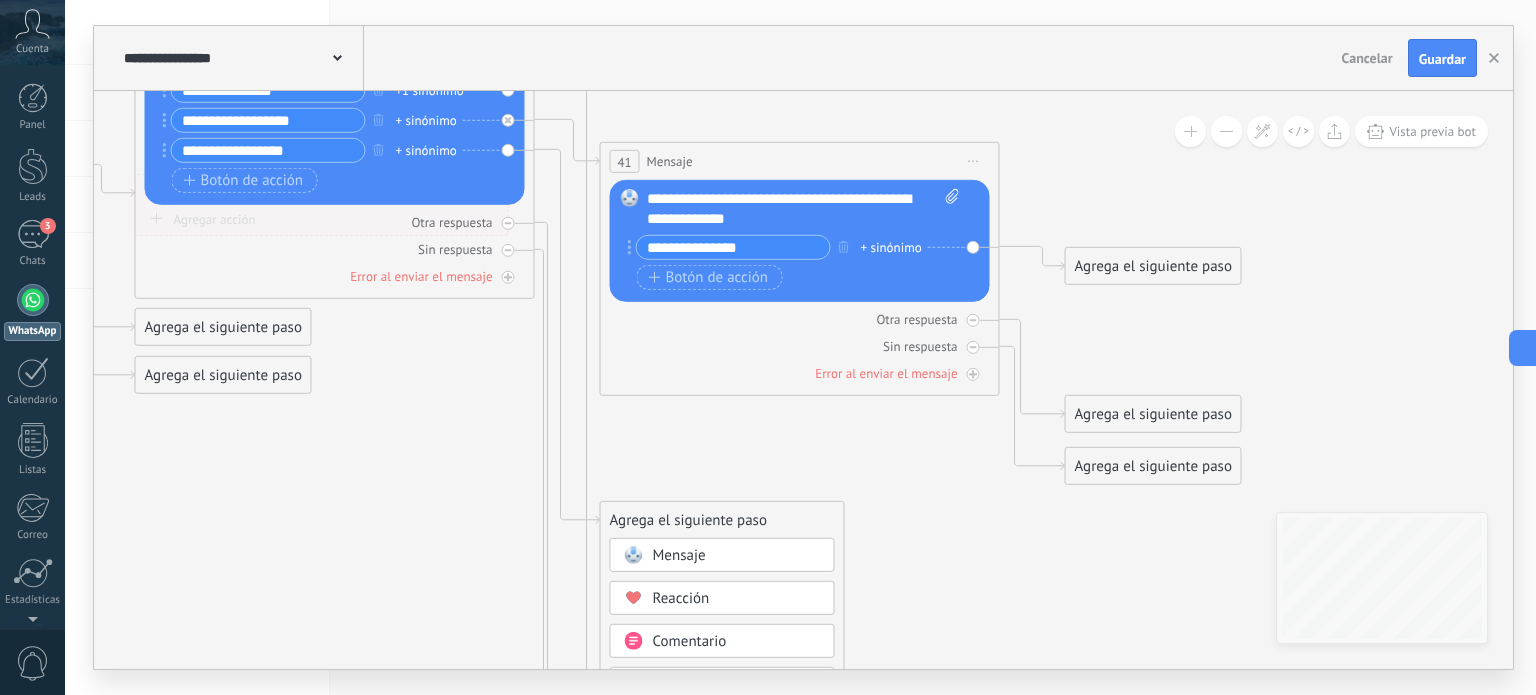 click on "Mensaje" at bounding box center (722, 555) 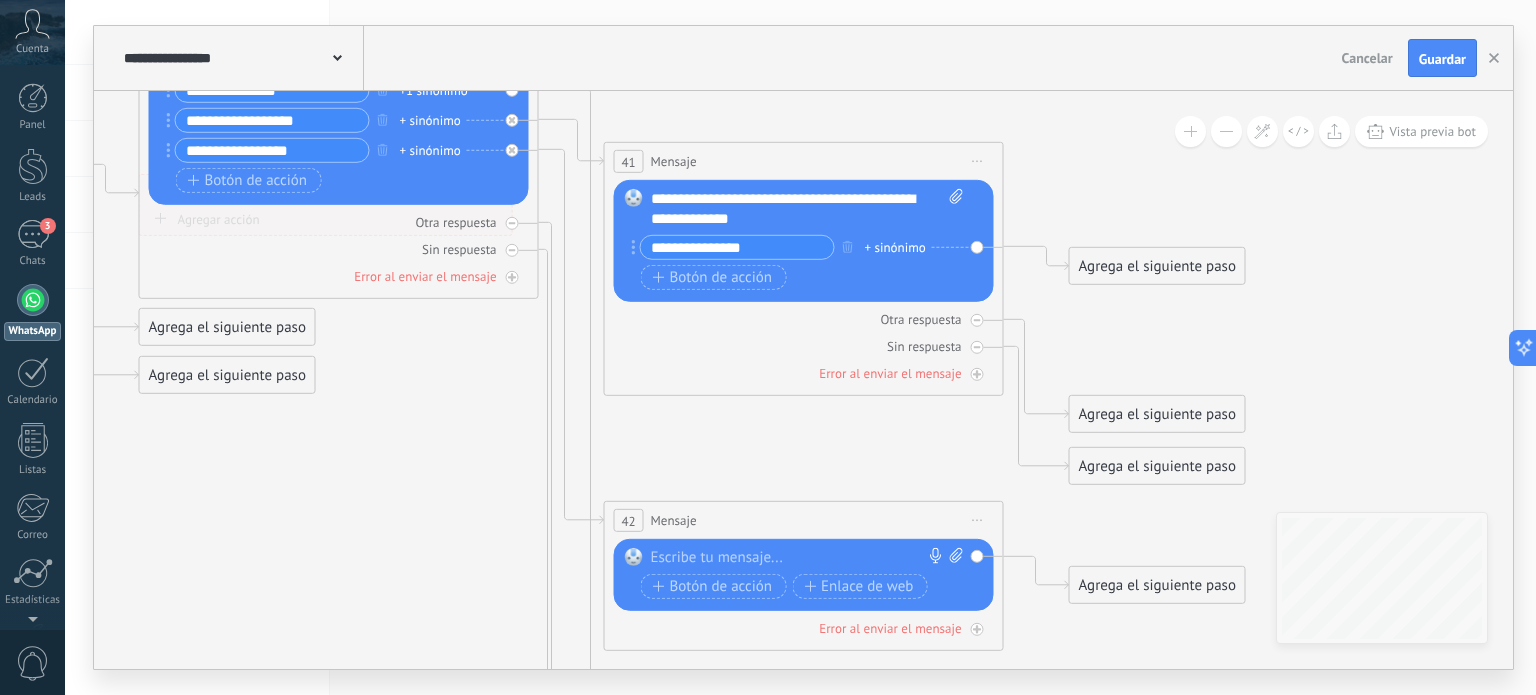 click at bounding box center (799, 558) 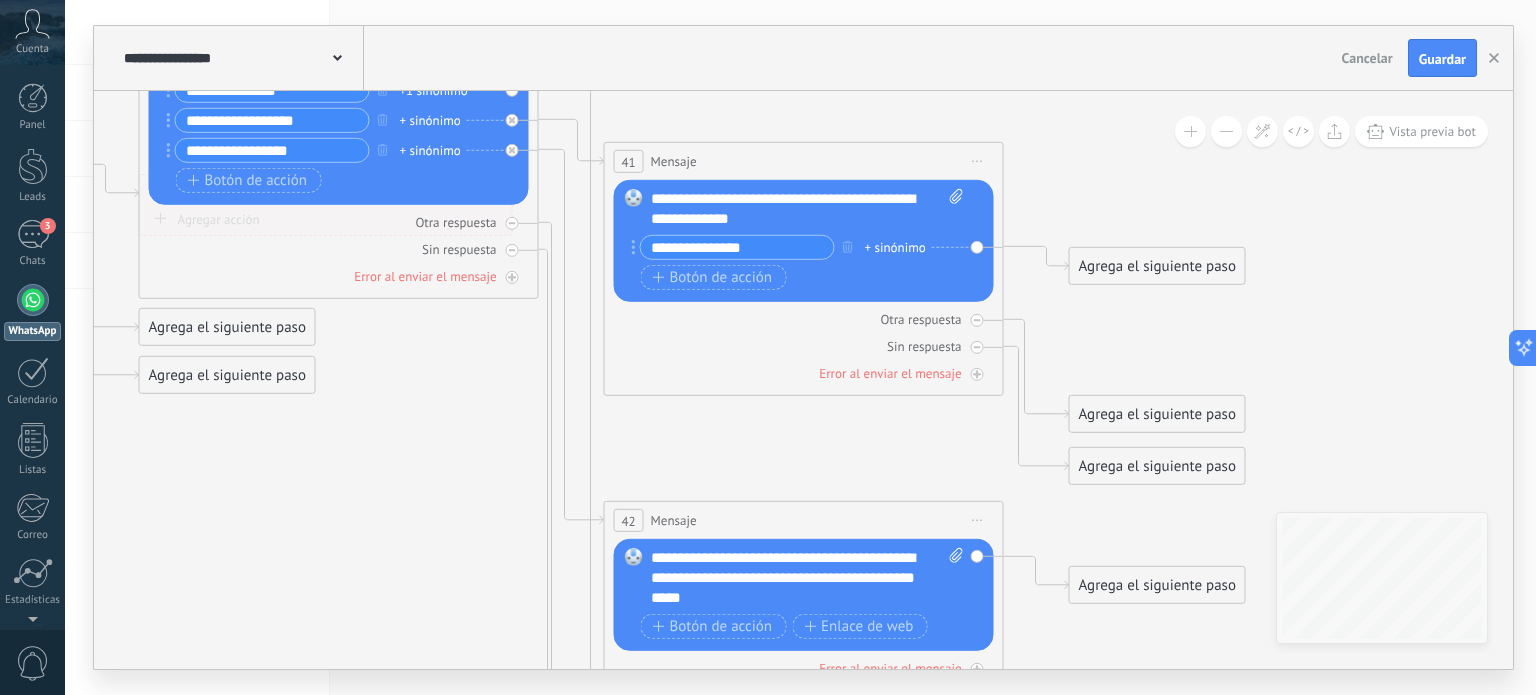 click on "**********" at bounding box center (808, 578) 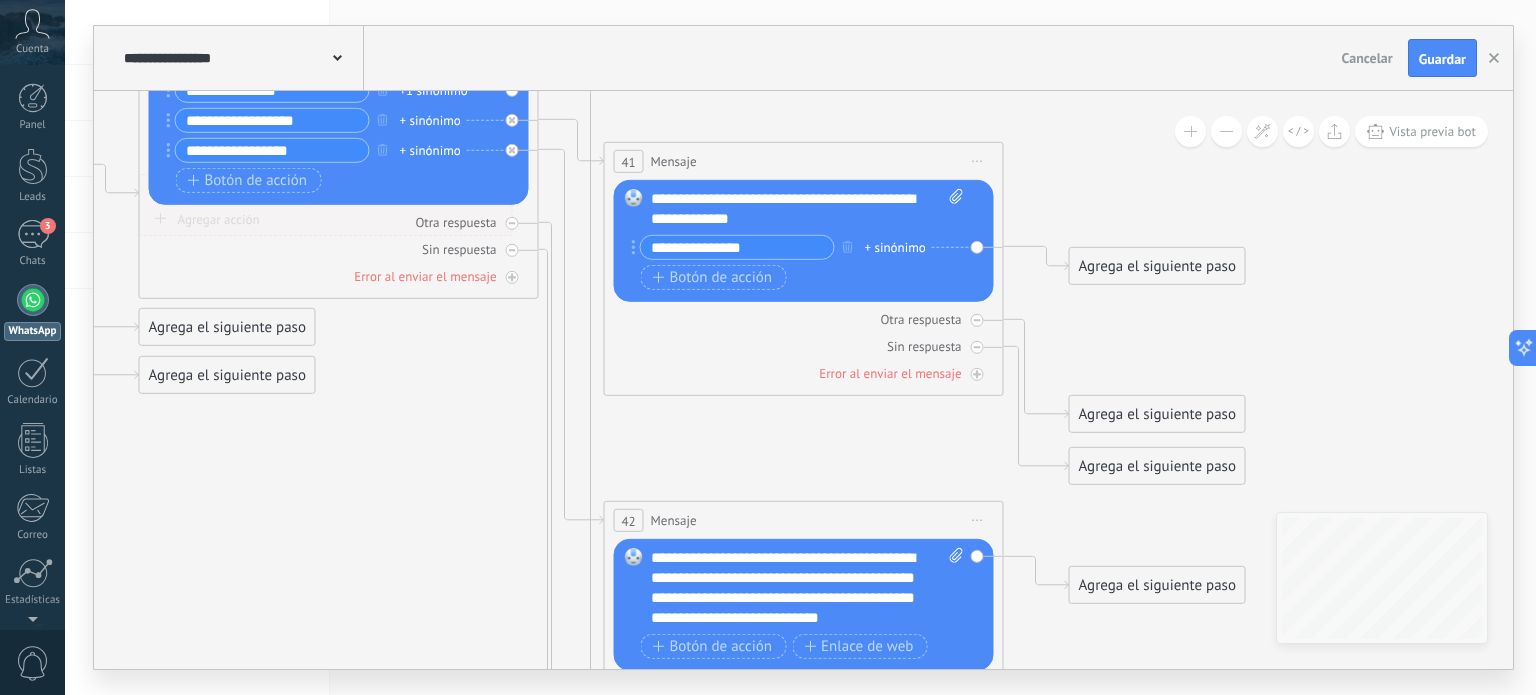 click on "**********" at bounding box center [808, 588] 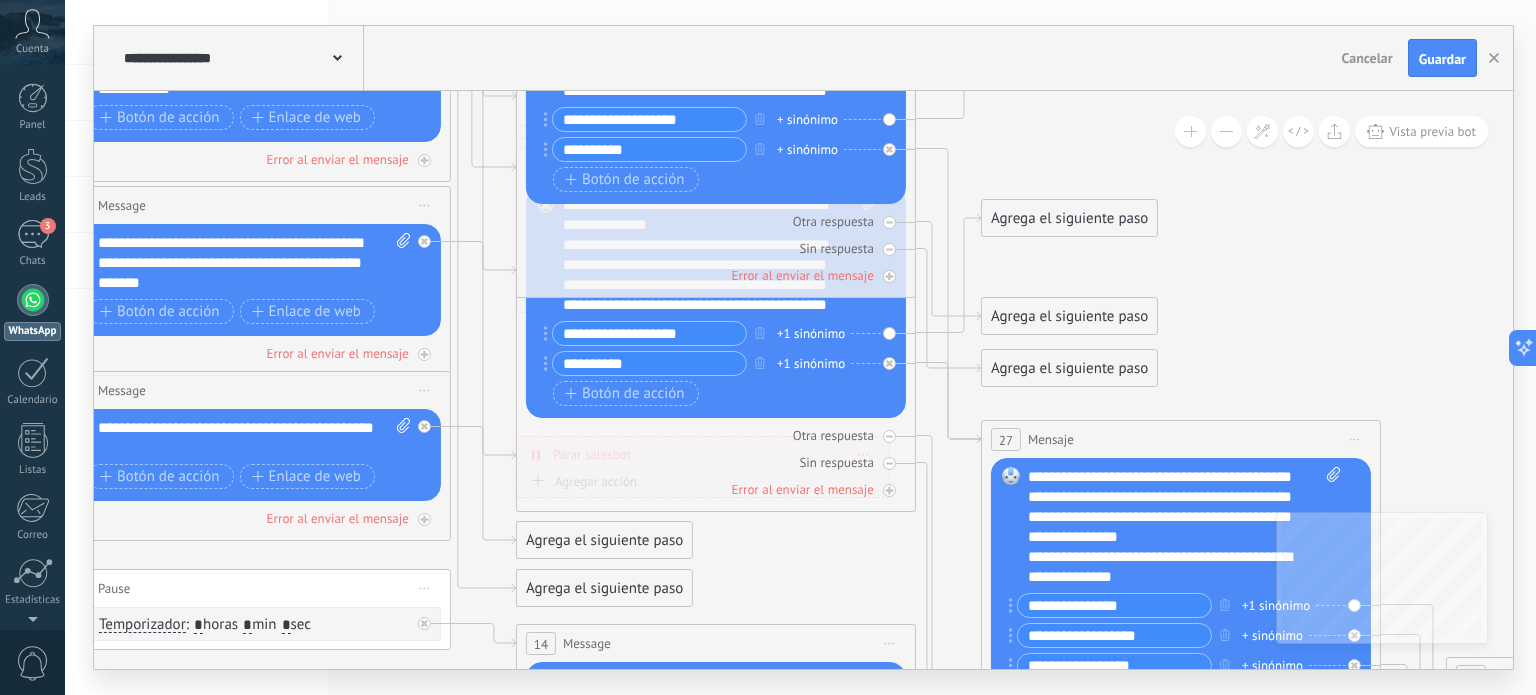 click 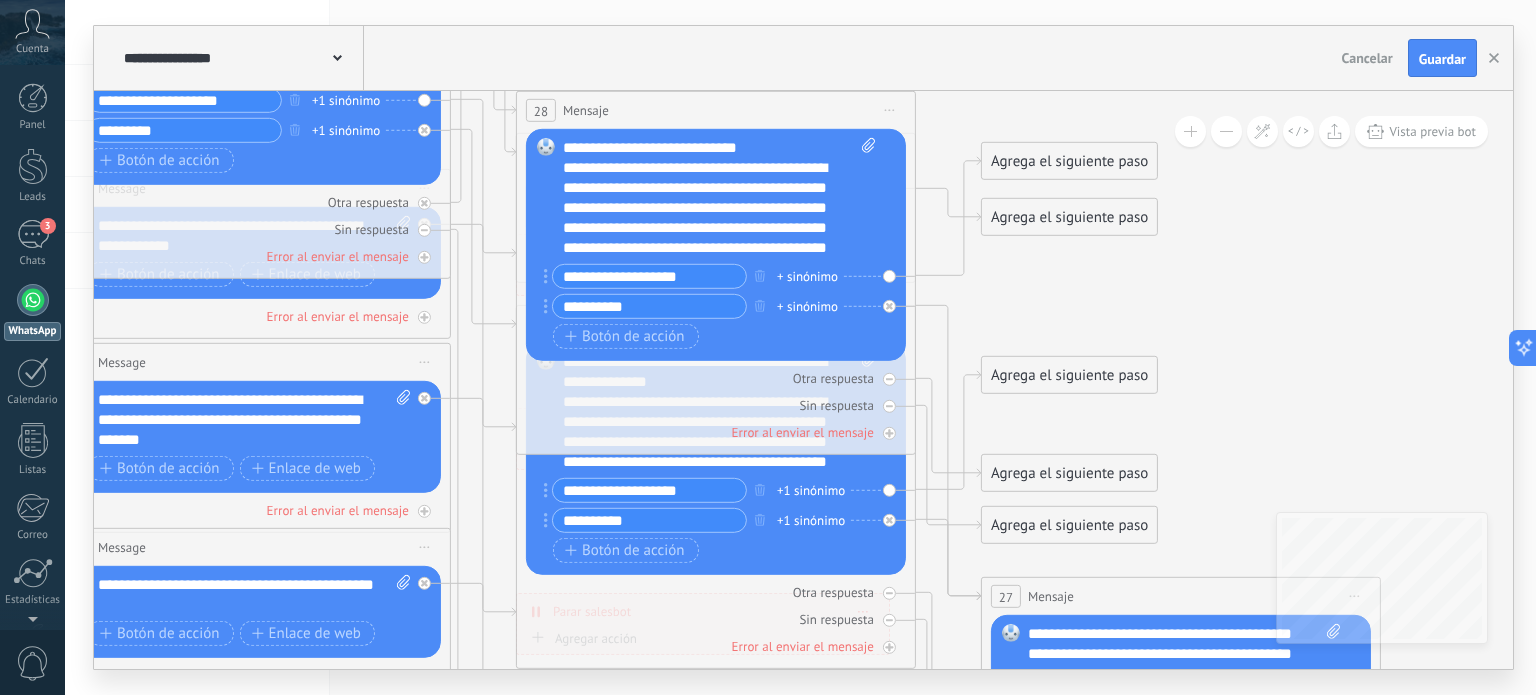 click on "Botón de acción
Enlace de web" at bounding box center [714, 550] 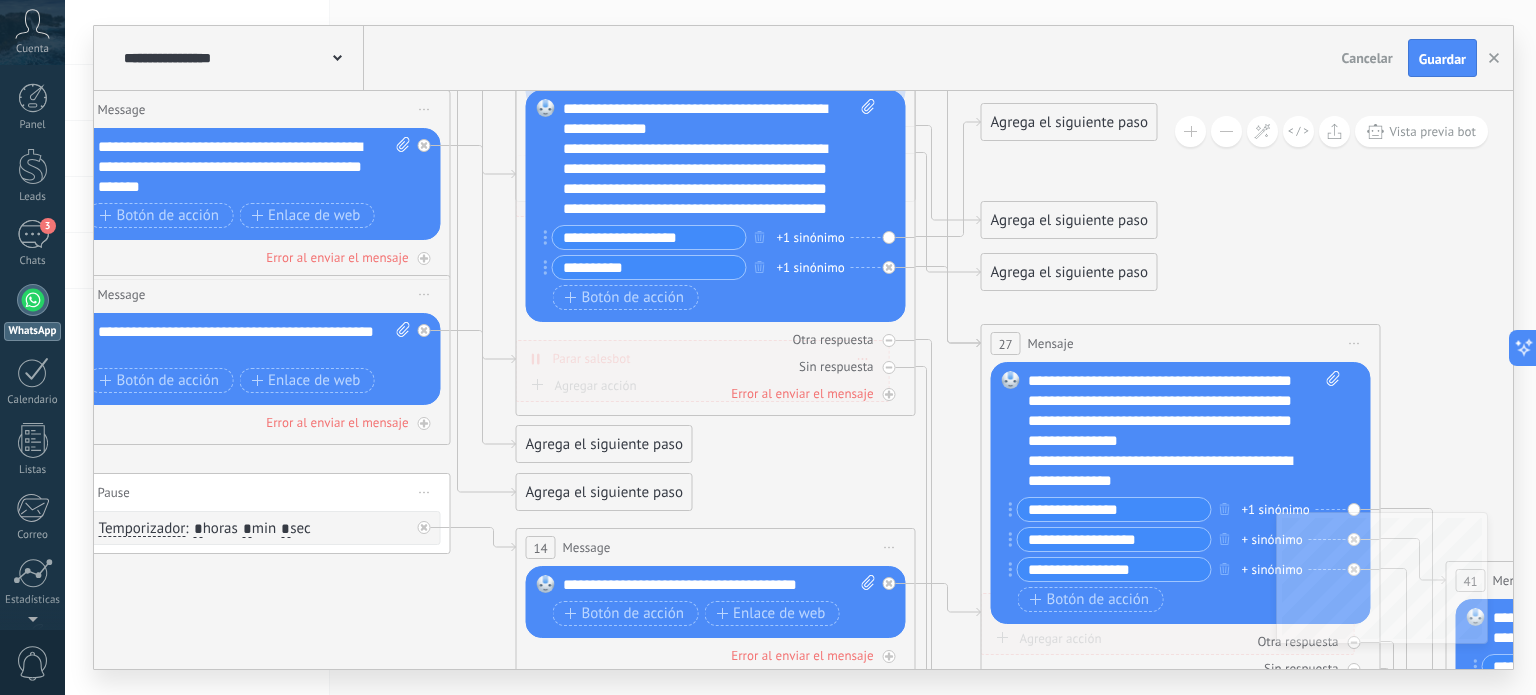 scroll, scrollTop: 0, scrollLeft: 0, axis: both 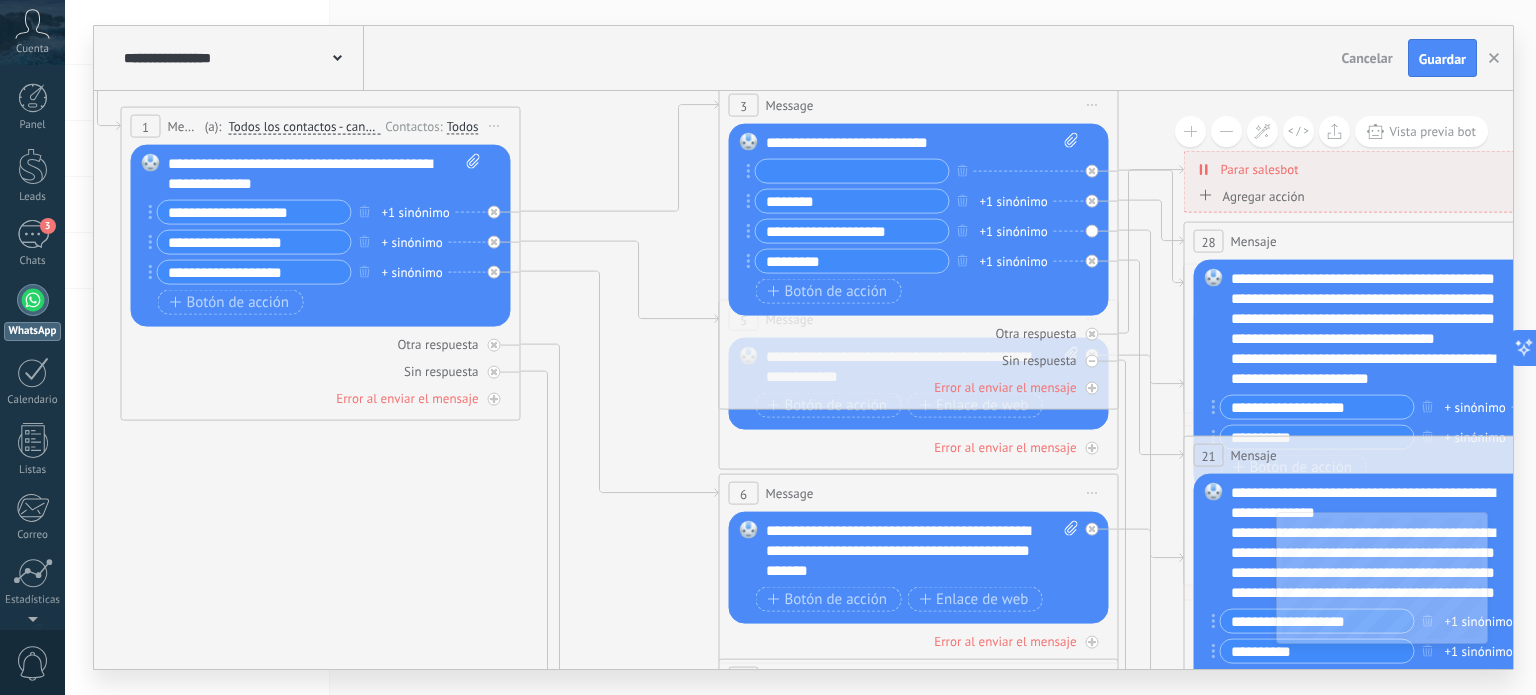 type 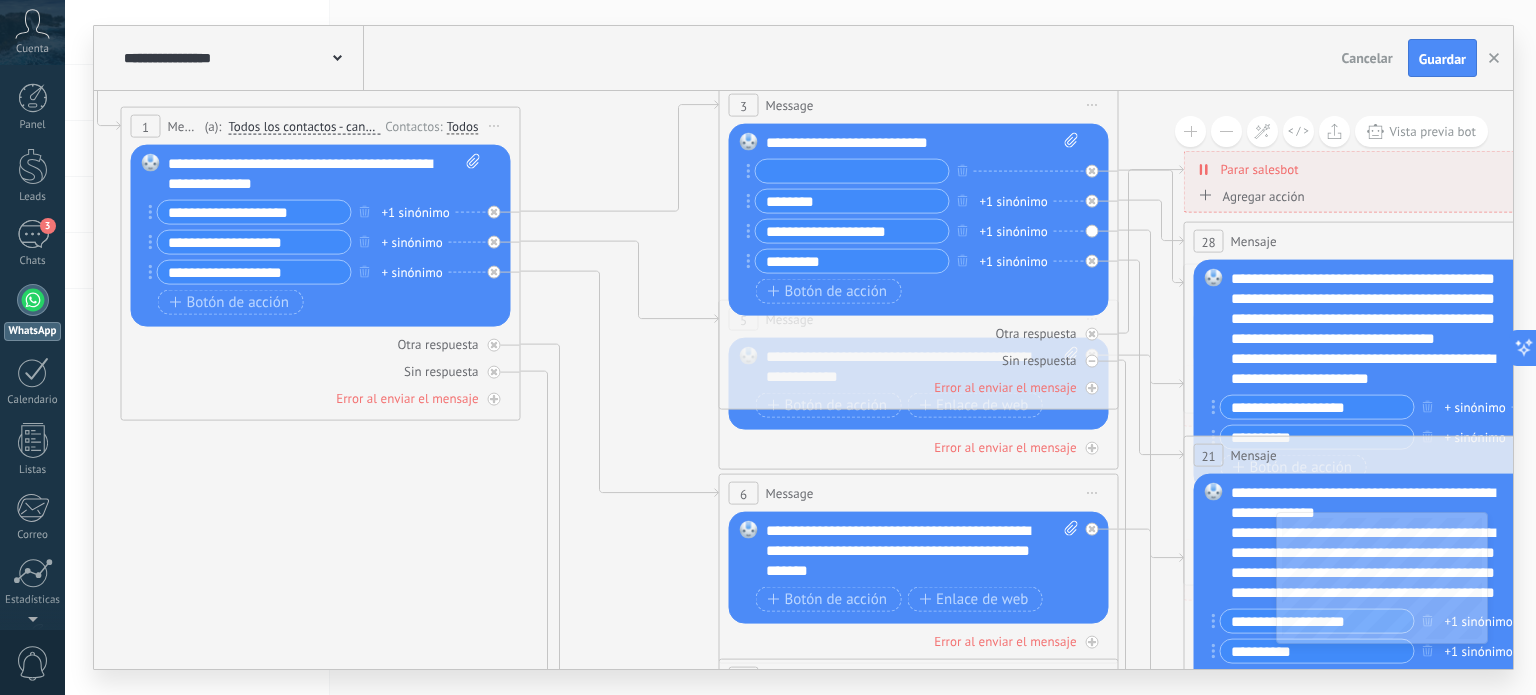 click 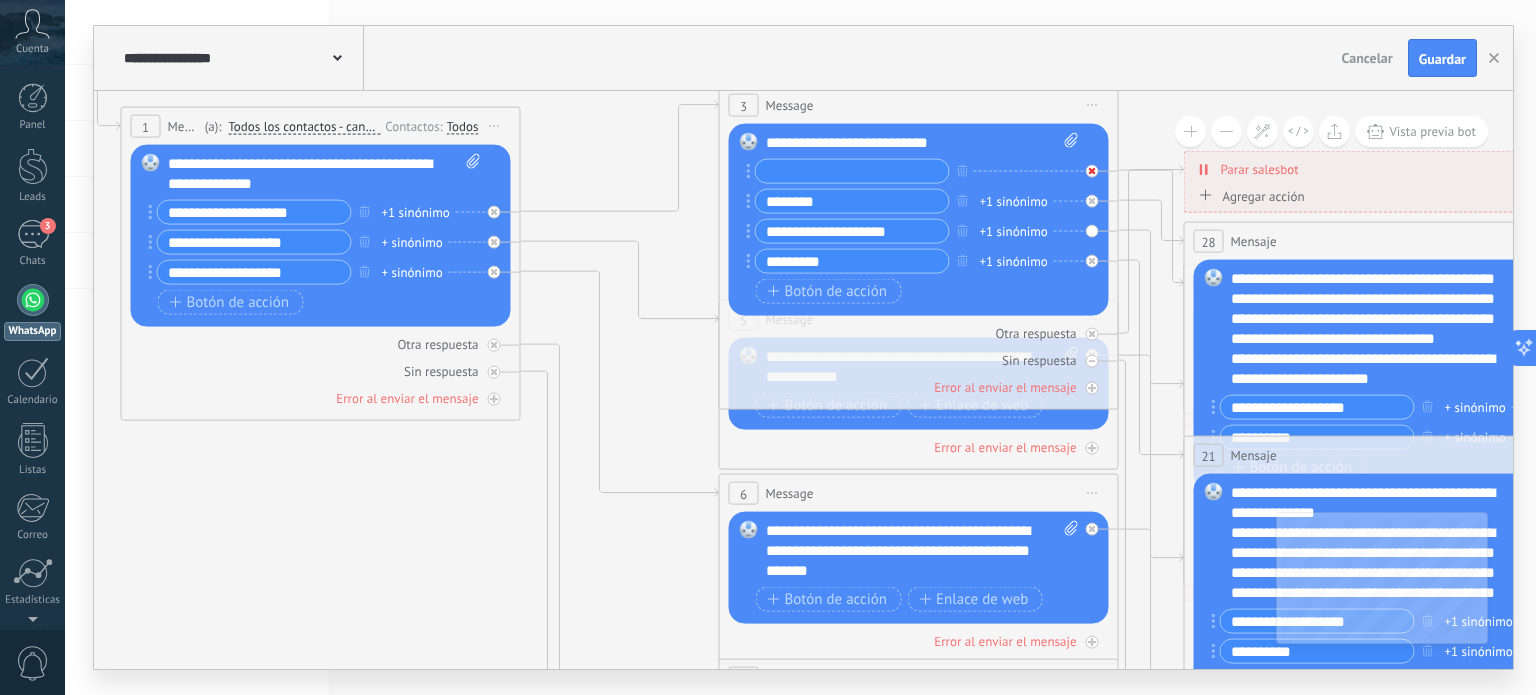 click 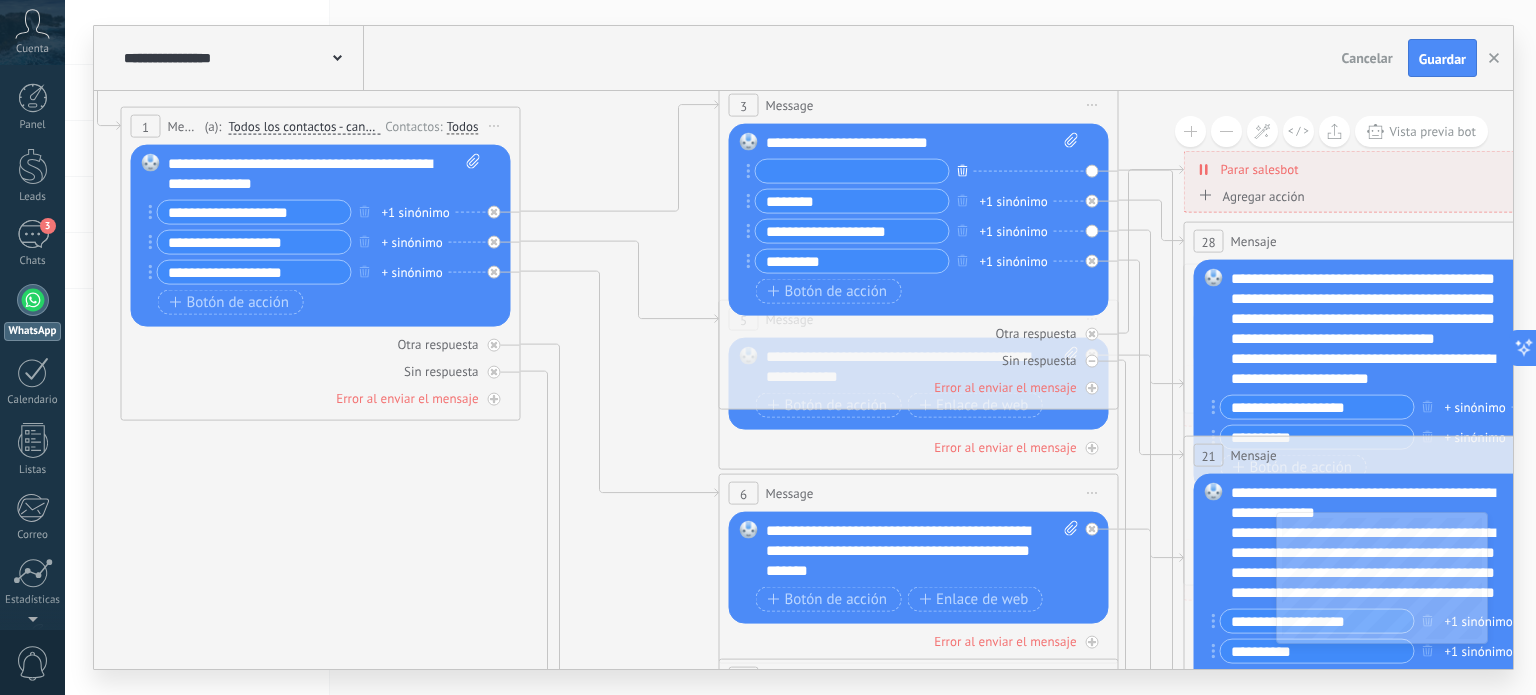 click 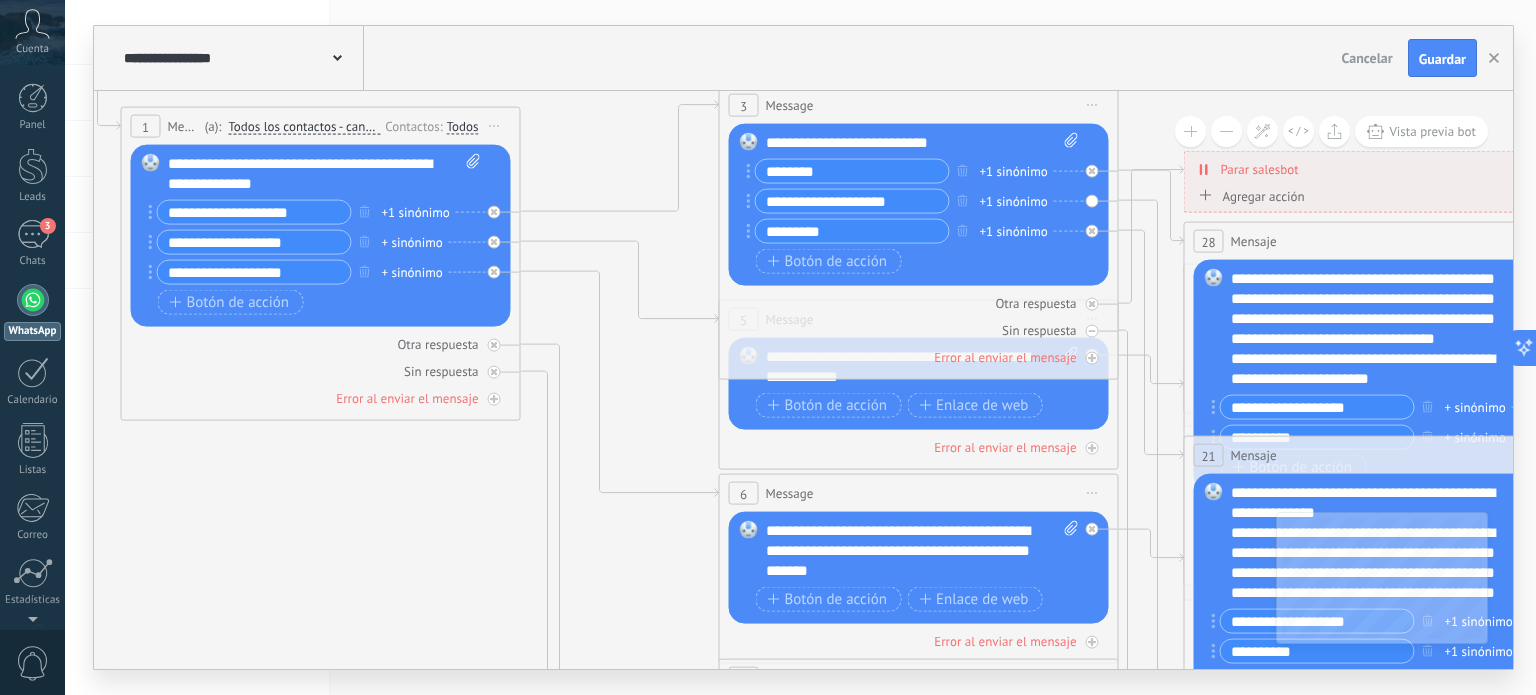 click on "**********" at bounding box center [852, 201] 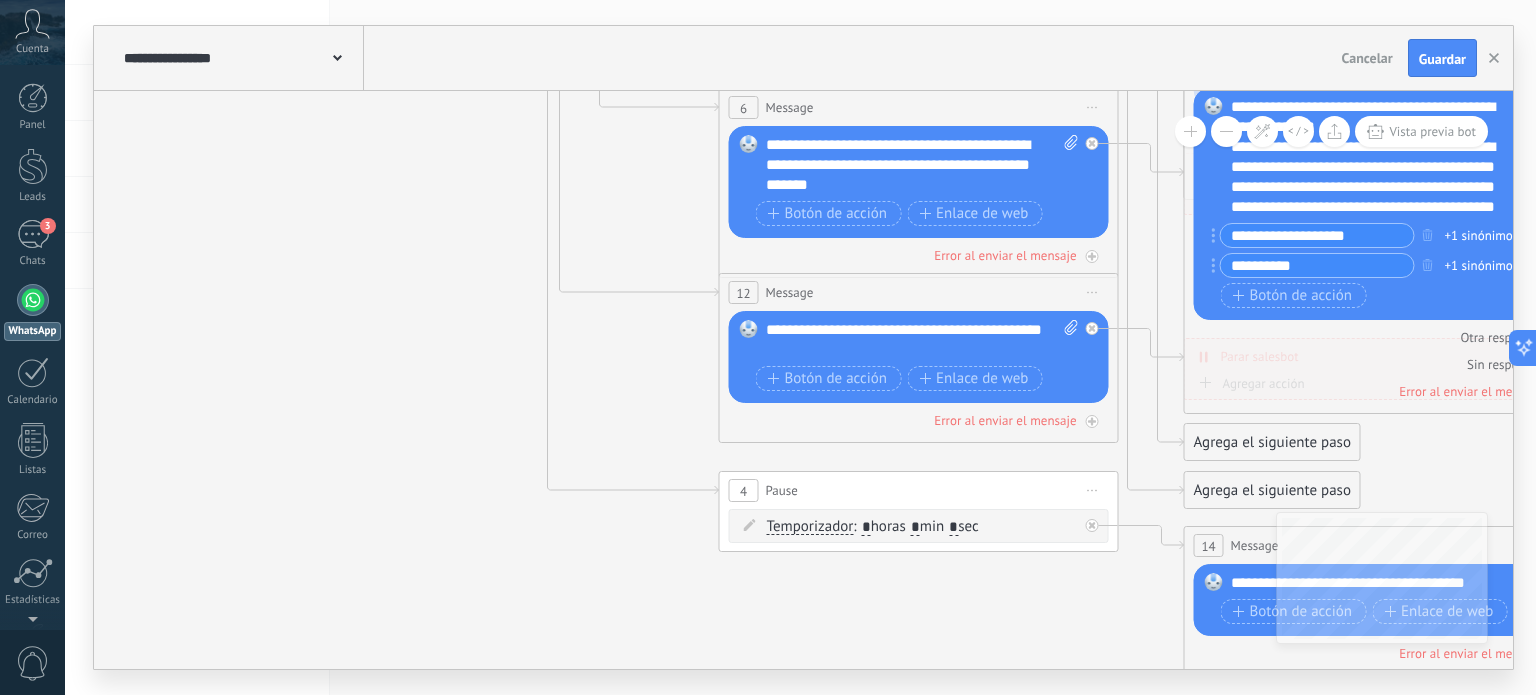 type on "**********" 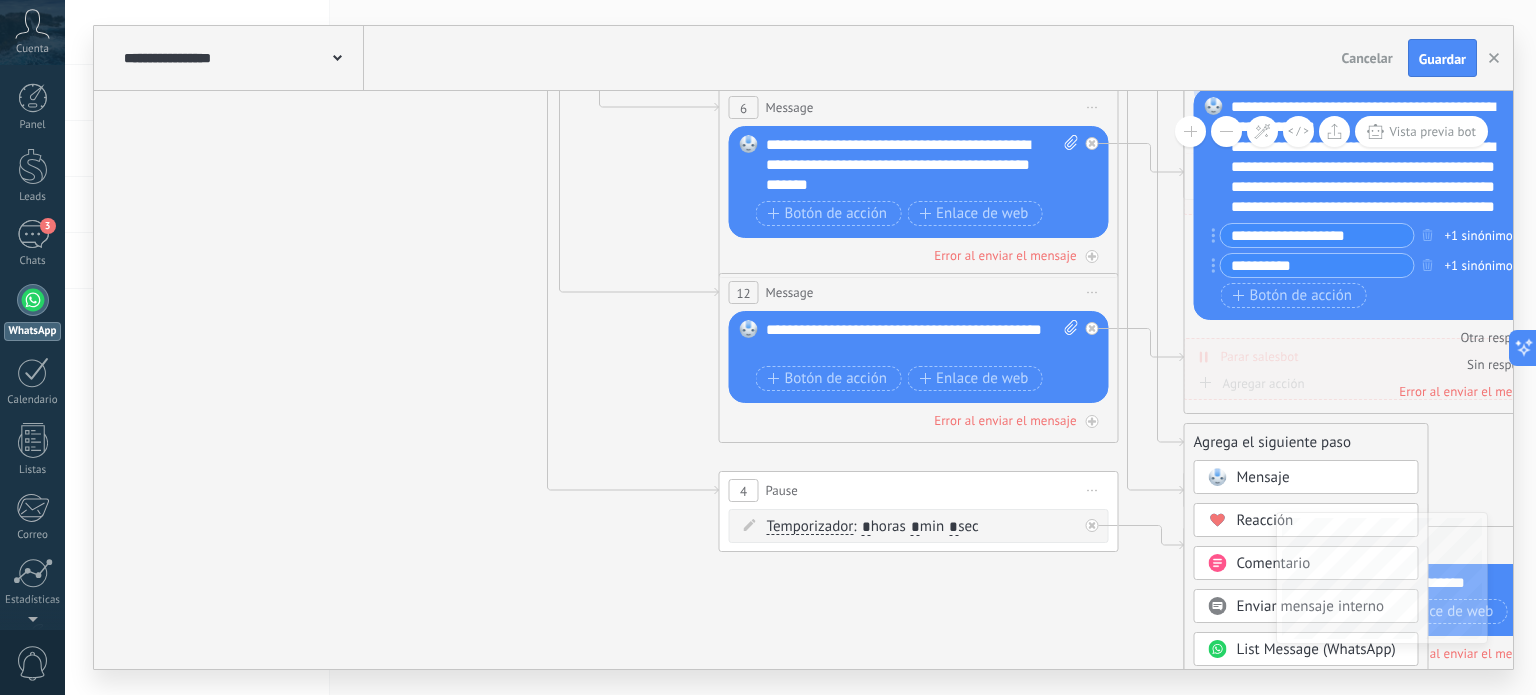 click on "Mensaje" at bounding box center (1263, 477) 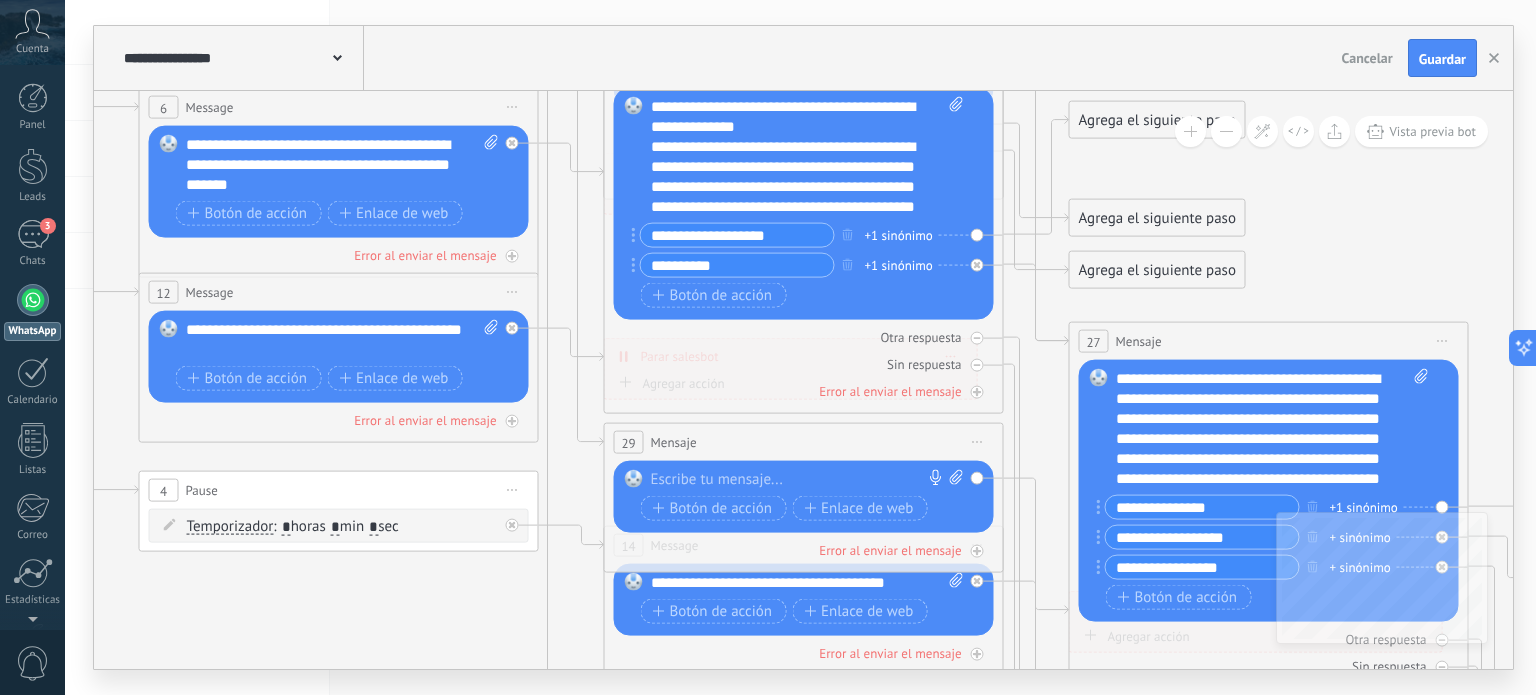 click at bounding box center (799, 480) 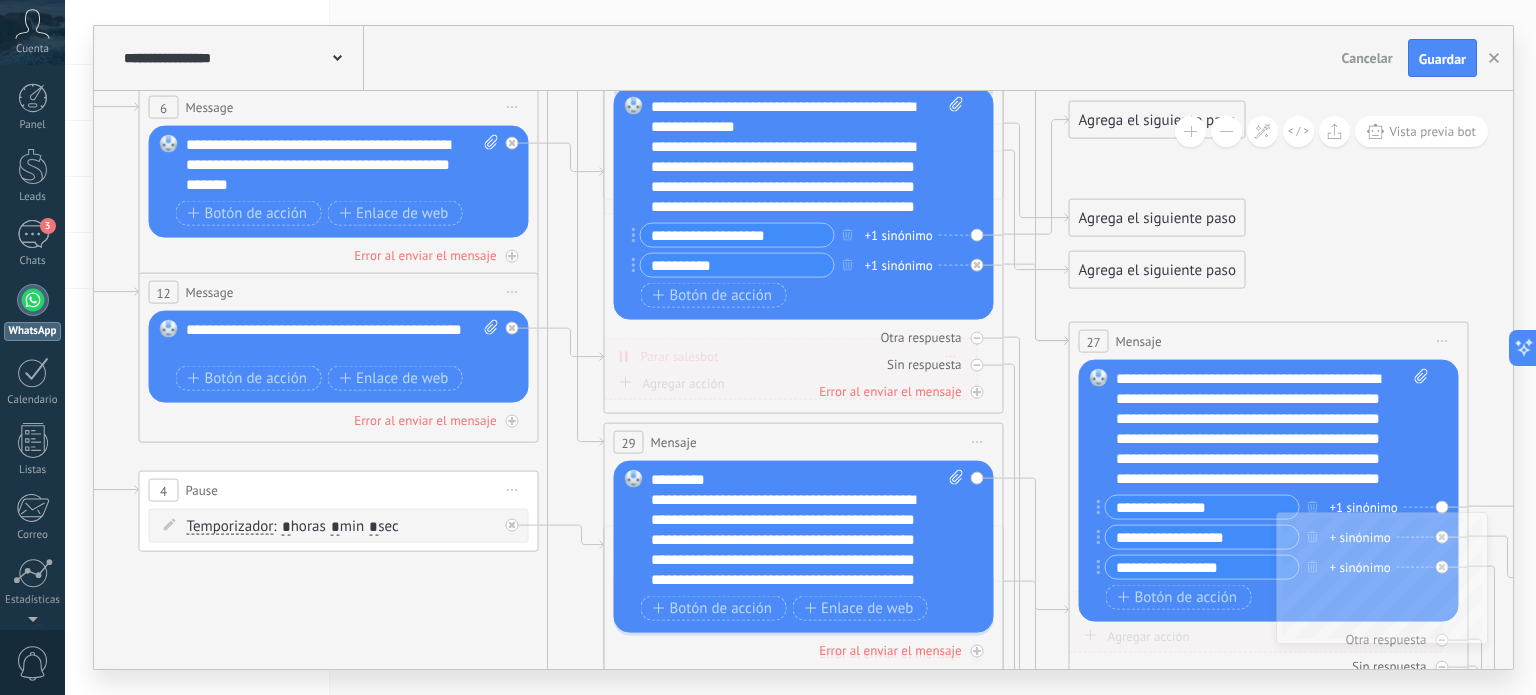click on "**********" at bounding box center (798, 580) 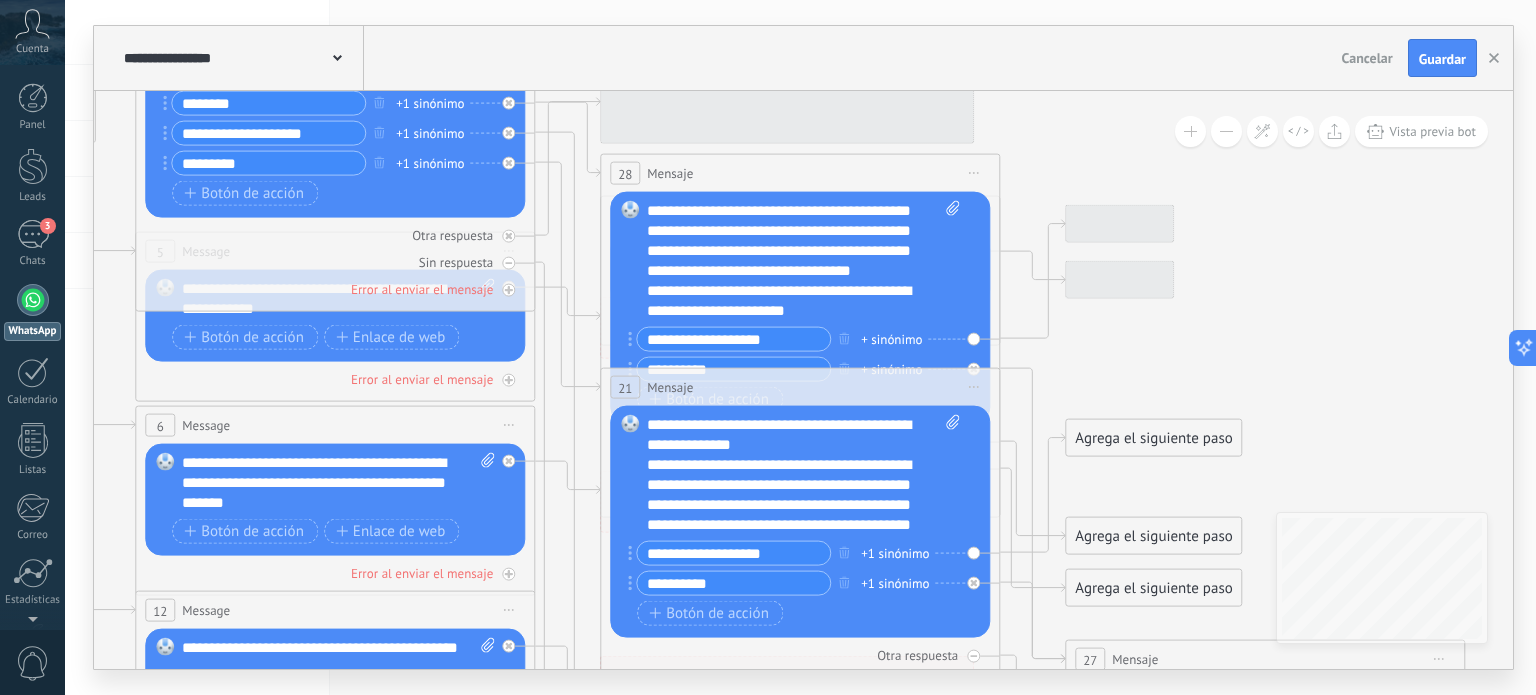 click at bounding box center [949, 261] 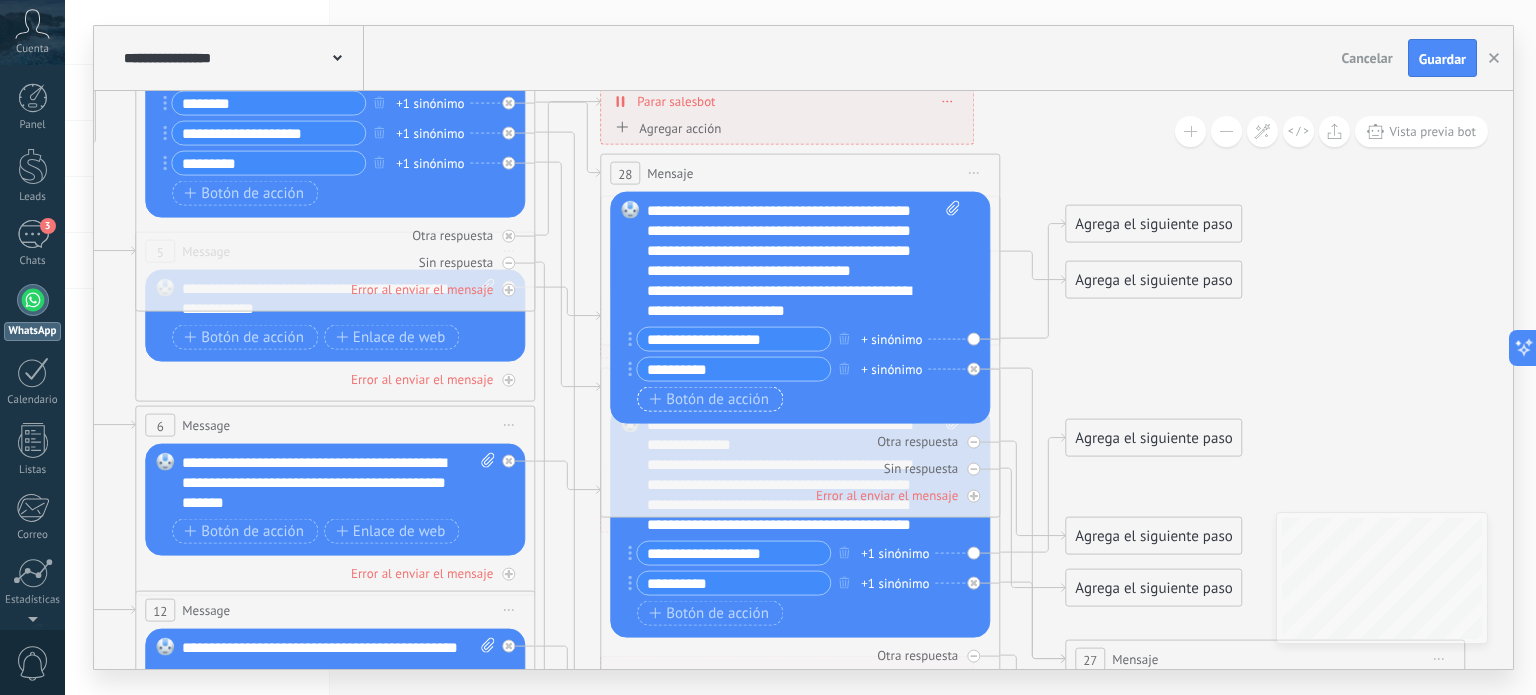 click on "Botón de acción" at bounding box center [709, 399] 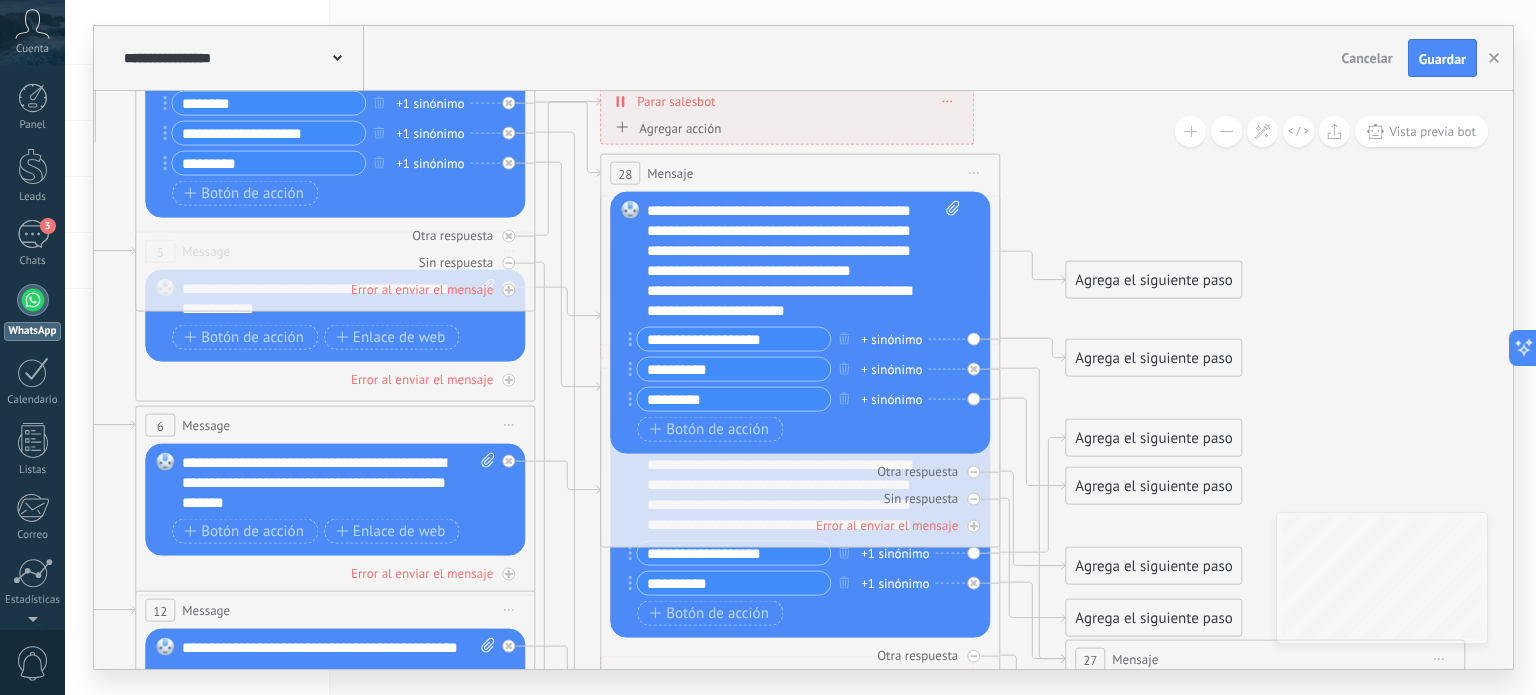 click on "*********" at bounding box center [733, 399] 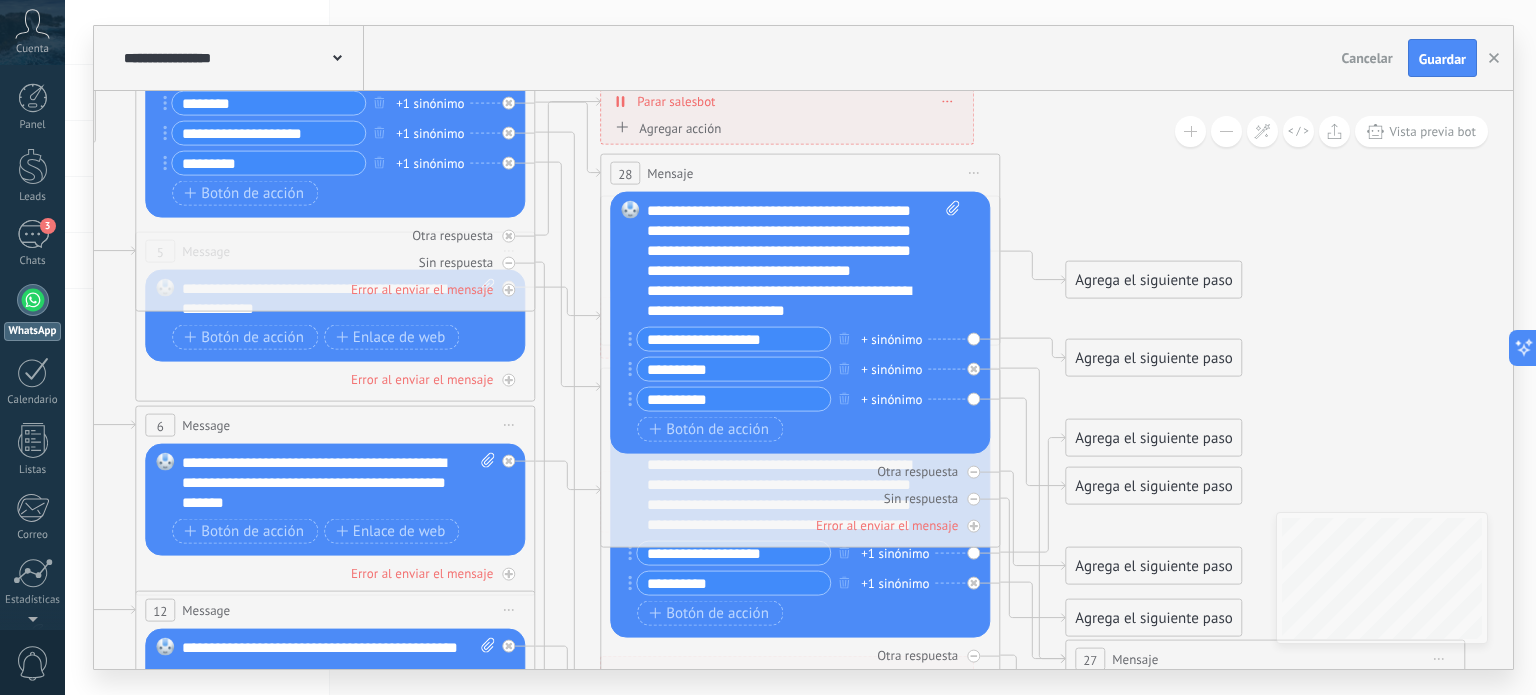 type on "**********" 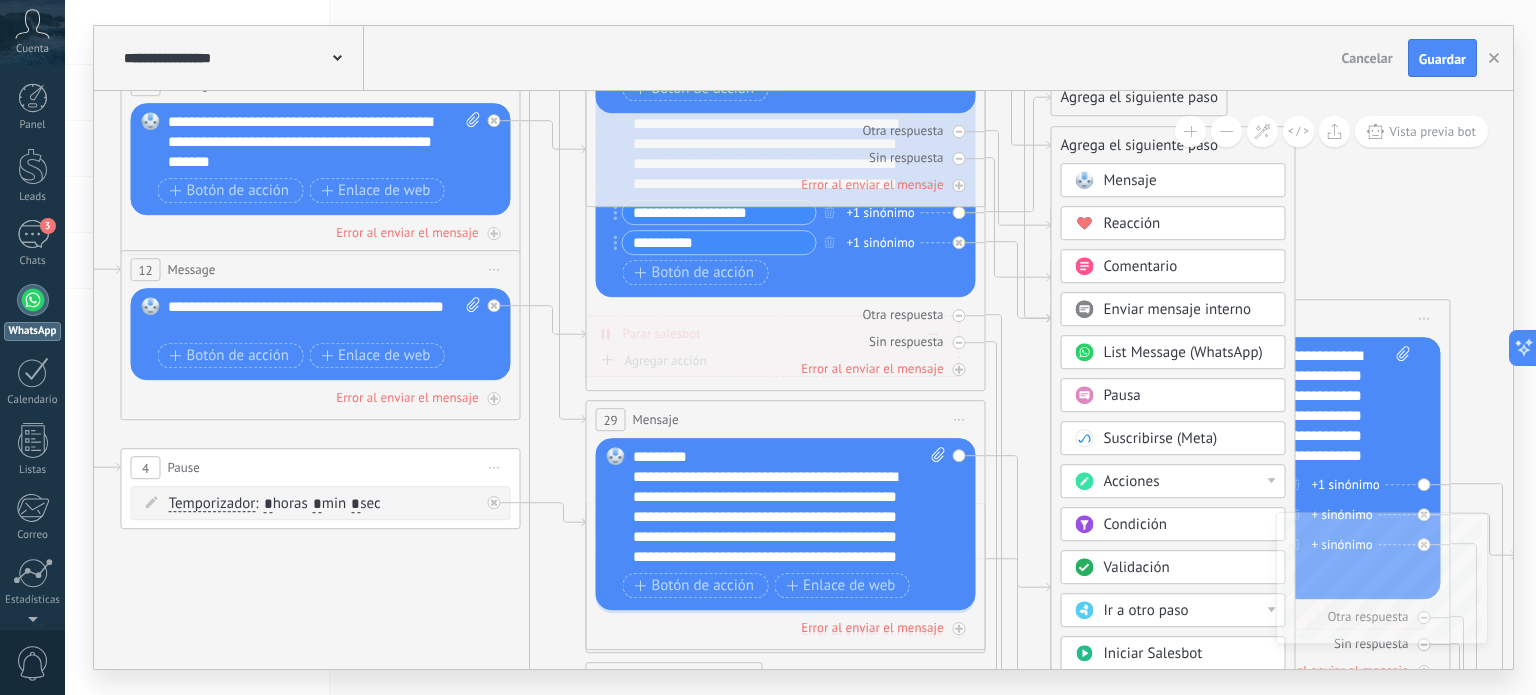 click on "Acciones" at bounding box center [1173, 481] 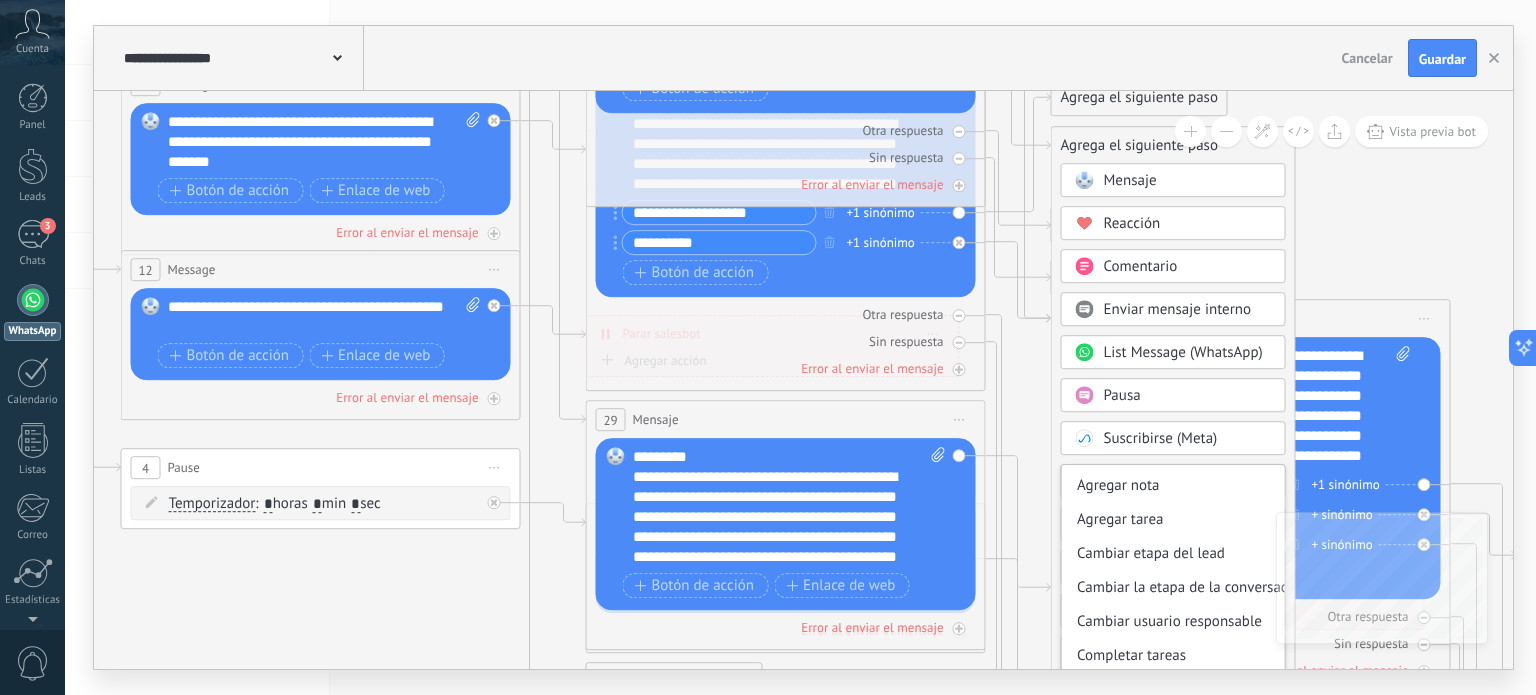 scroll, scrollTop: 0, scrollLeft: 0, axis: both 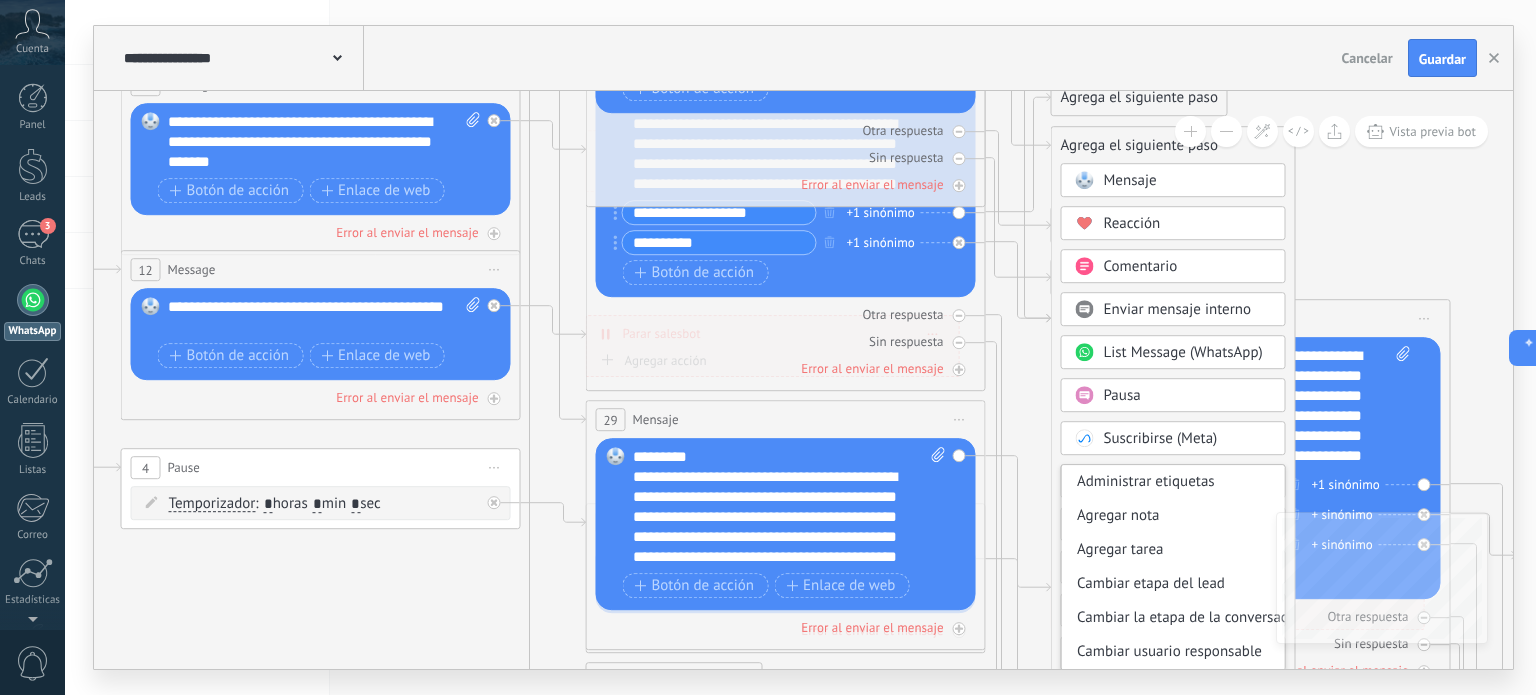 click 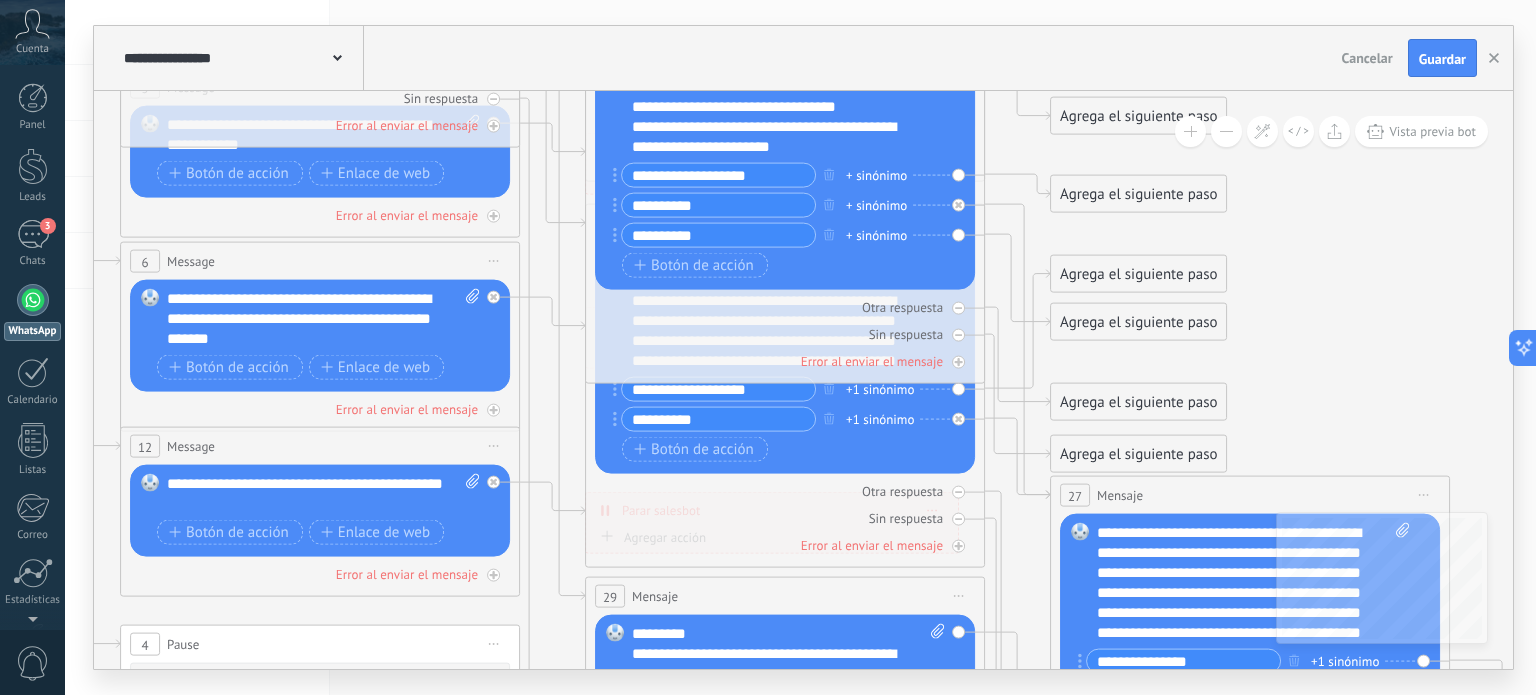 click on "Agrega el siguiente paso" at bounding box center (1138, 322) 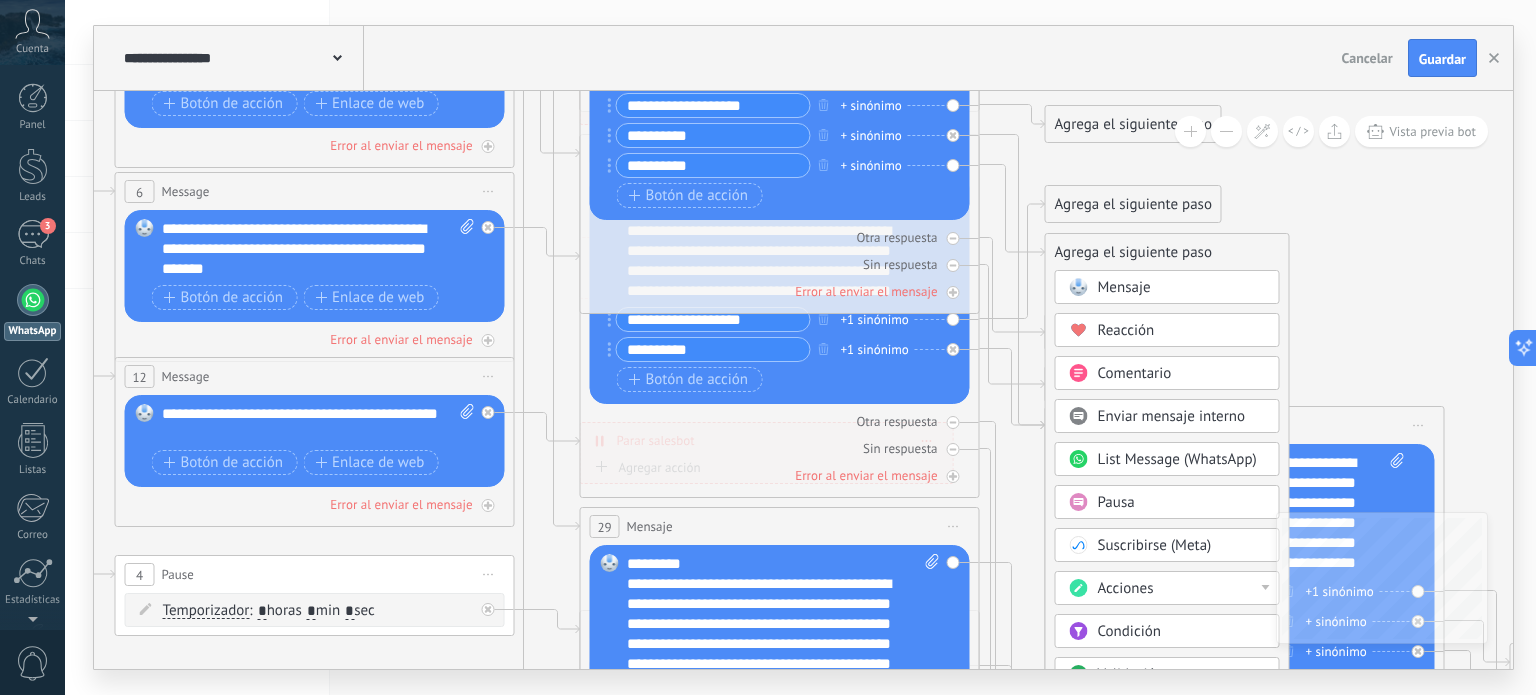 click on "Mensaje" at bounding box center (1182, 288) 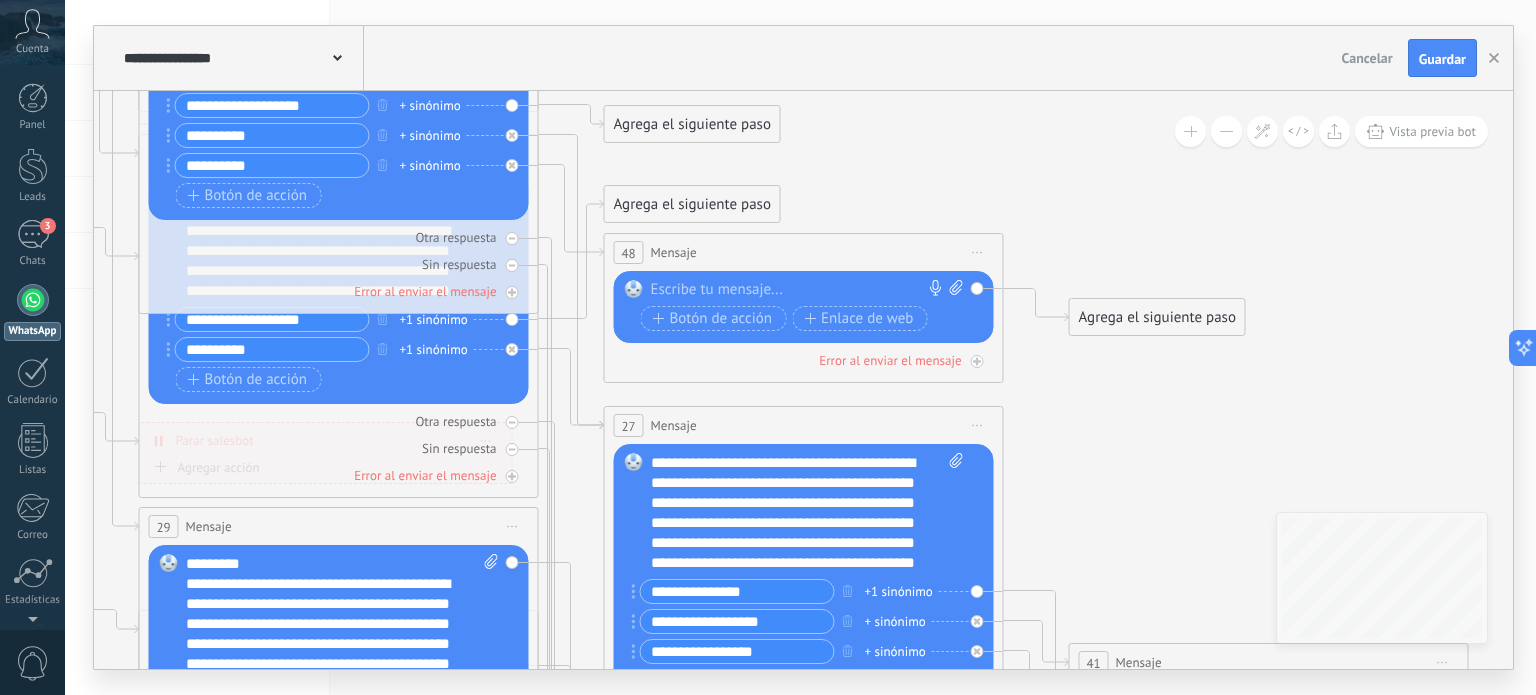 click at bounding box center [799, 290] 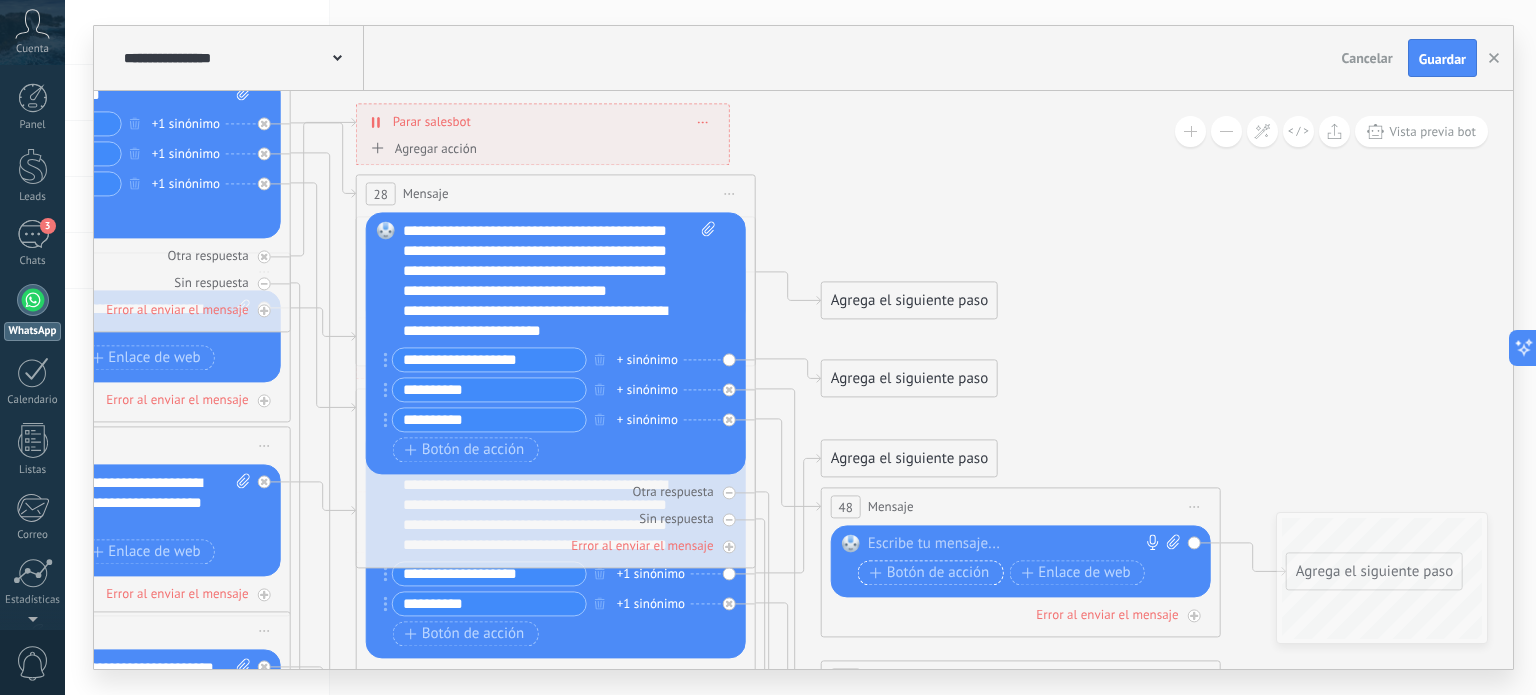 type 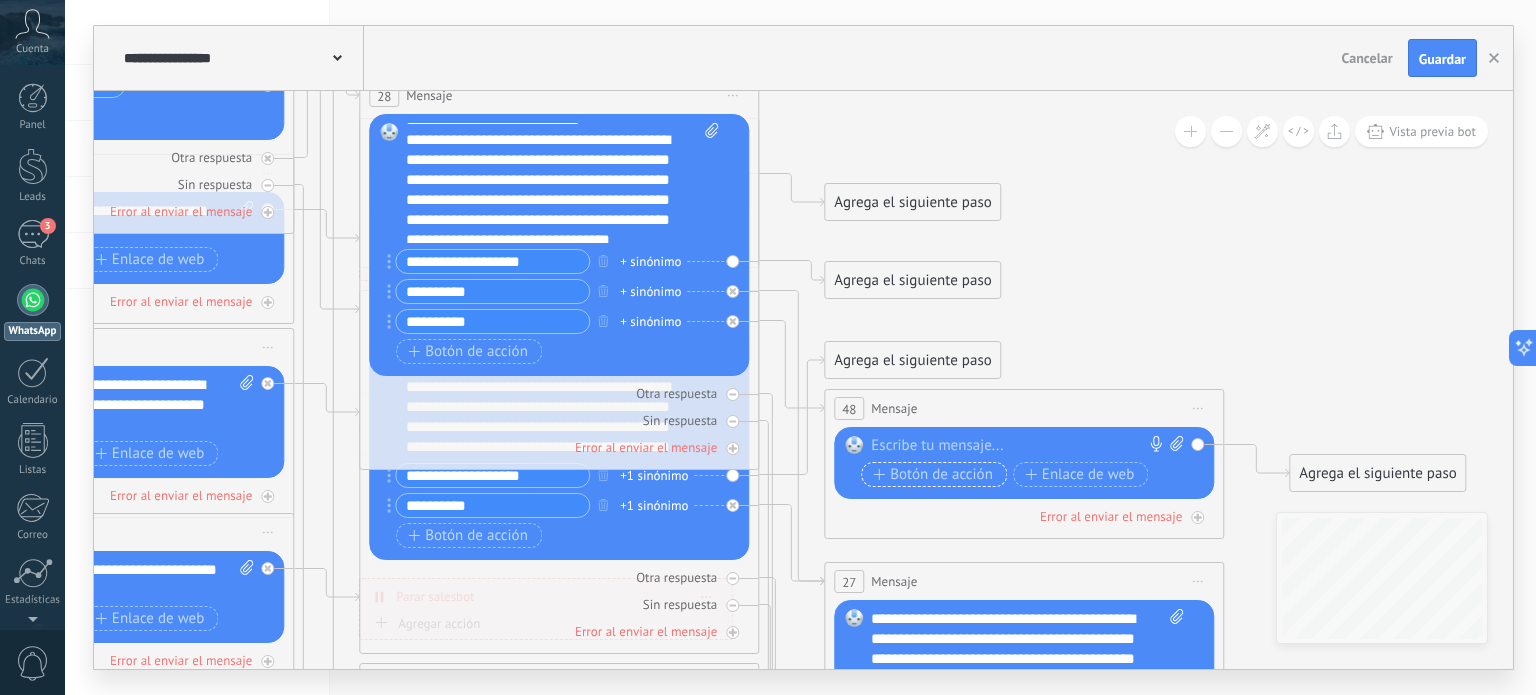 scroll, scrollTop: 0, scrollLeft: 0, axis: both 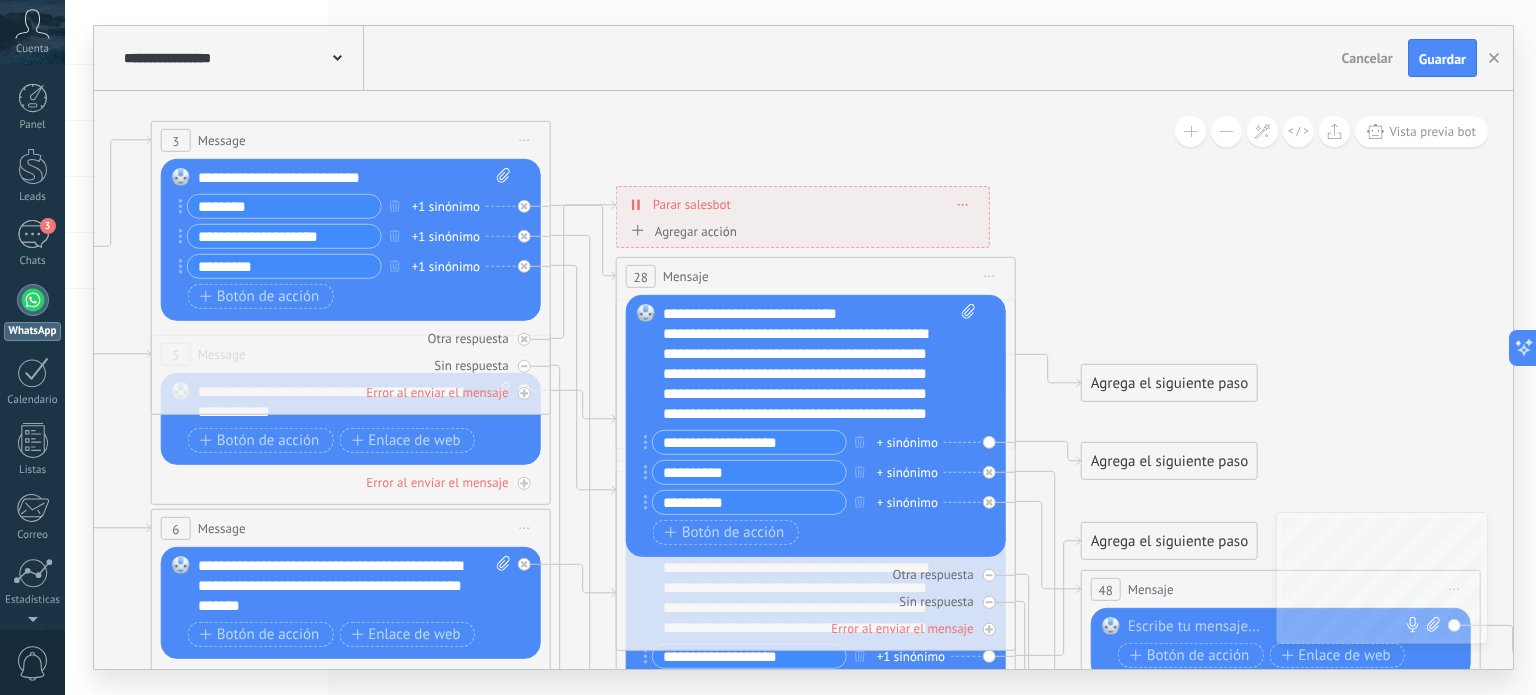 click at bounding box center (1276, 627) 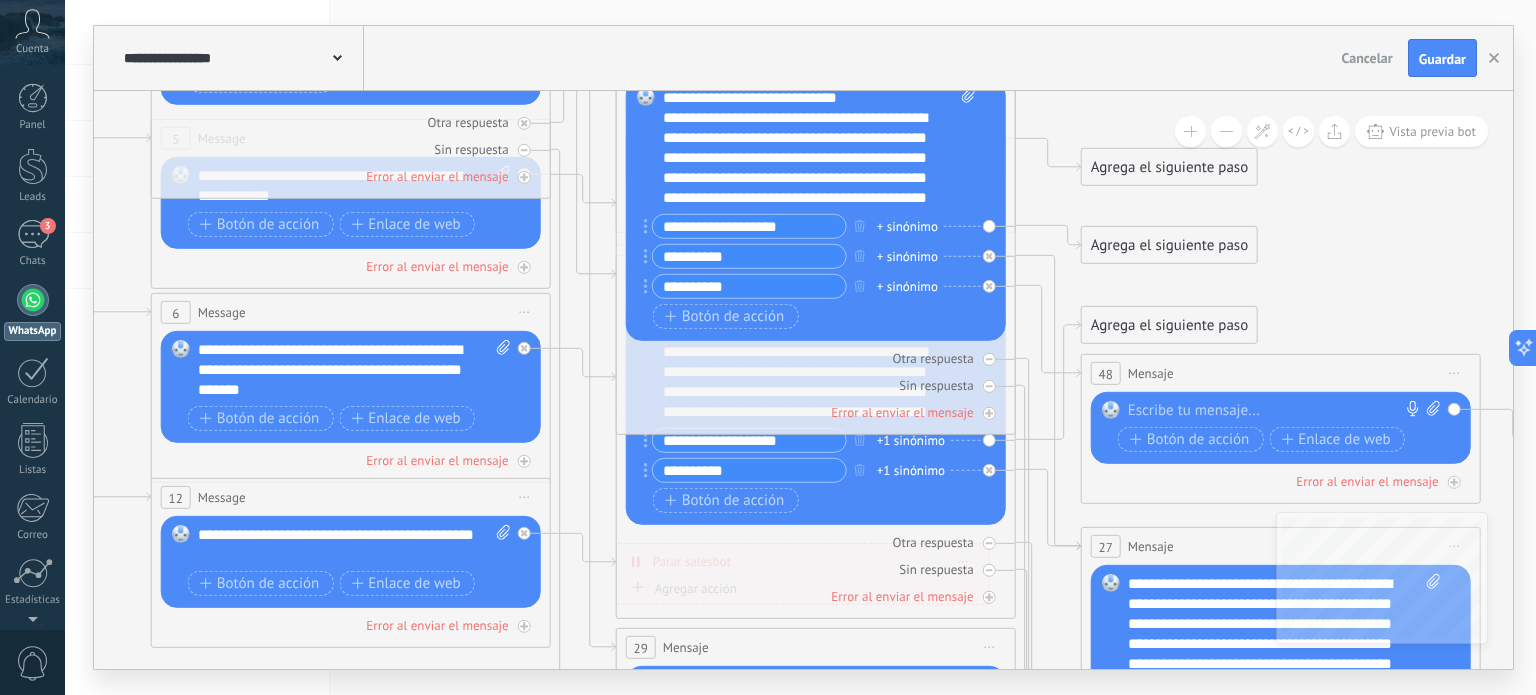 paste 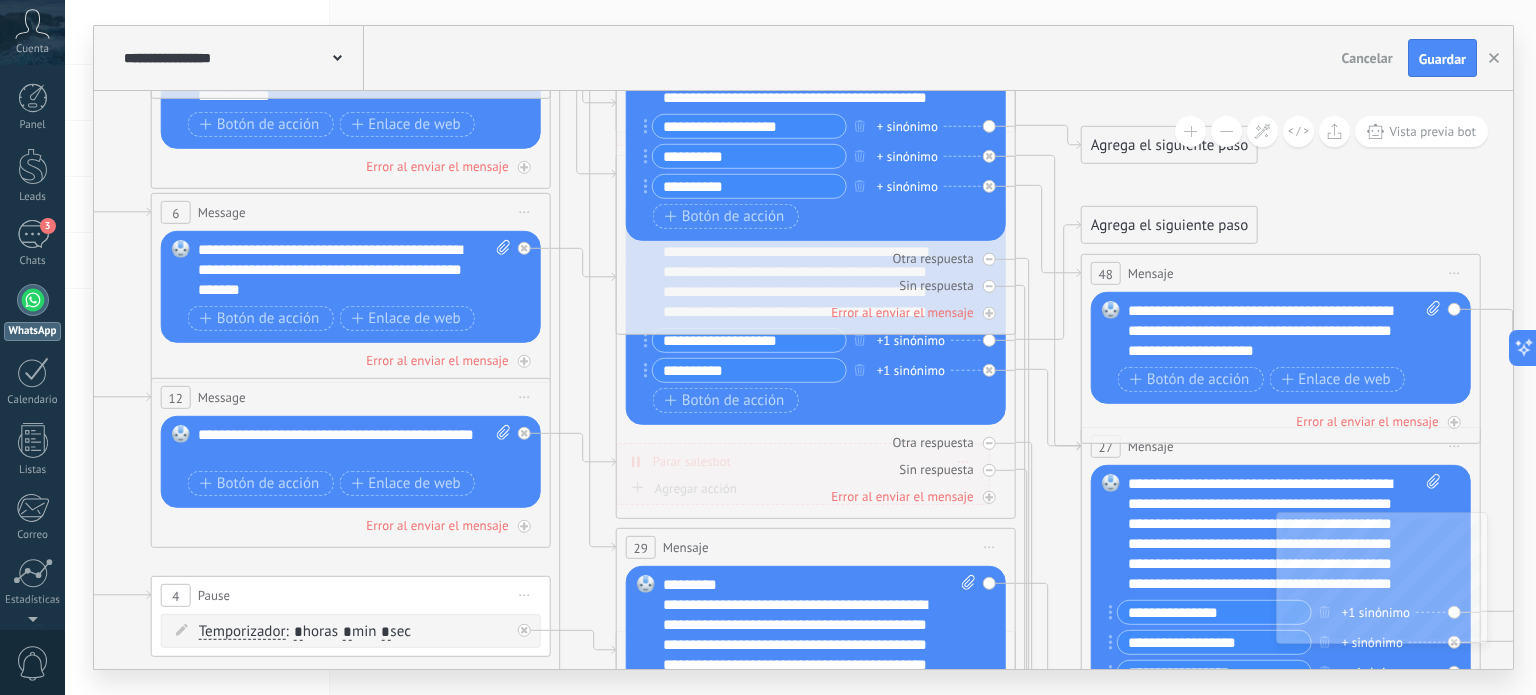 click 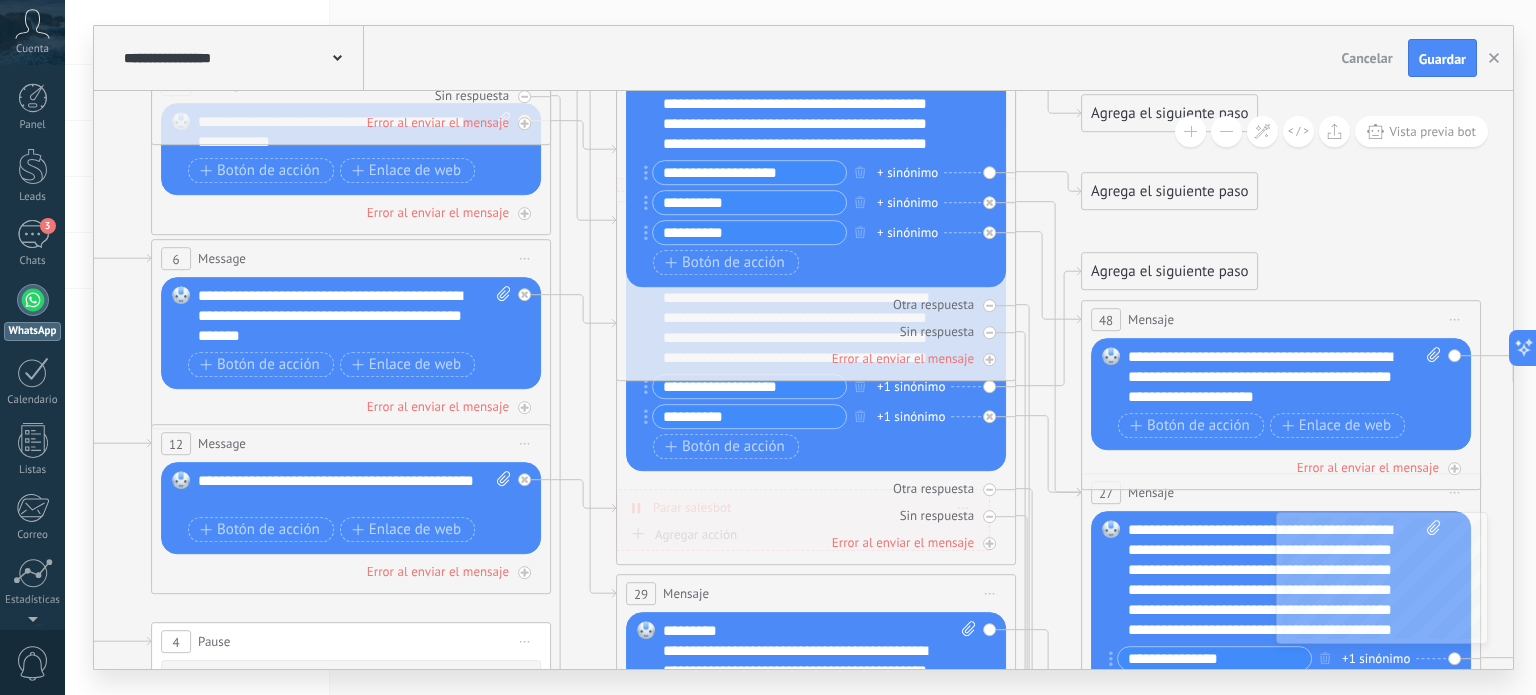 click on "Botón de acción
Enlace de web" at bounding box center [814, 446] 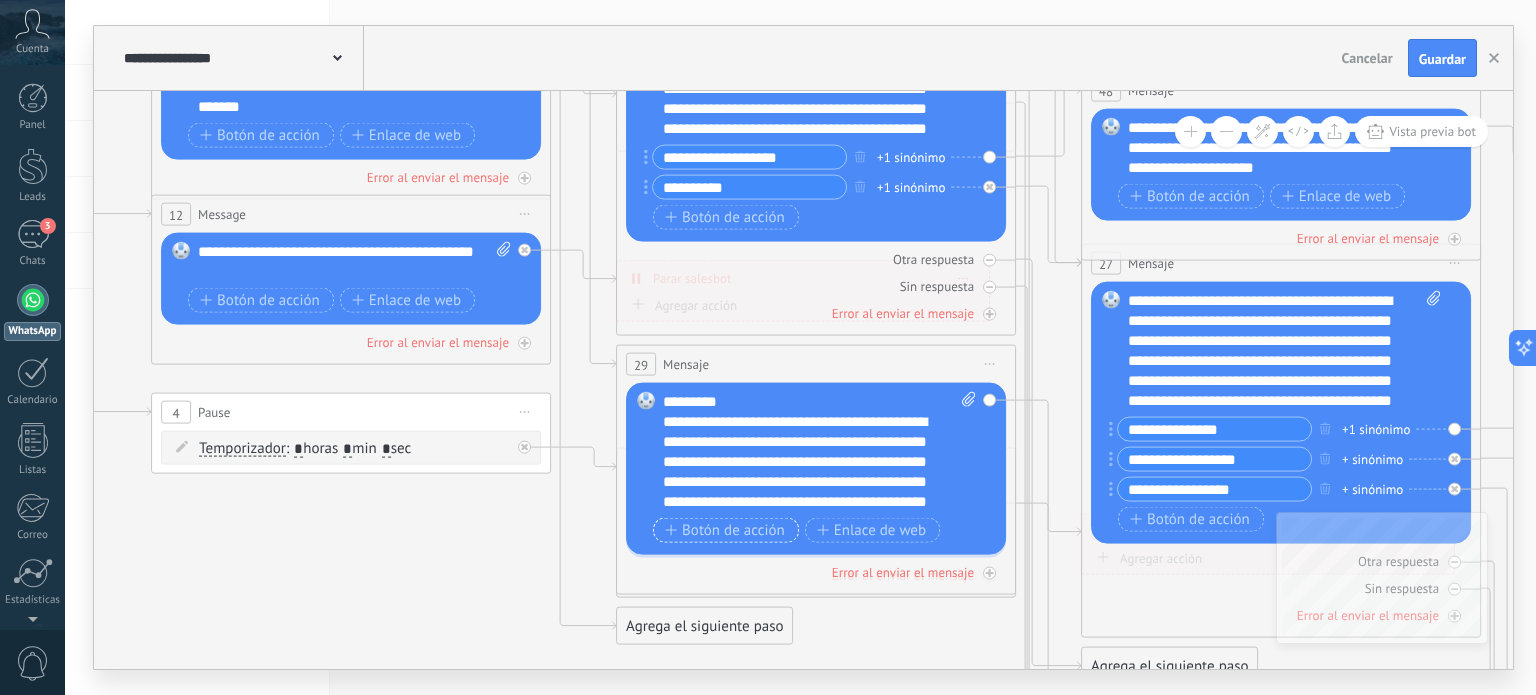 click on "Botón de acción" at bounding box center (725, 530) 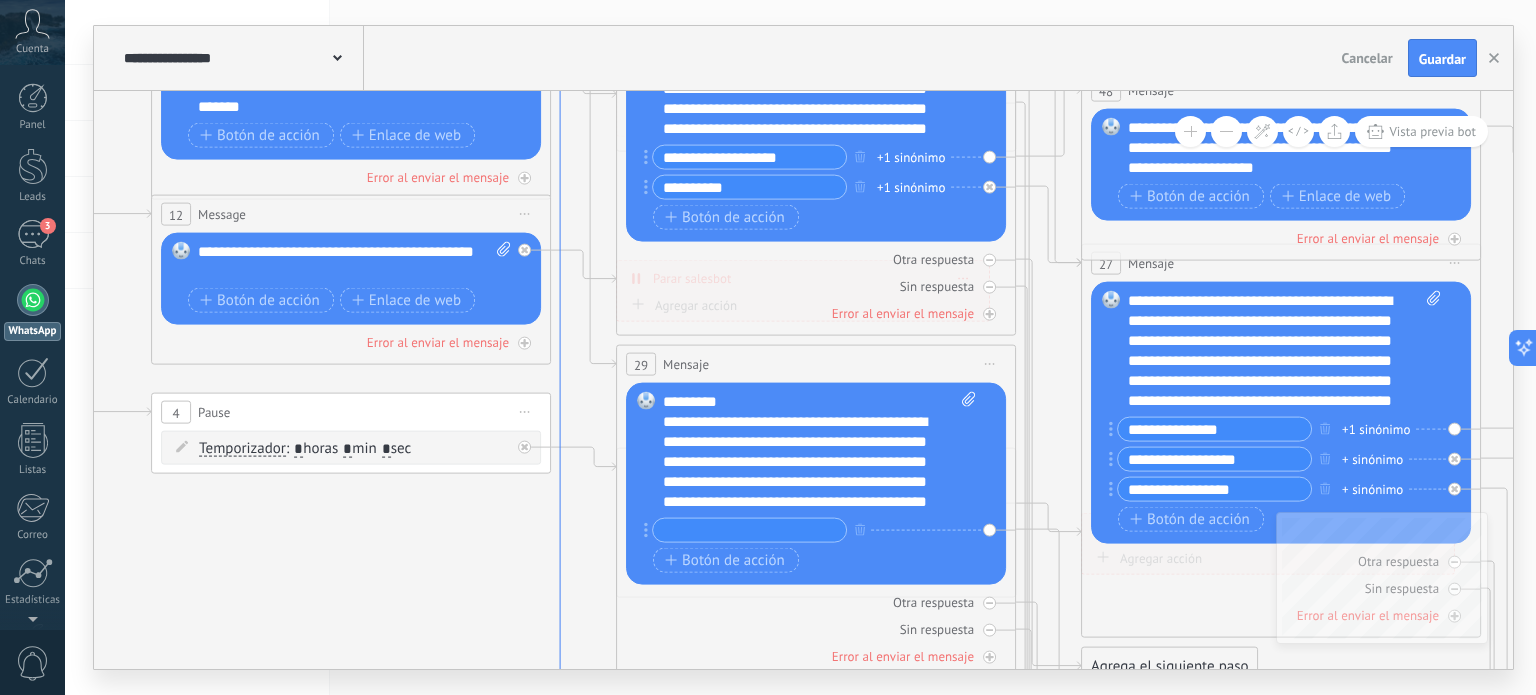 drag, startPoint x: 812, startPoint y: 156, endPoint x: 566, endPoint y: 120, distance: 248.6202 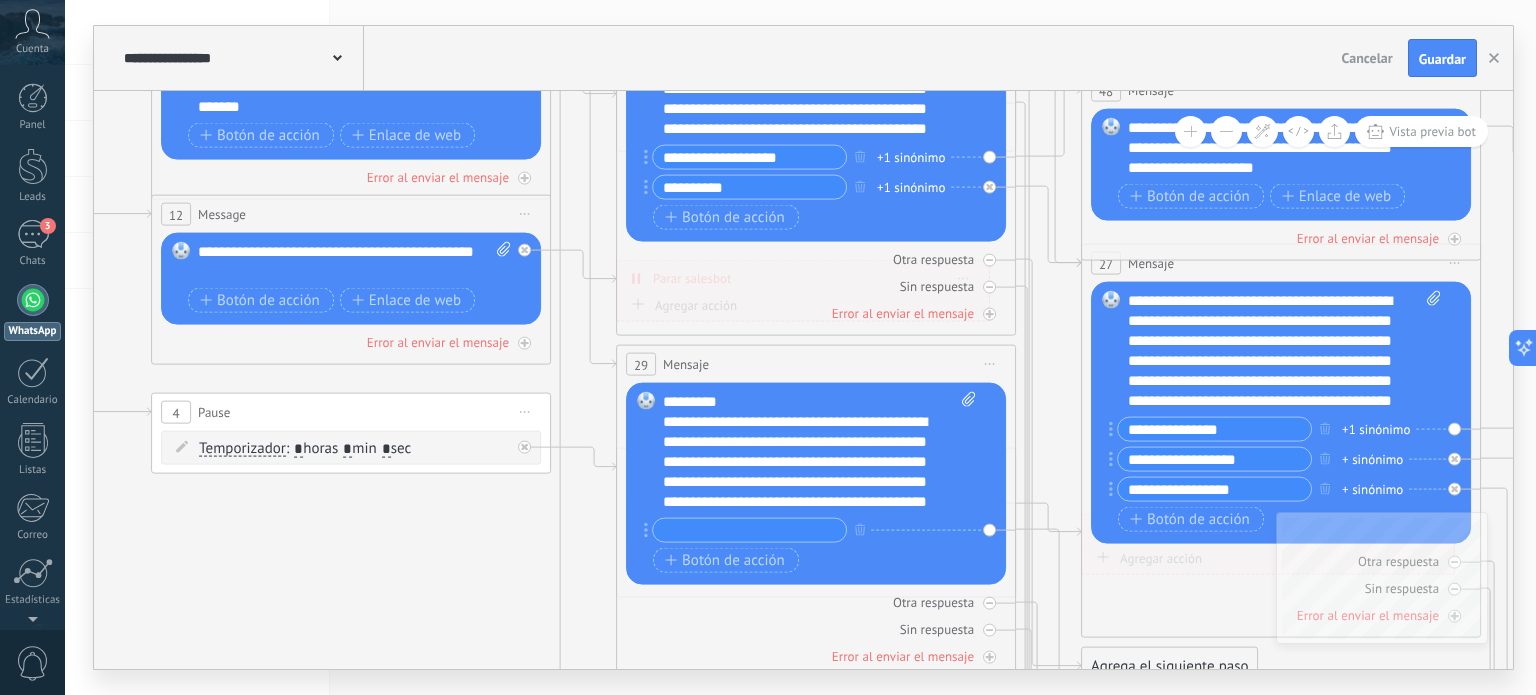 click at bounding box center [749, 530] 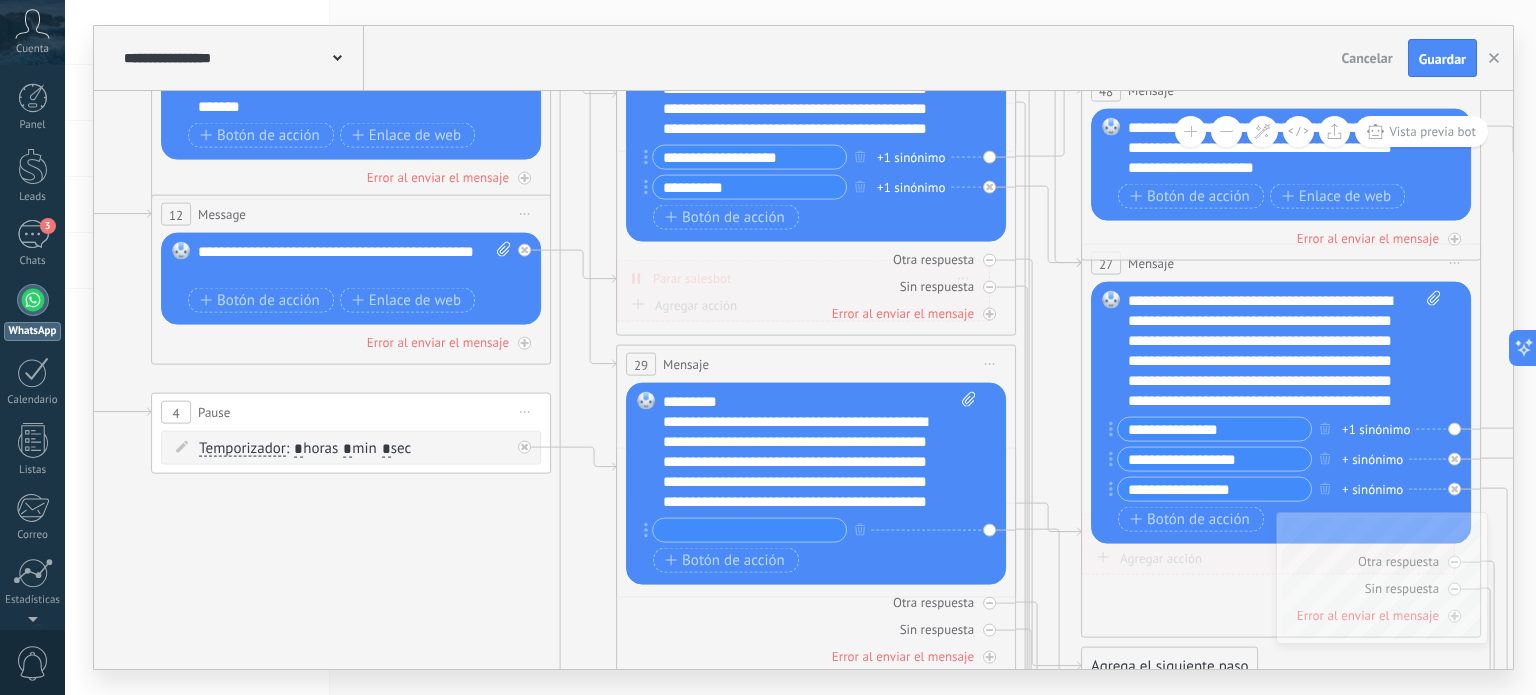 paste on "**********" 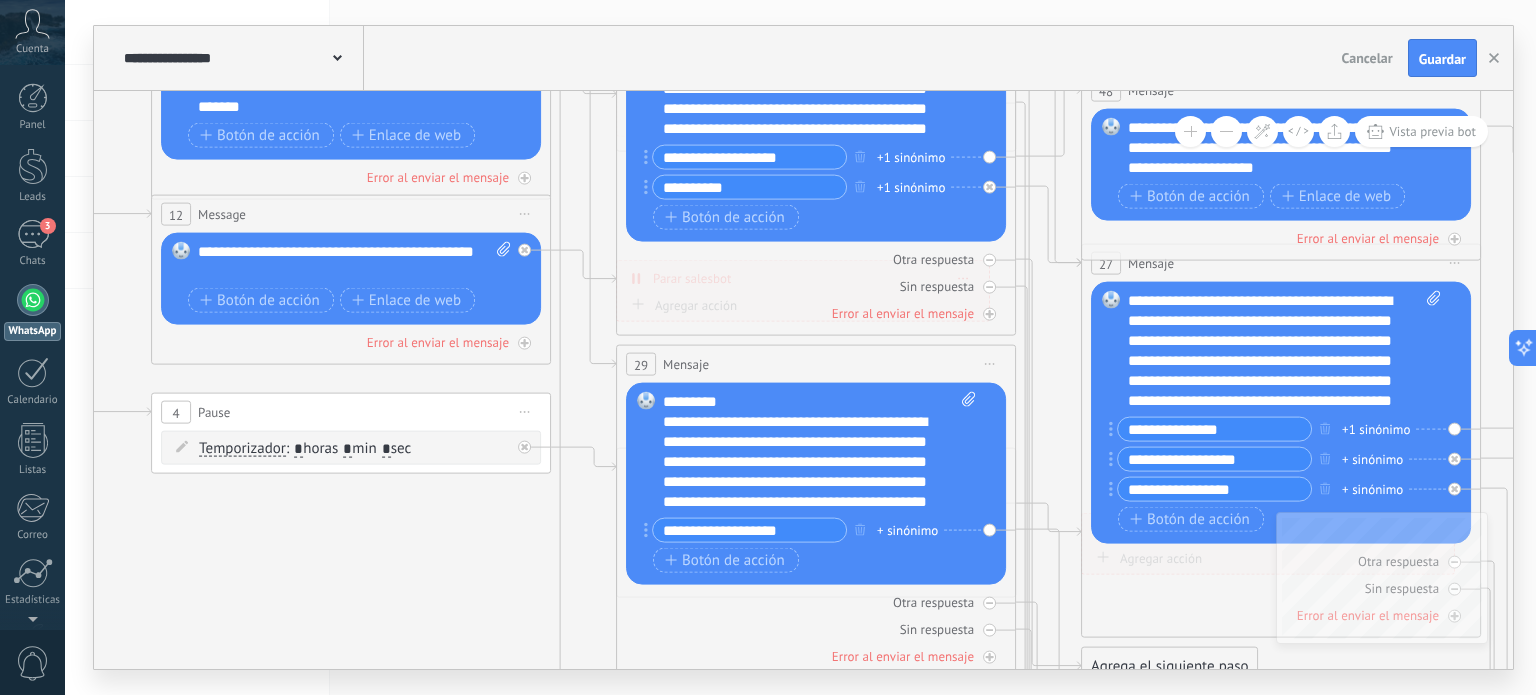 type on "**********" 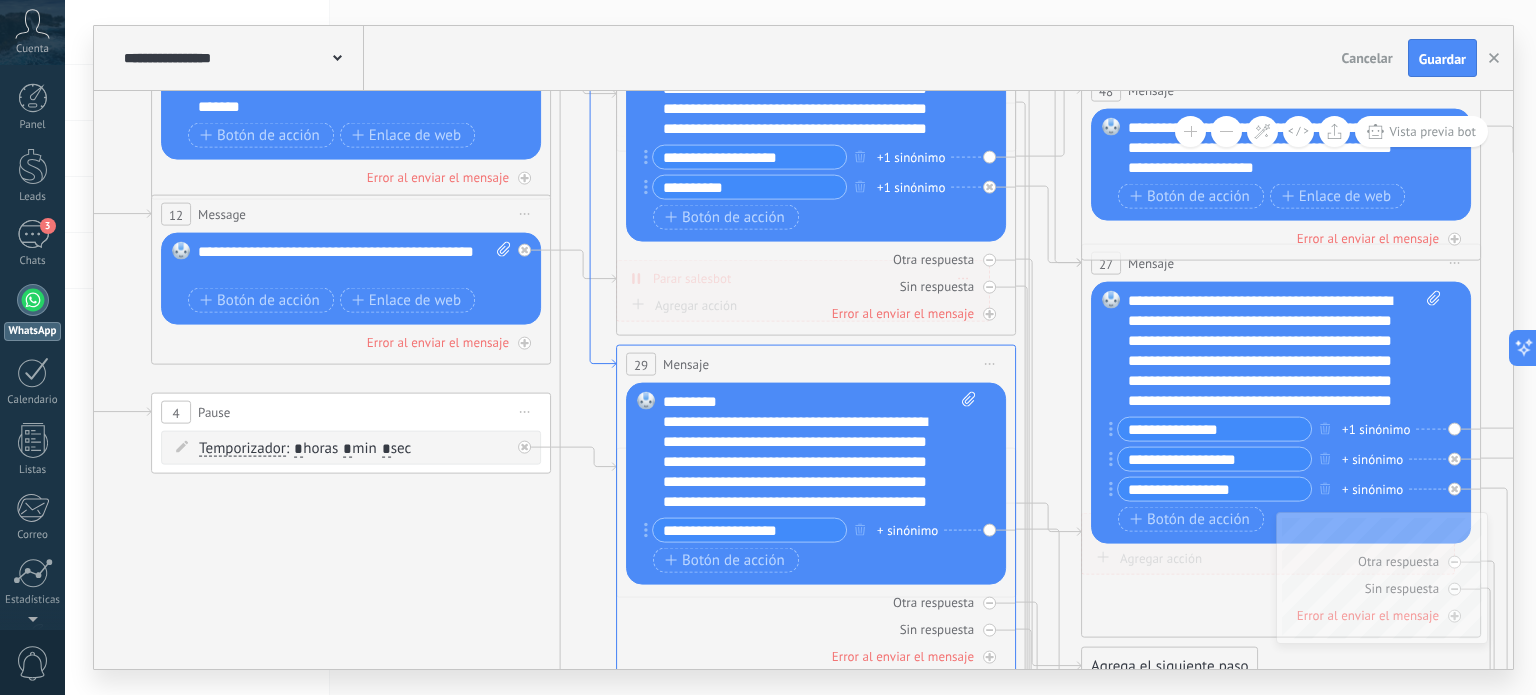 drag, startPoint x: 766, startPoint y: 196, endPoint x: 568, endPoint y: 187, distance: 198.20444 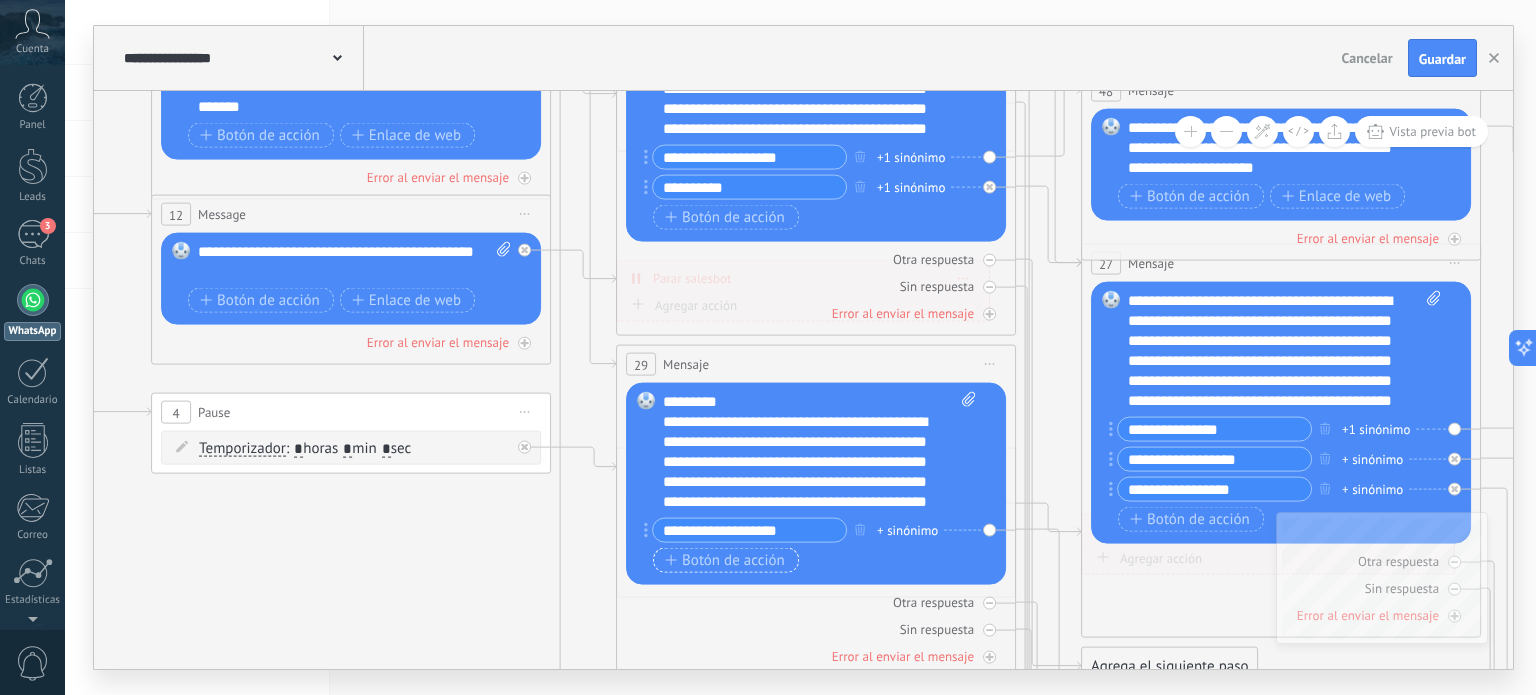 click on "Botón de acción" at bounding box center [725, 560] 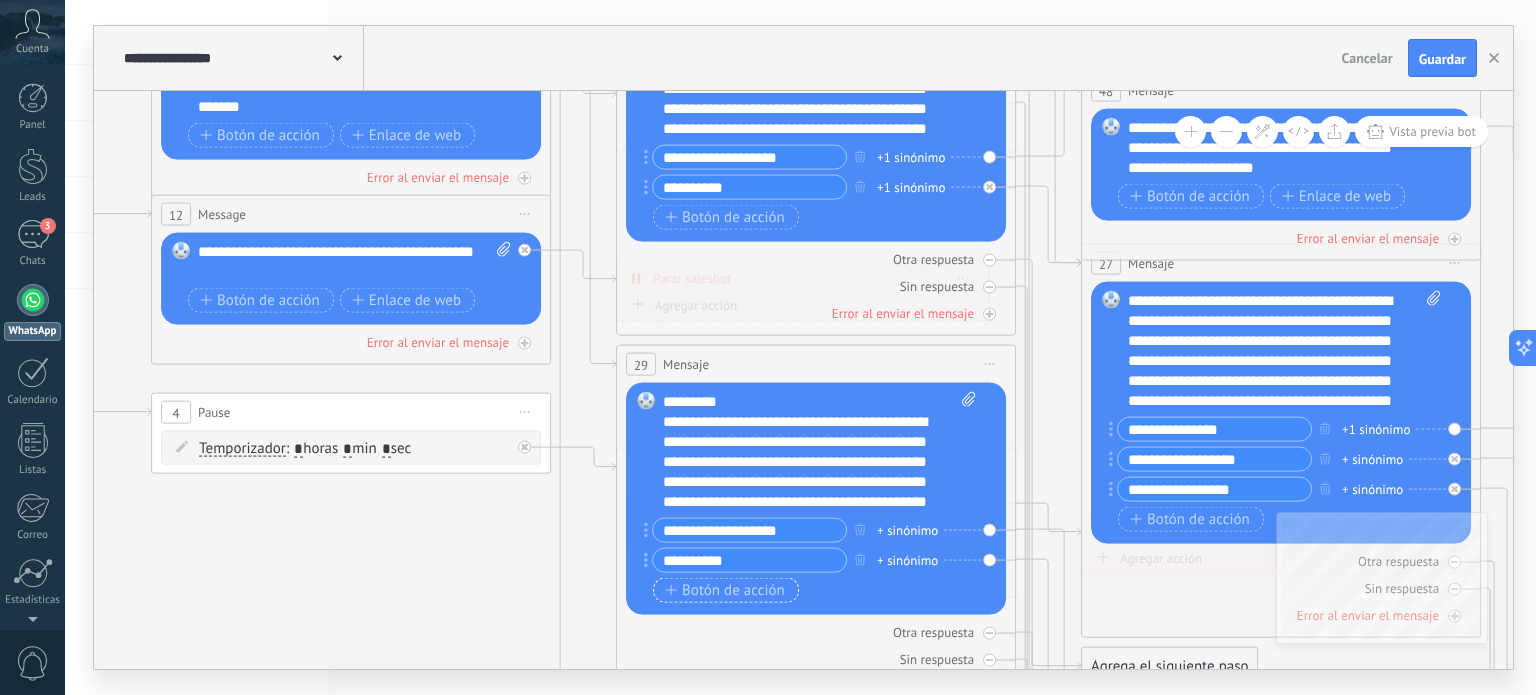 click on "**********" at bounding box center [749, 560] 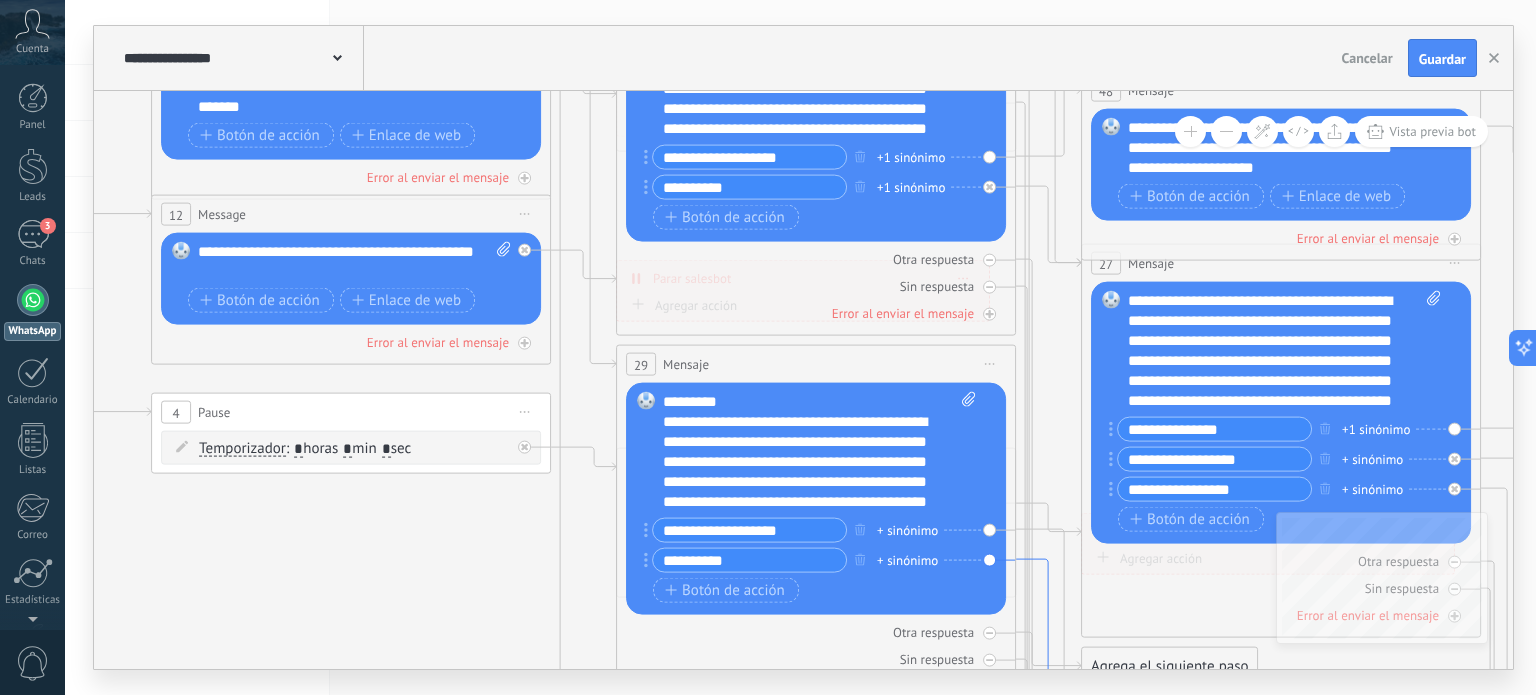 type on "**********" 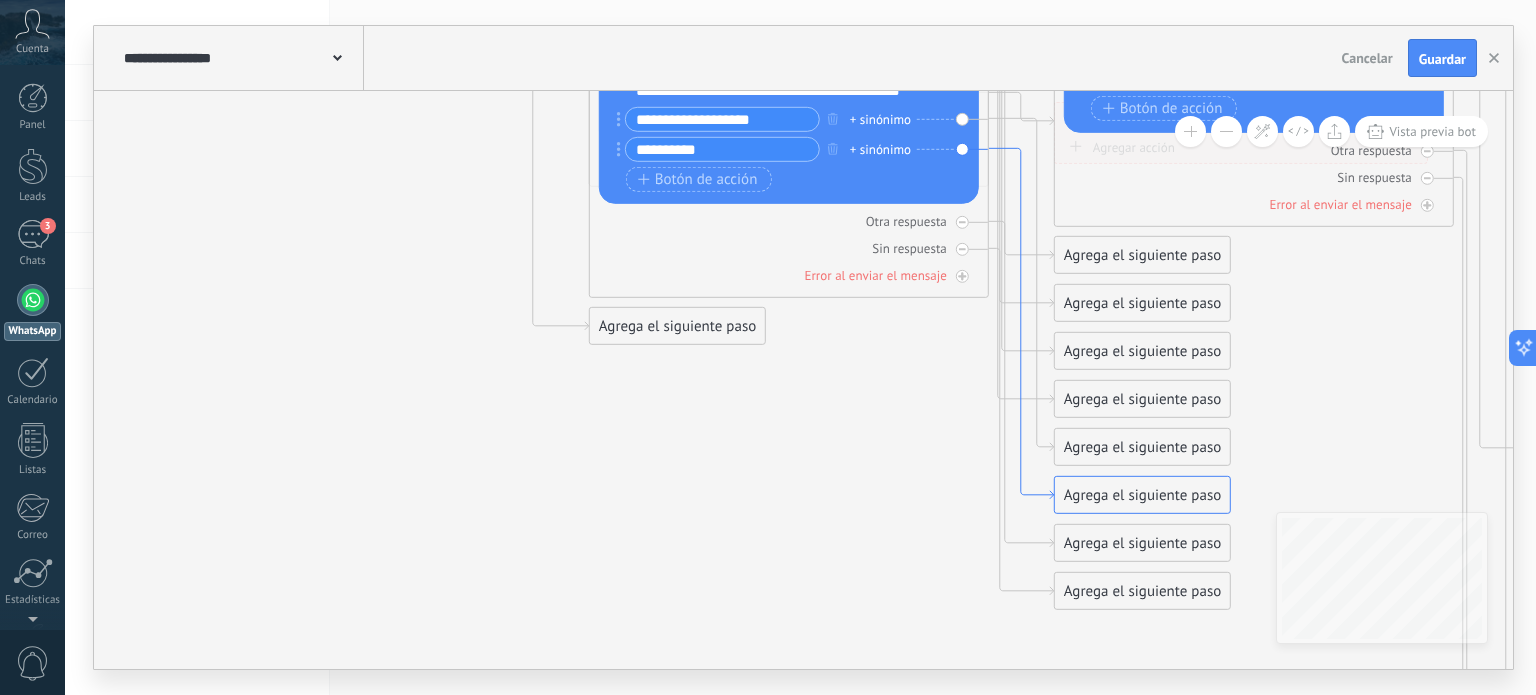 drag, startPoint x: 1045, startPoint y: 591, endPoint x: 1018, endPoint y: 180, distance: 411.8859 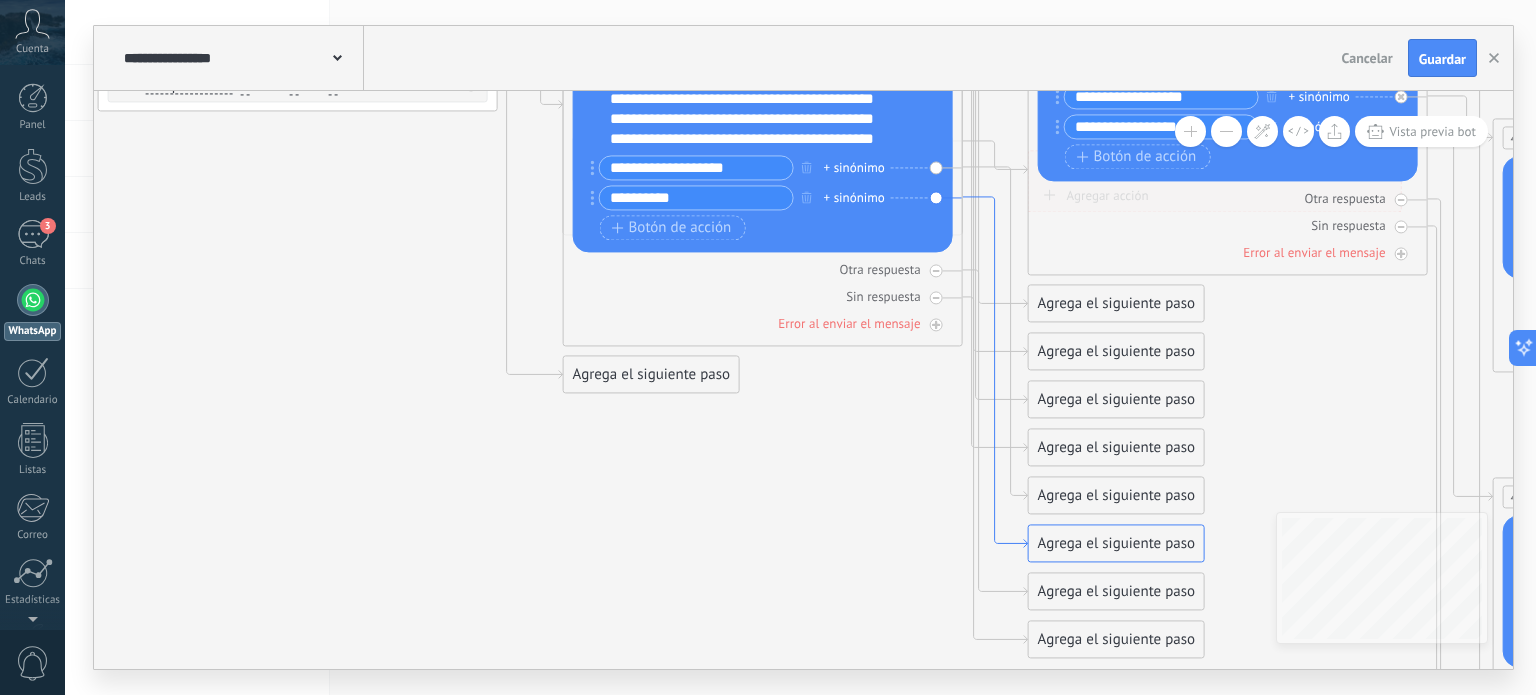 drag, startPoint x: 1035, startPoint y: 491, endPoint x: 1009, endPoint y: 539, distance: 54.589375 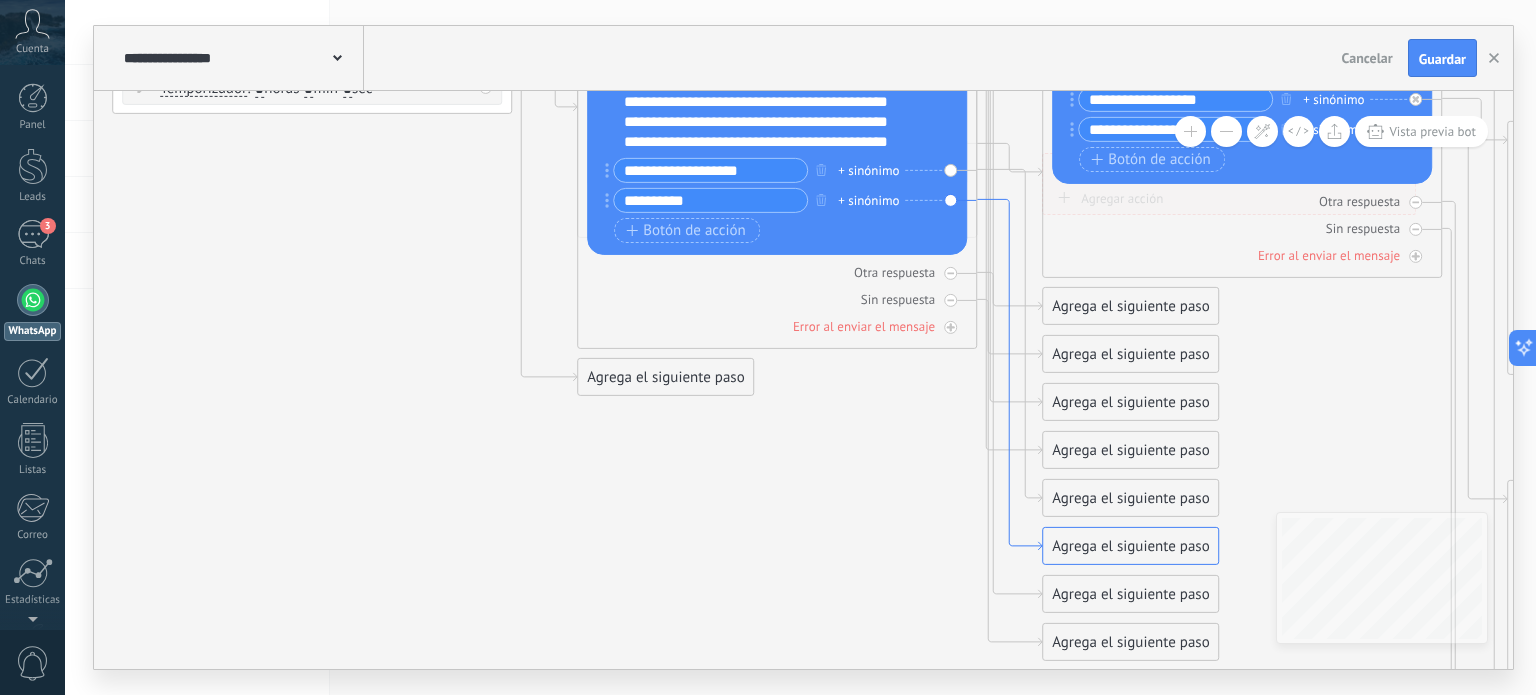 drag, startPoint x: 1025, startPoint y: 545, endPoint x: 1040, endPoint y: 547, distance: 15.132746 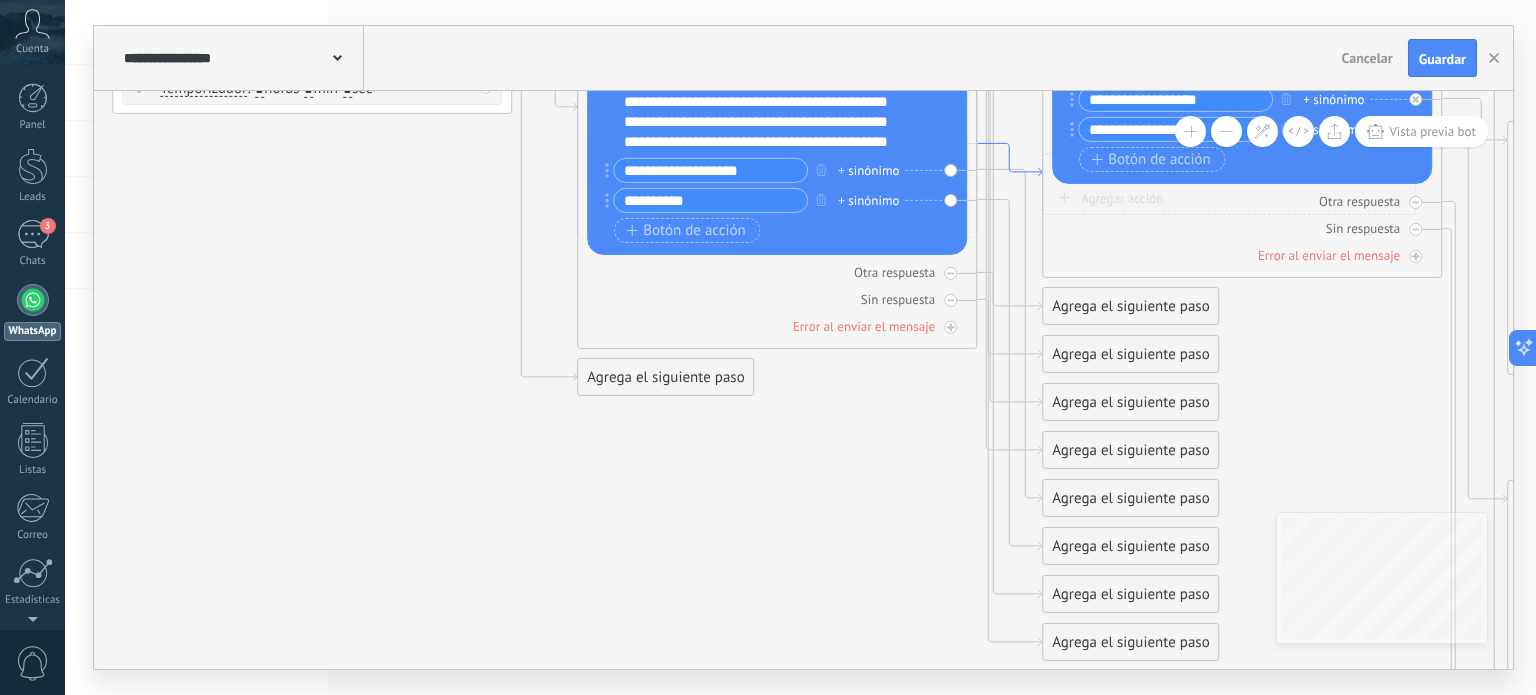 scroll, scrollTop: 0, scrollLeft: 0, axis: both 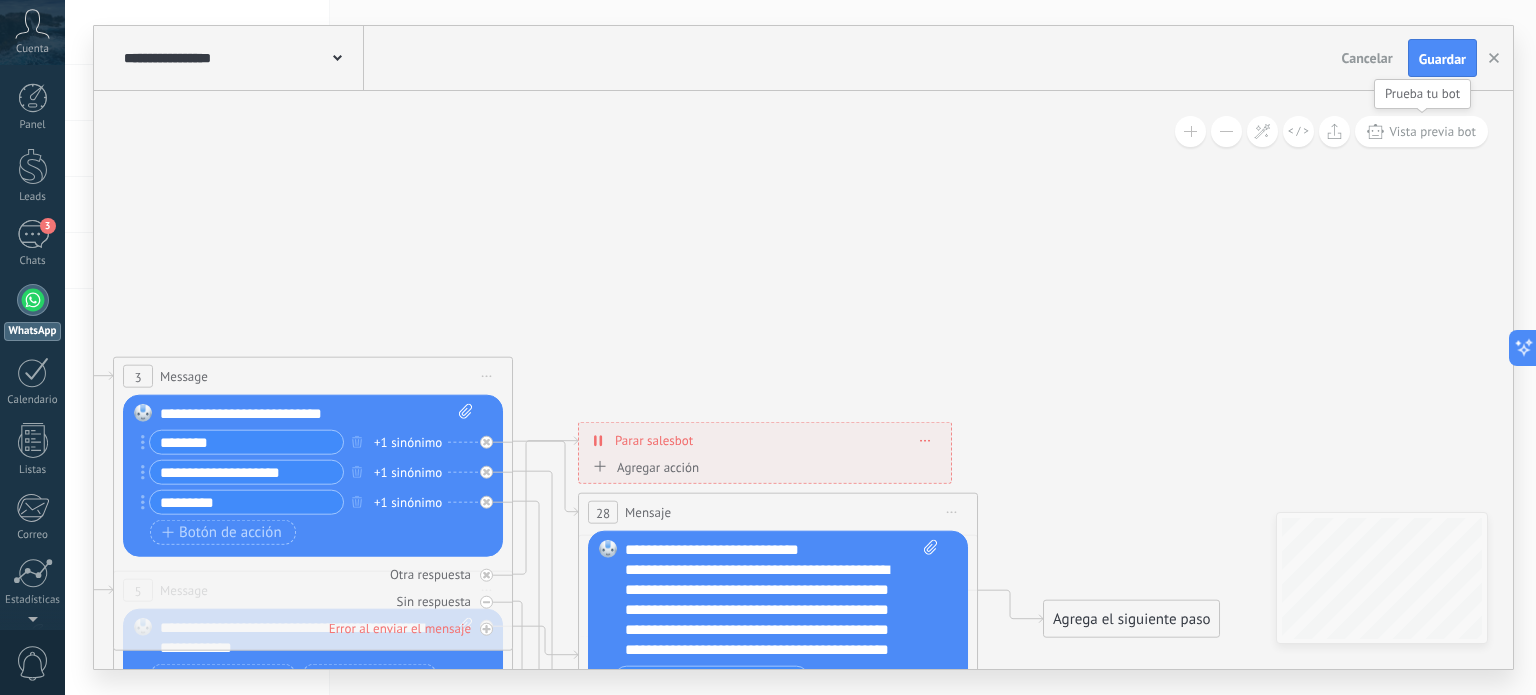 click on "Vista previa bot" at bounding box center [1421, 131] 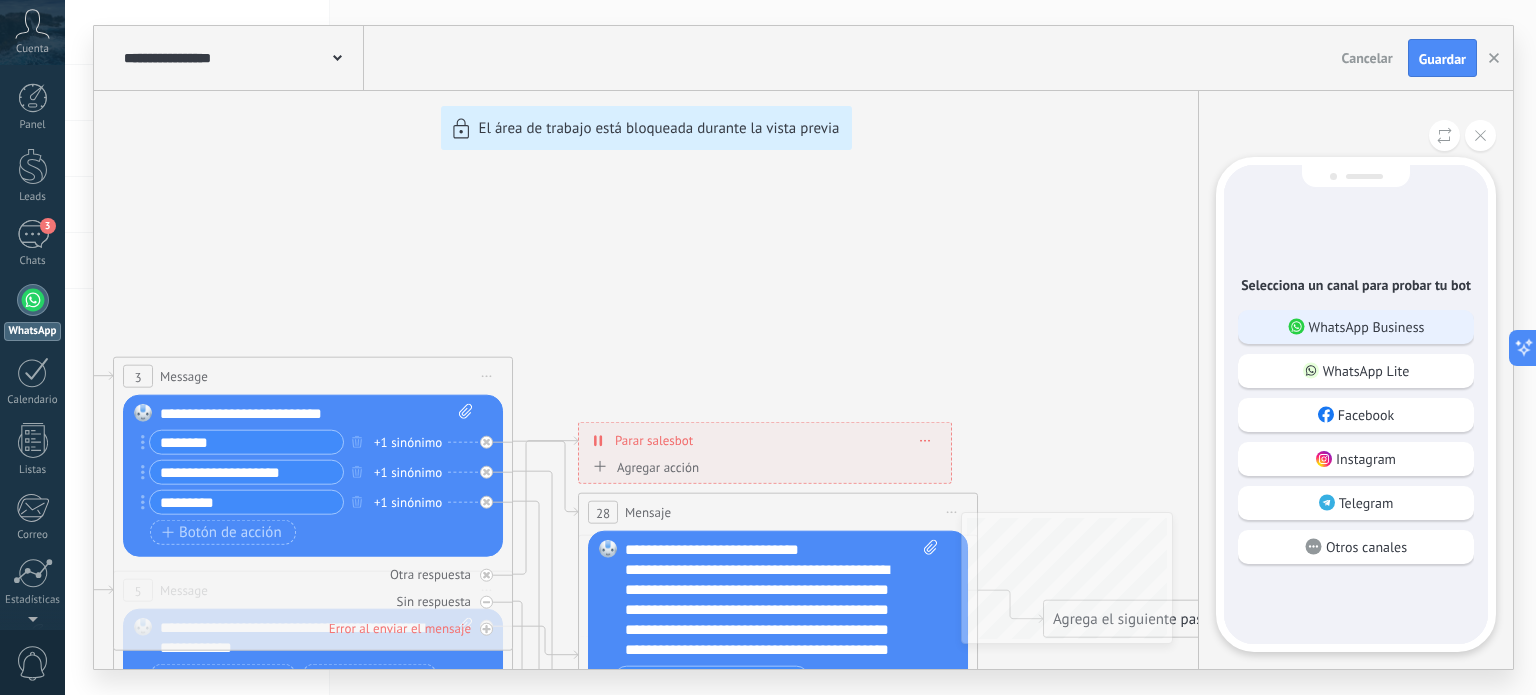 click on "WhatsApp Business" at bounding box center (1356, 327) 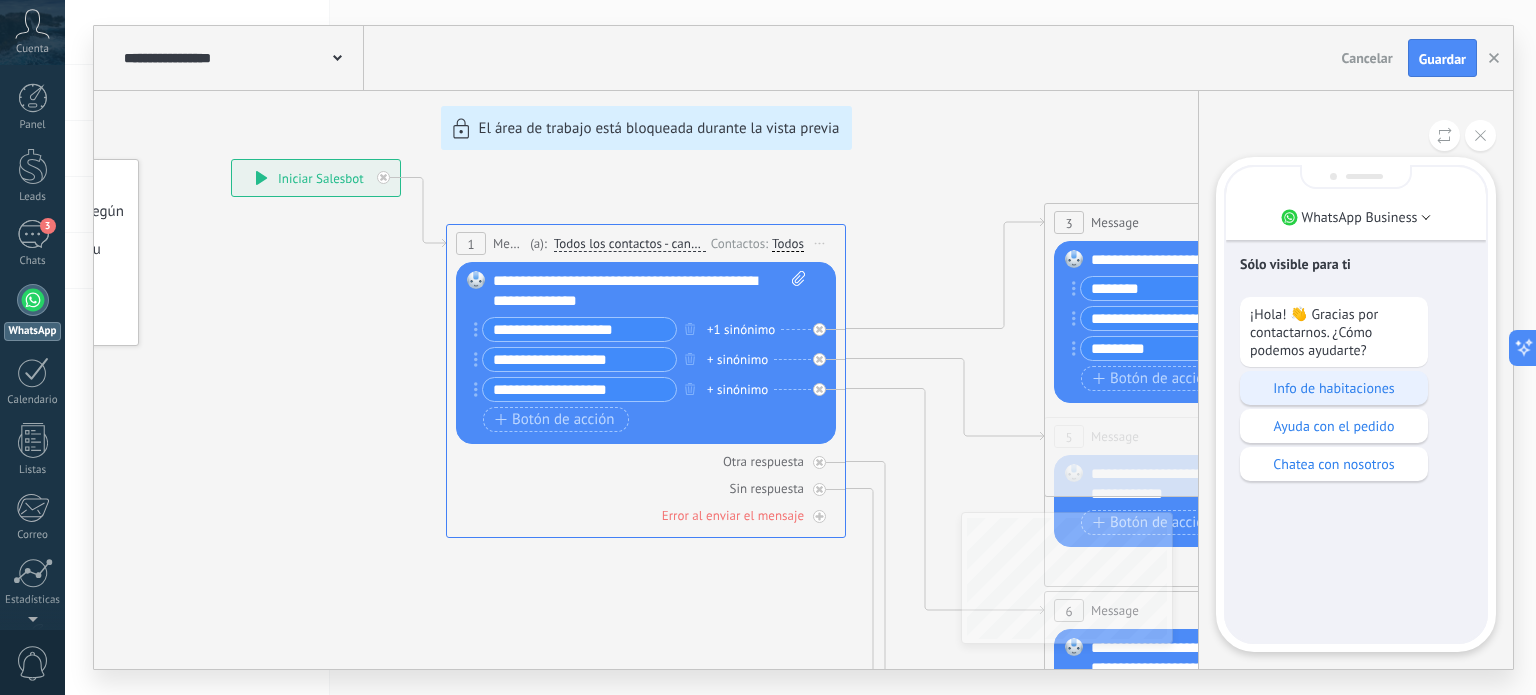 click on "Info de habitaciones" at bounding box center [1334, 388] 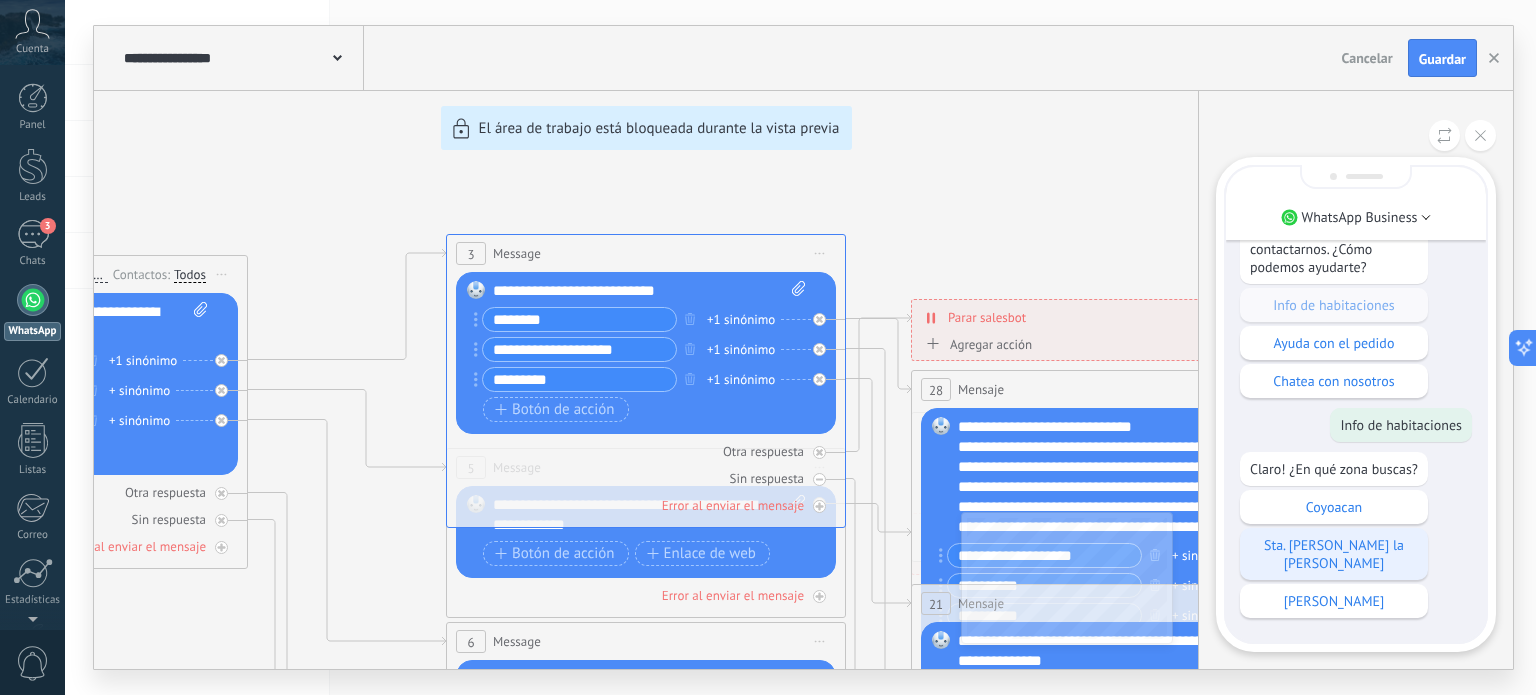 click on "Sta. María la Ribera" at bounding box center (1334, 554) 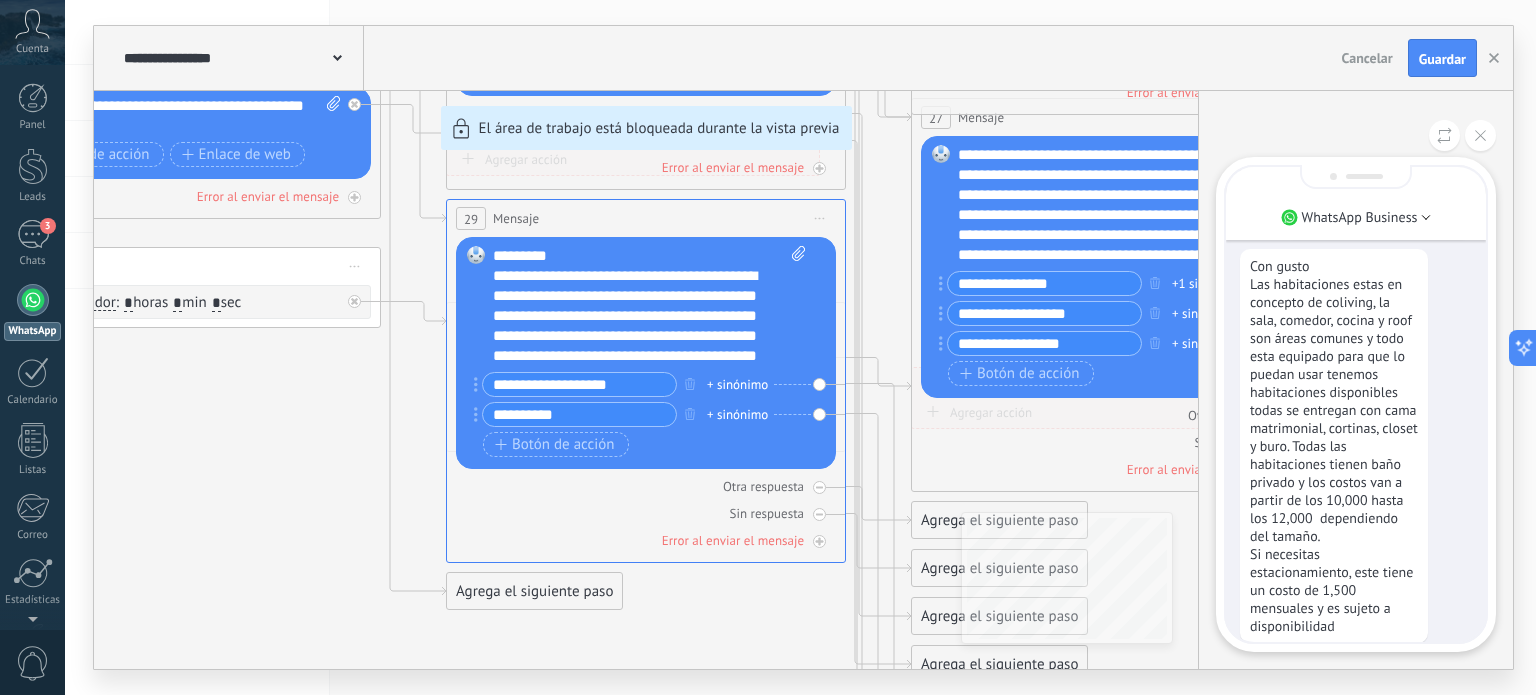 scroll, scrollTop: 0, scrollLeft: 0, axis: both 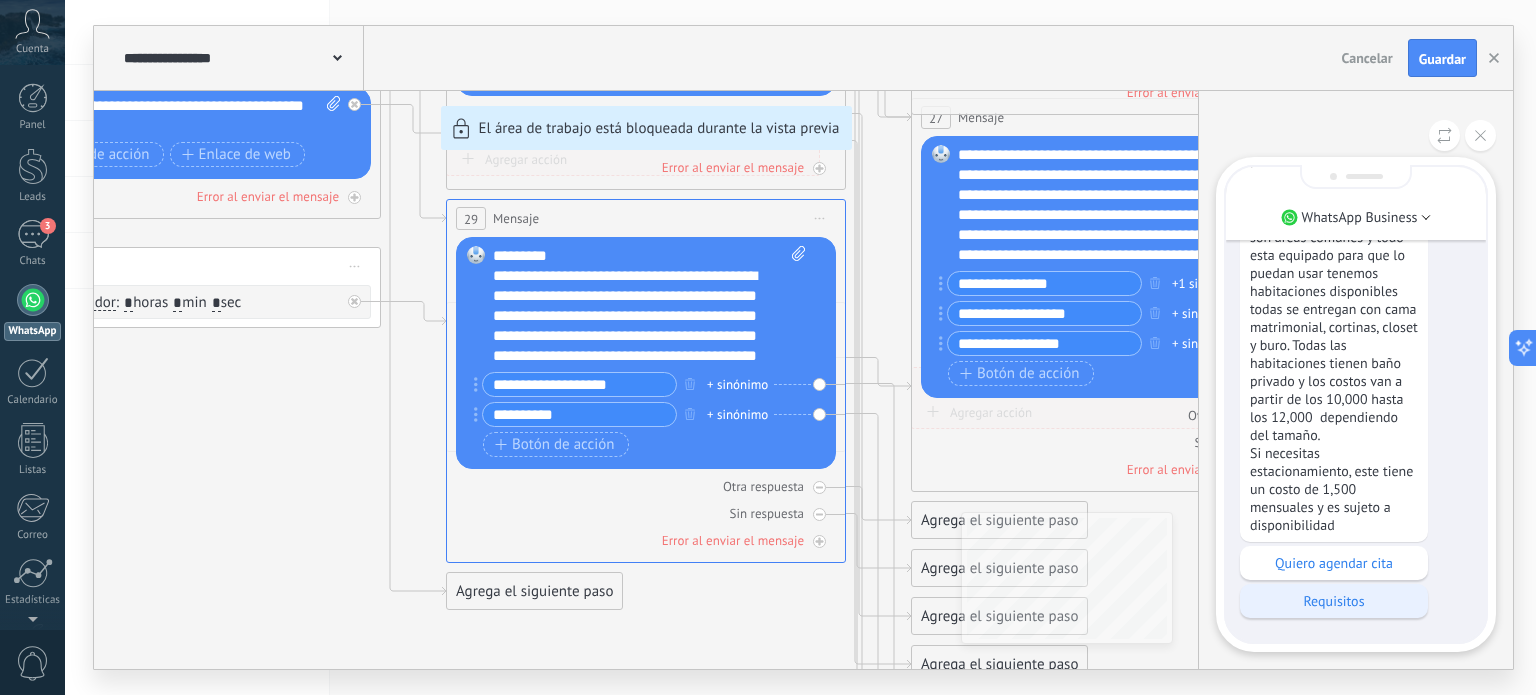 click on "Requisitos" at bounding box center (1334, 601) 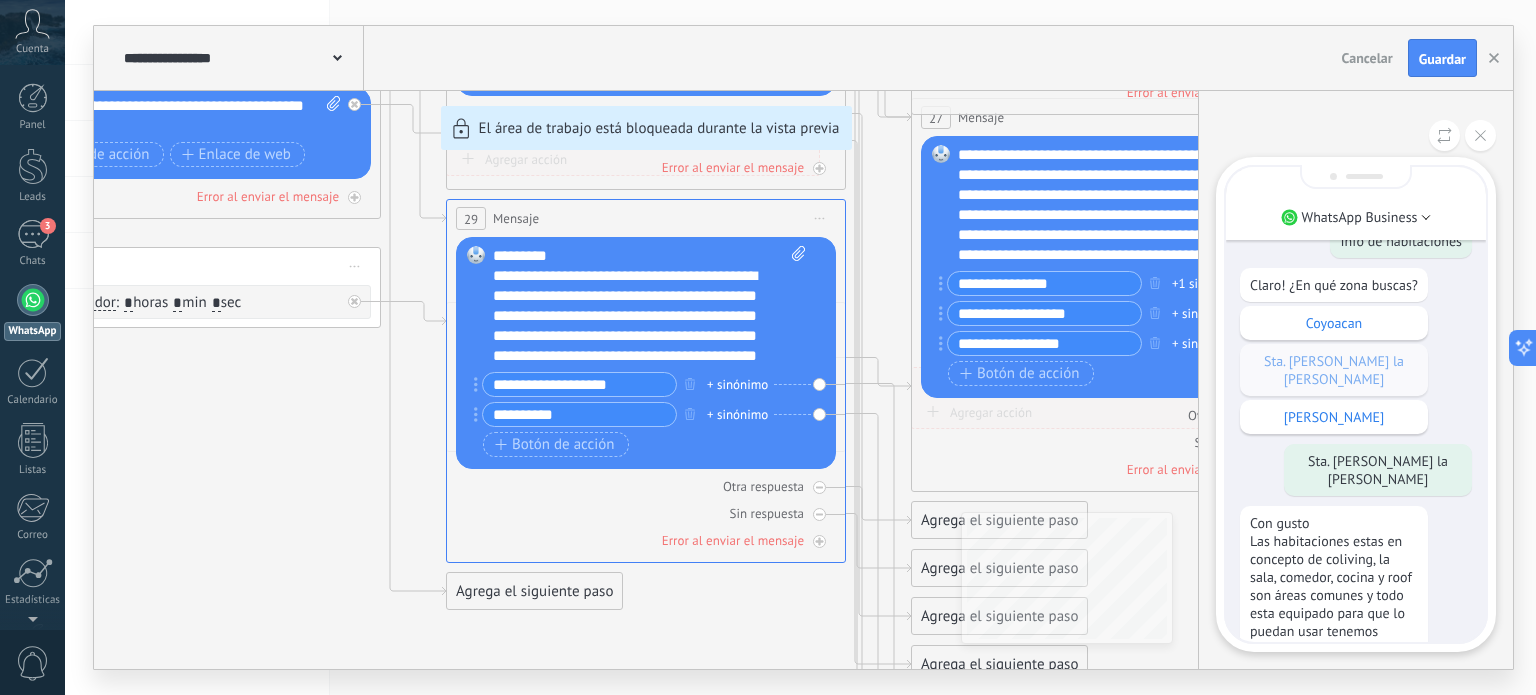 scroll, scrollTop: -404, scrollLeft: 0, axis: vertical 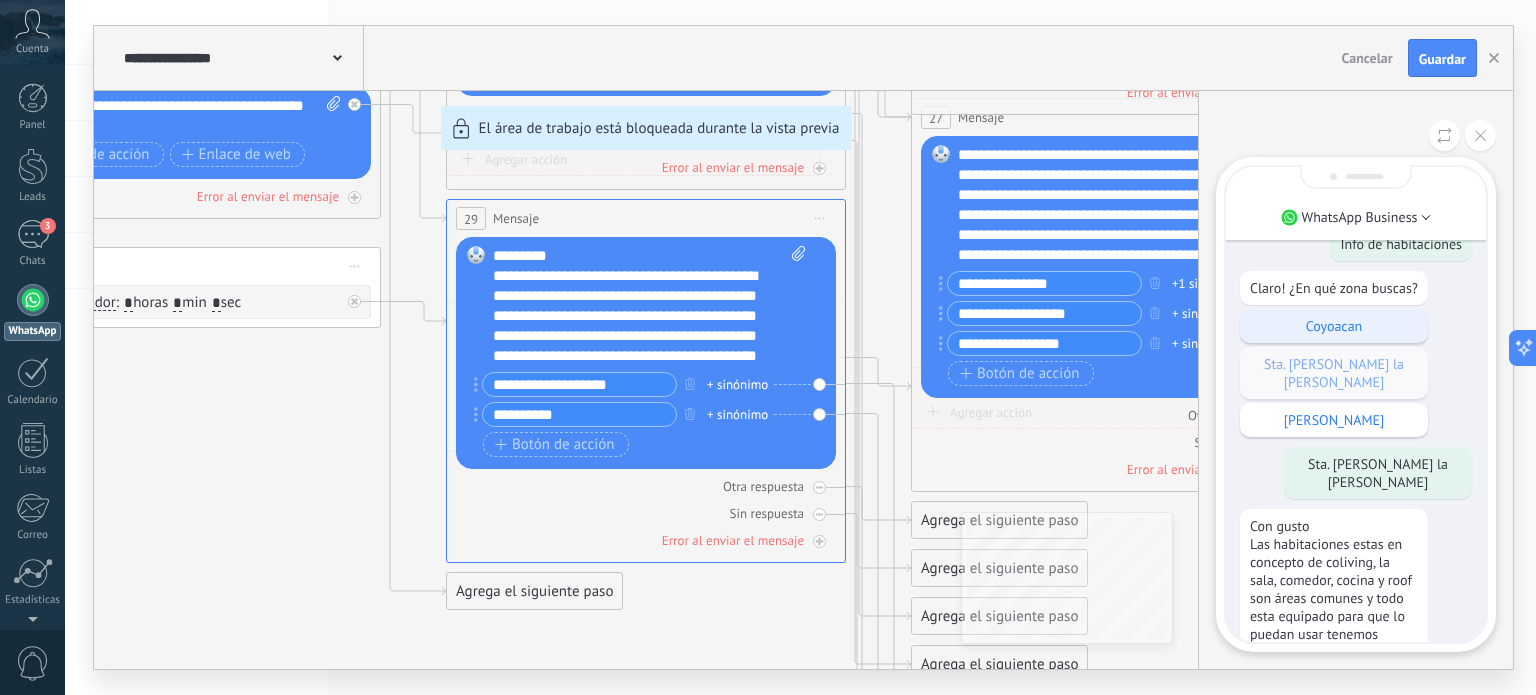 click on "Coyoacan" at bounding box center [1334, 326] 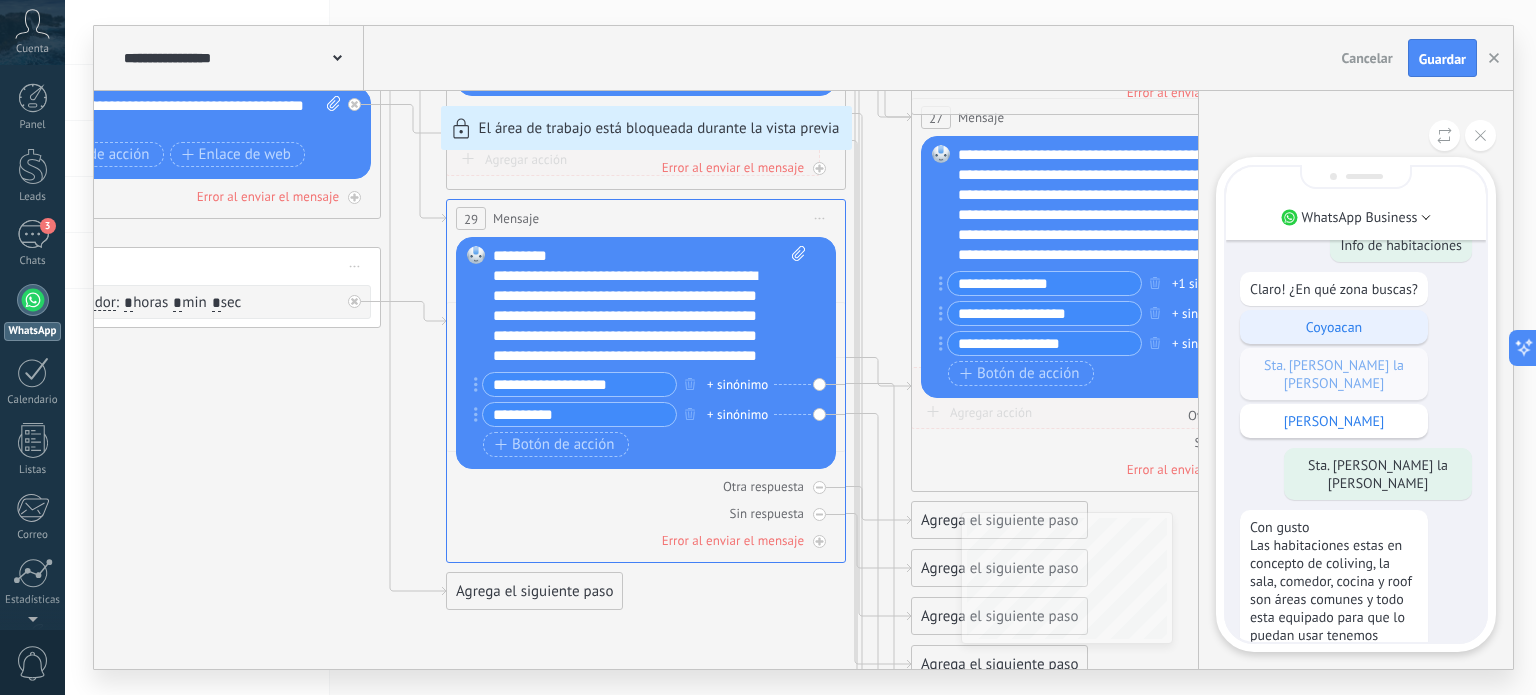 click on "Coyoacan" at bounding box center (1334, 327) 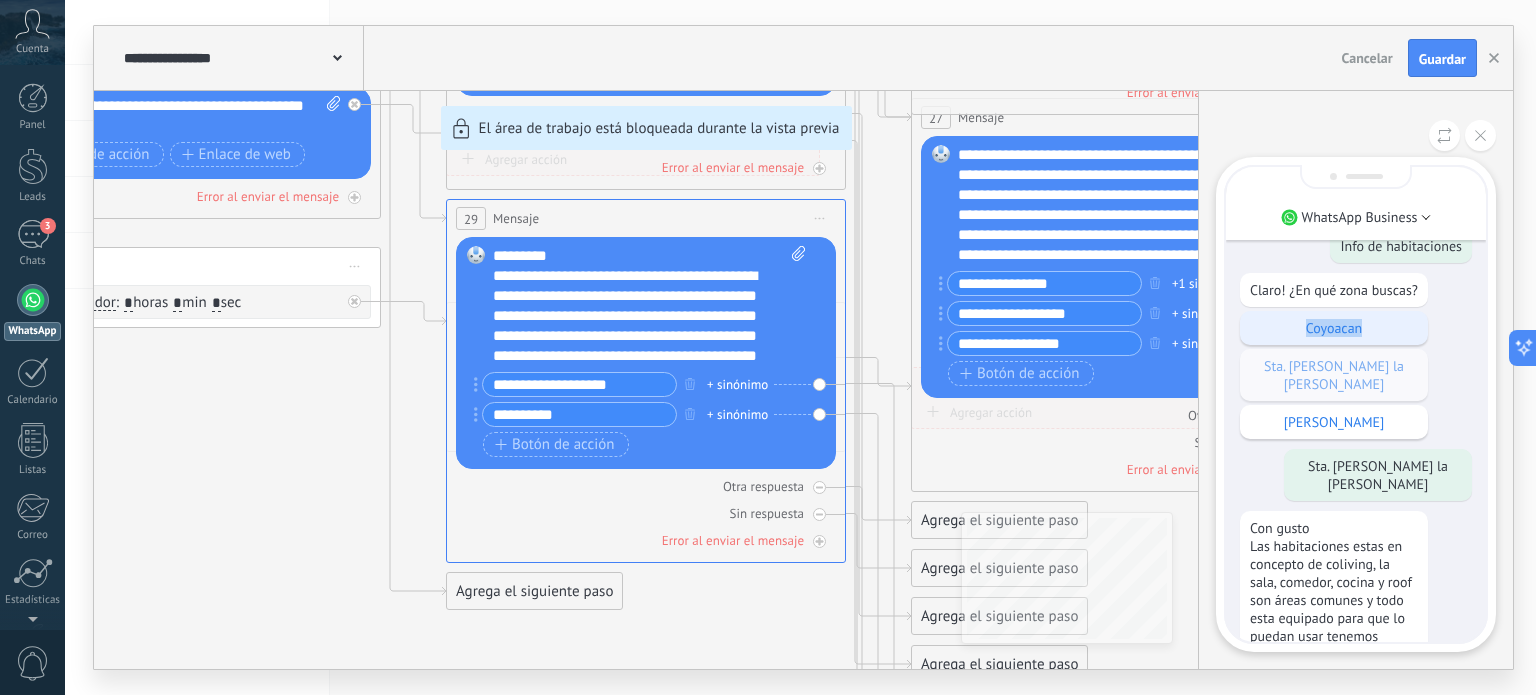 click on "Coyoacan" at bounding box center (1334, 328) 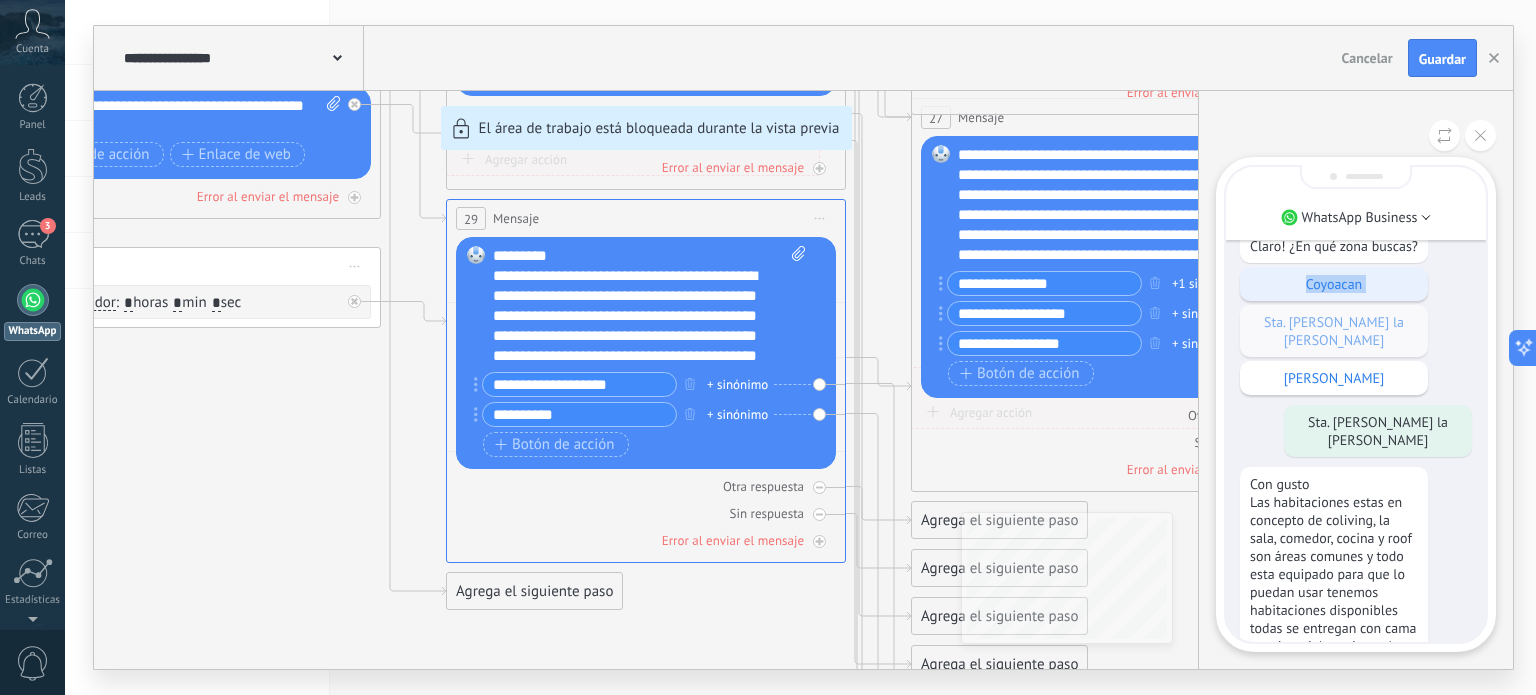 scroll, scrollTop: -626, scrollLeft: 0, axis: vertical 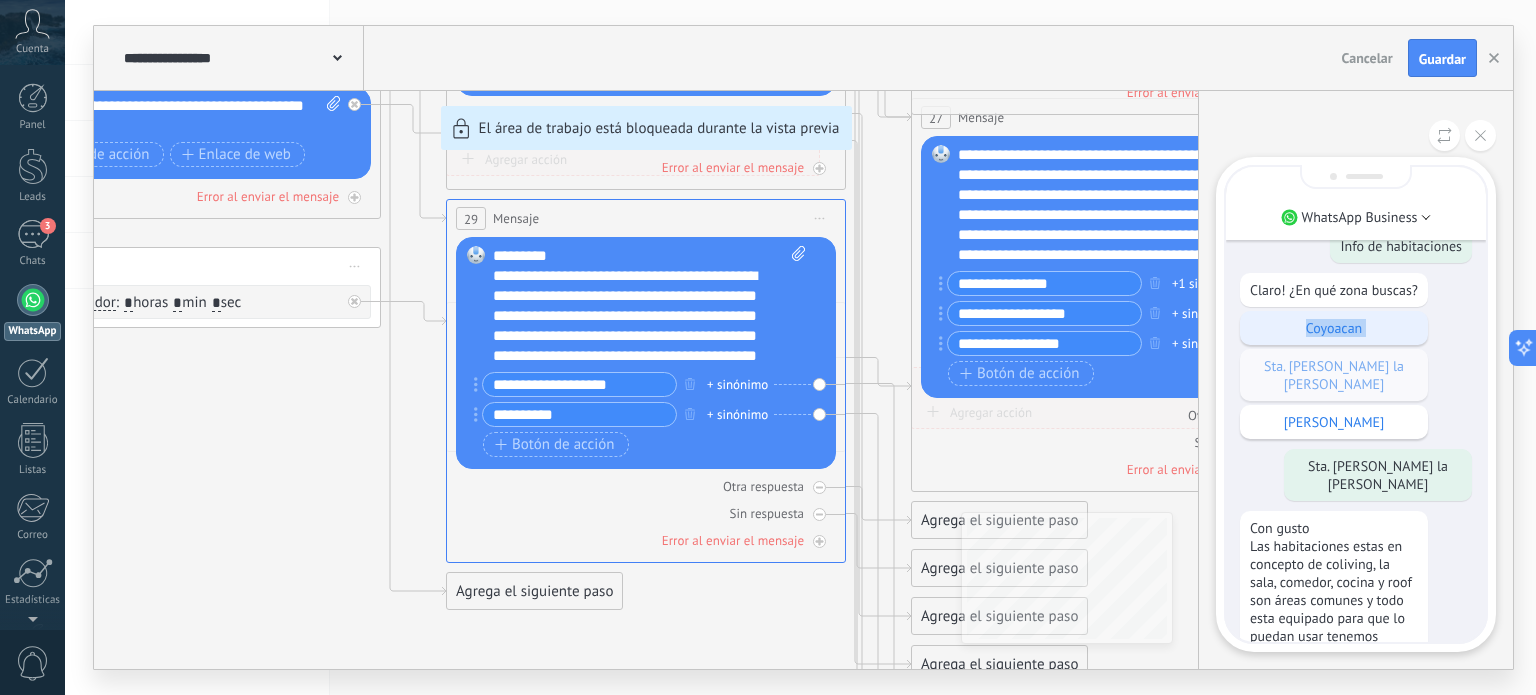 click on "Coyoacan" at bounding box center [1334, 328] 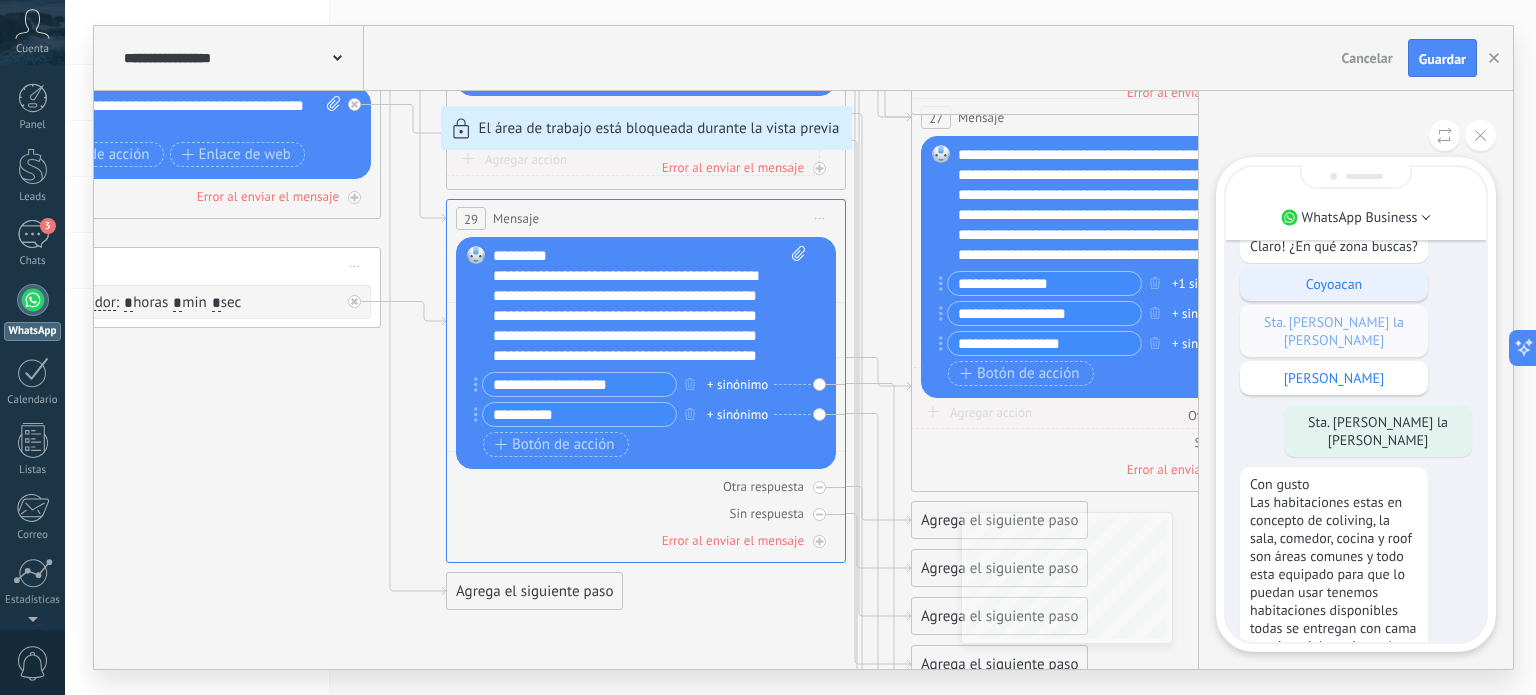 scroll, scrollTop: -671, scrollLeft: 0, axis: vertical 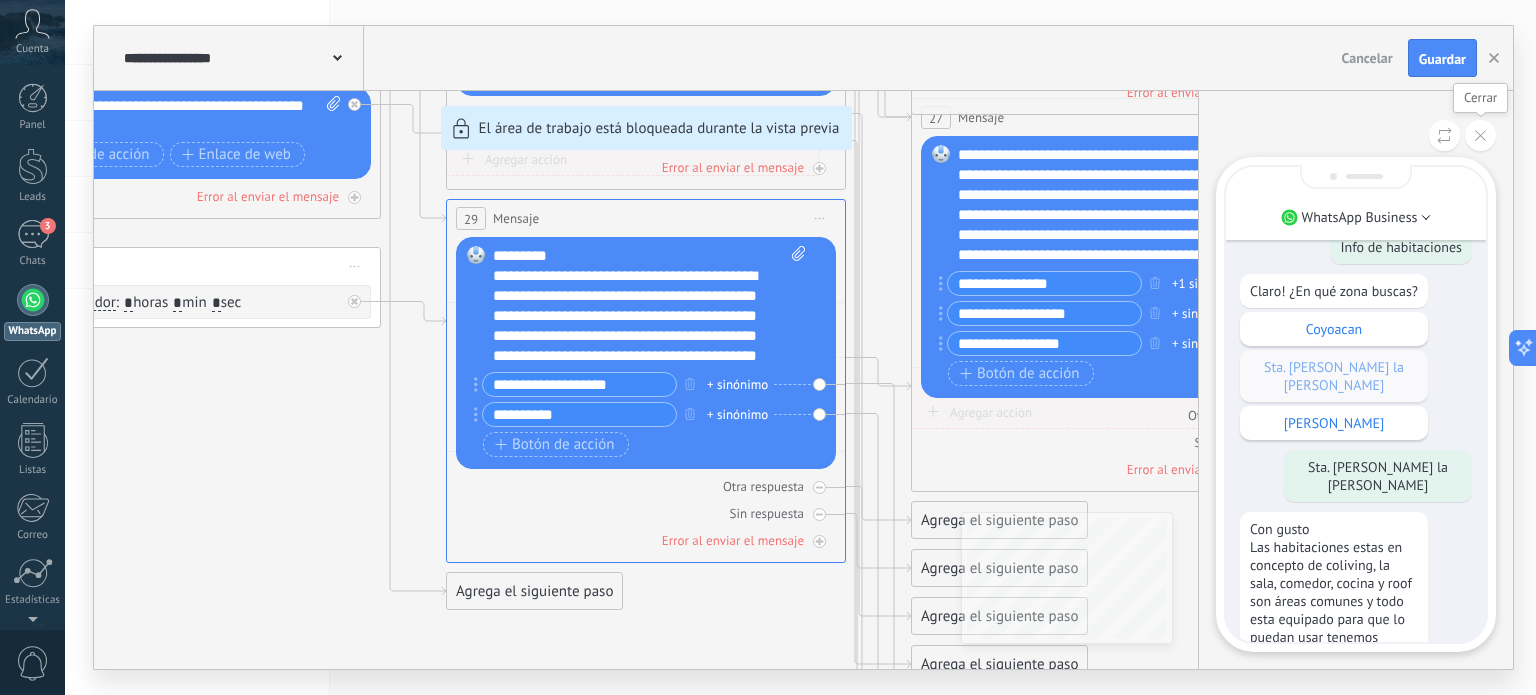 click 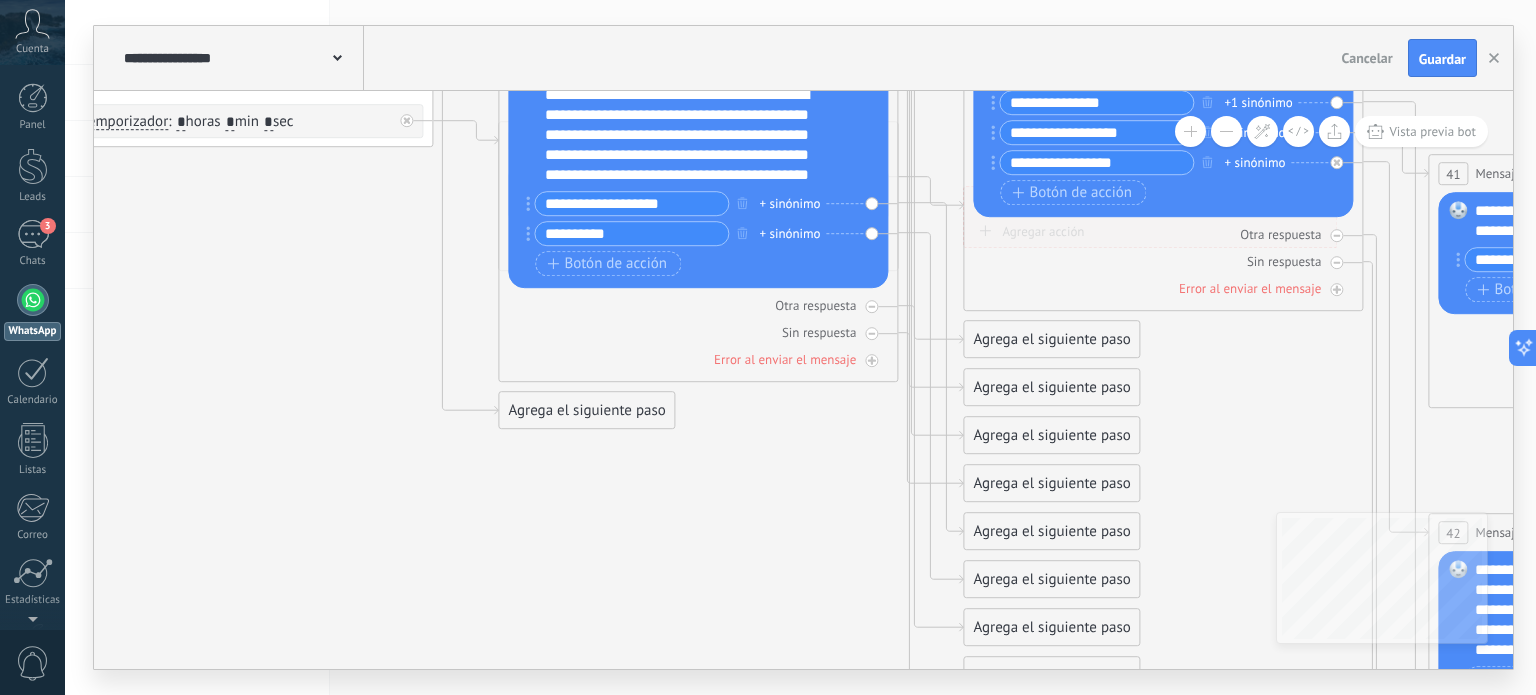 drag, startPoint x: 873, startPoint y: 236, endPoint x: 844, endPoint y: 235, distance: 29.017237 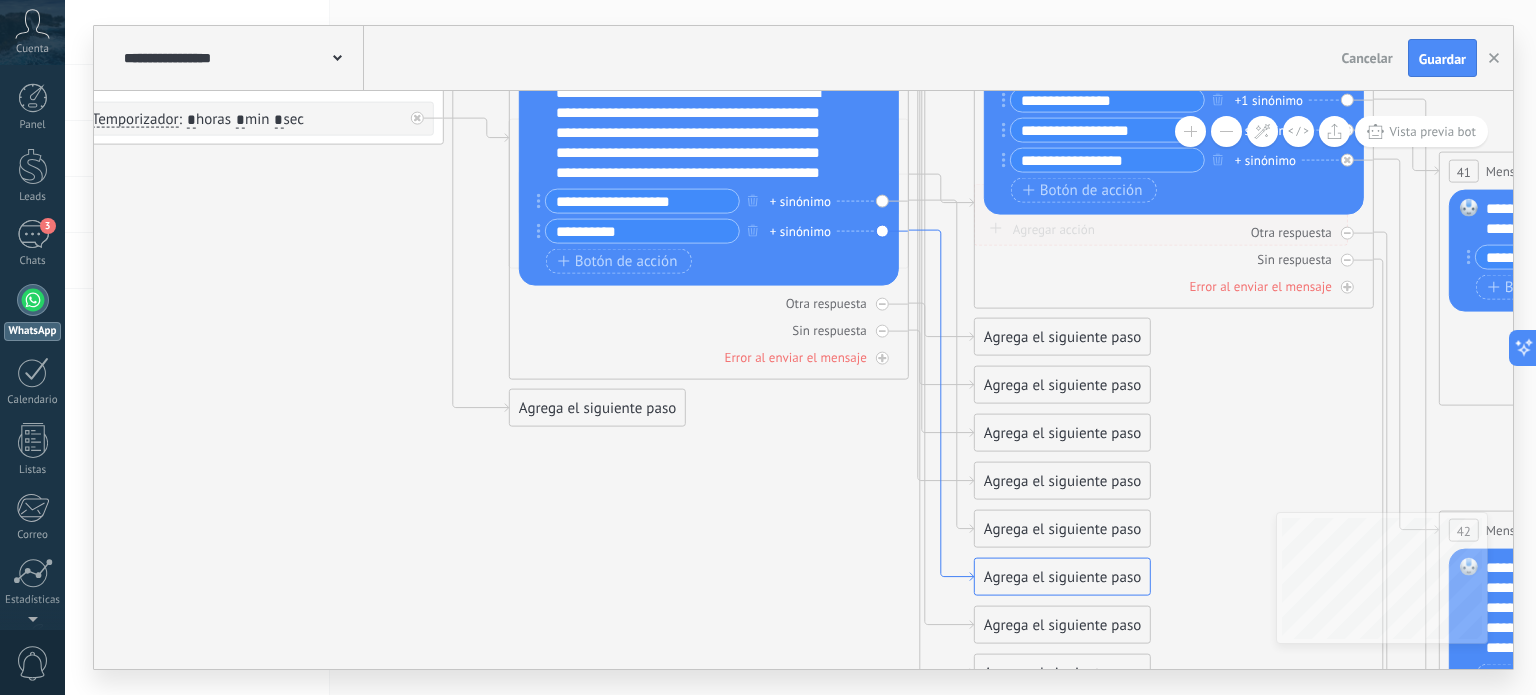 drag, startPoint x: 929, startPoint y: 247, endPoint x: 939, endPoint y: 243, distance: 10.770329 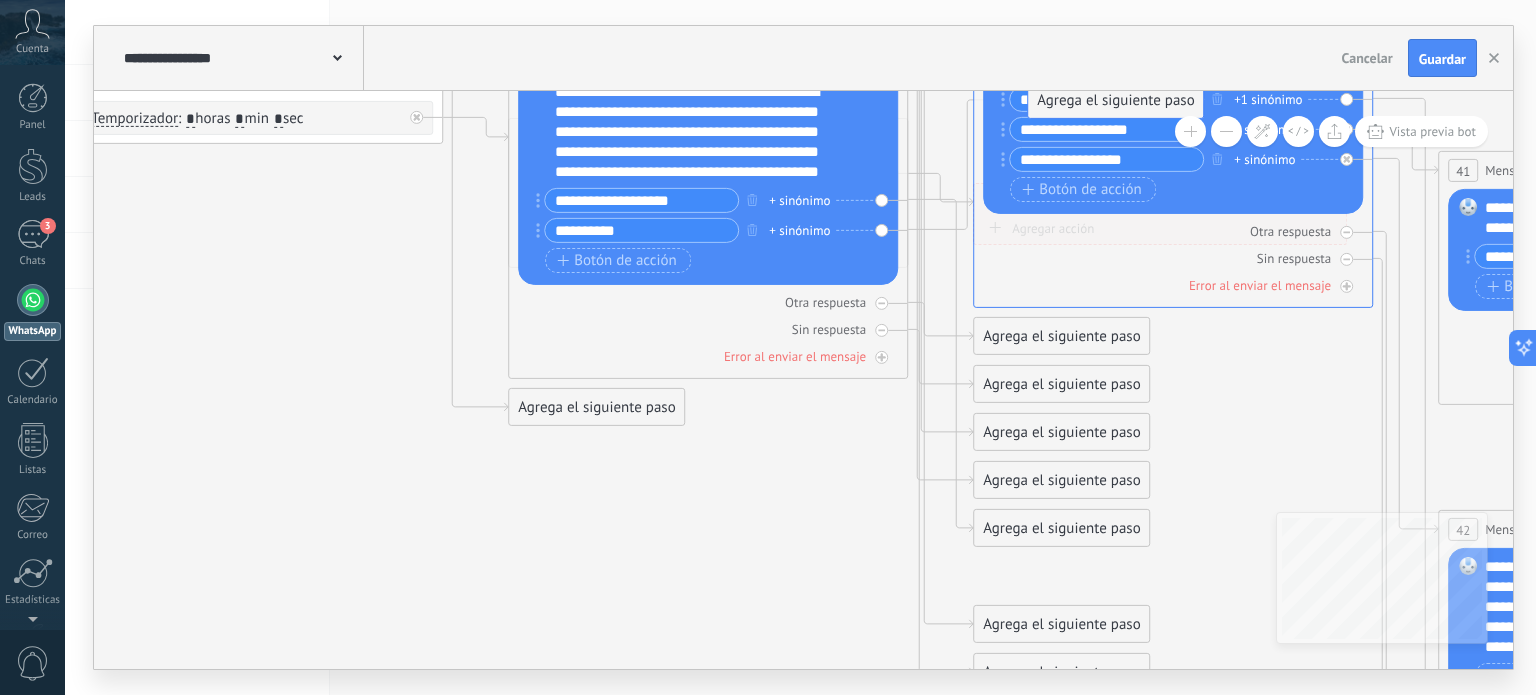 drag, startPoint x: 1020, startPoint y: 579, endPoint x: 1074, endPoint y: 103, distance: 479.05322 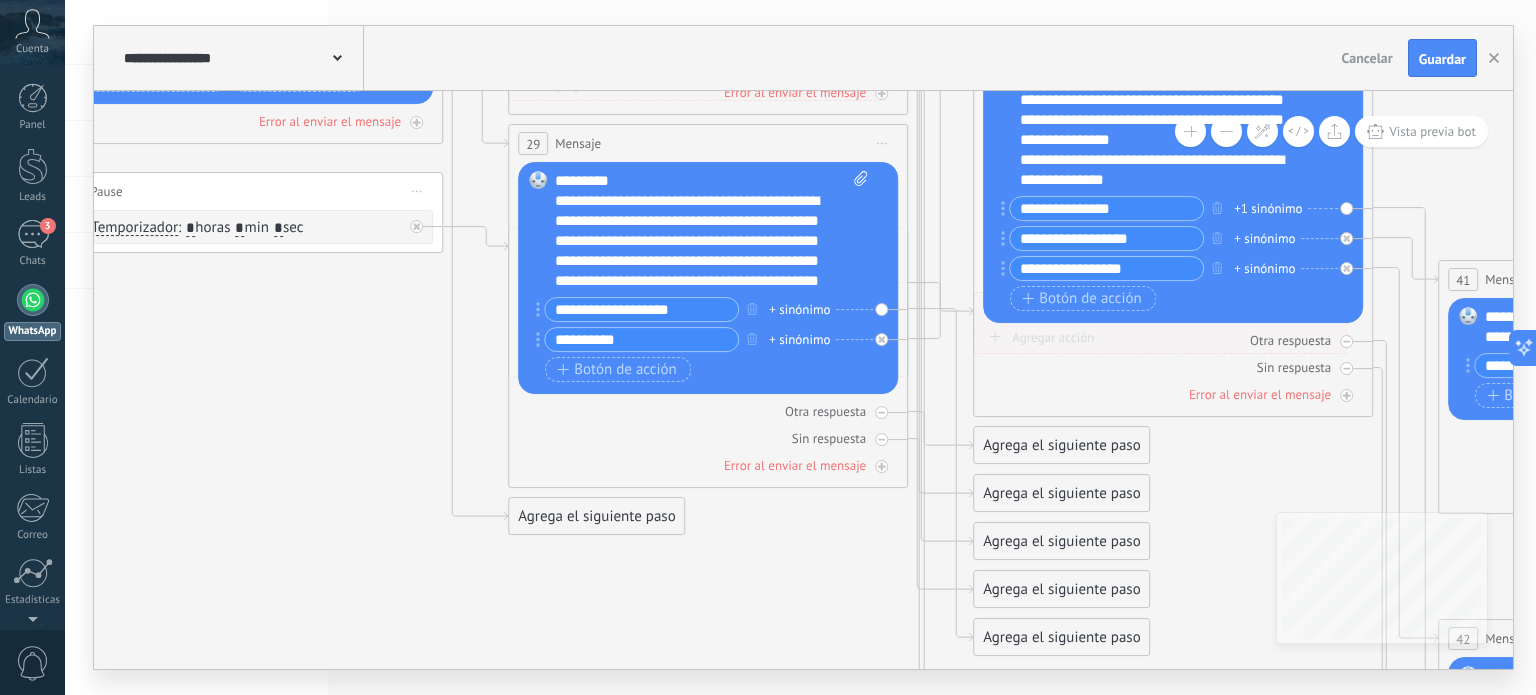 scroll, scrollTop: 0, scrollLeft: 0, axis: both 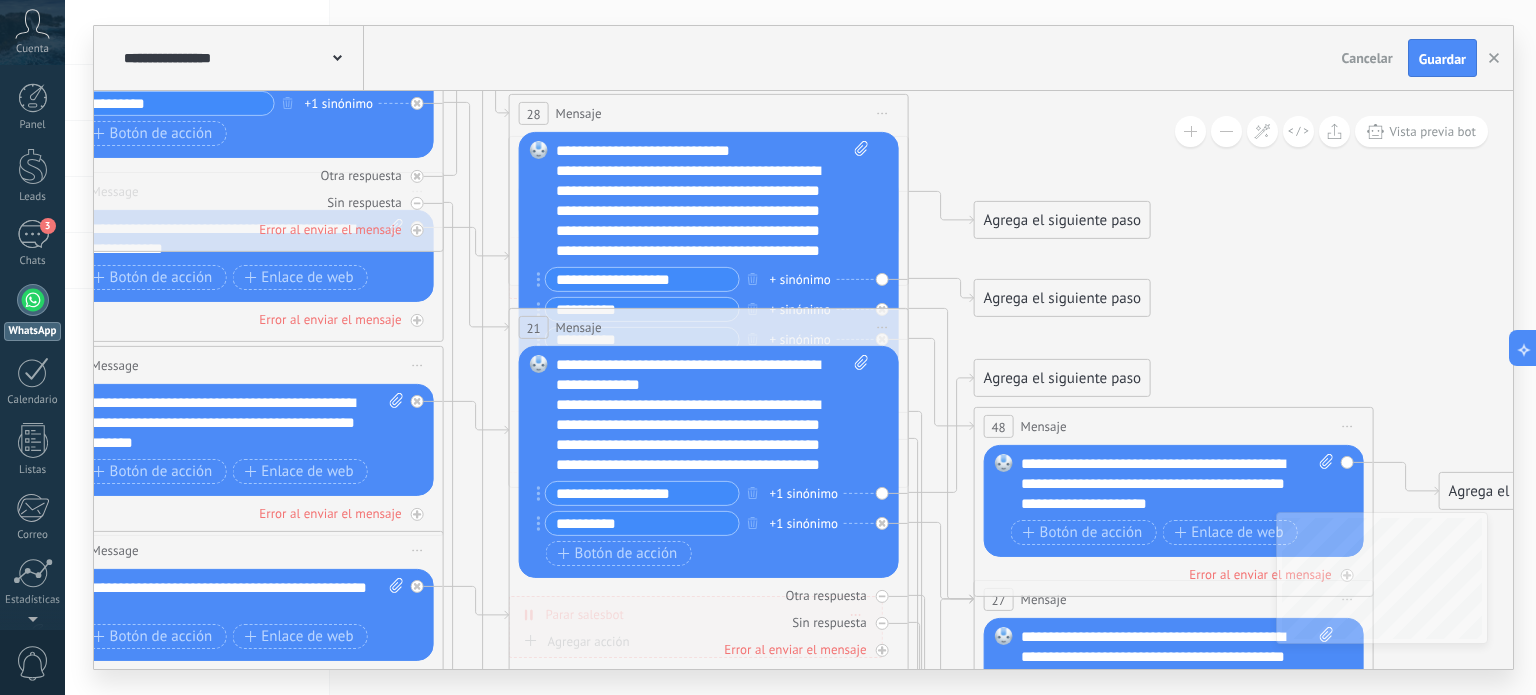 click on "**********" at bounding box center (713, 201) 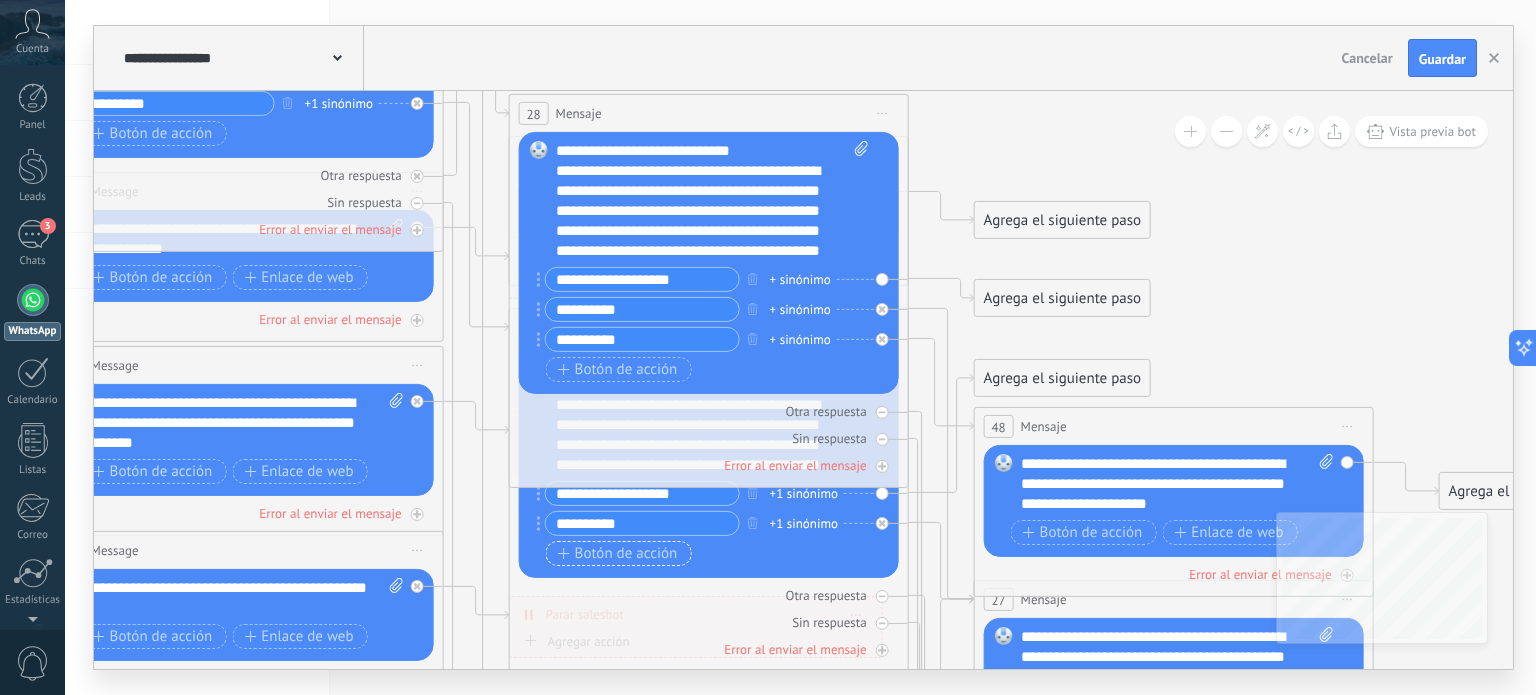 click on "Botón de acción" at bounding box center [618, 554] 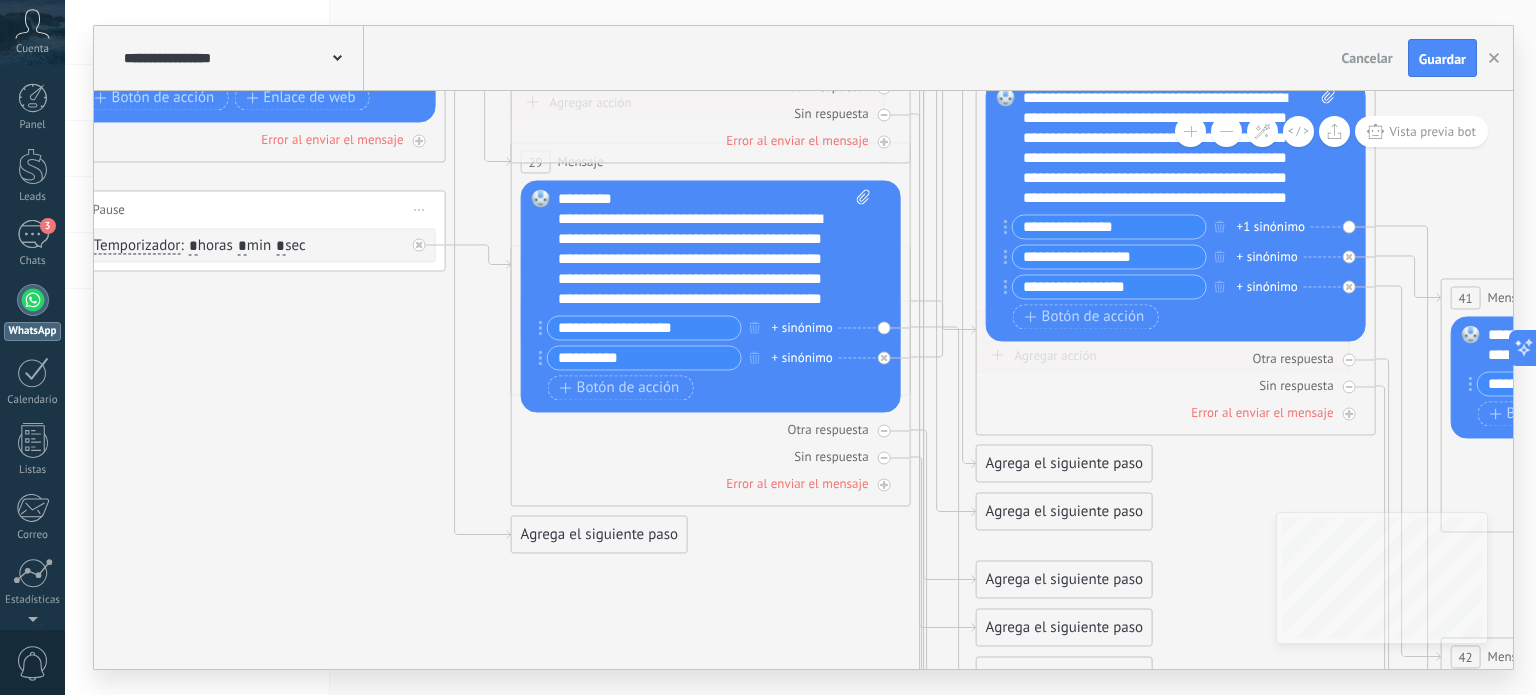 type on "*********" 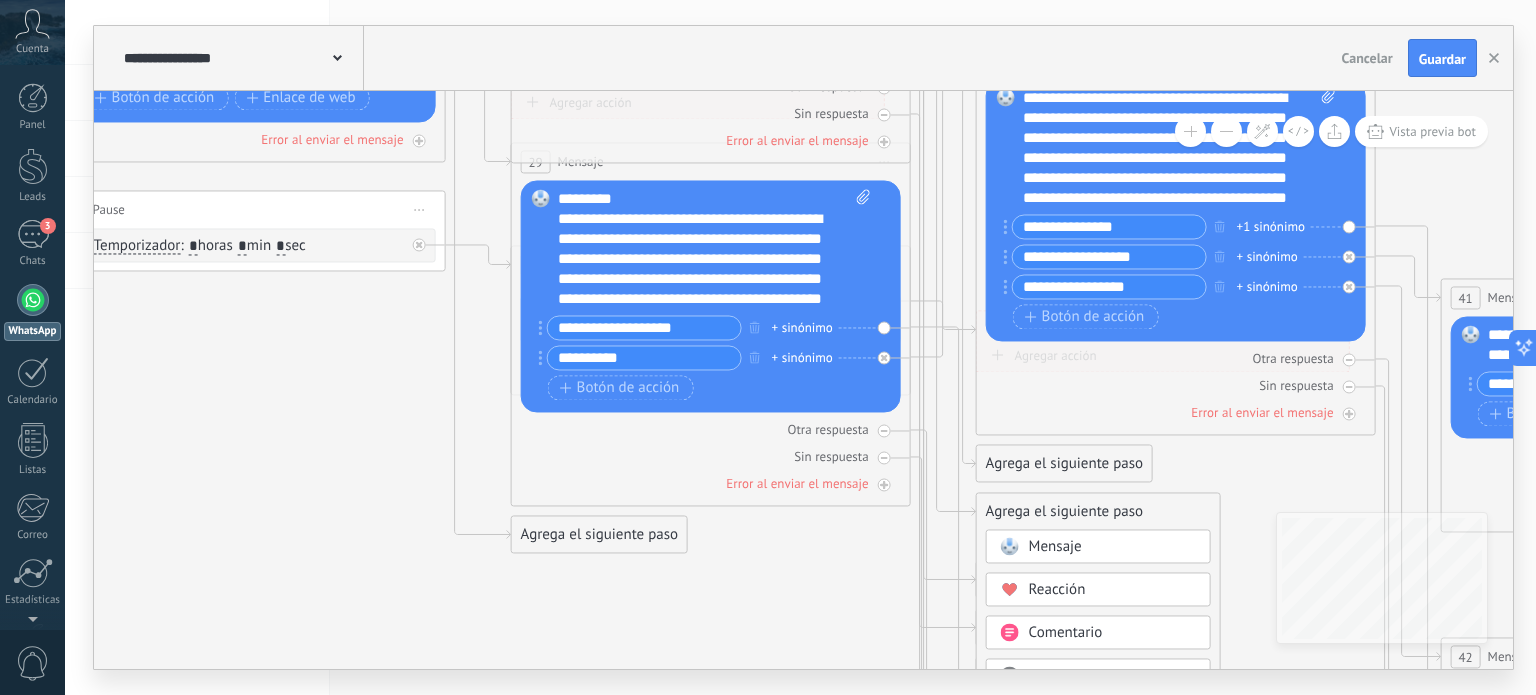 click on "Mensaje" at bounding box center [1055, 547] 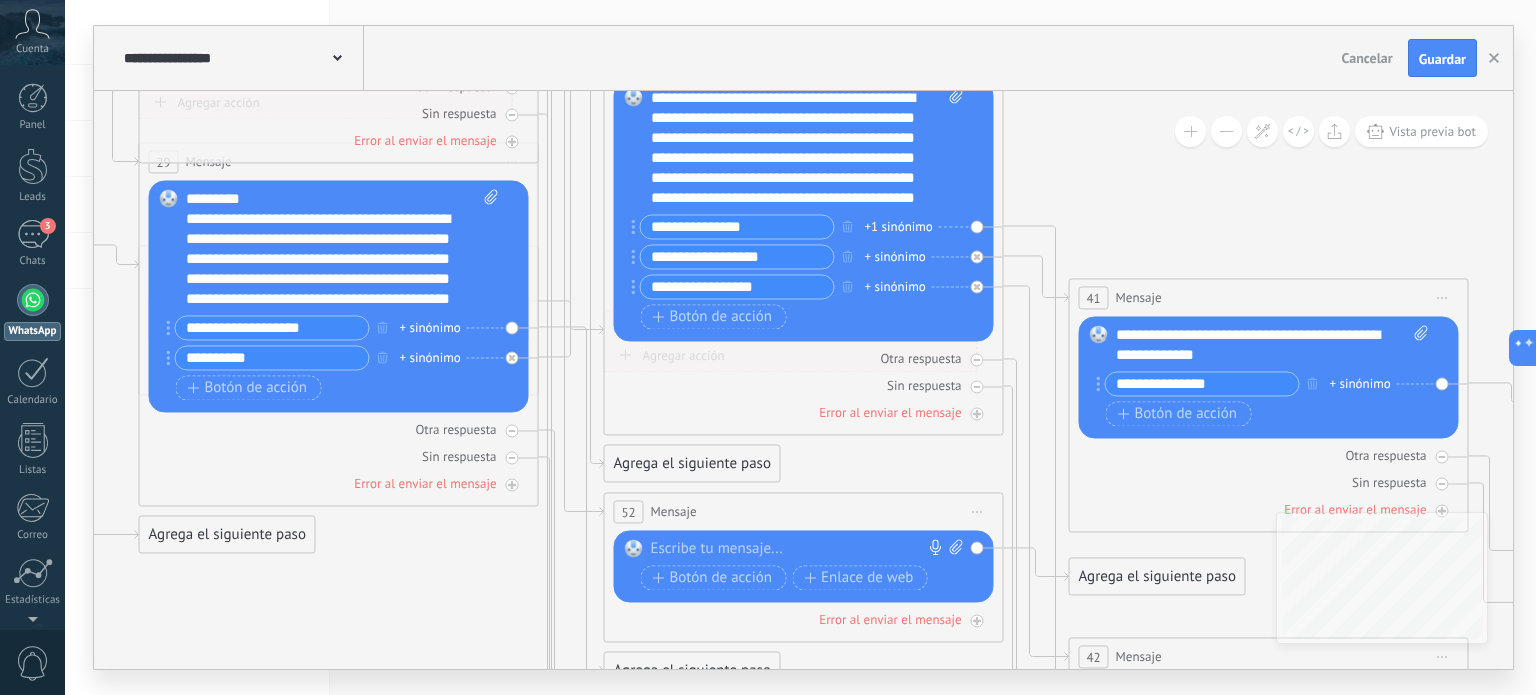 click at bounding box center (799, 550) 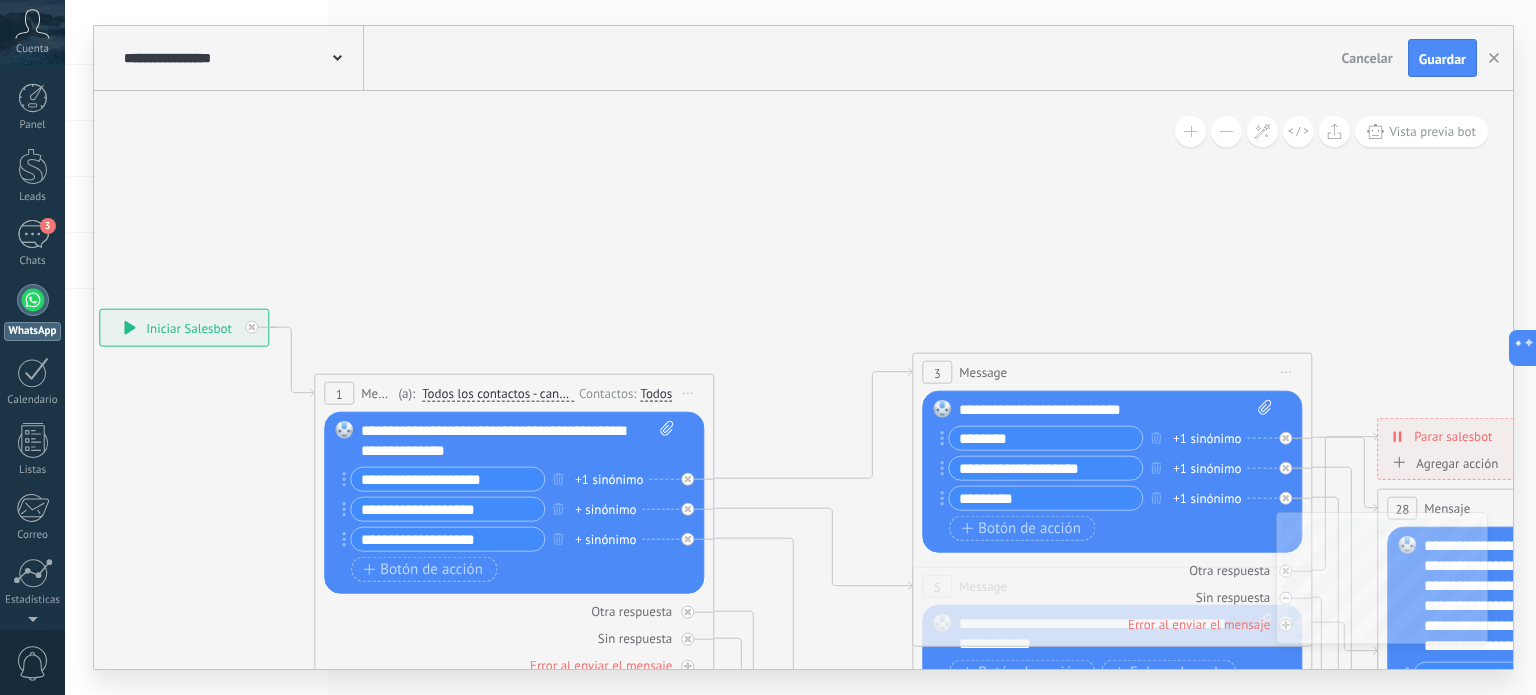 click on "Botón de acción
Enlace de web" at bounding box center (512, 569) 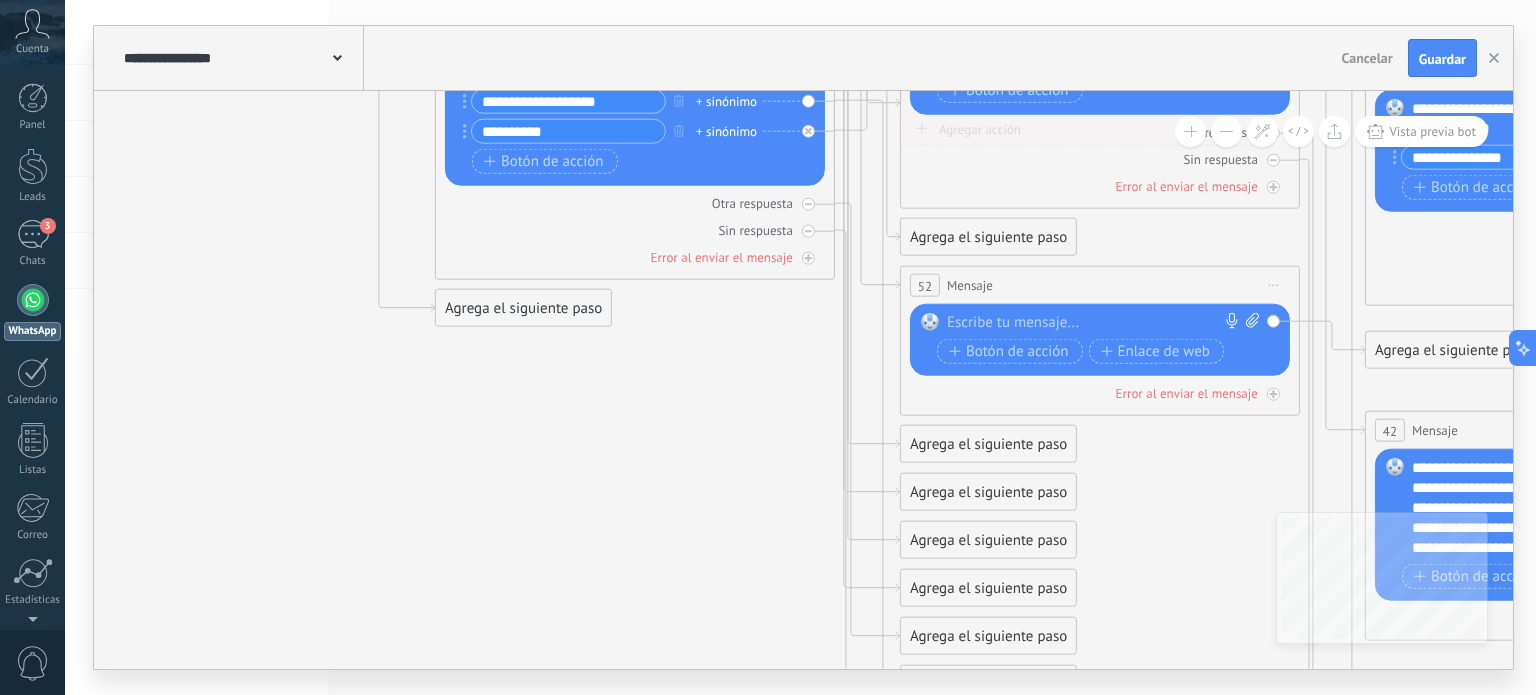click on "Agrega el siguiente paso" at bounding box center (988, 444) 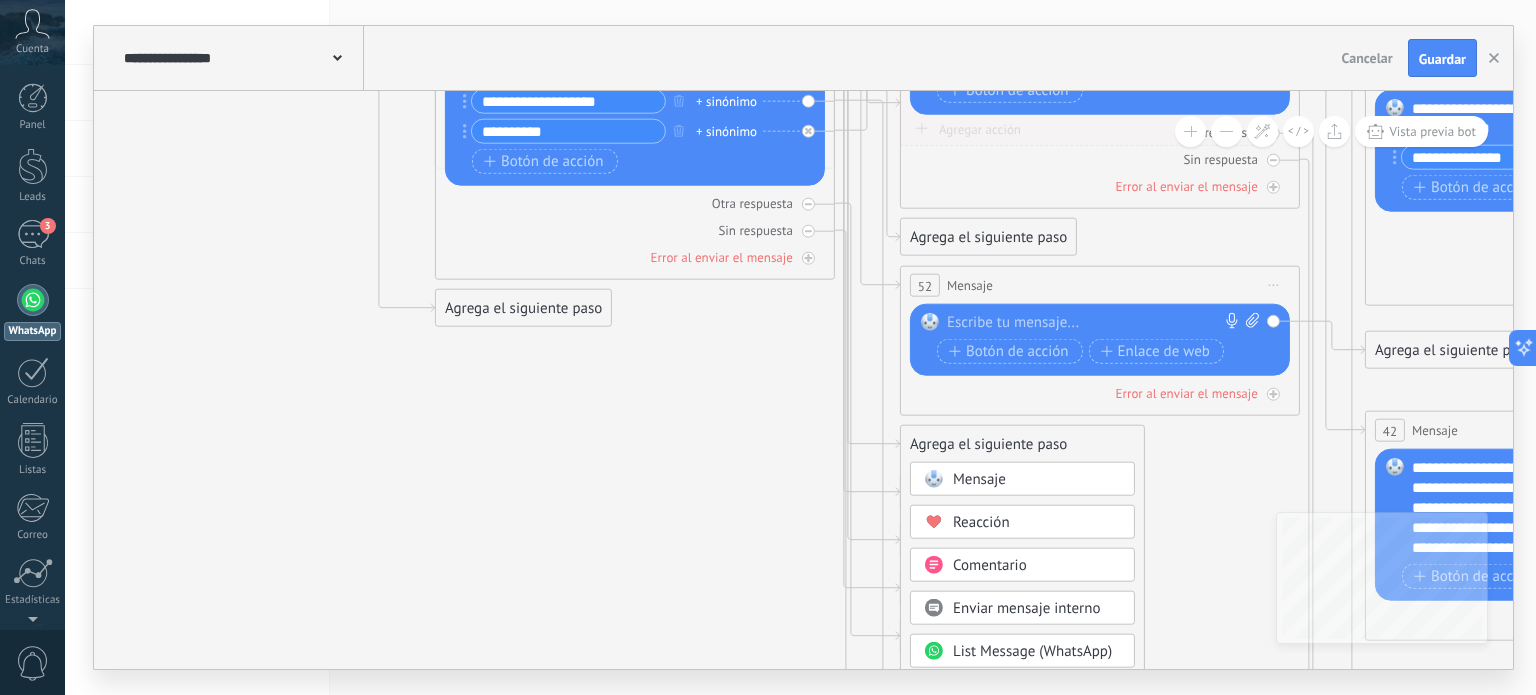 click on "Mensaje" at bounding box center (979, 479) 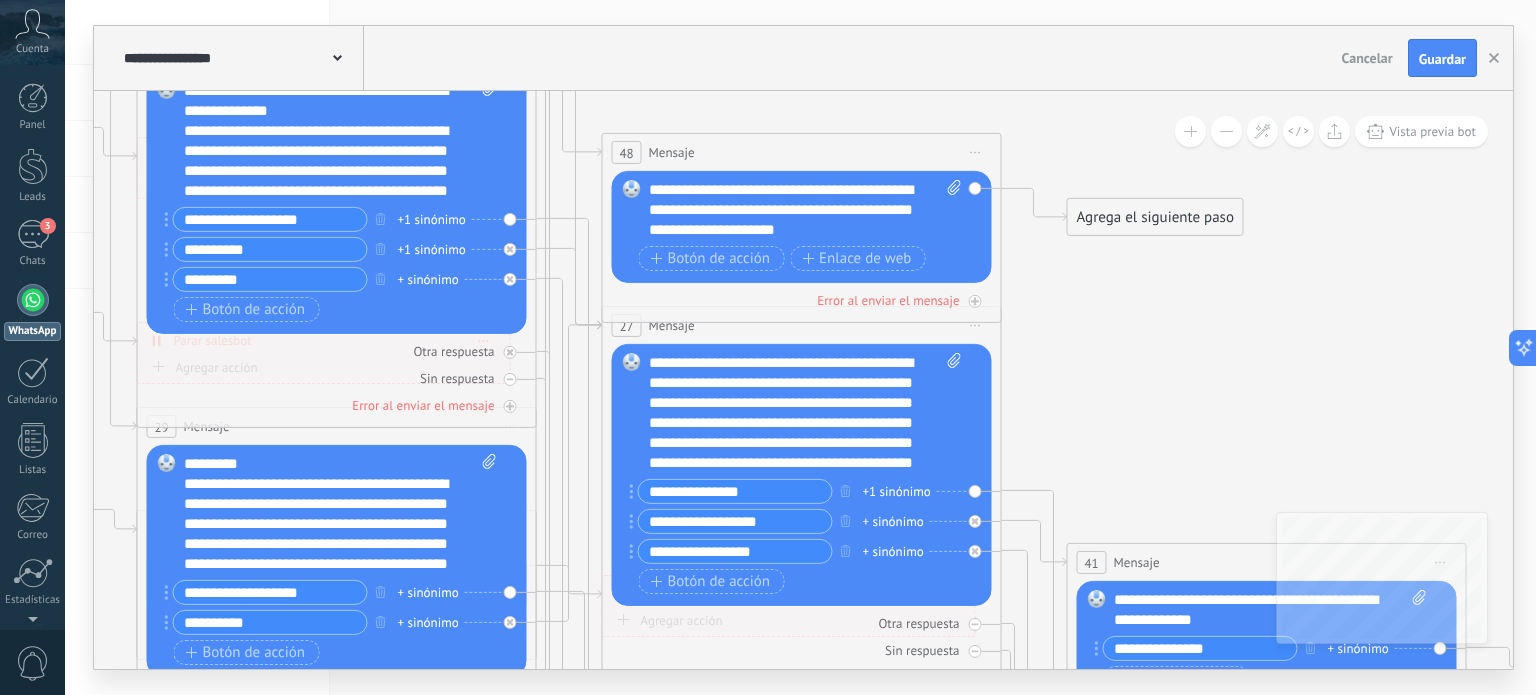 scroll, scrollTop: 140, scrollLeft: 0, axis: vertical 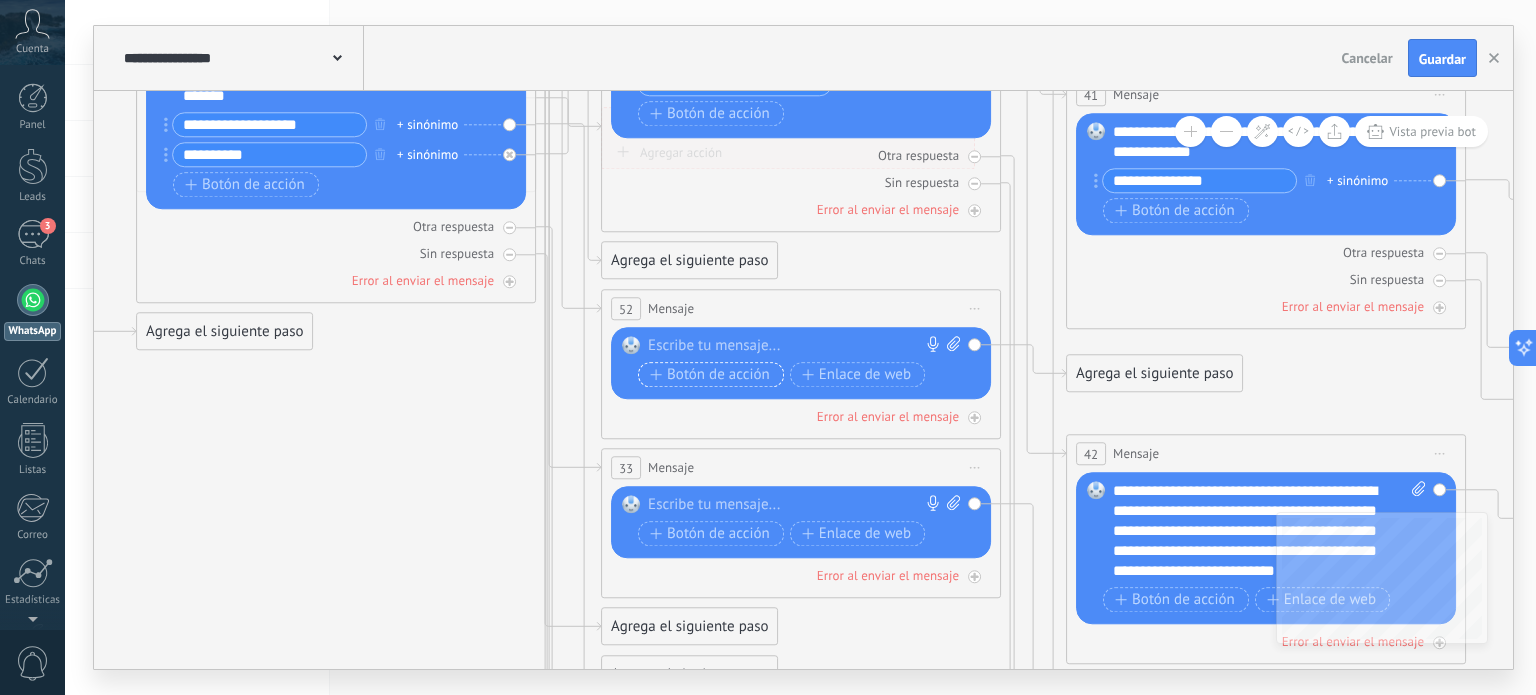 click on "Botón de acción" at bounding box center (710, 375) 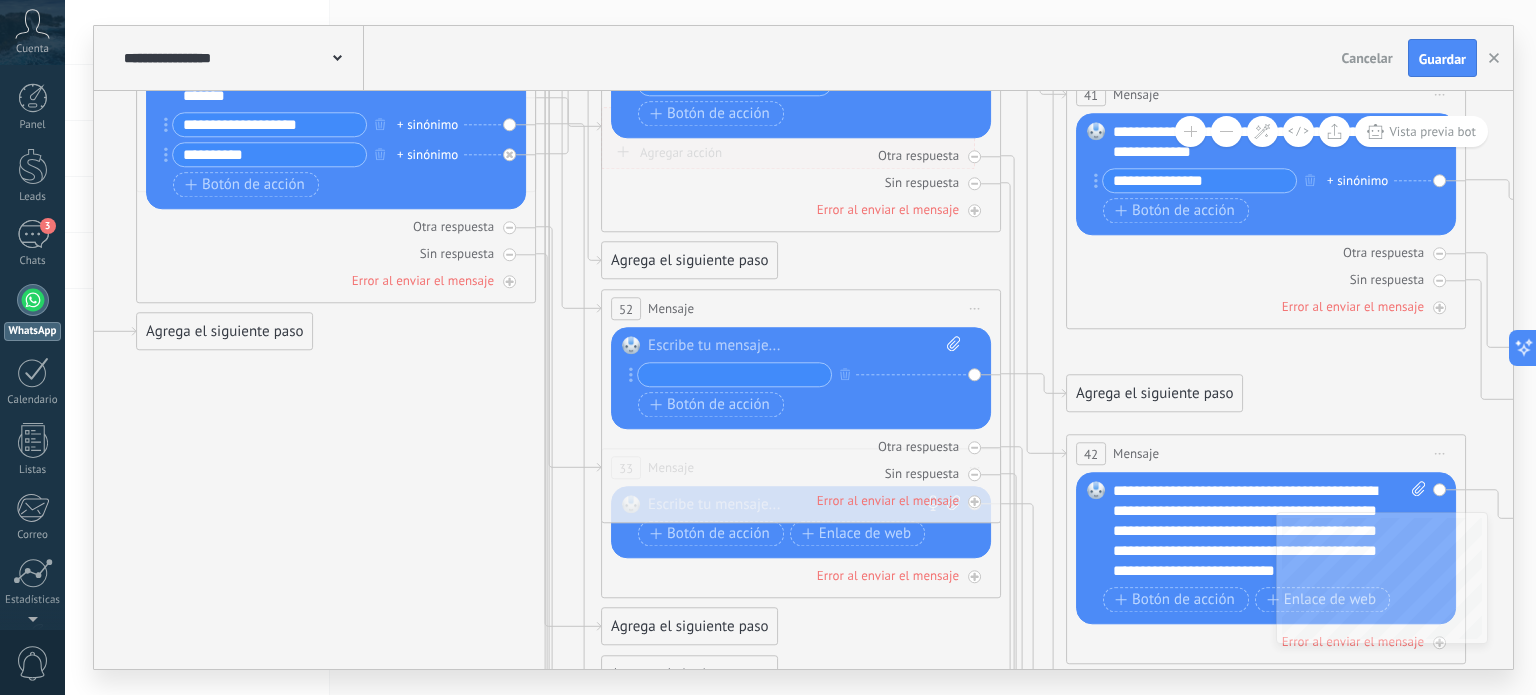 click at bounding box center (804, 346) 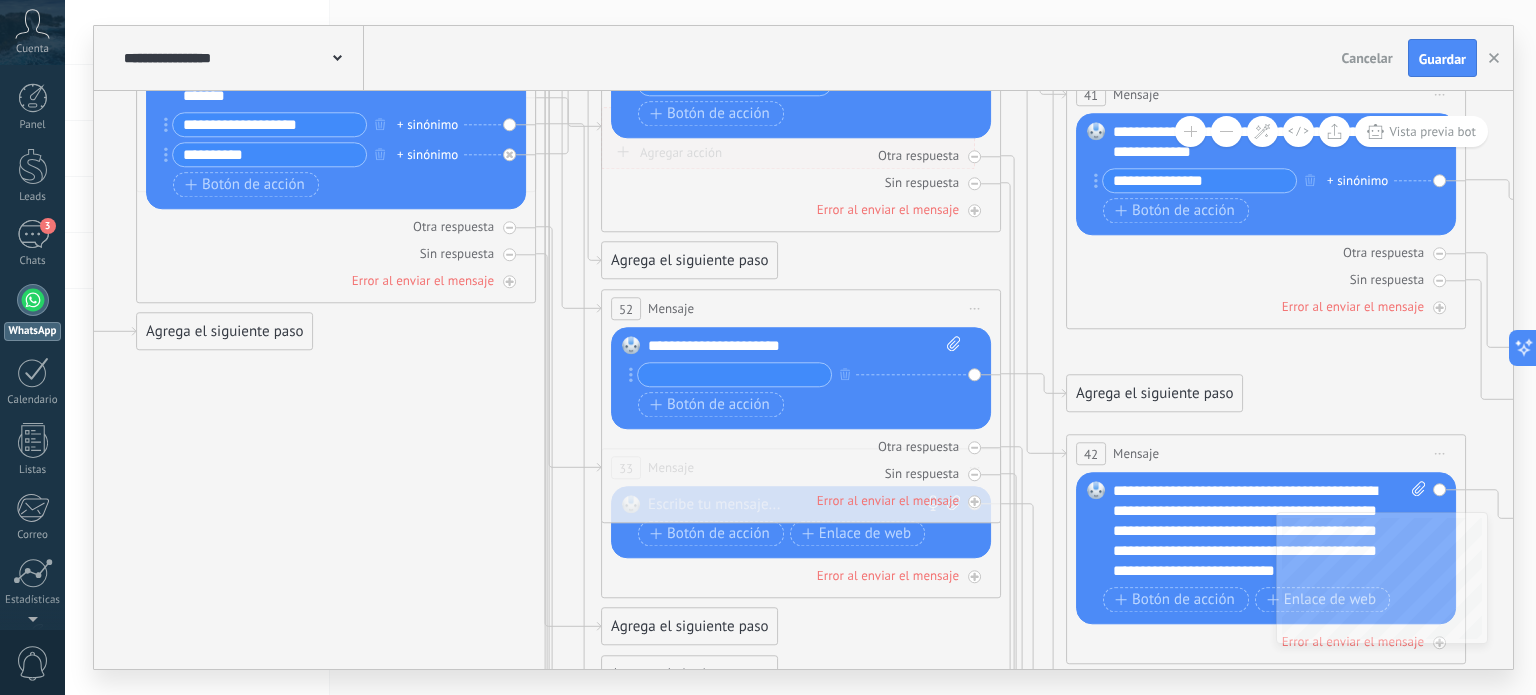 click at bounding box center (734, 374) 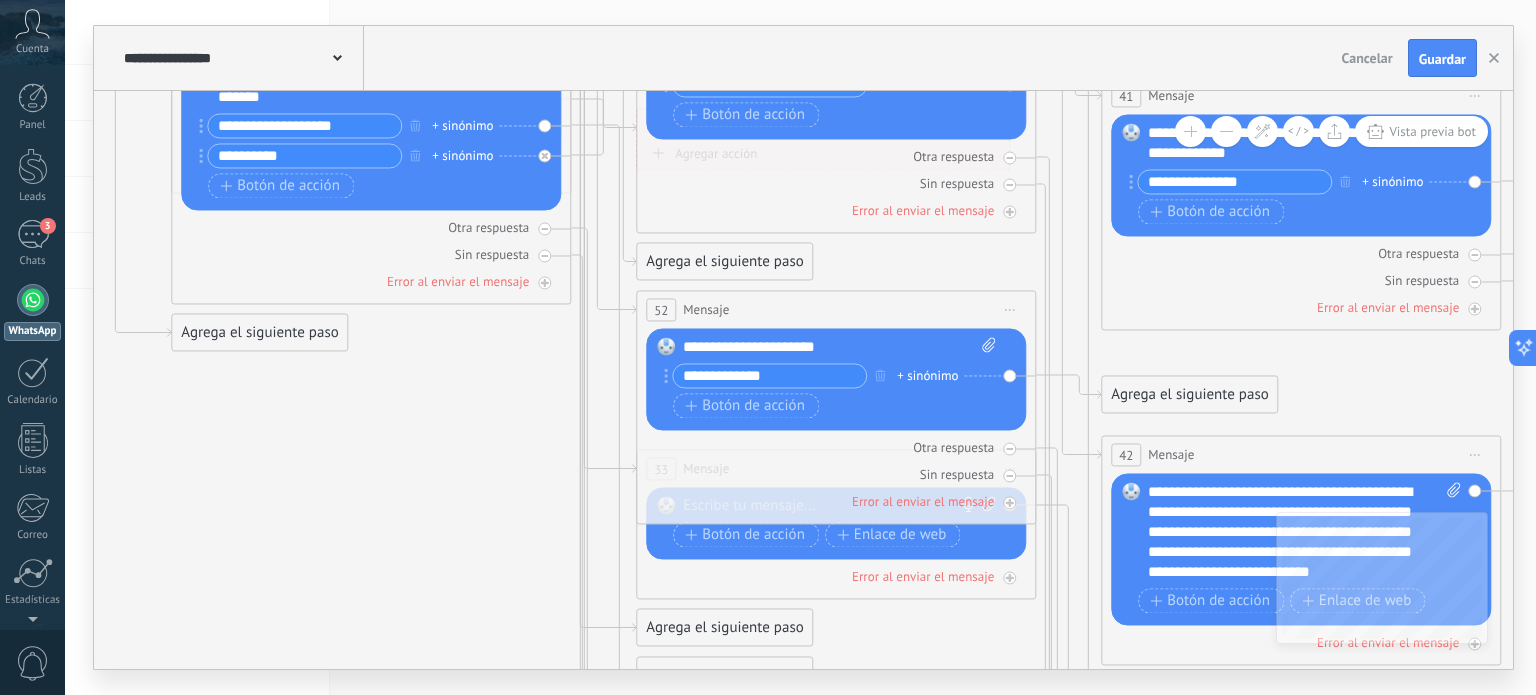 click 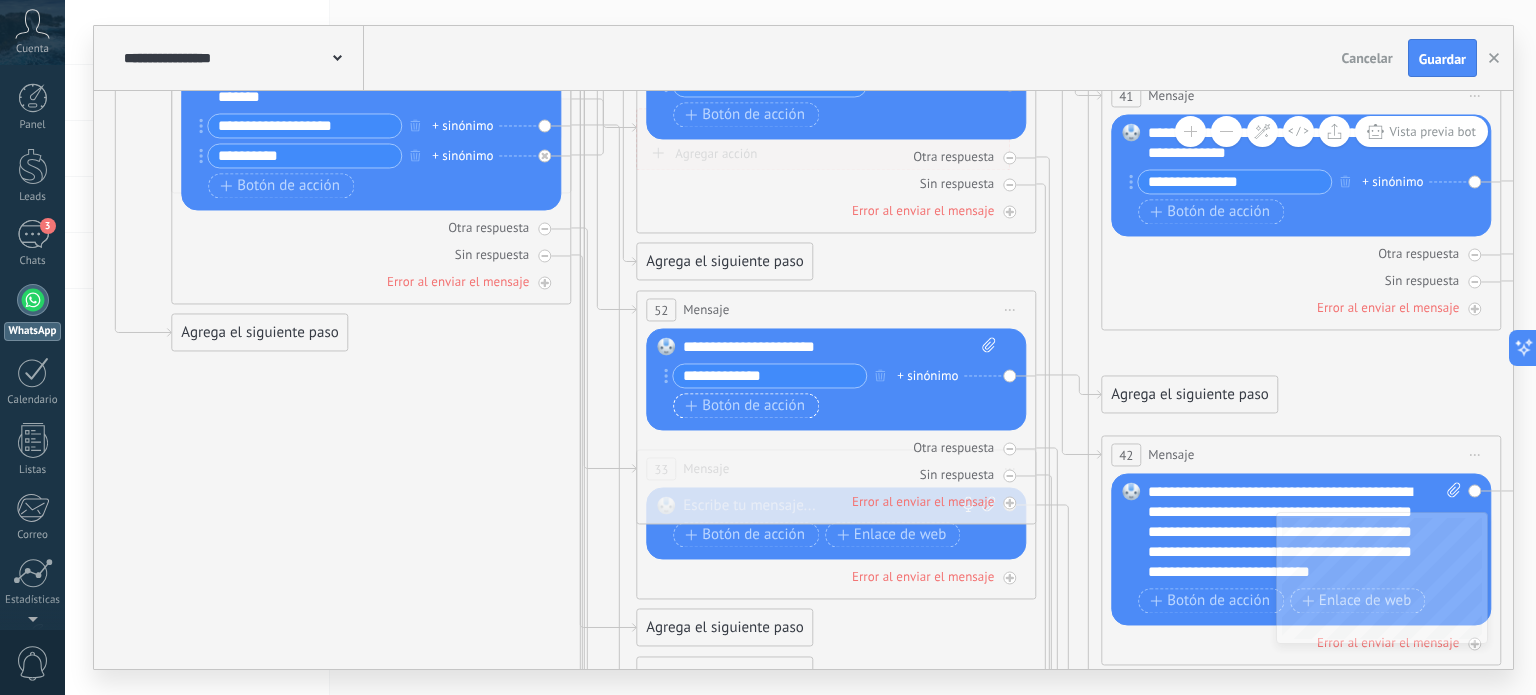 click on "Botón de acción" at bounding box center (745, 406) 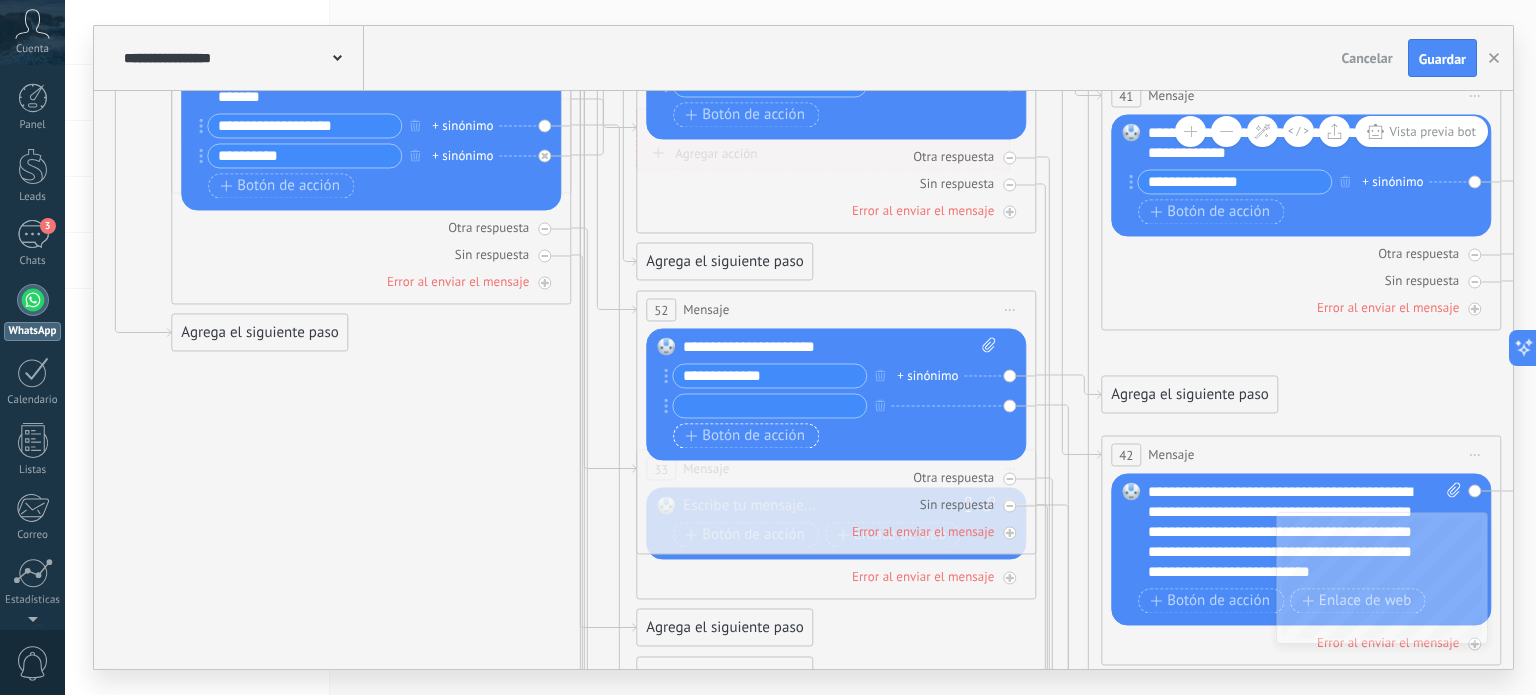 click at bounding box center (769, 406) 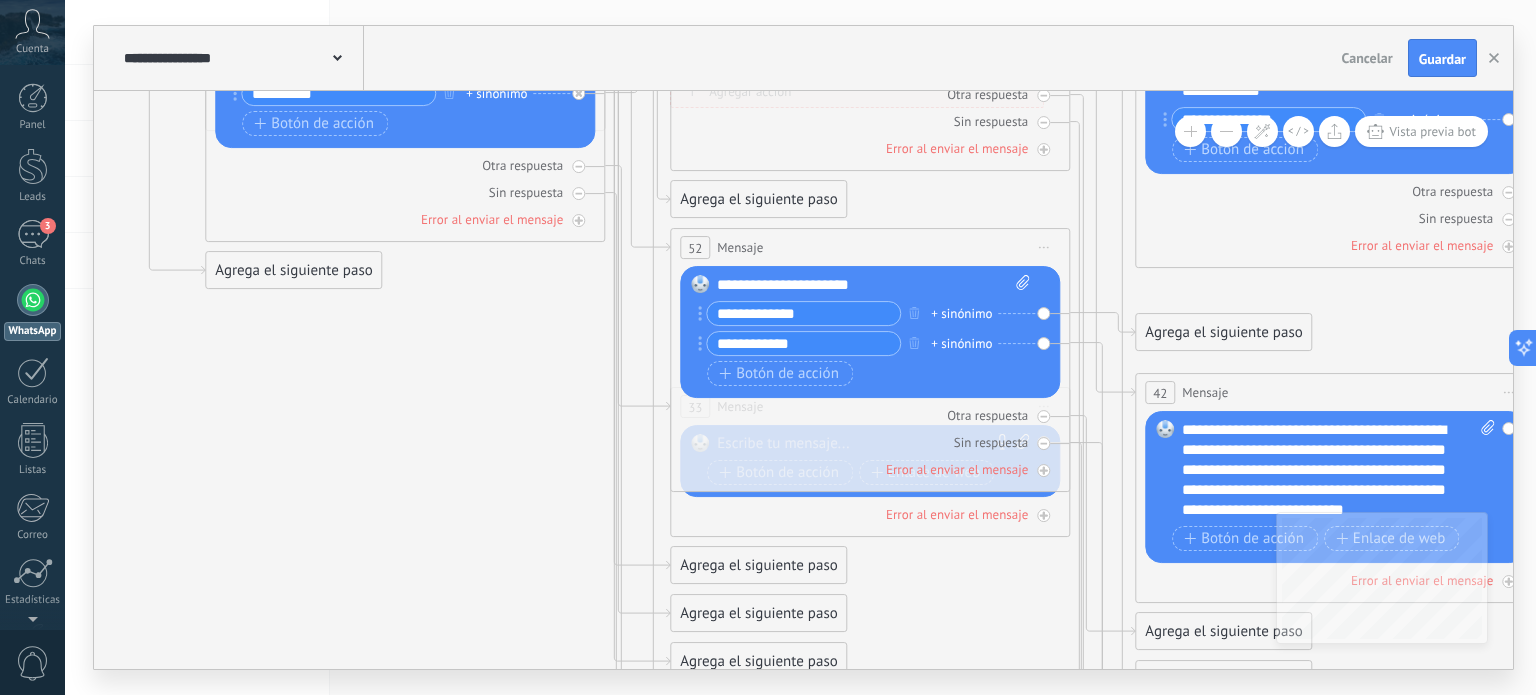 type on "**********" 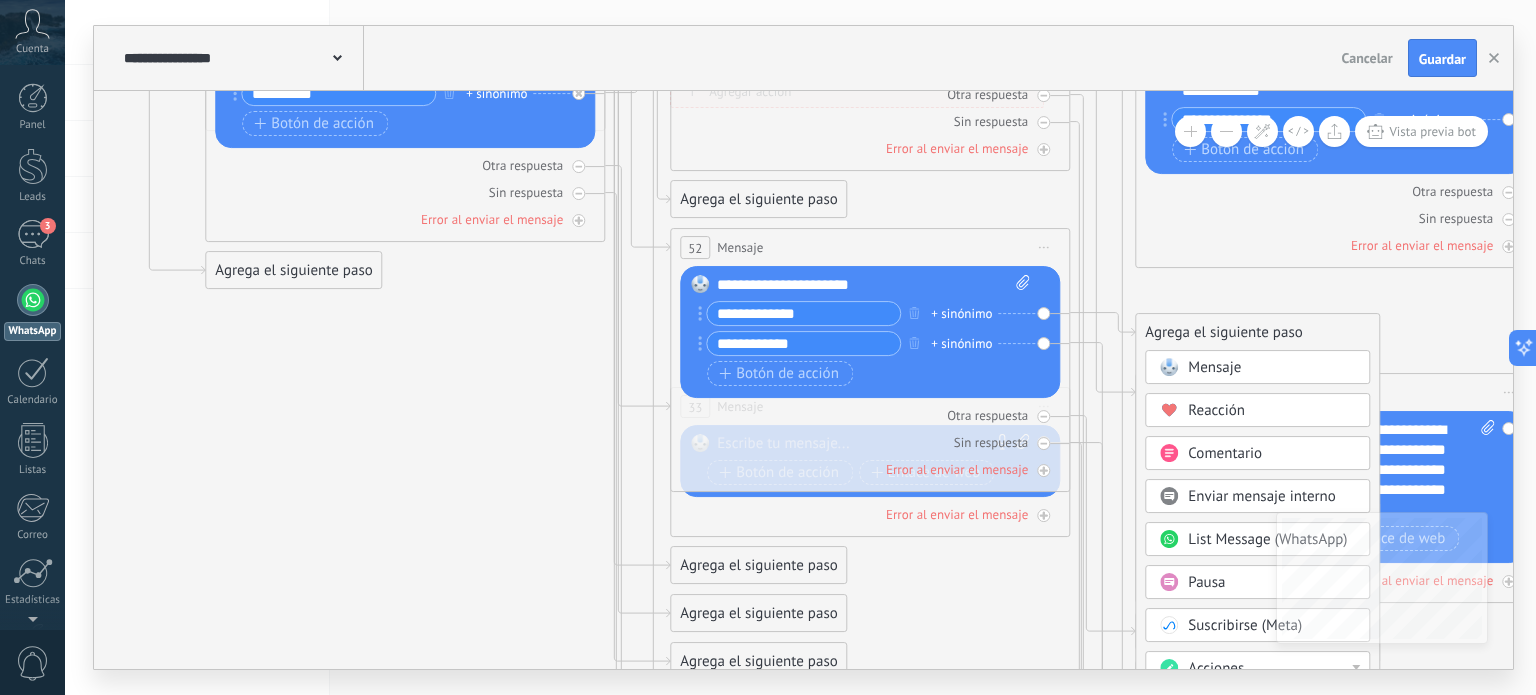 click on "Agrega el siguiente paso" at bounding box center (1257, 332) 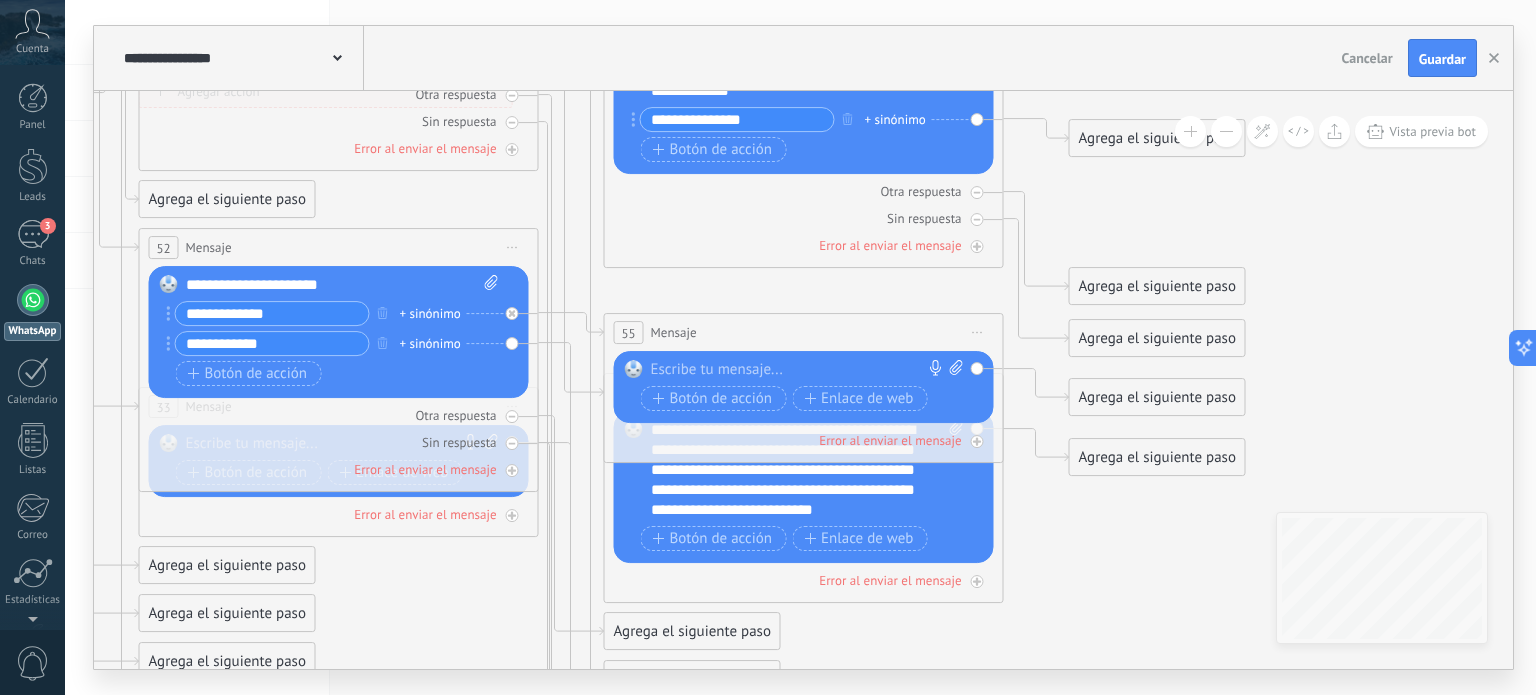 click at bounding box center [799, 370] 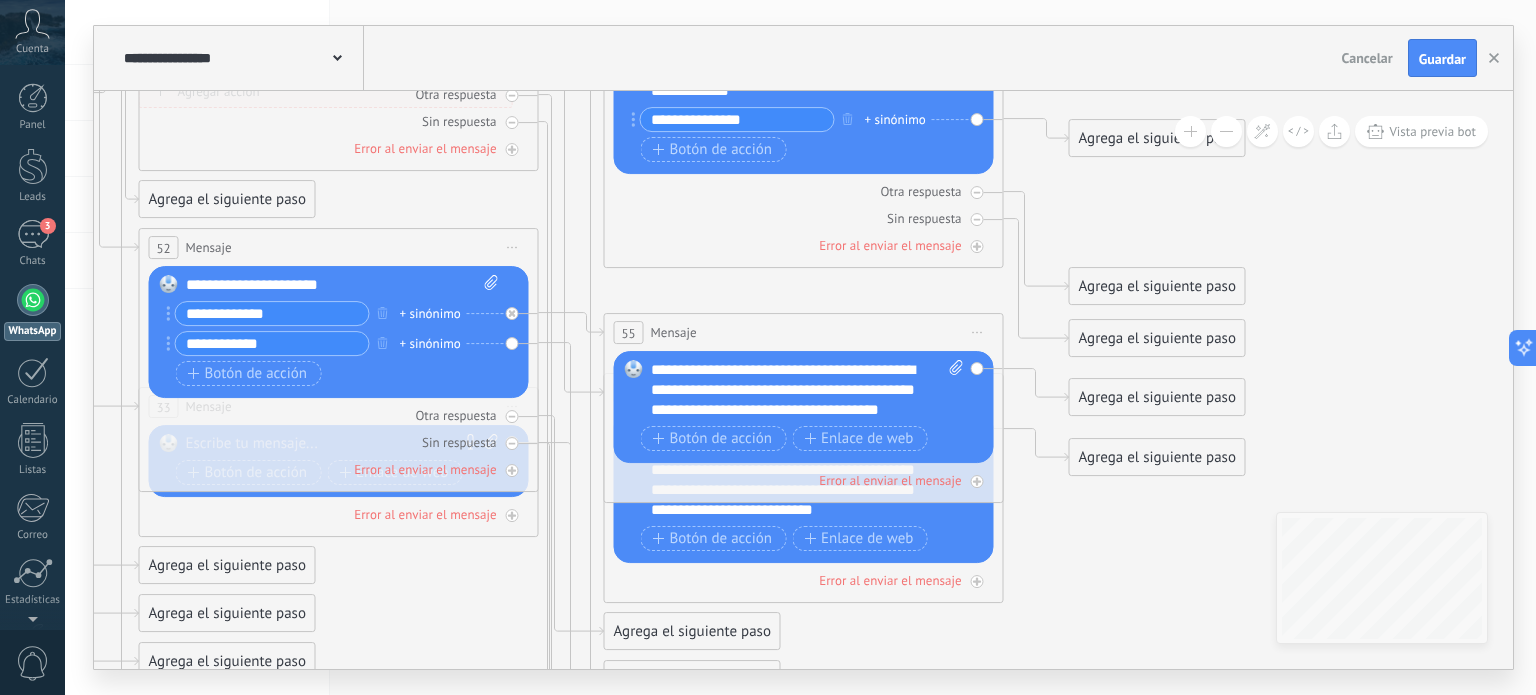 click 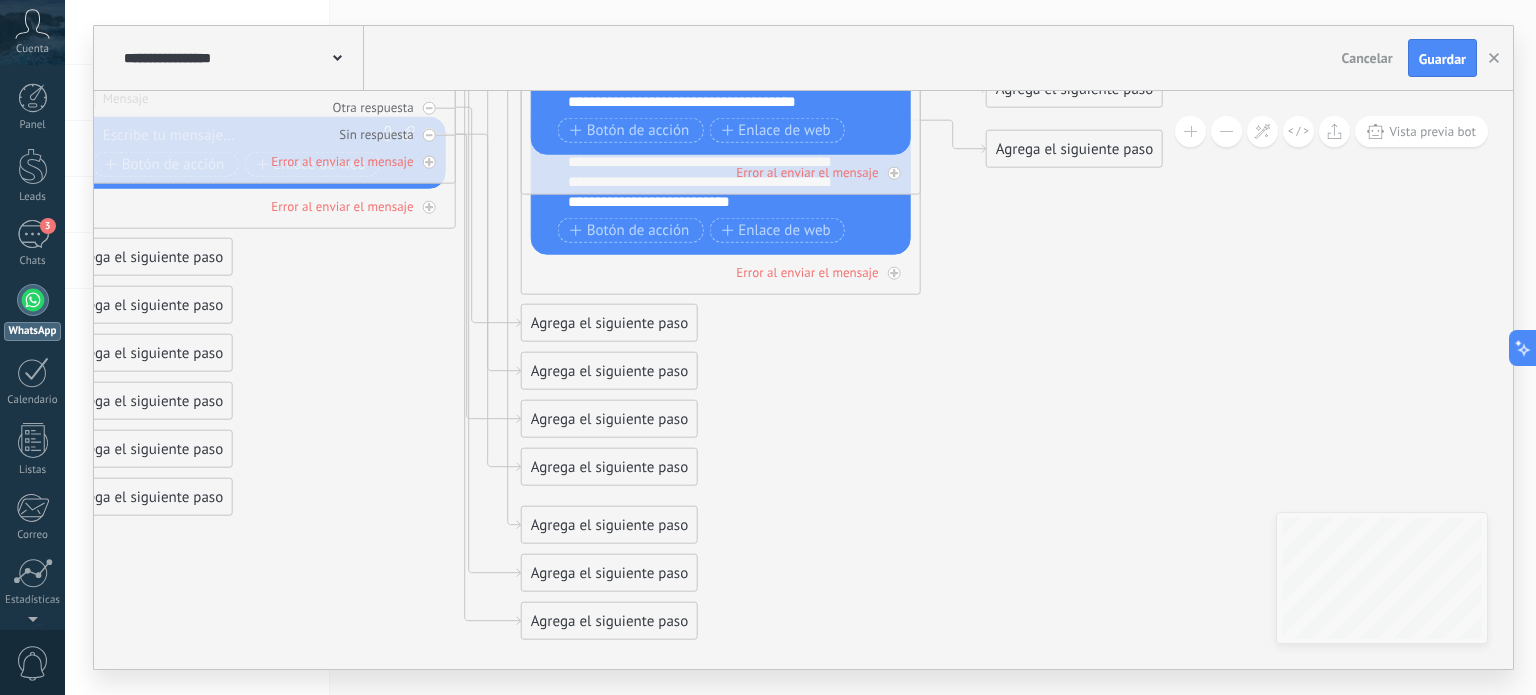 click on "Agrega el siguiente paso" at bounding box center (609, 467) 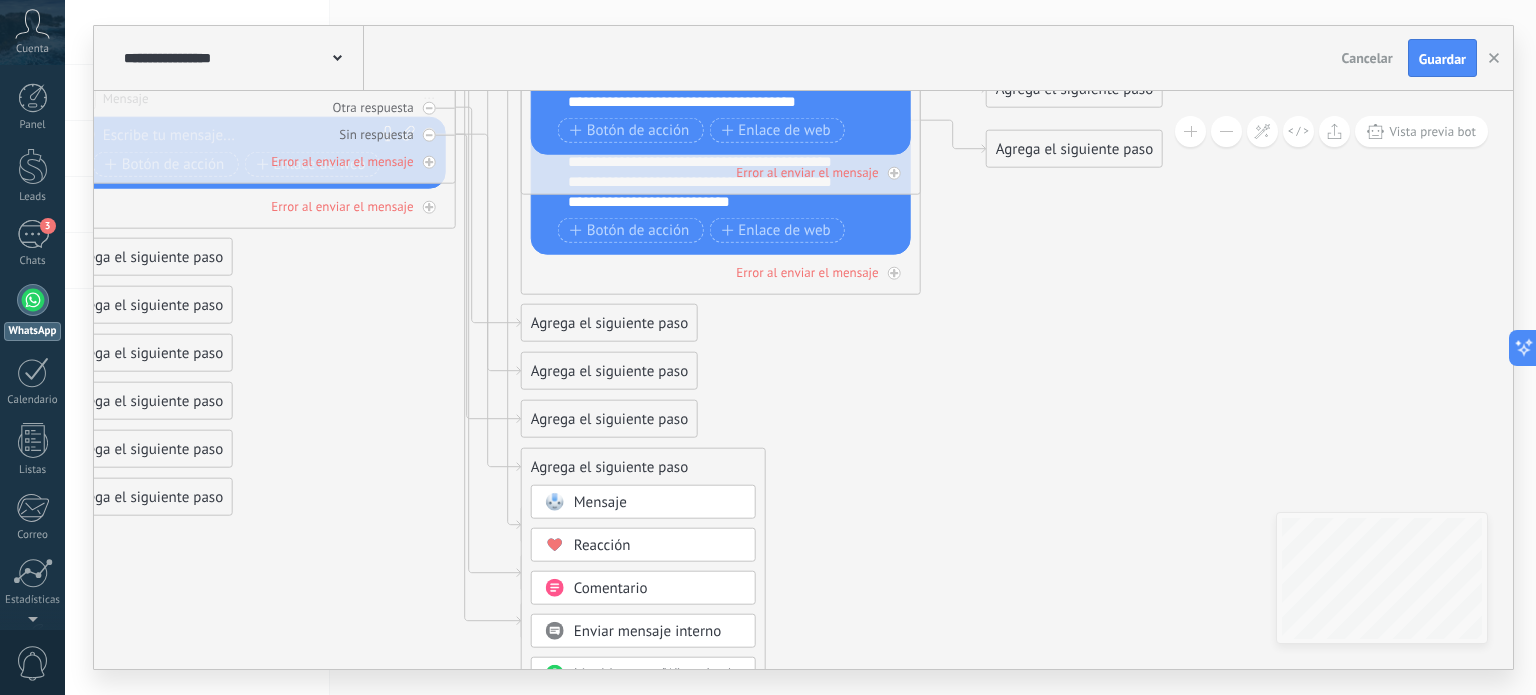 click on "Mensaje" at bounding box center (600, 502) 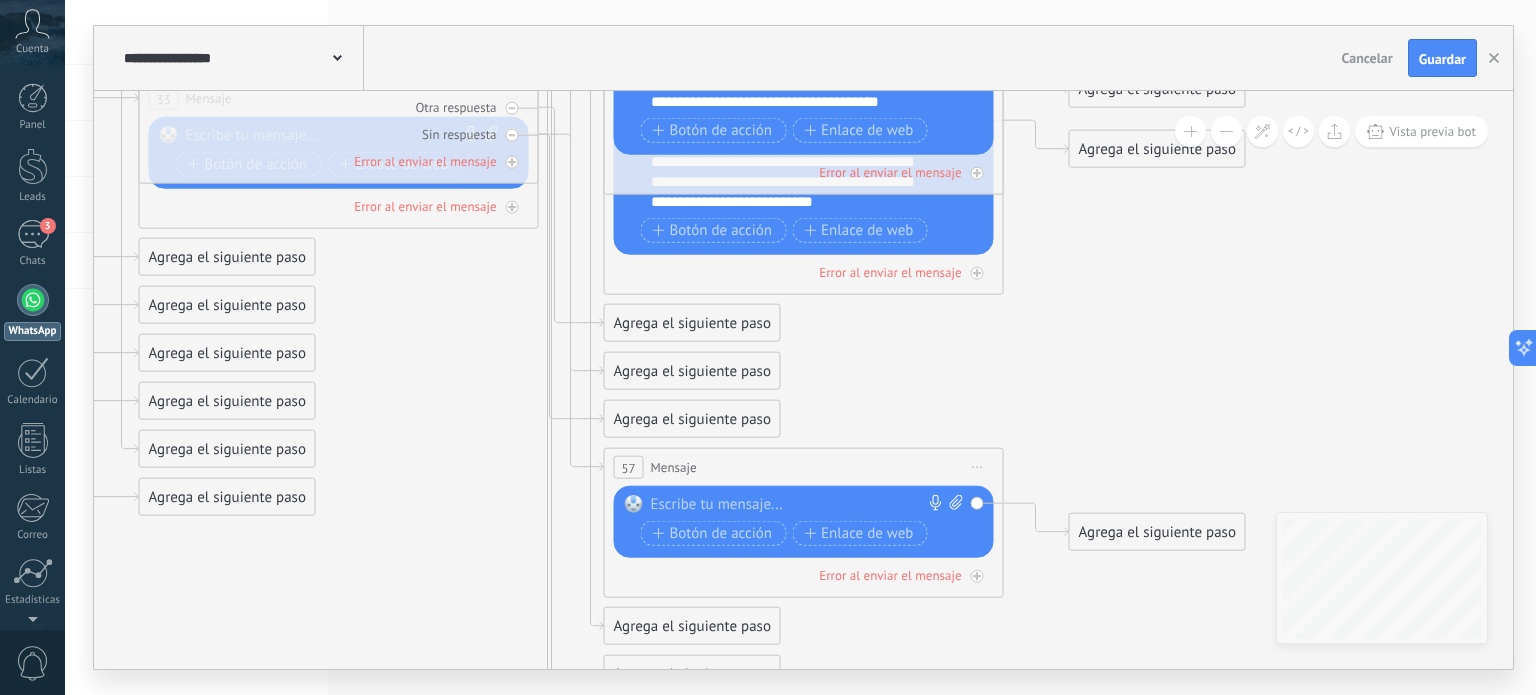 click at bounding box center (799, 505) 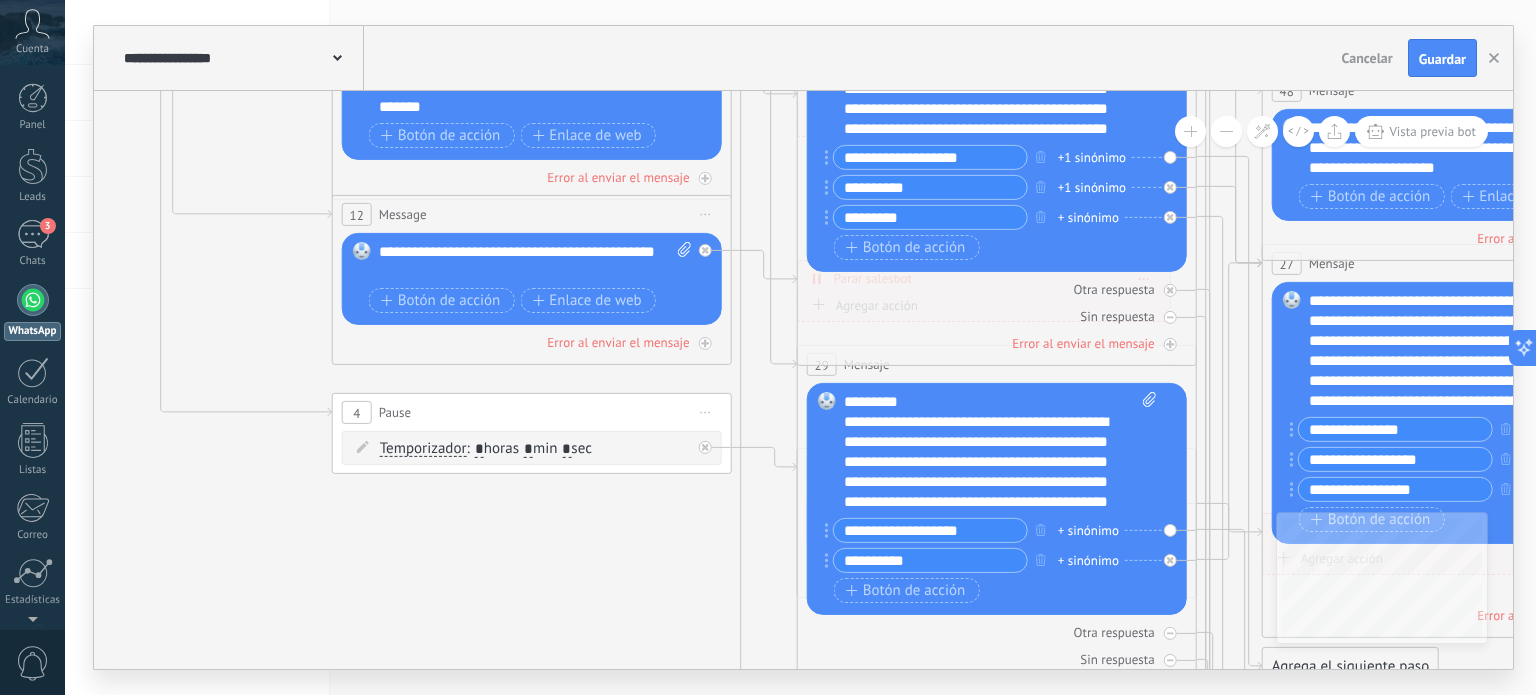 scroll, scrollTop: 1, scrollLeft: 0, axis: vertical 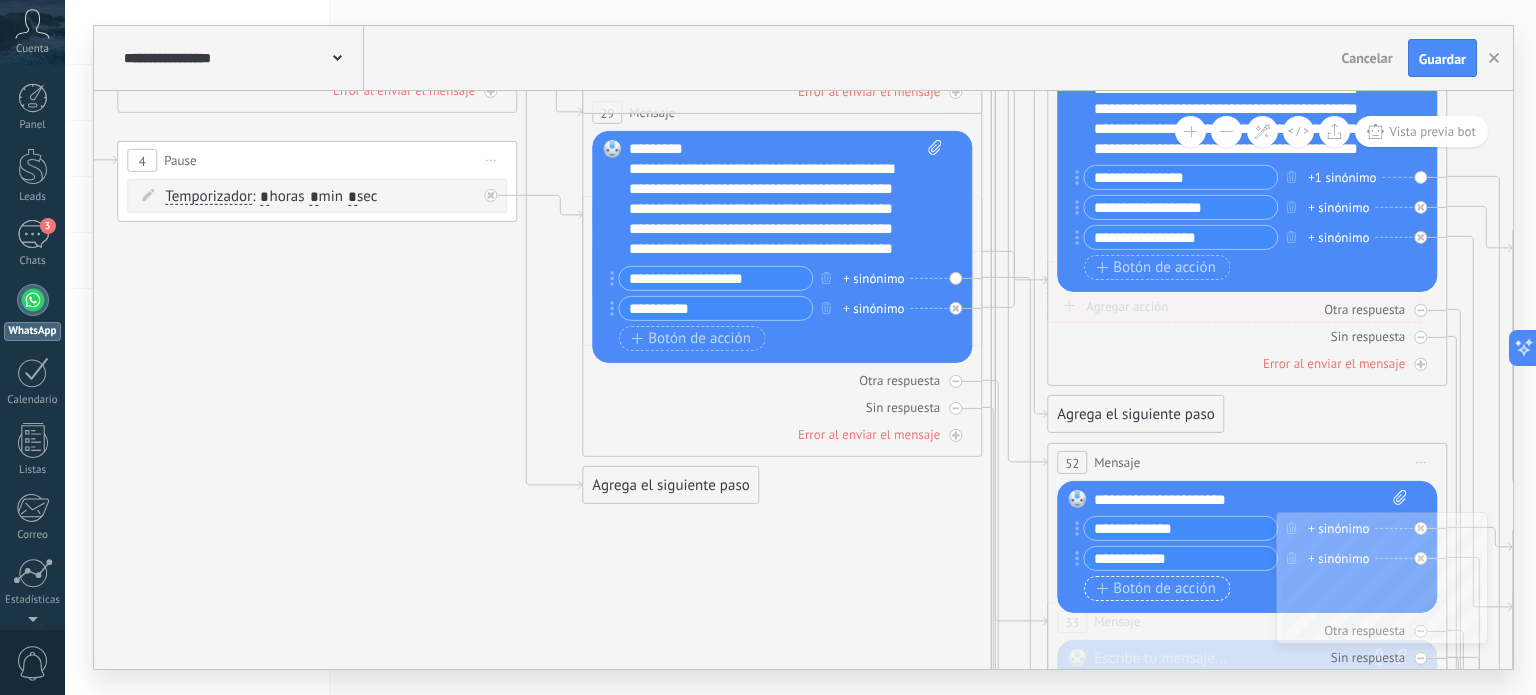 click on "Botón de acción" at bounding box center [1156, 589] 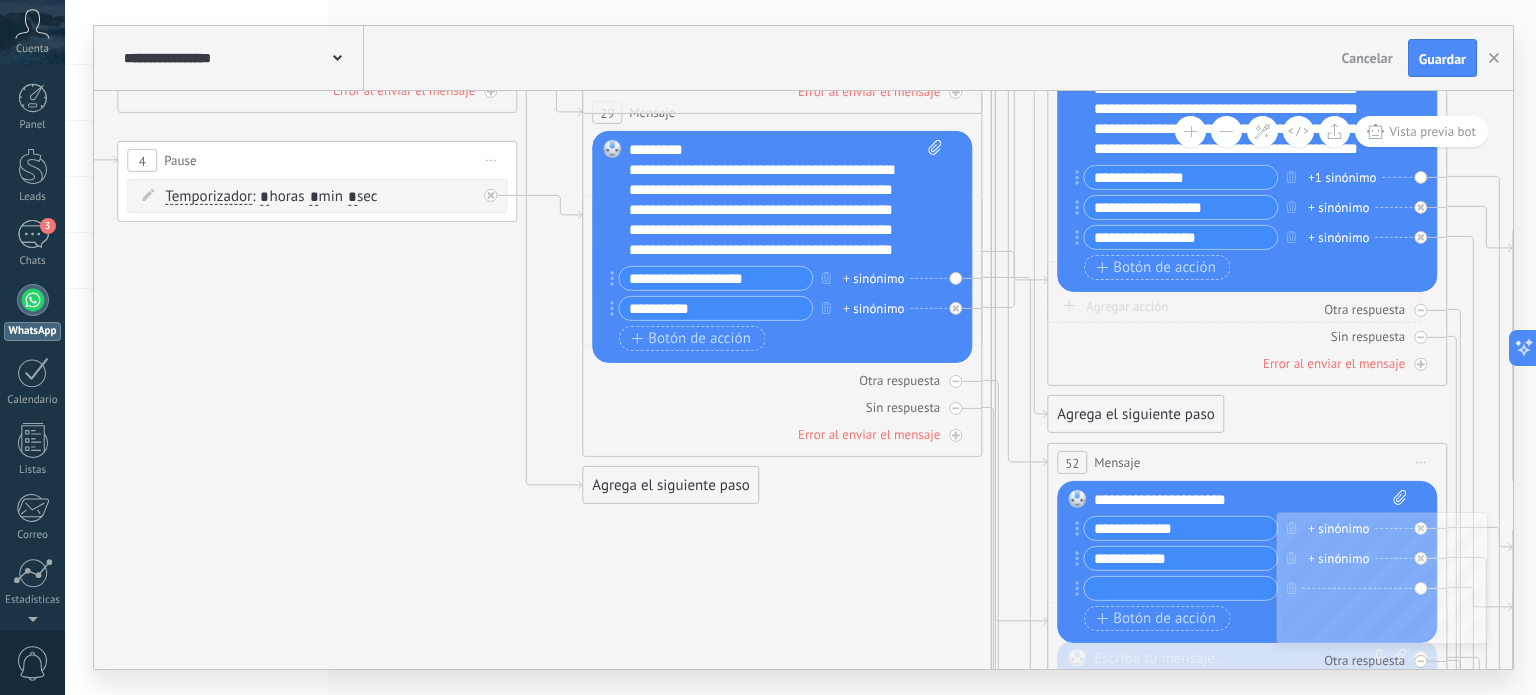 scroll, scrollTop: 0, scrollLeft: 0, axis: both 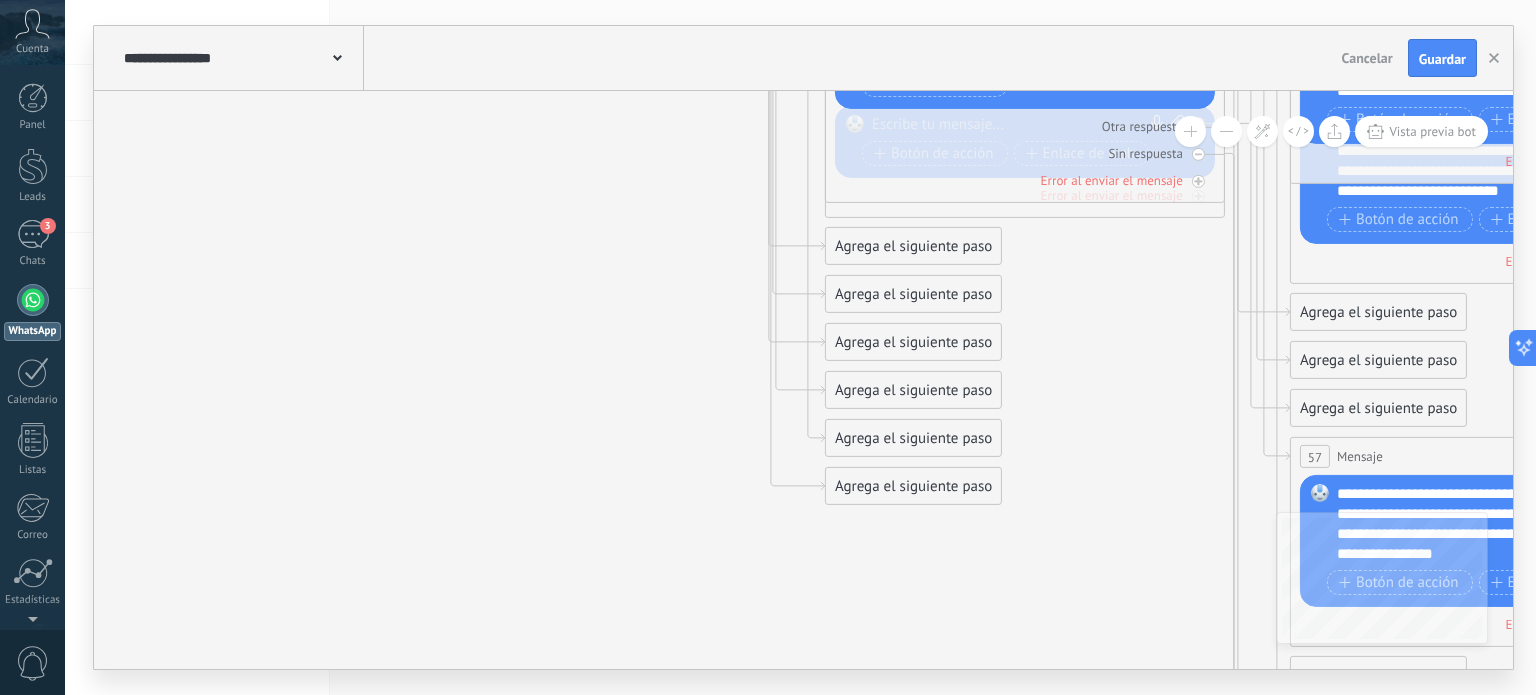 type on "**********" 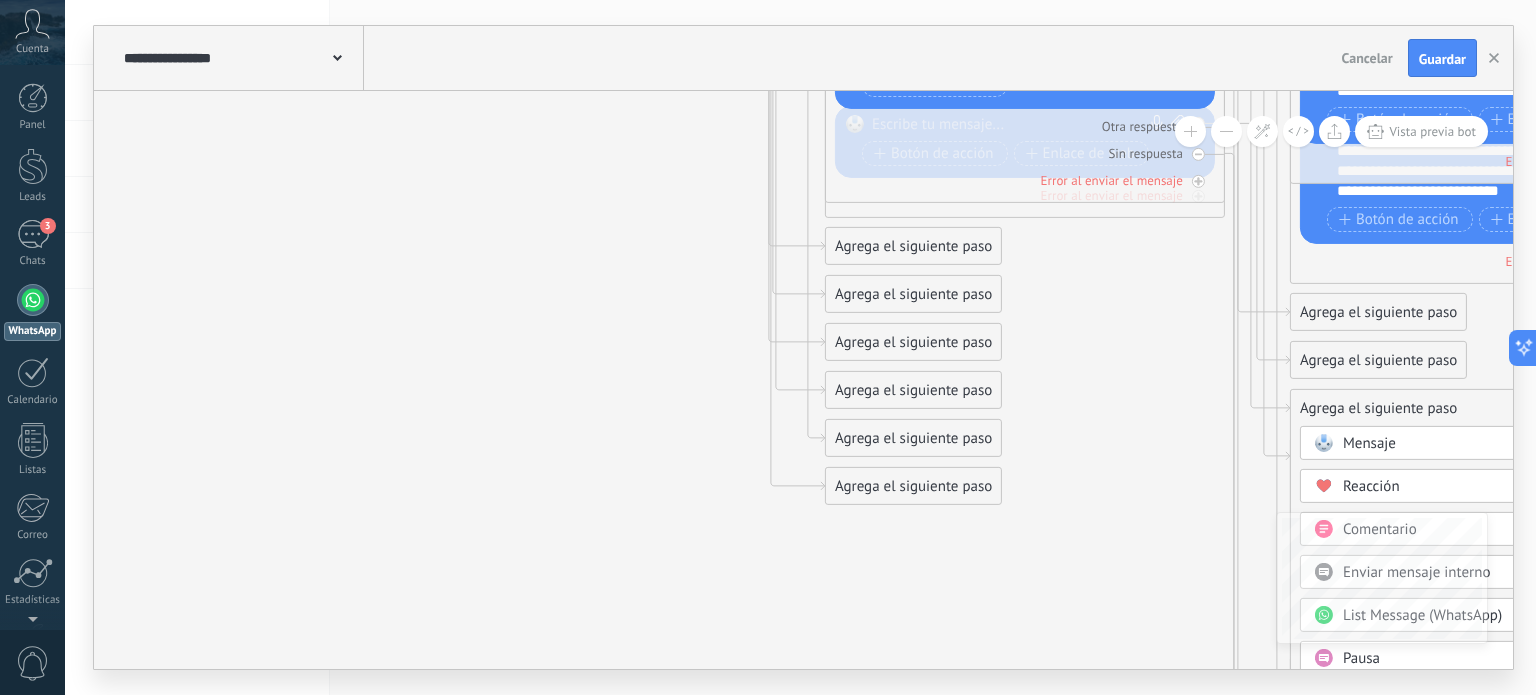 click on "Mensaje" at bounding box center (1427, 444) 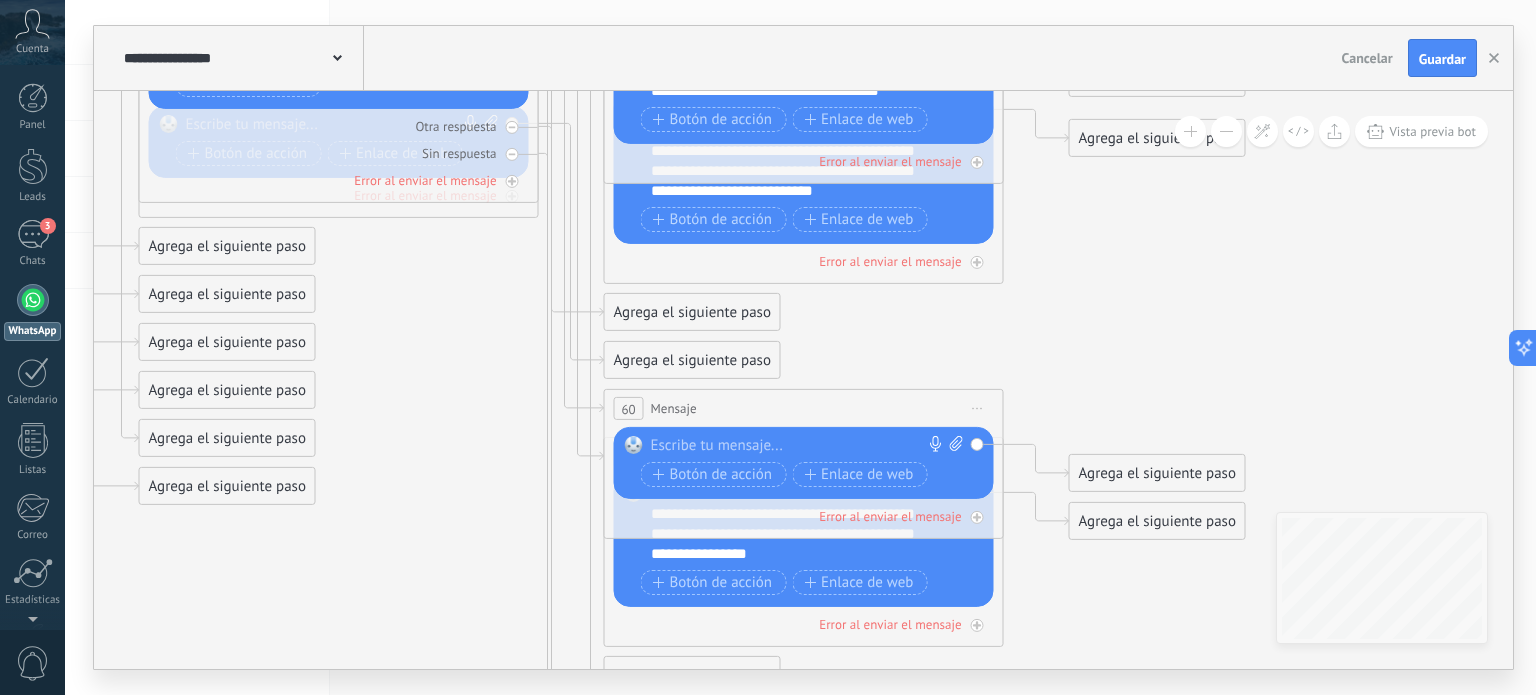 click at bounding box center (799, 446) 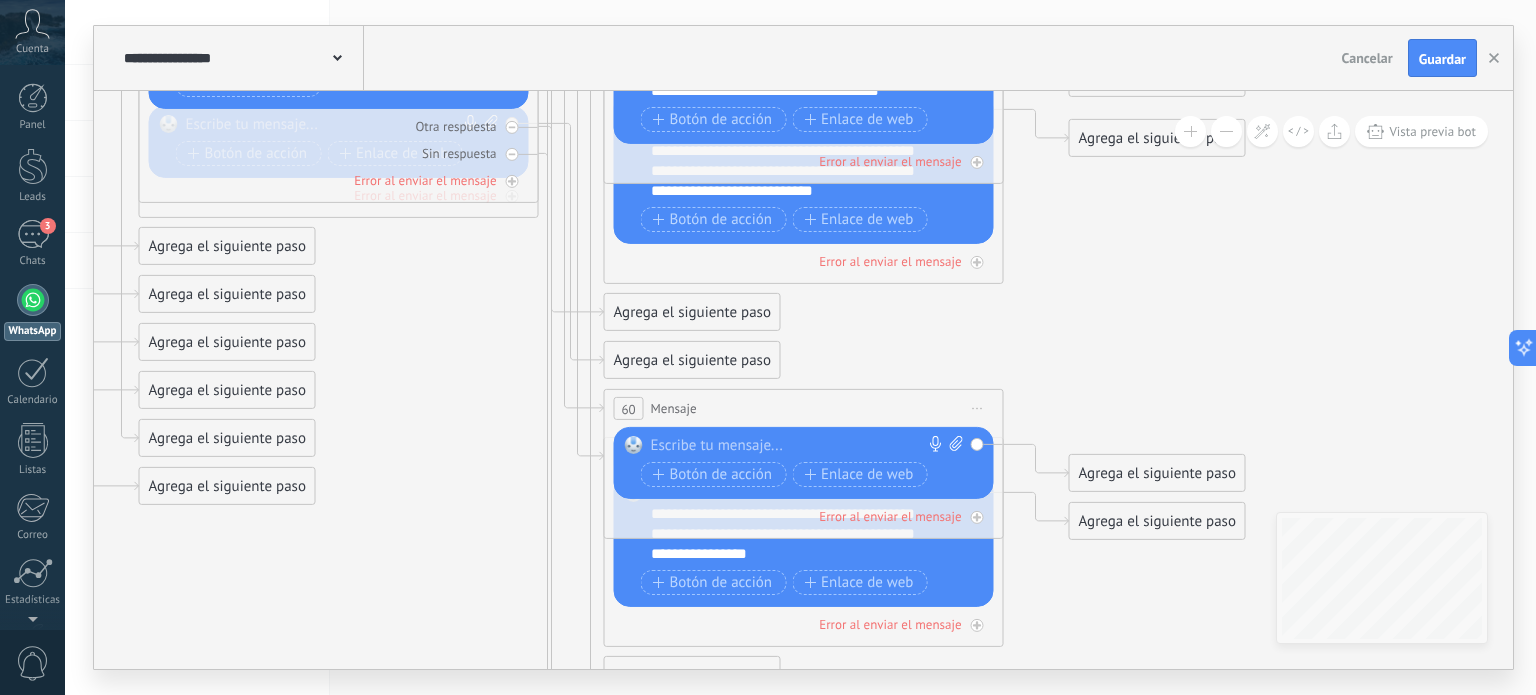 paste 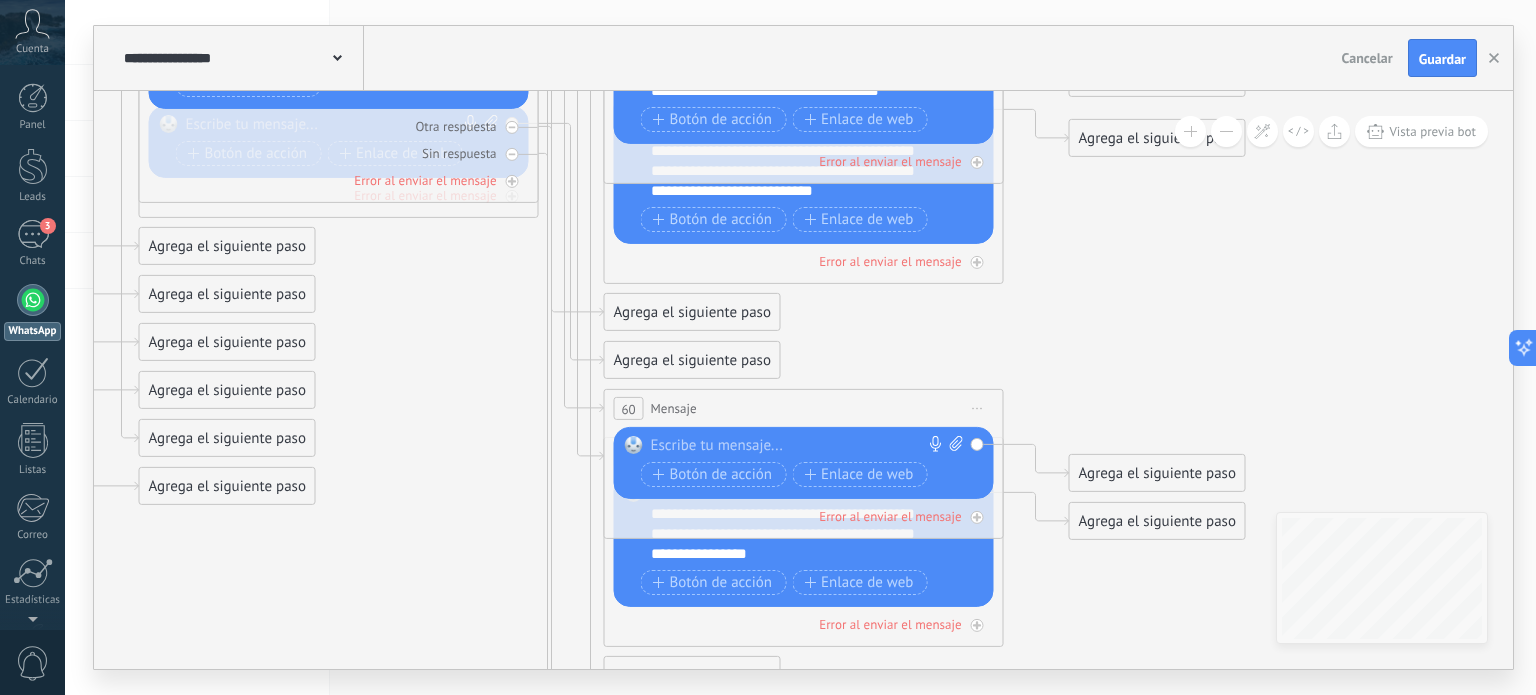 type 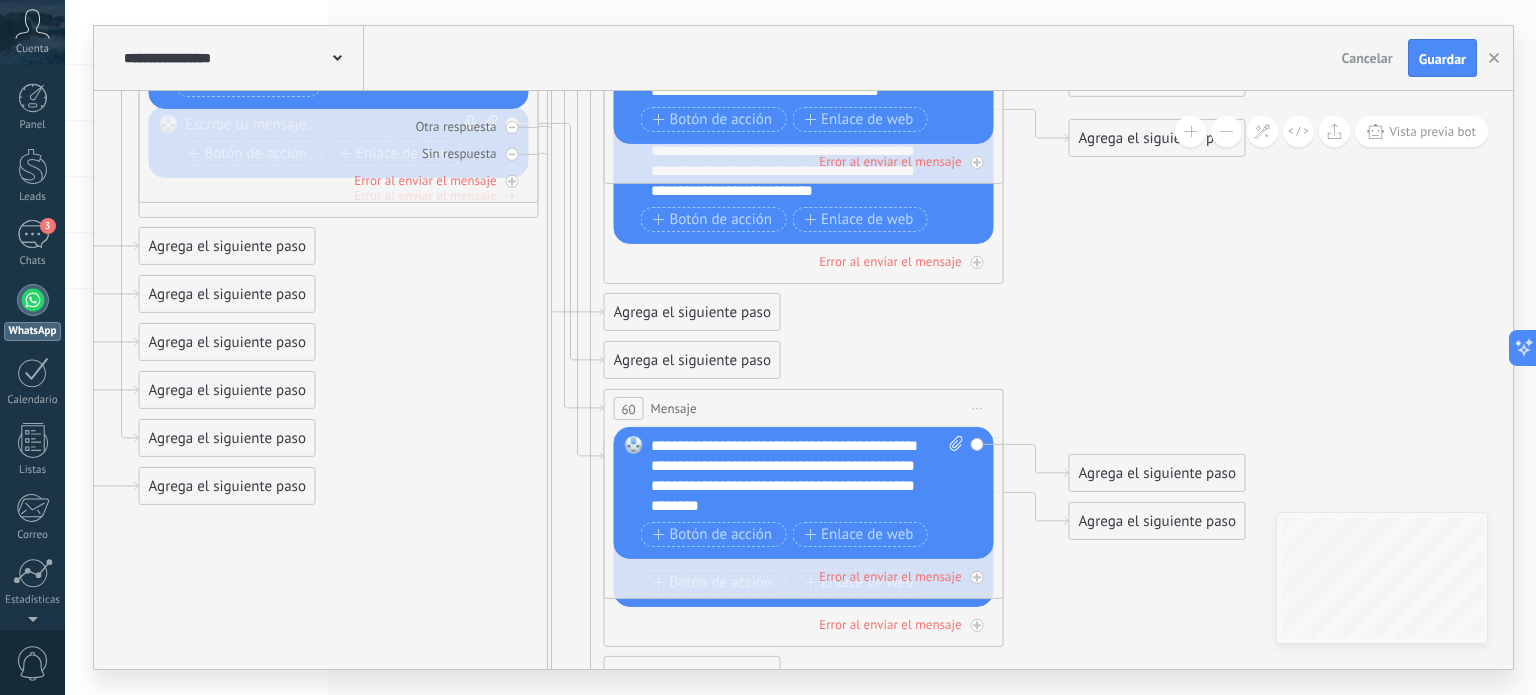 click 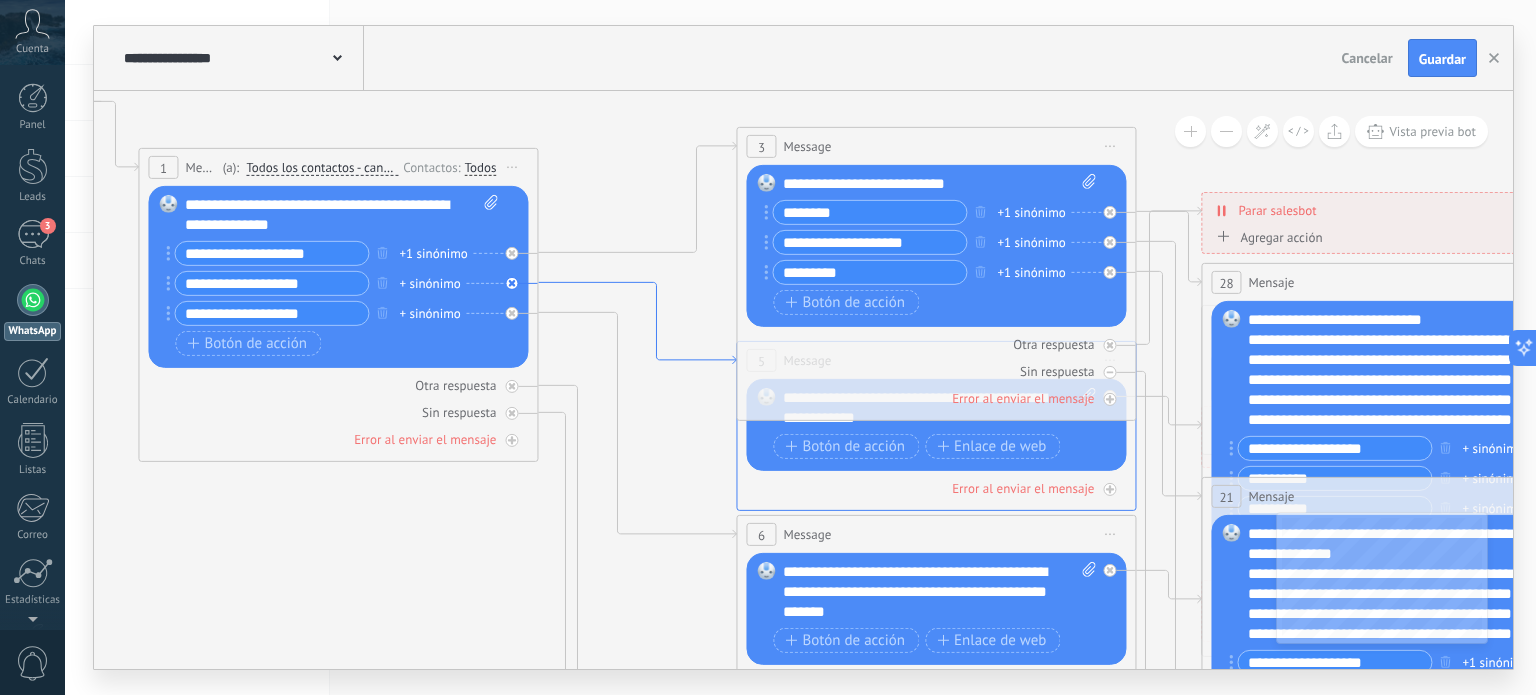 drag, startPoint x: 709, startPoint y: 344, endPoint x: 687, endPoint y: 358, distance: 26.076809 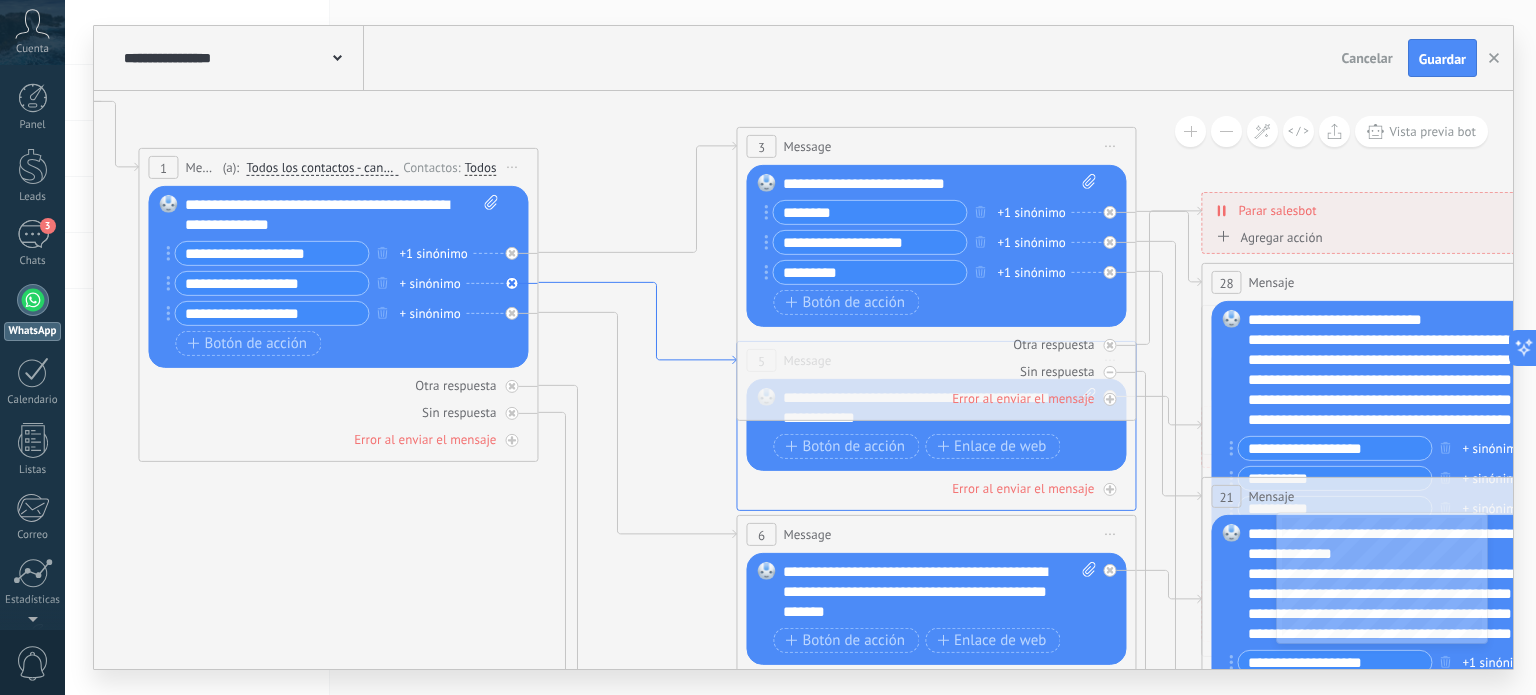 click 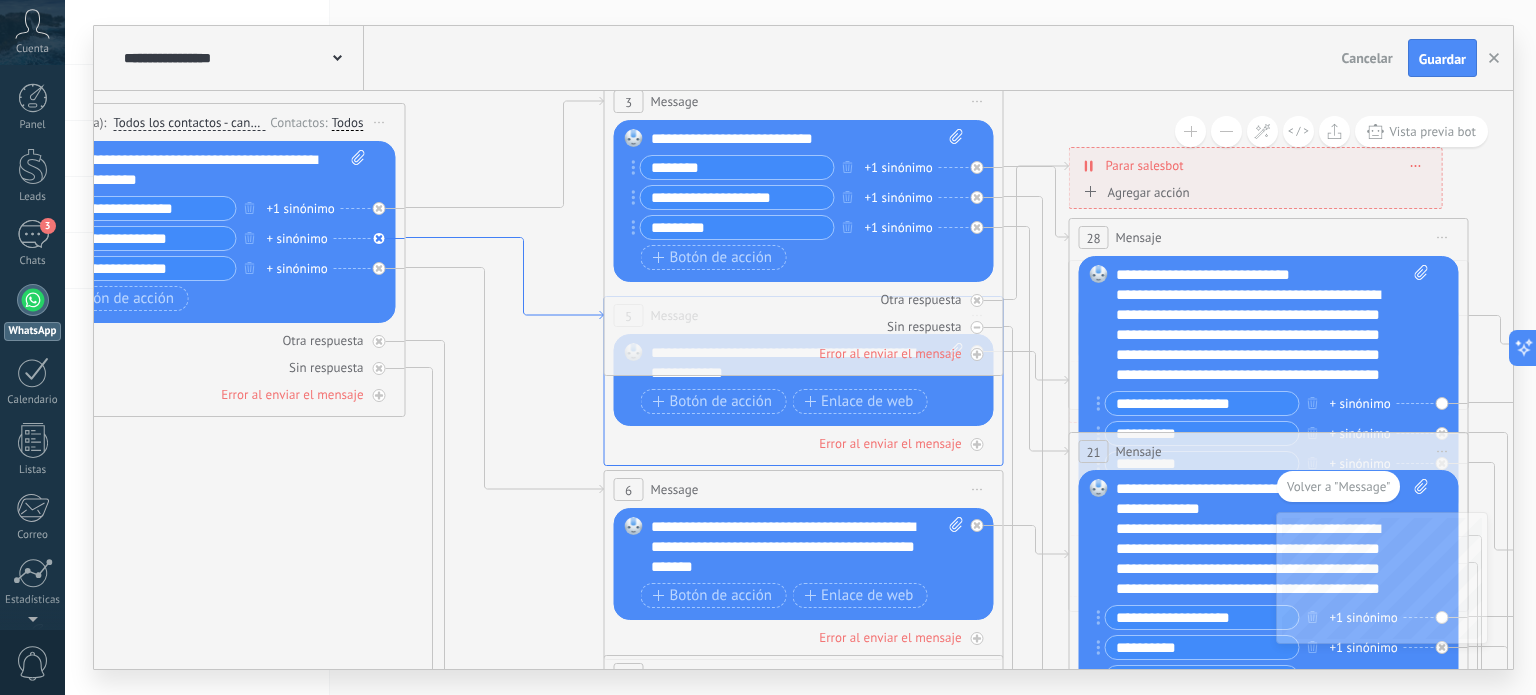 click 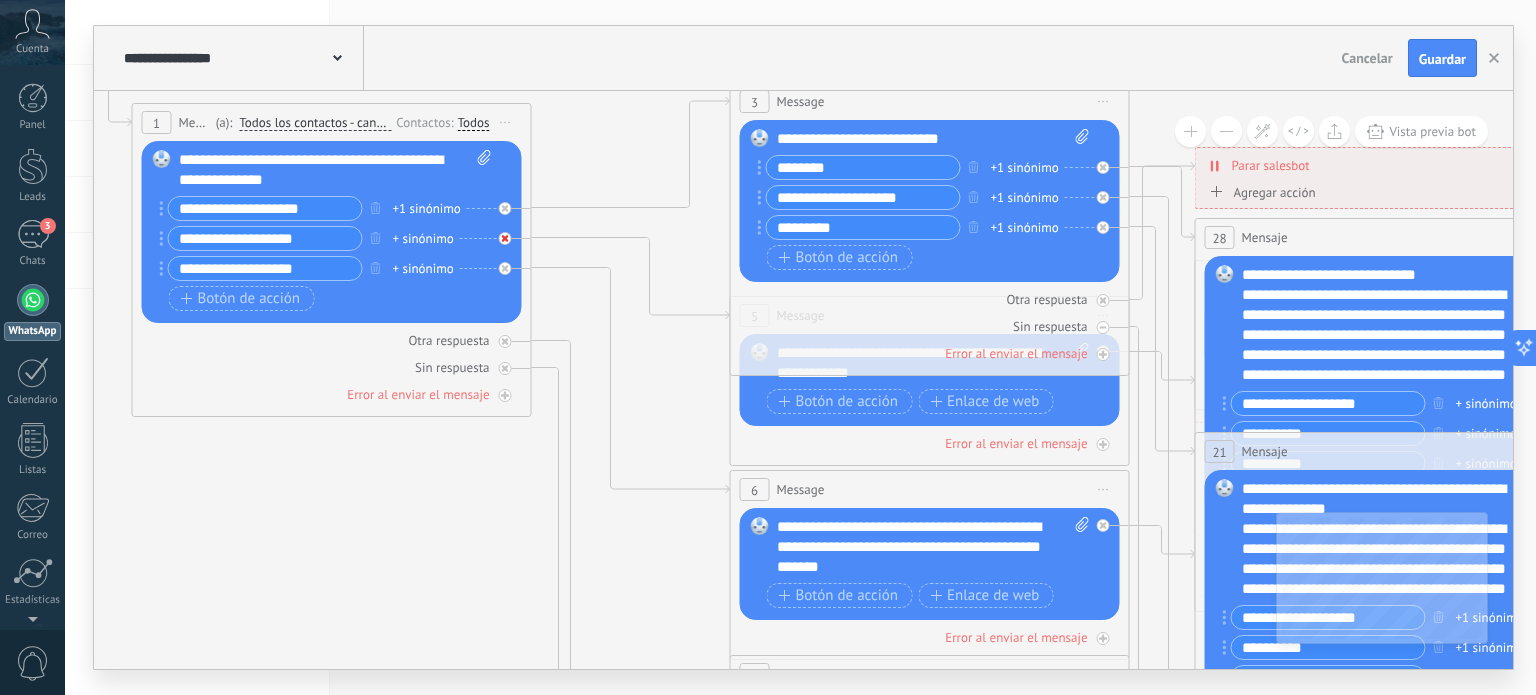 click at bounding box center (505, 238) 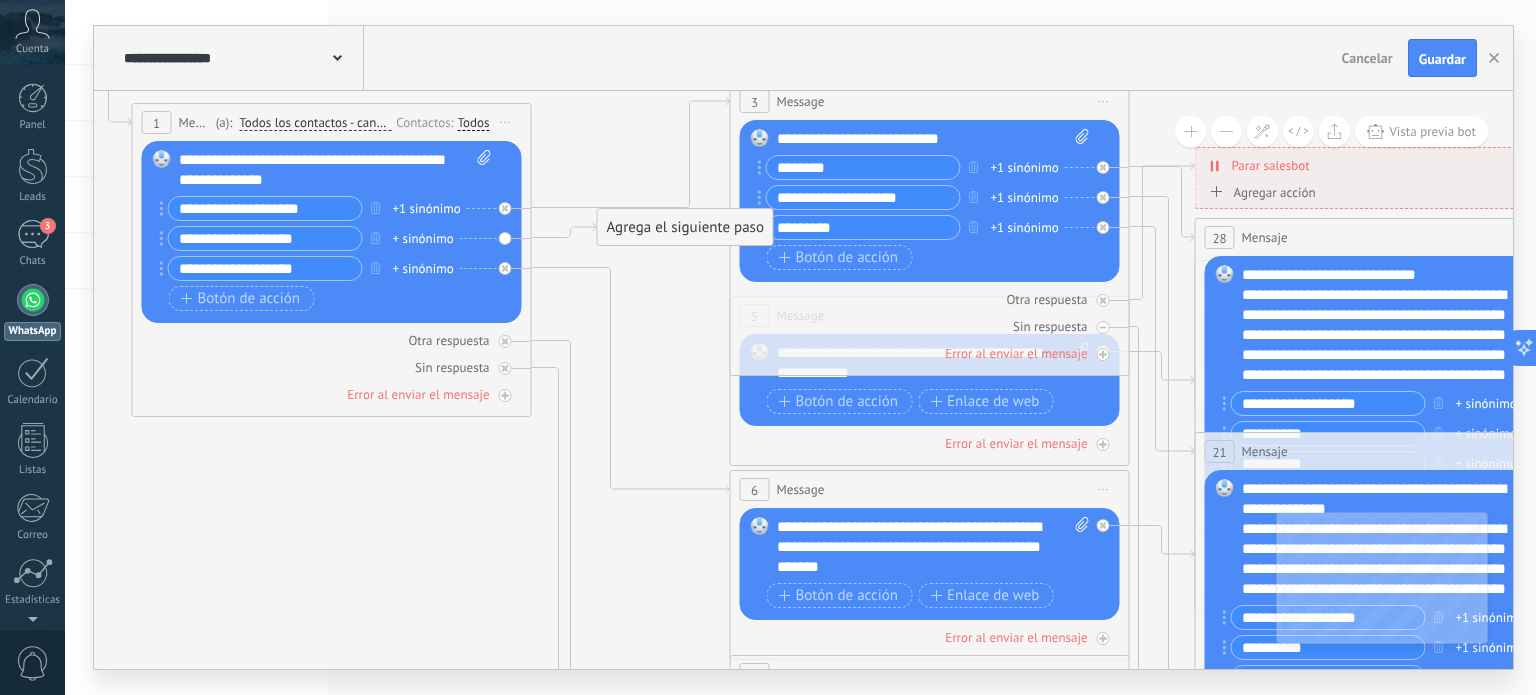 click on "**********" at bounding box center (265, 238) 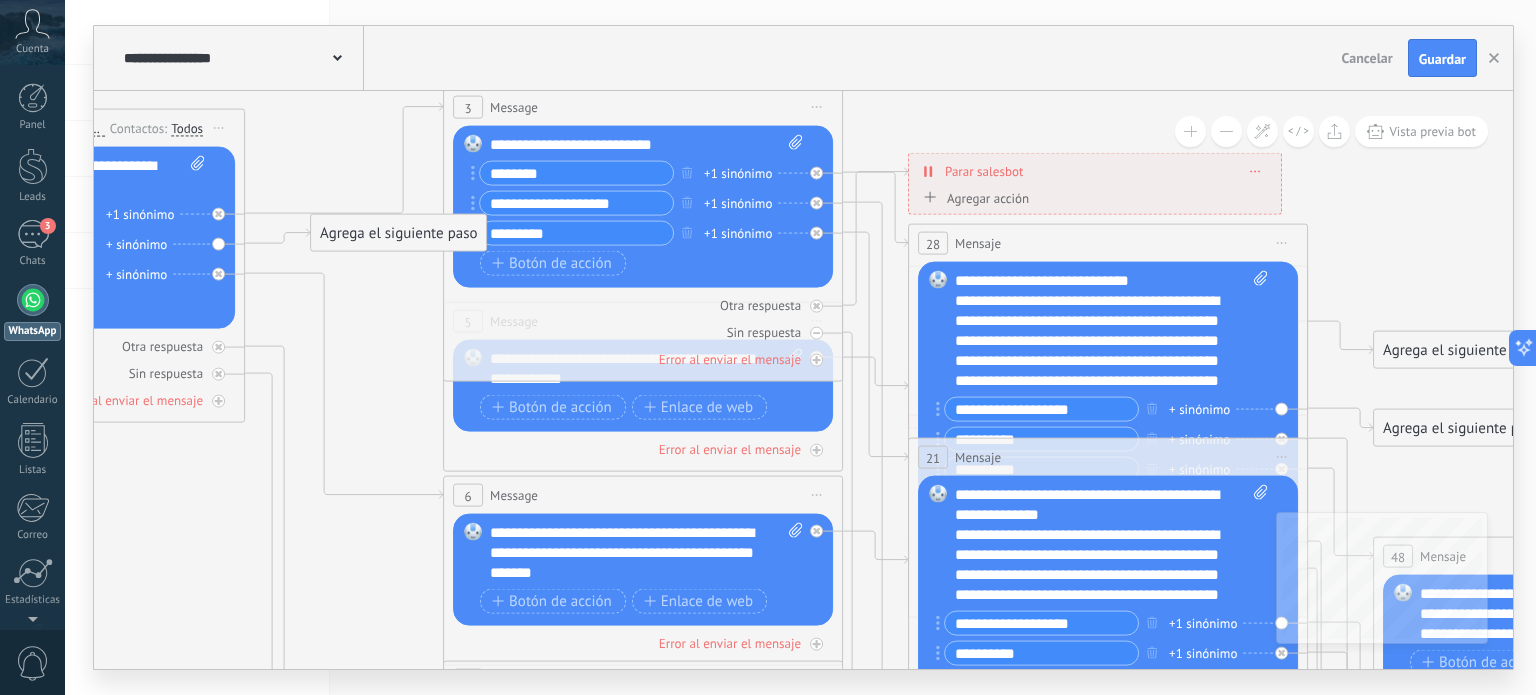 scroll, scrollTop: 180, scrollLeft: 0, axis: vertical 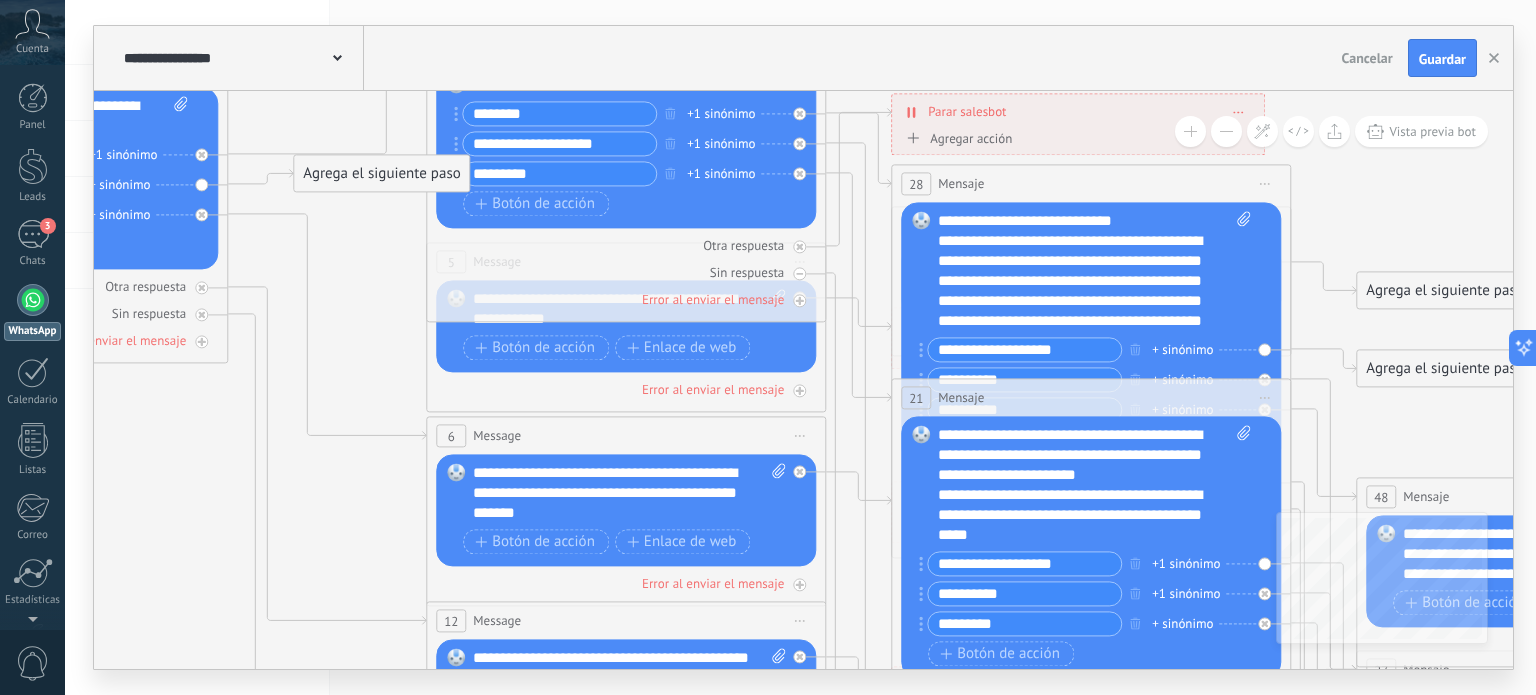 type on "**********" 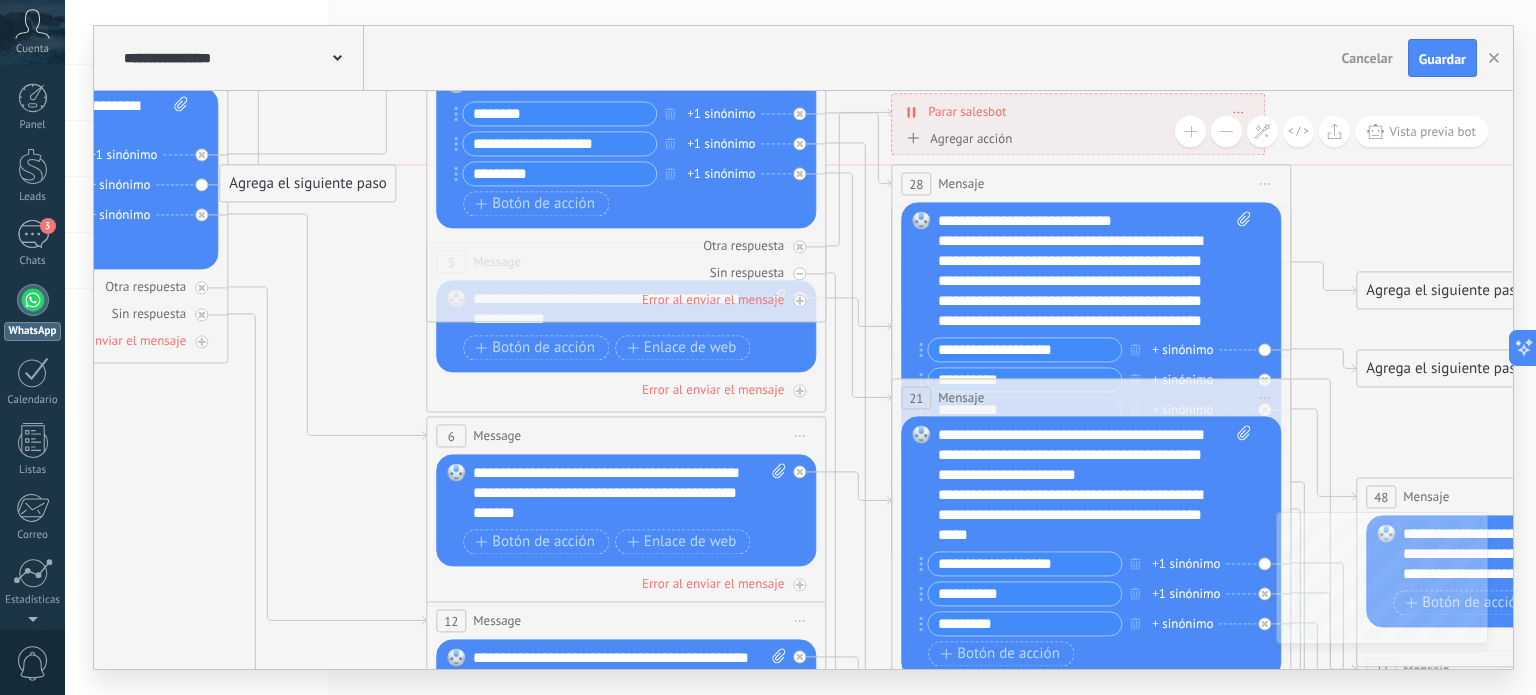 drag, startPoint x: 434, startPoint y: 163, endPoint x: 361, endPoint y: 173, distance: 73.68175 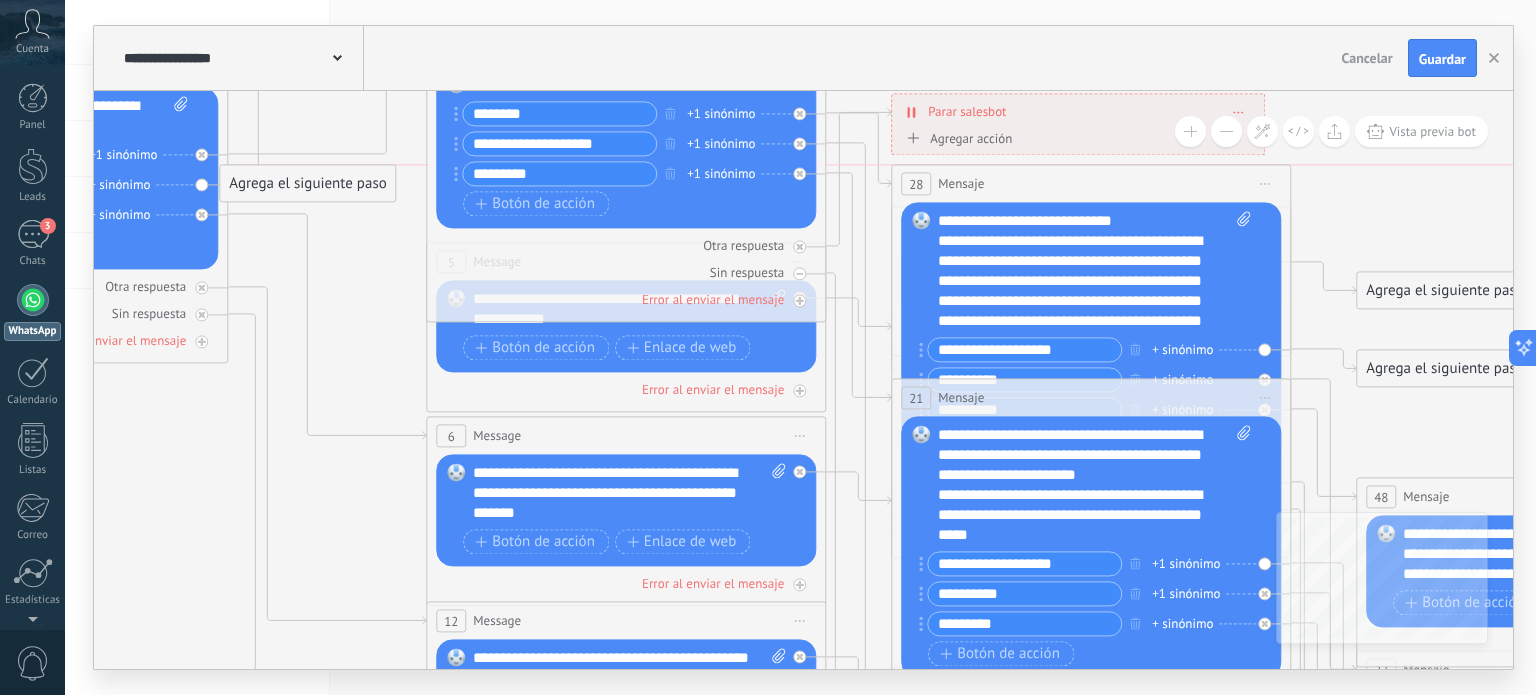 click on "Agrega el siguiente paso" at bounding box center (307, 184) 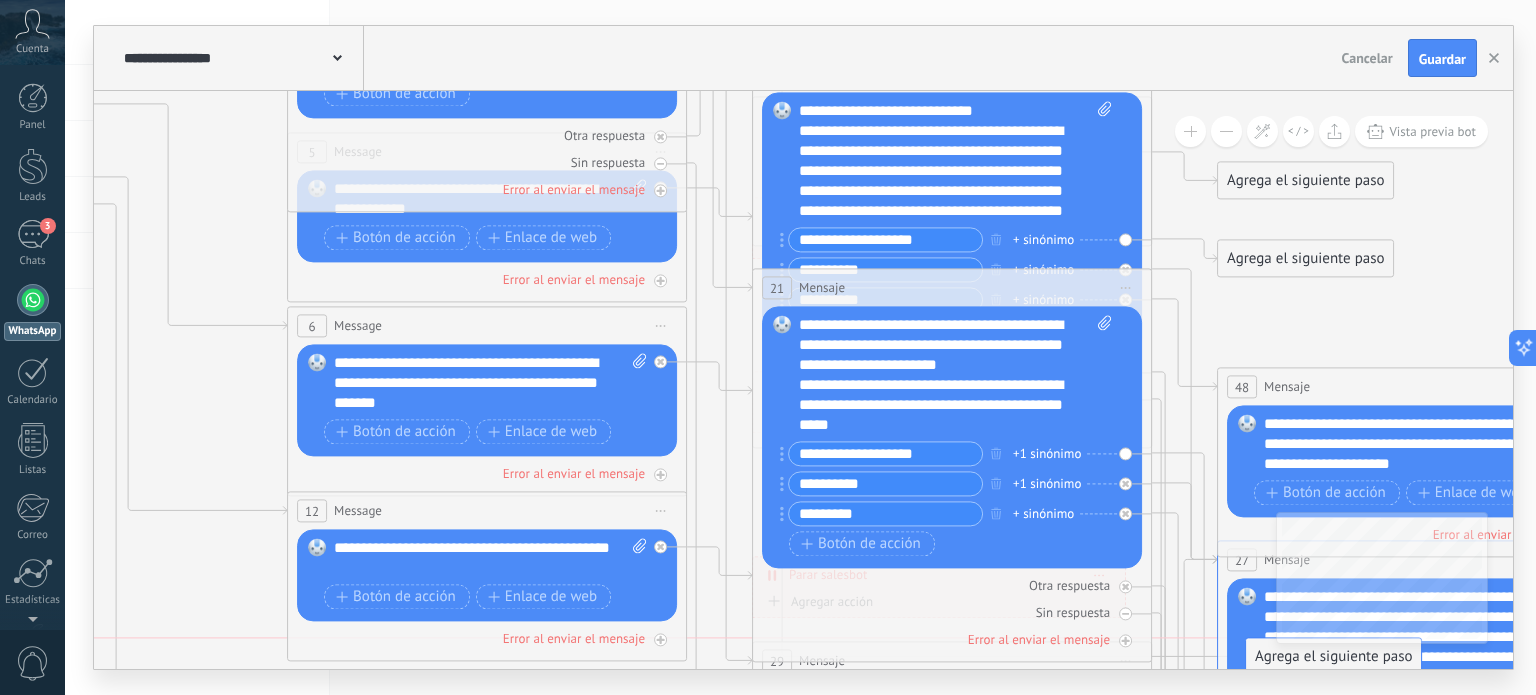 drag, startPoint x: 218, startPoint y: 290, endPoint x: 1383, endPoint y: 660, distance: 1222.3441 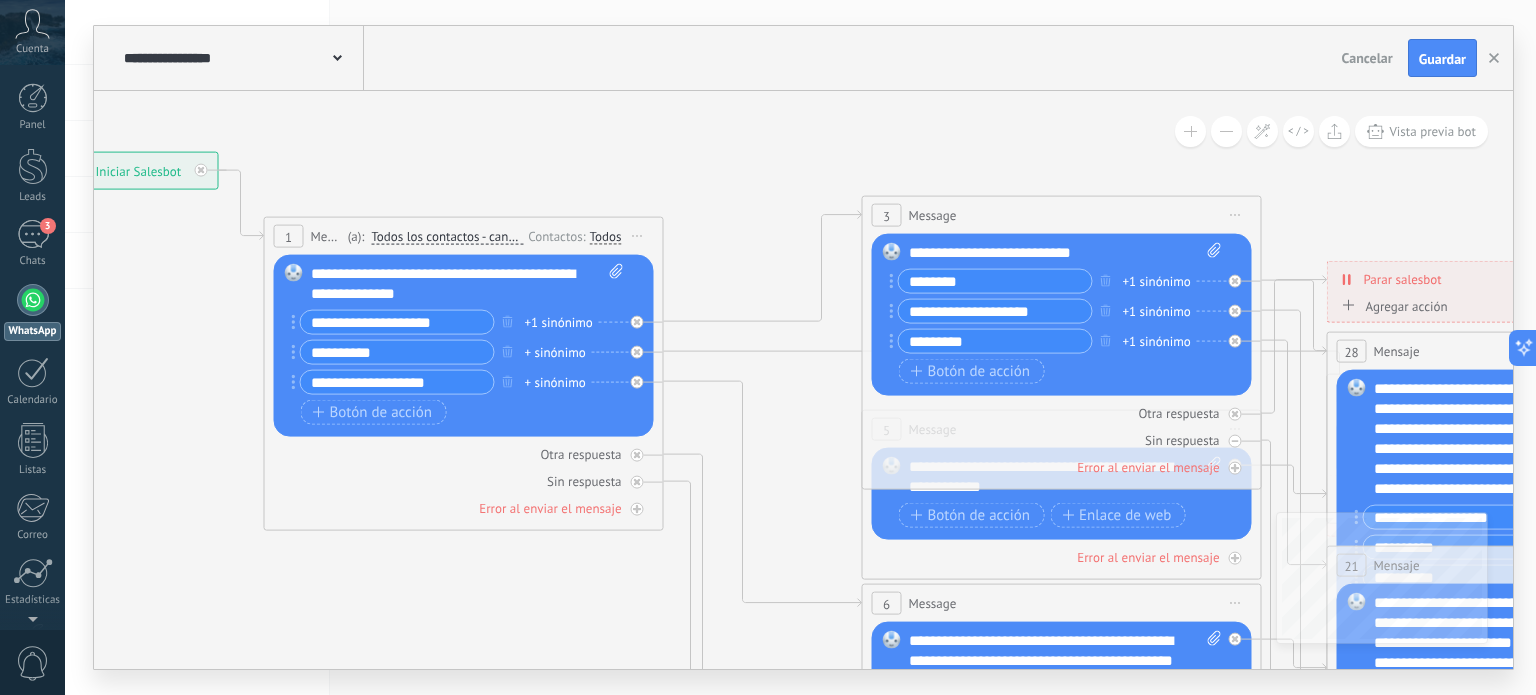 click on "**********" at bounding box center (397, 382) 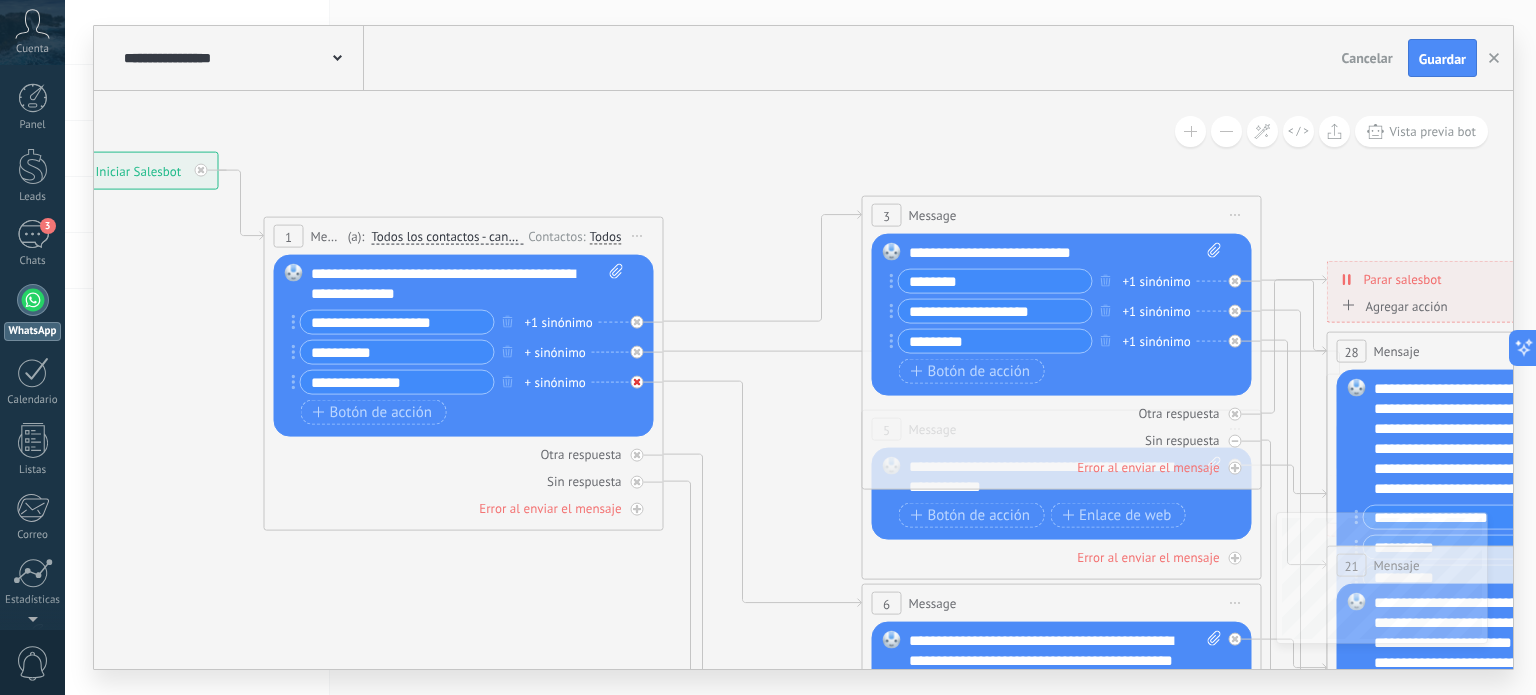 type on "**********" 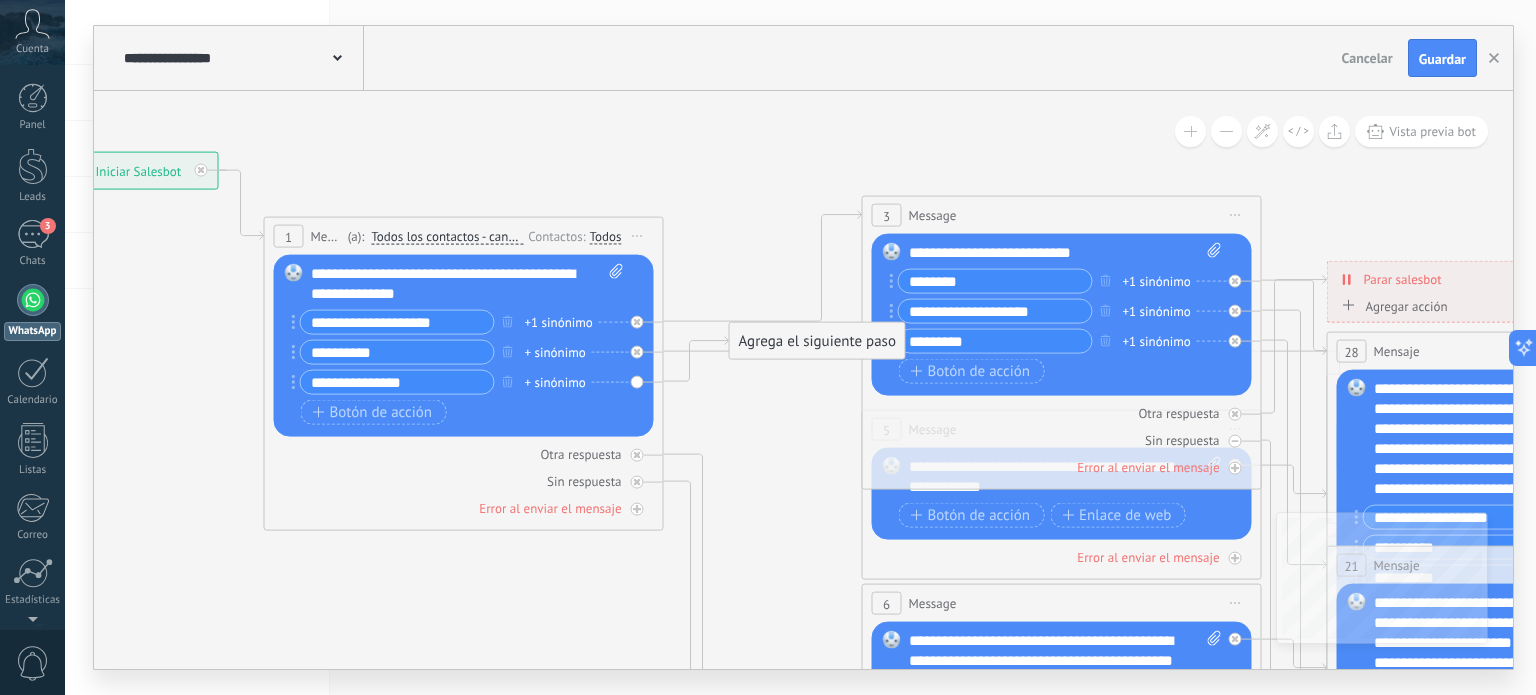 click on "Agrega el siguiente paso" at bounding box center [817, 341] 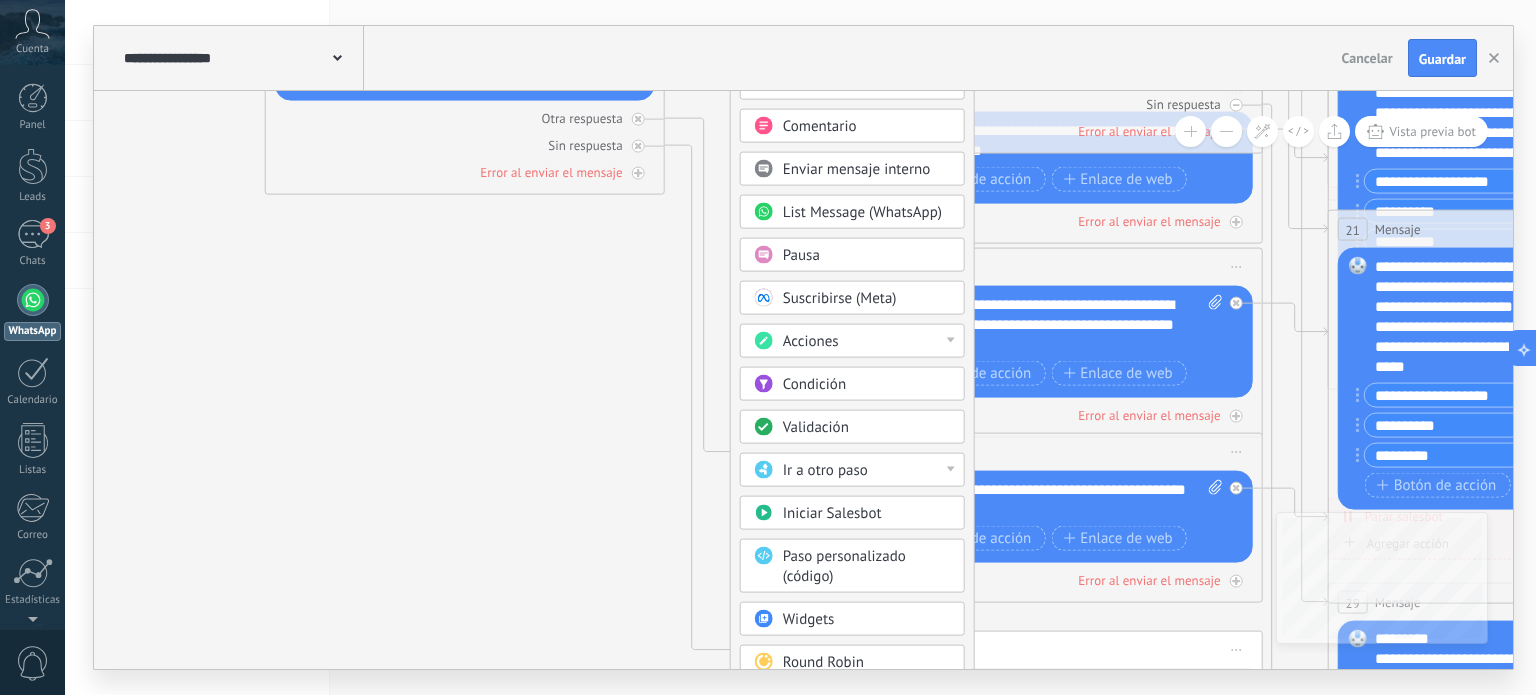 click on "Acciones" at bounding box center (852, 341) 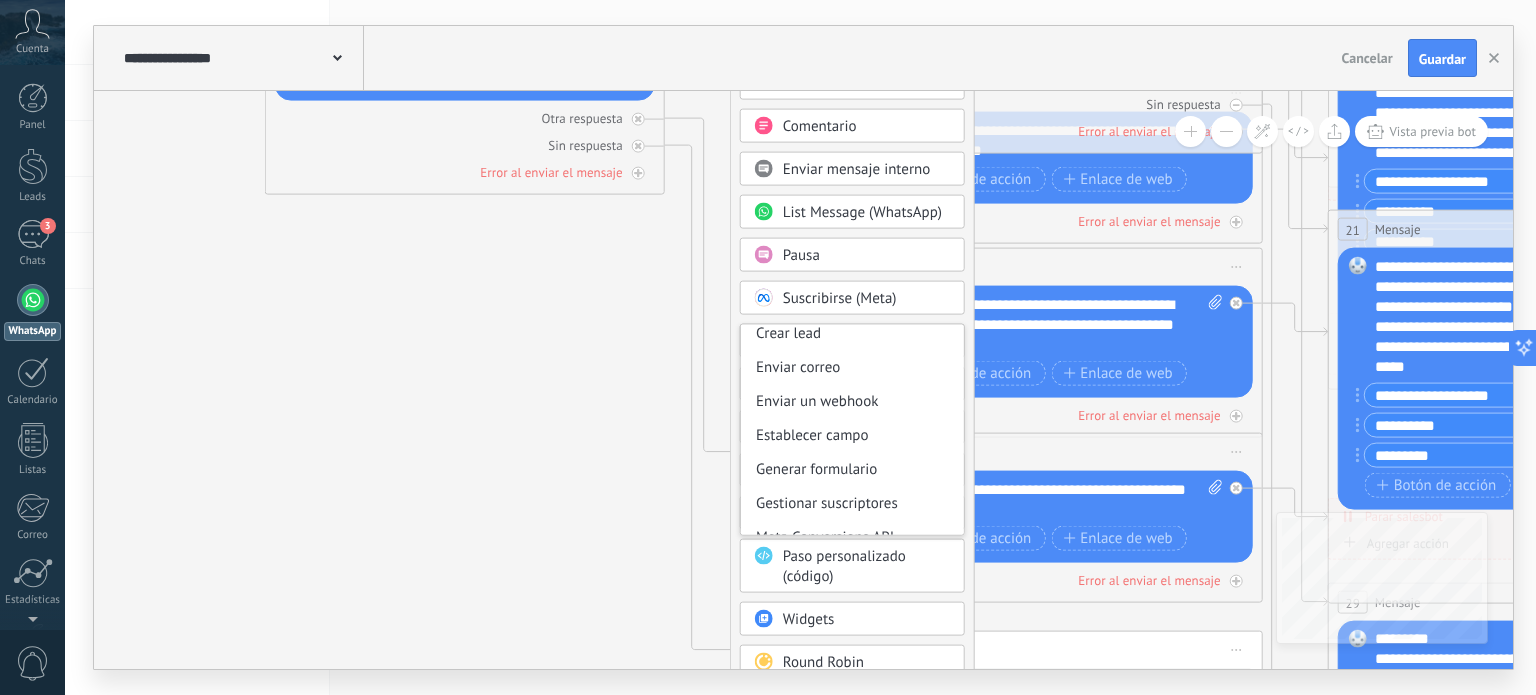 scroll, scrollTop: 265, scrollLeft: 0, axis: vertical 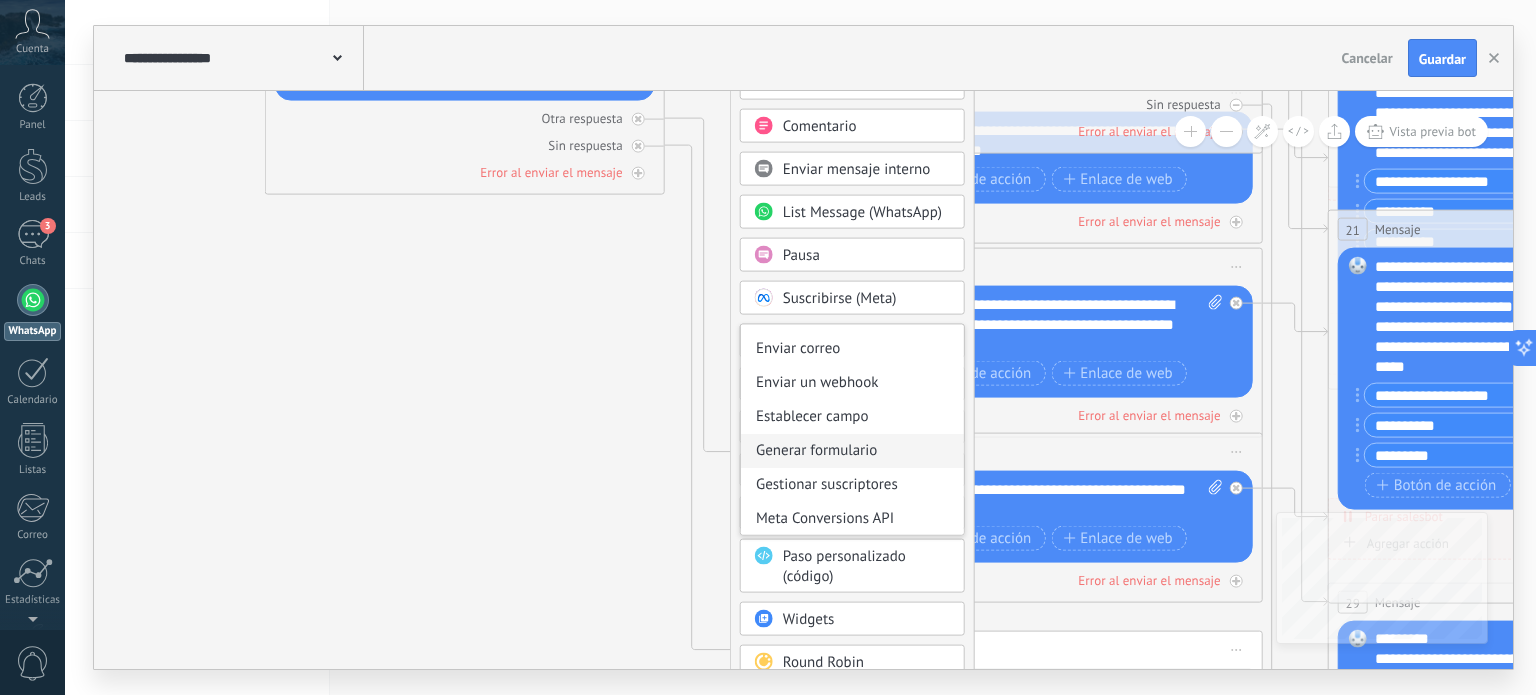 click on "Generar formulario" at bounding box center (852, 451) 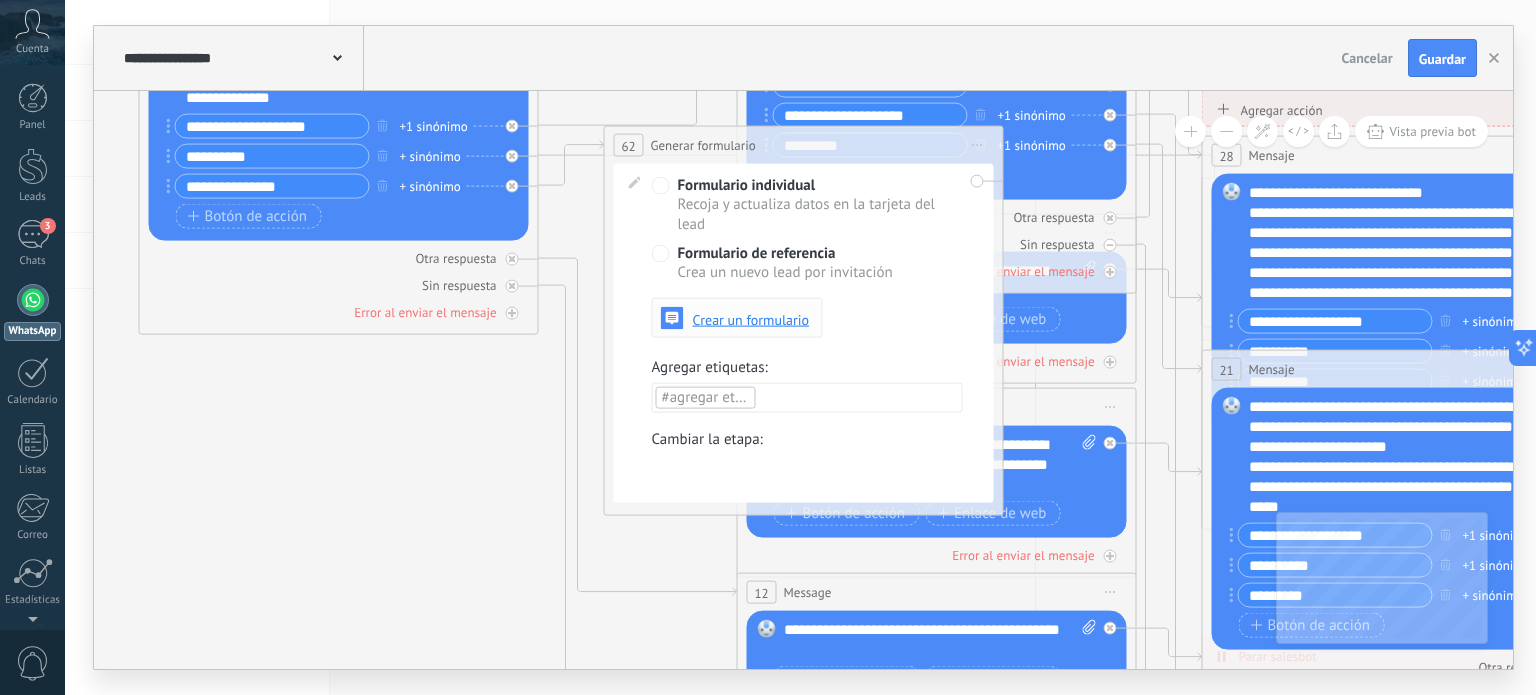 click on "Crear un formulario" at bounding box center [751, 319] 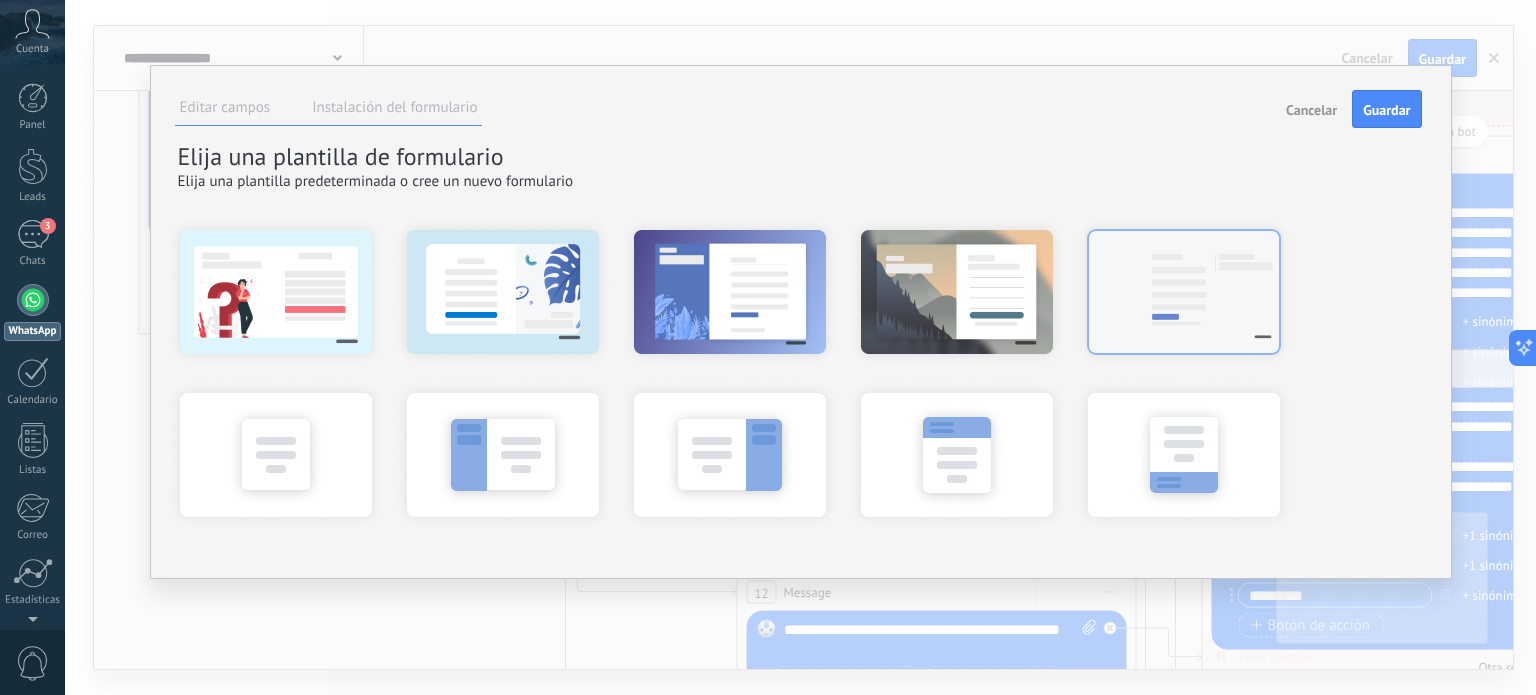 click at bounding box center (1184, 291) 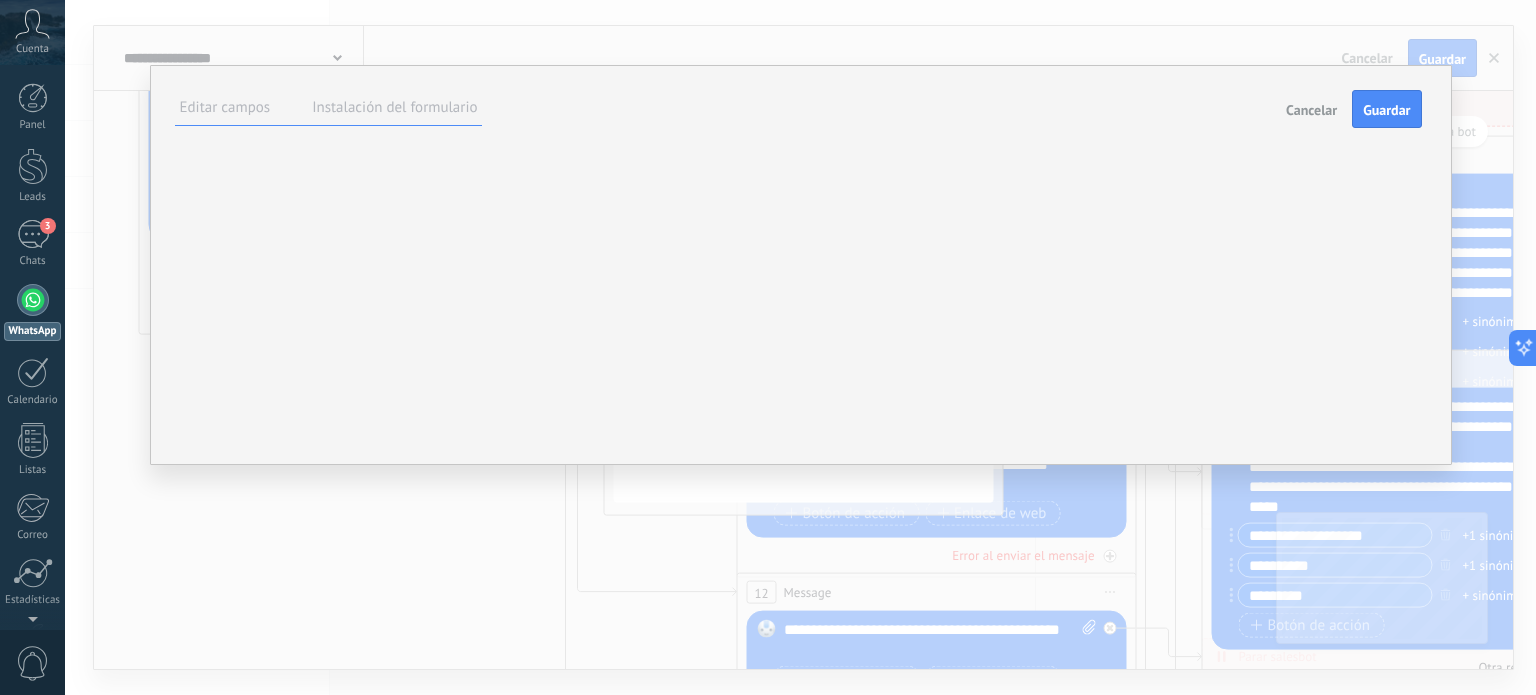 click on "****** Hecho" at bounding box center (0, 0) 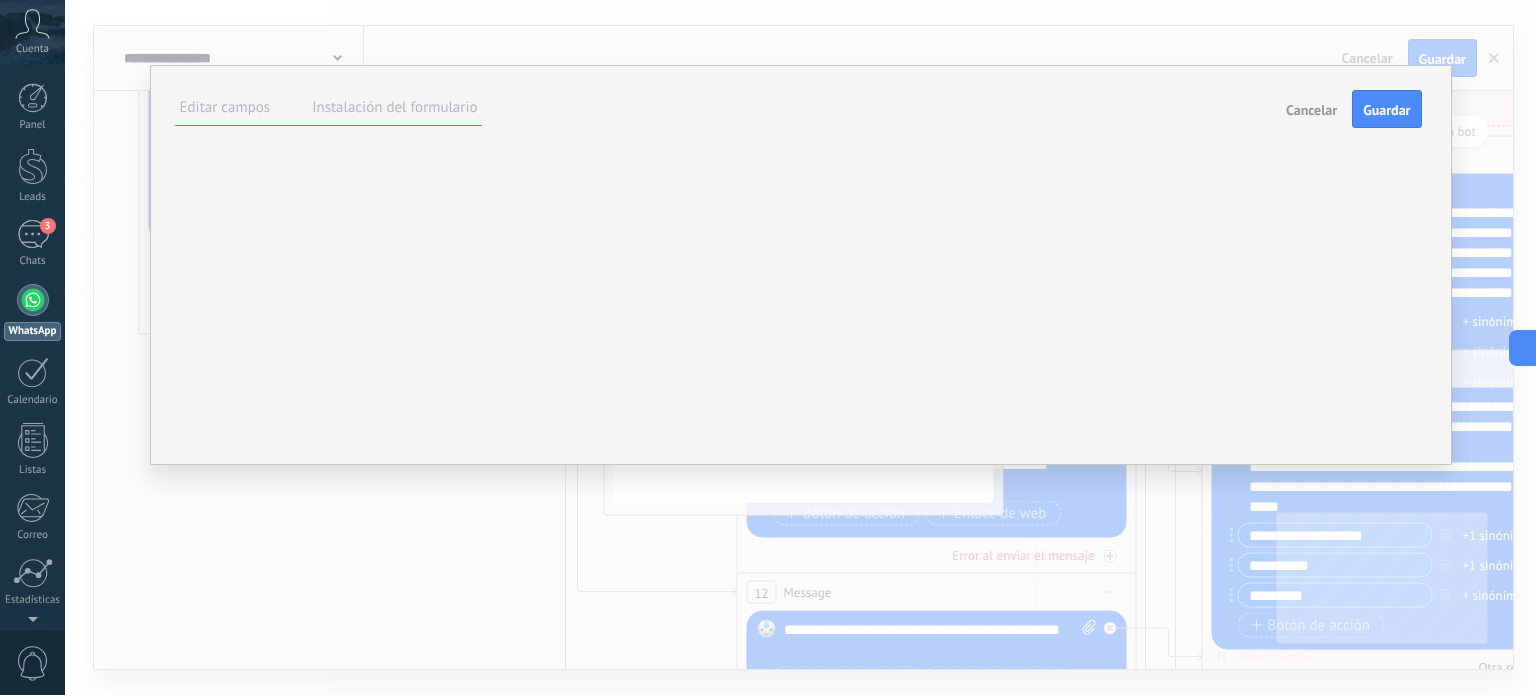 click on "******" at bounding box center (0, 0) 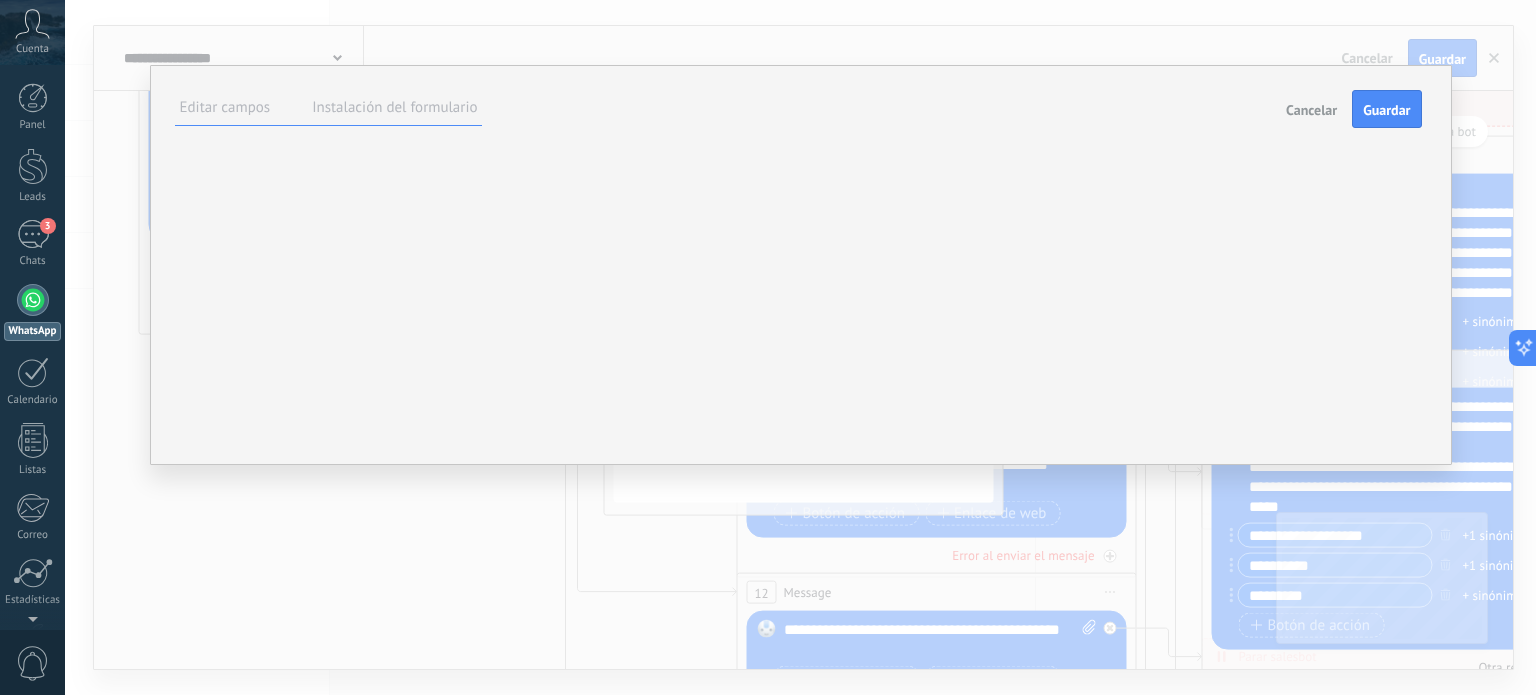 click on "******" at bounding box center (0, 0) 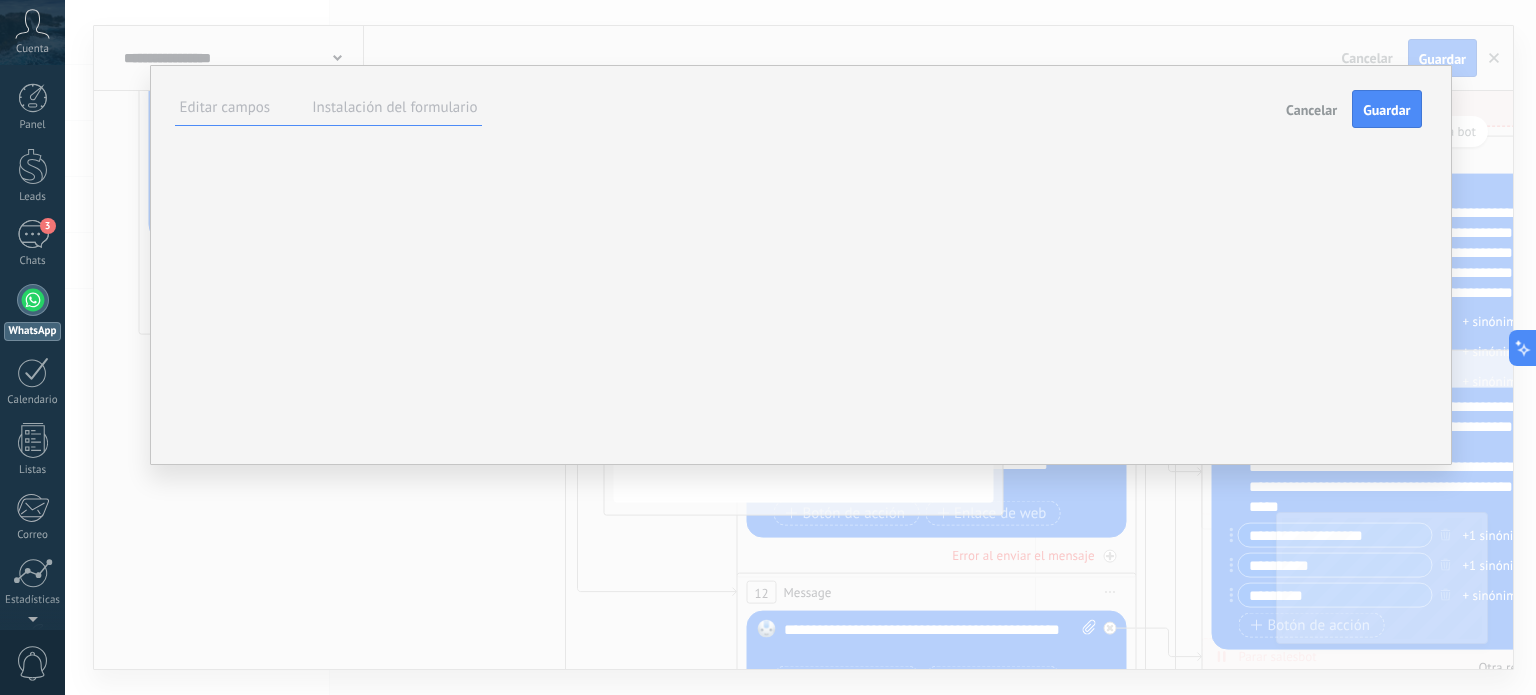 type on "*" 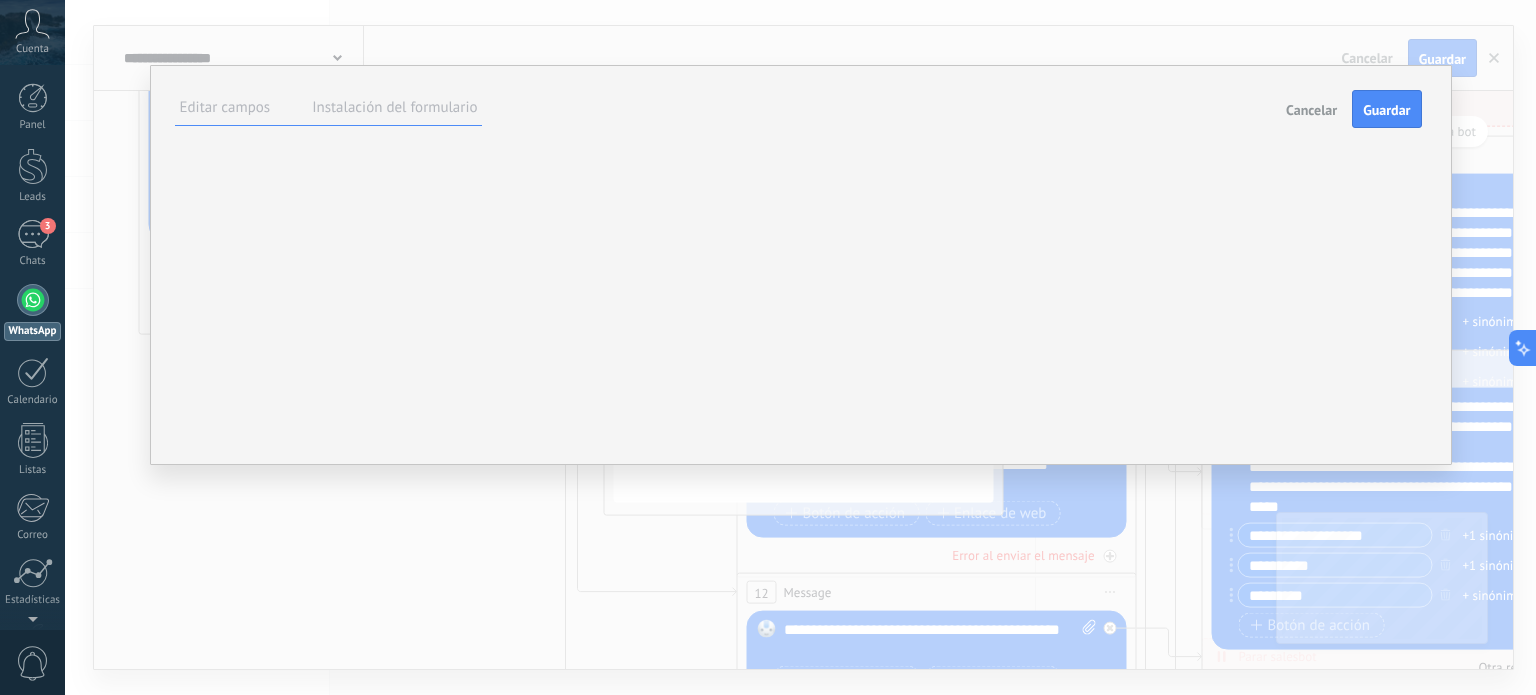 type on "*" 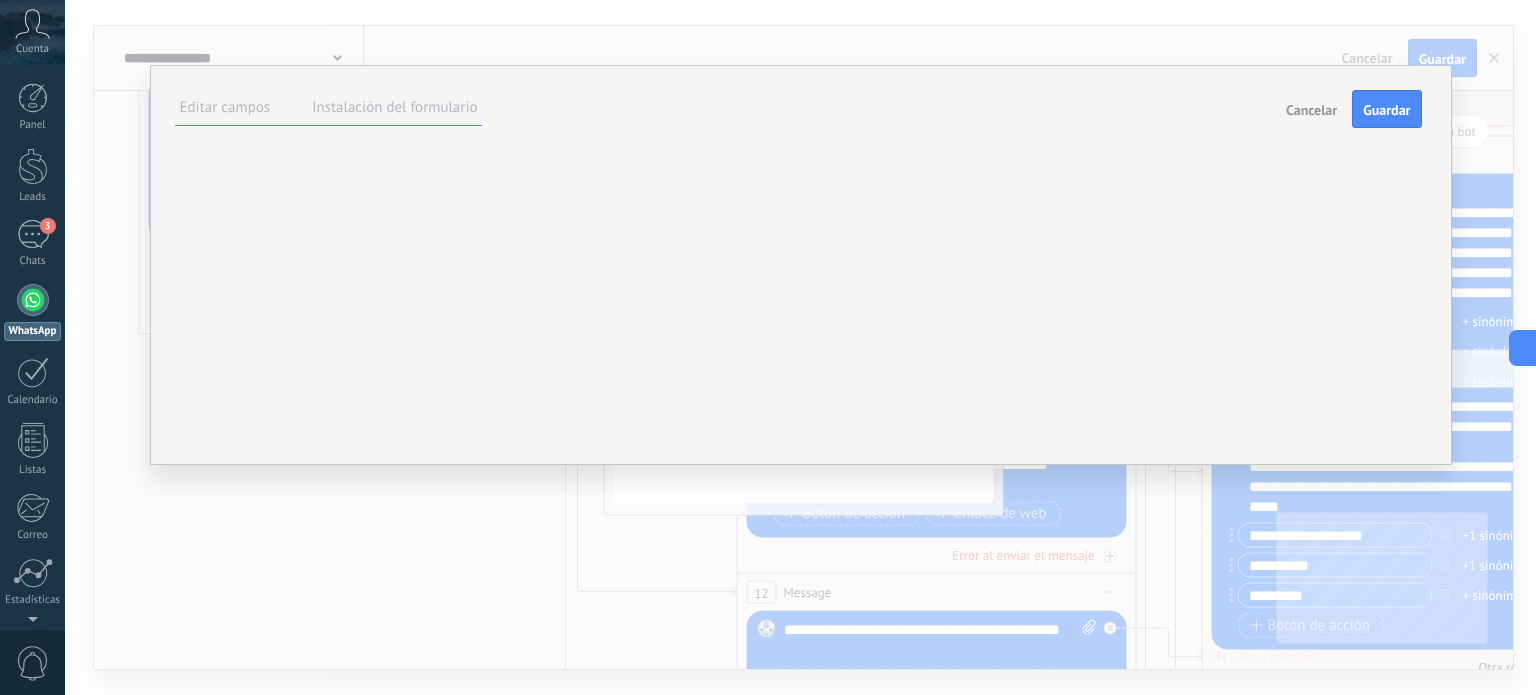 type on "**" 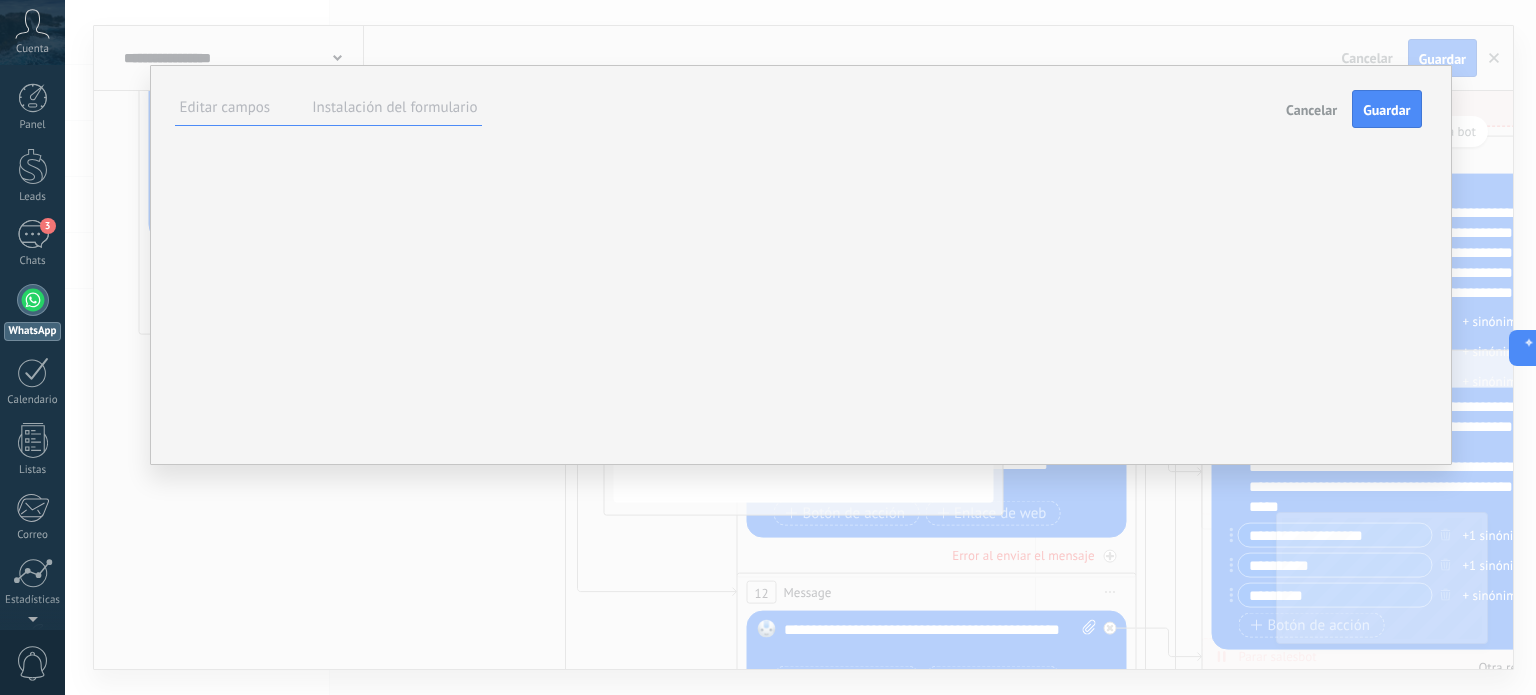 type on "***" 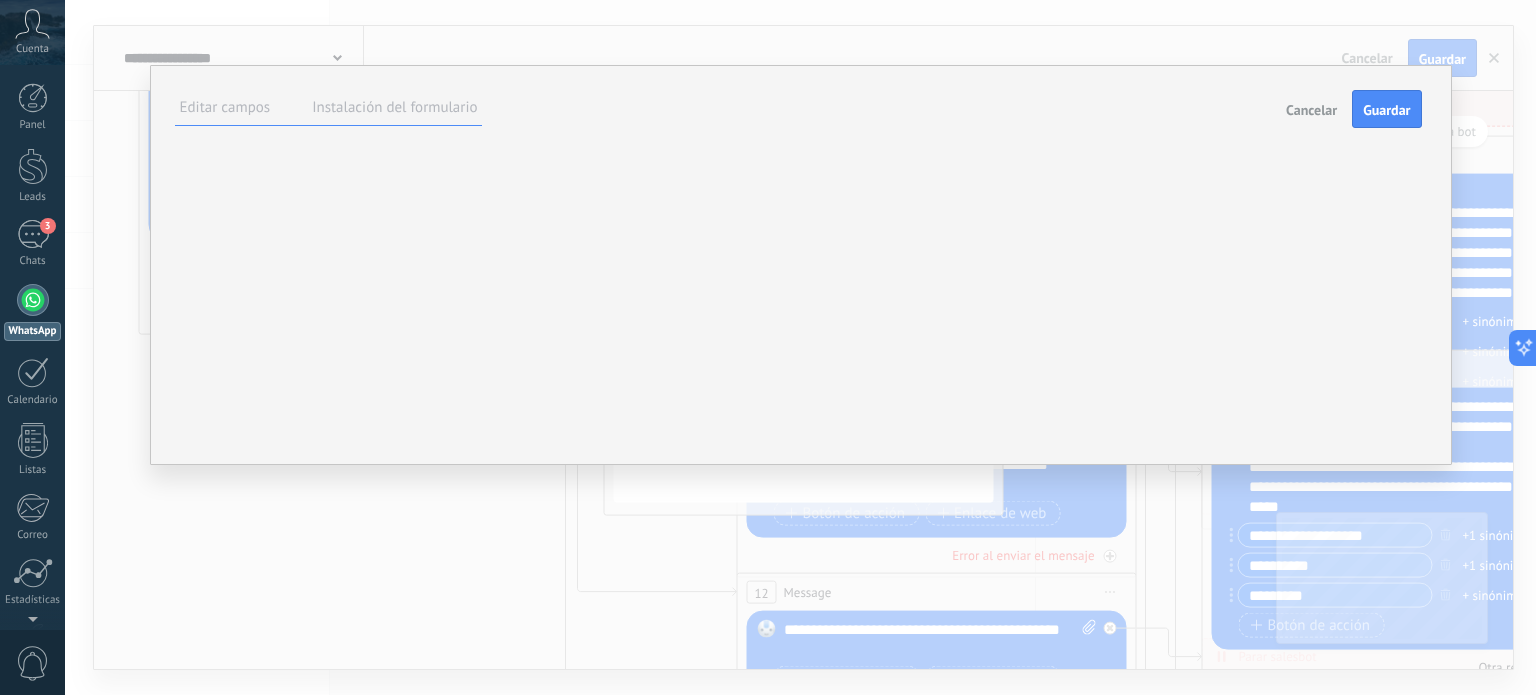 type on "*****" 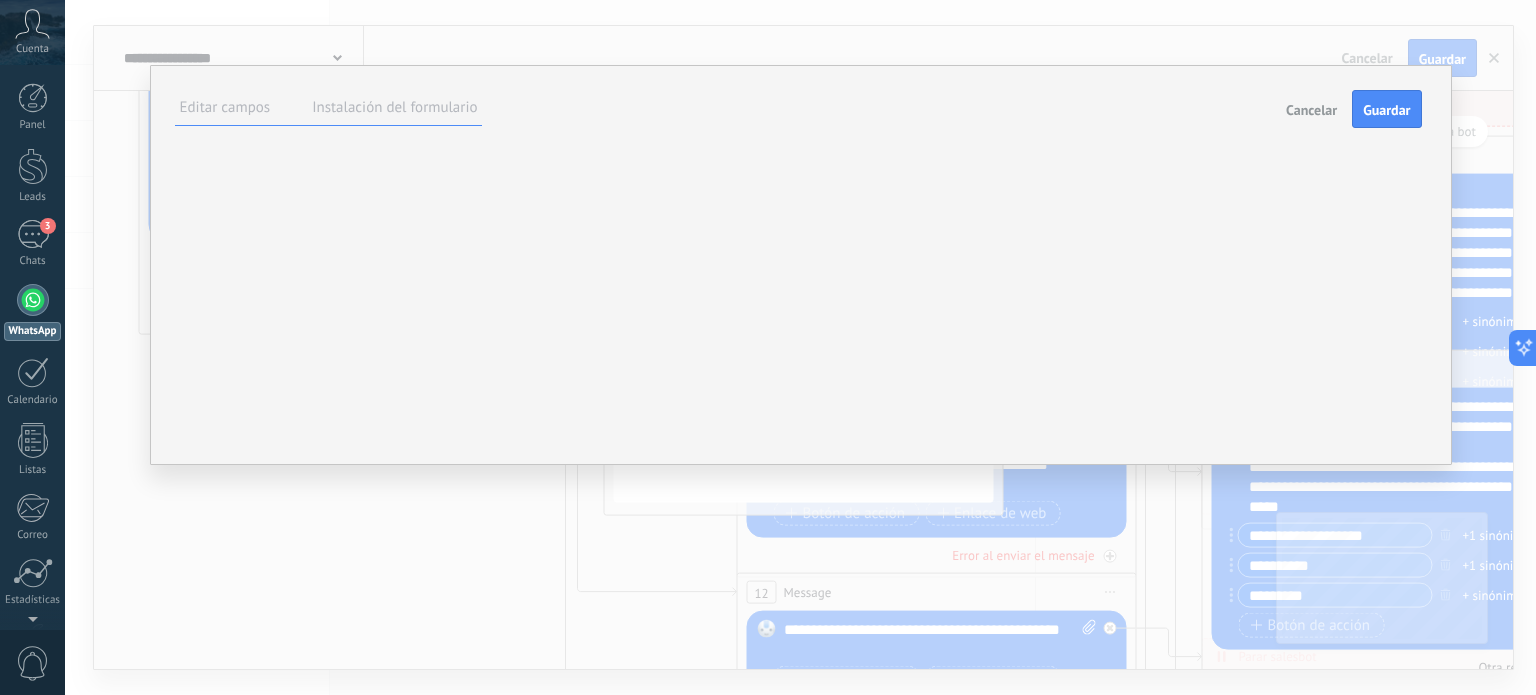 type on "**********" 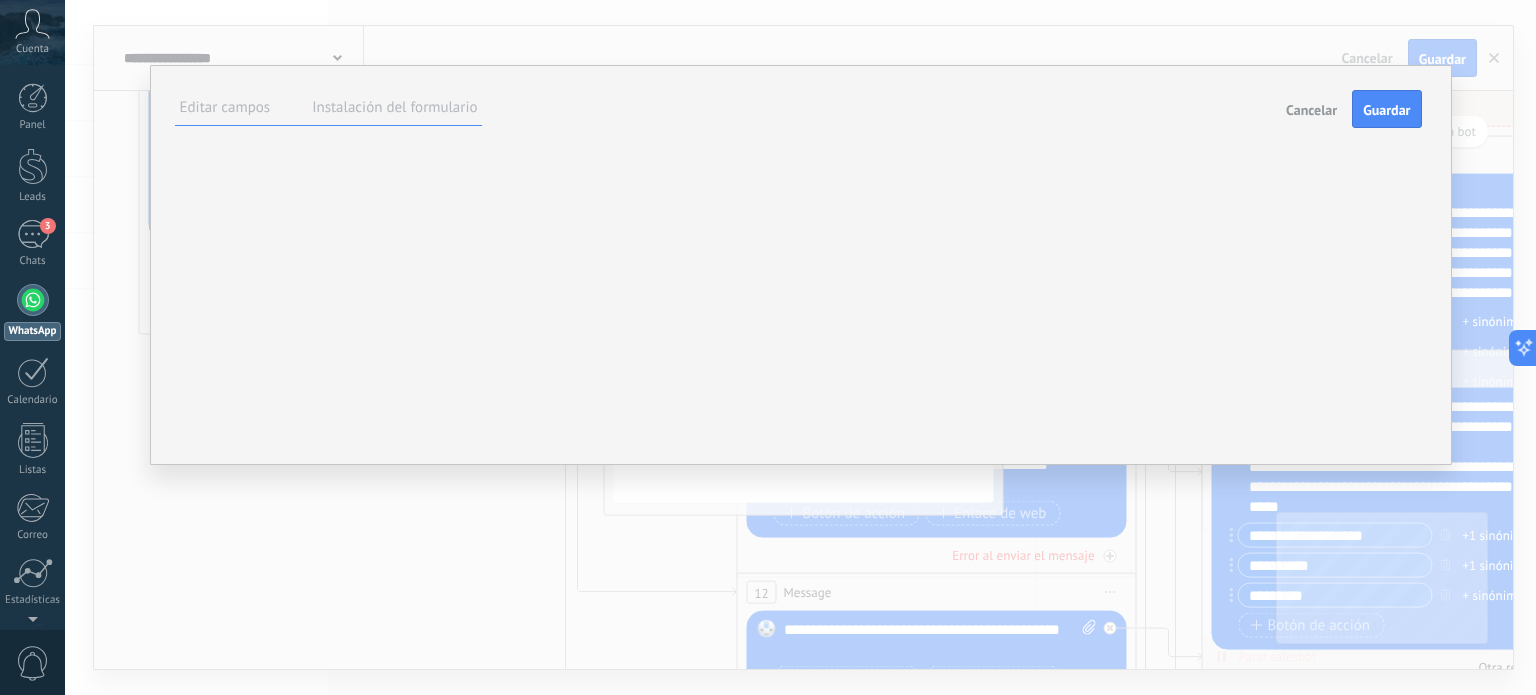 type on "**********" 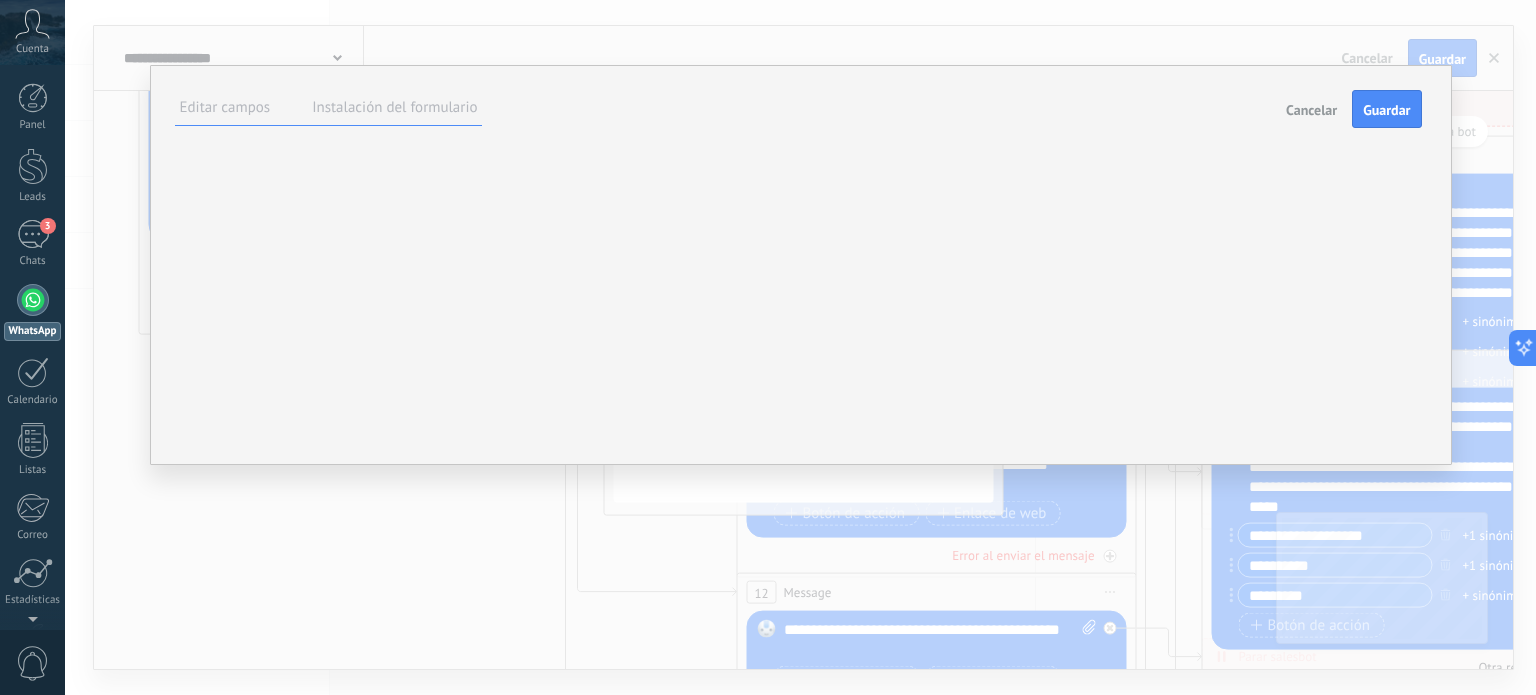 type on "**********" 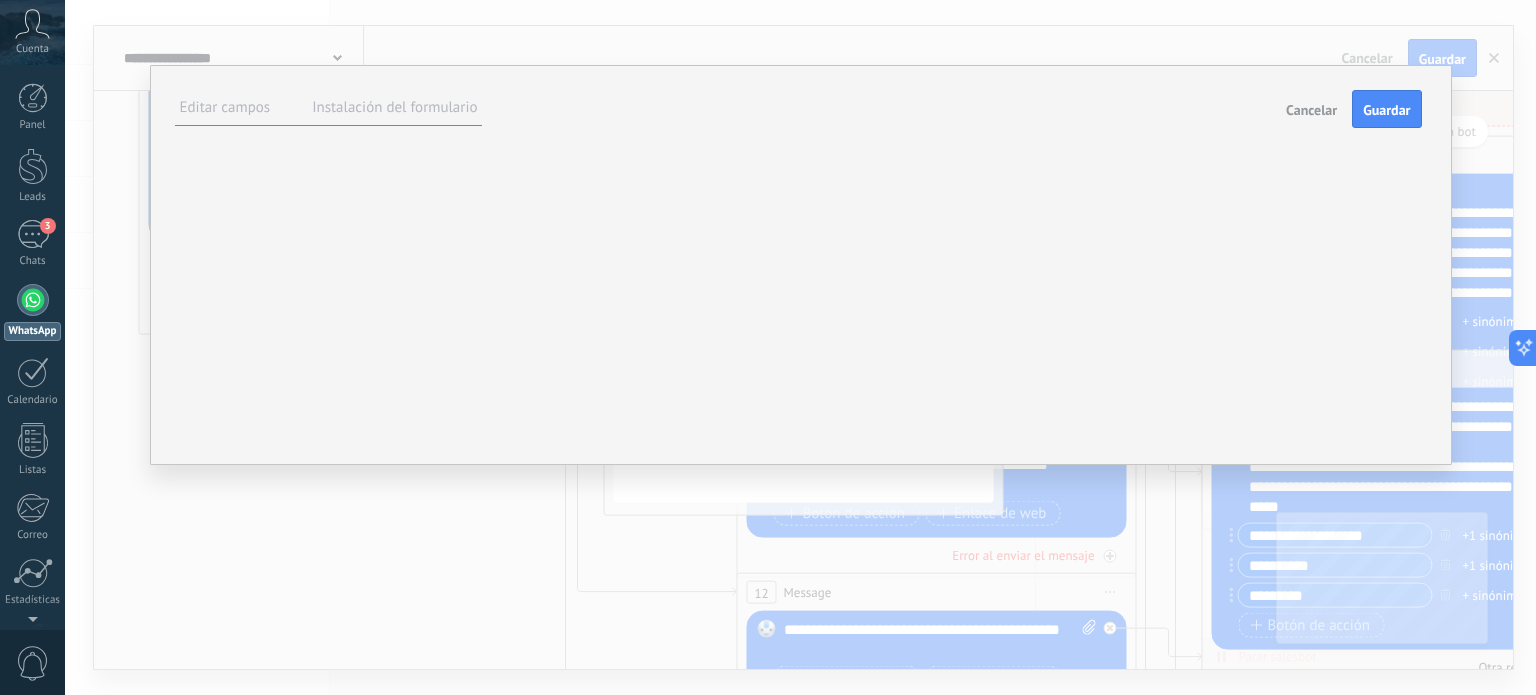 type on "**********" 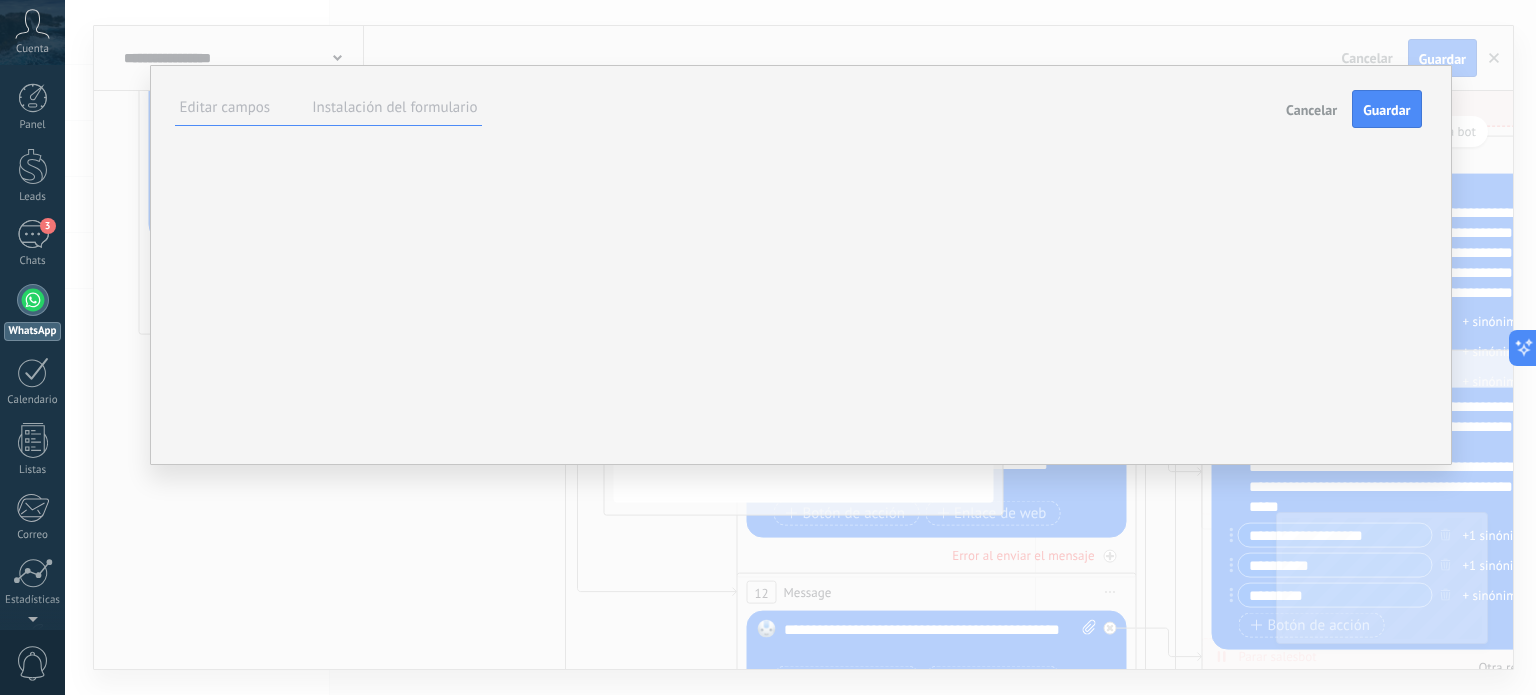 type on "**********" 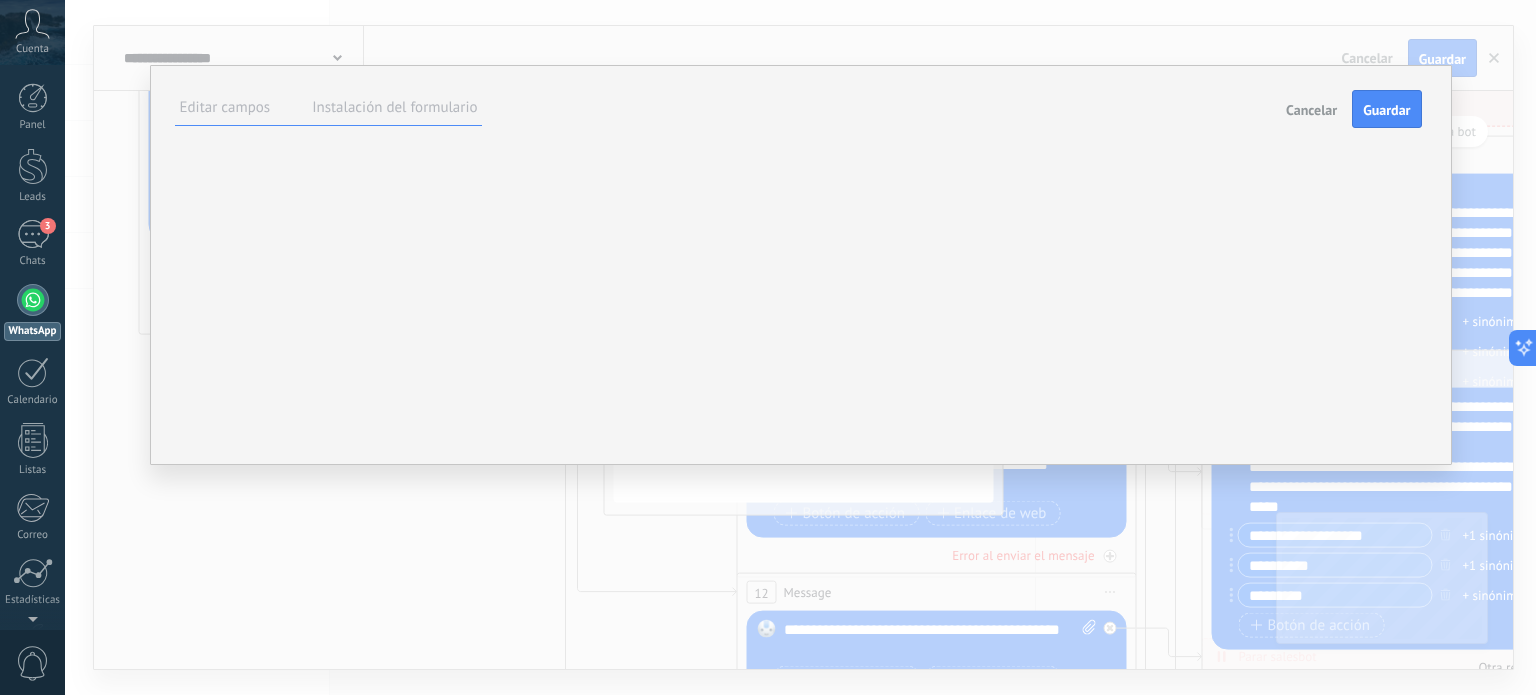 type on "********" 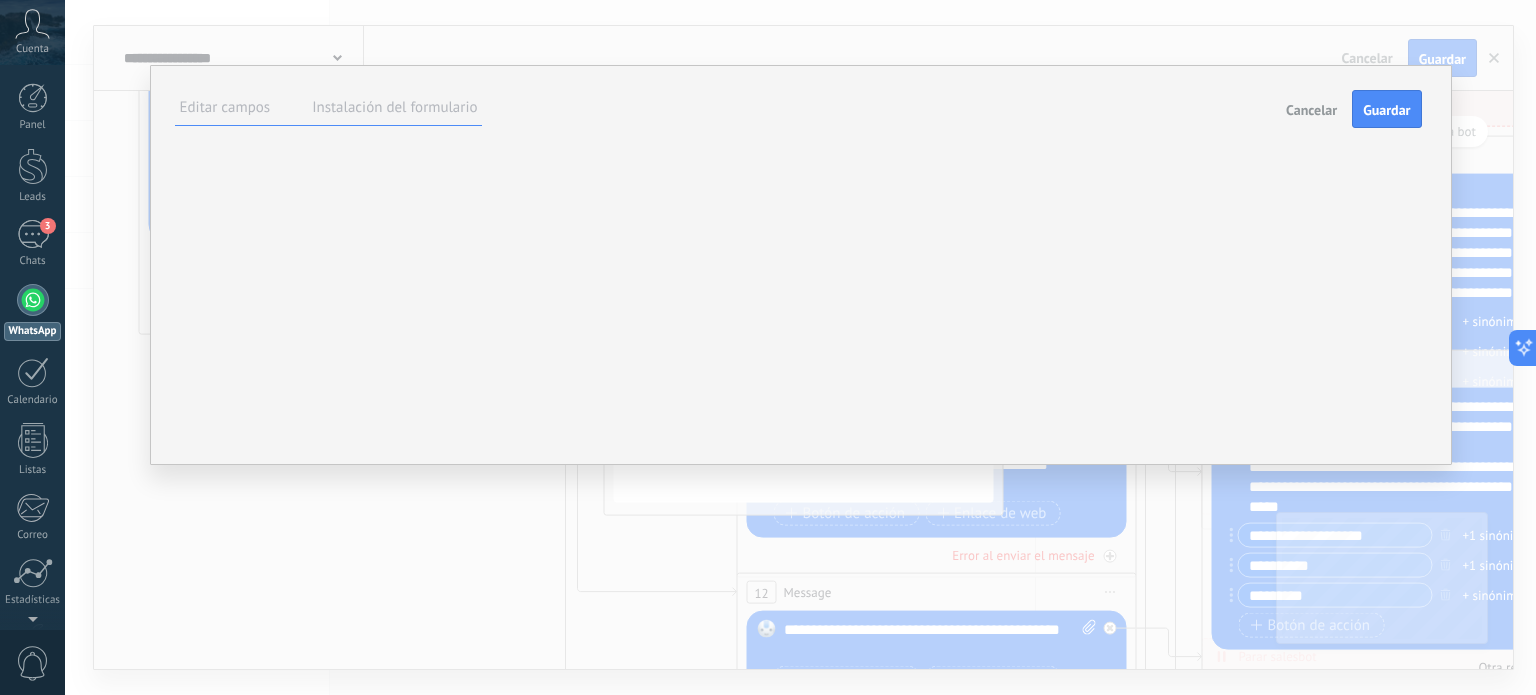 type on "********" 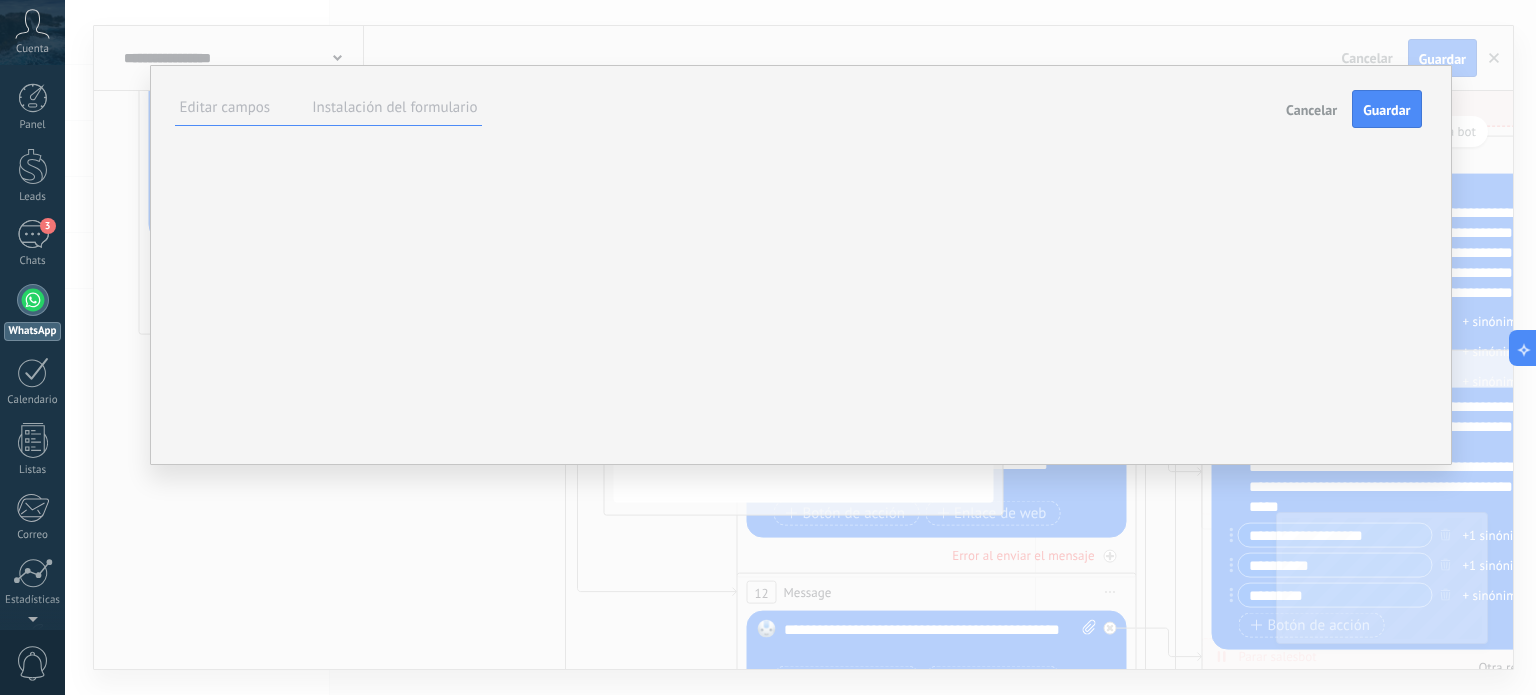 type on "*******" 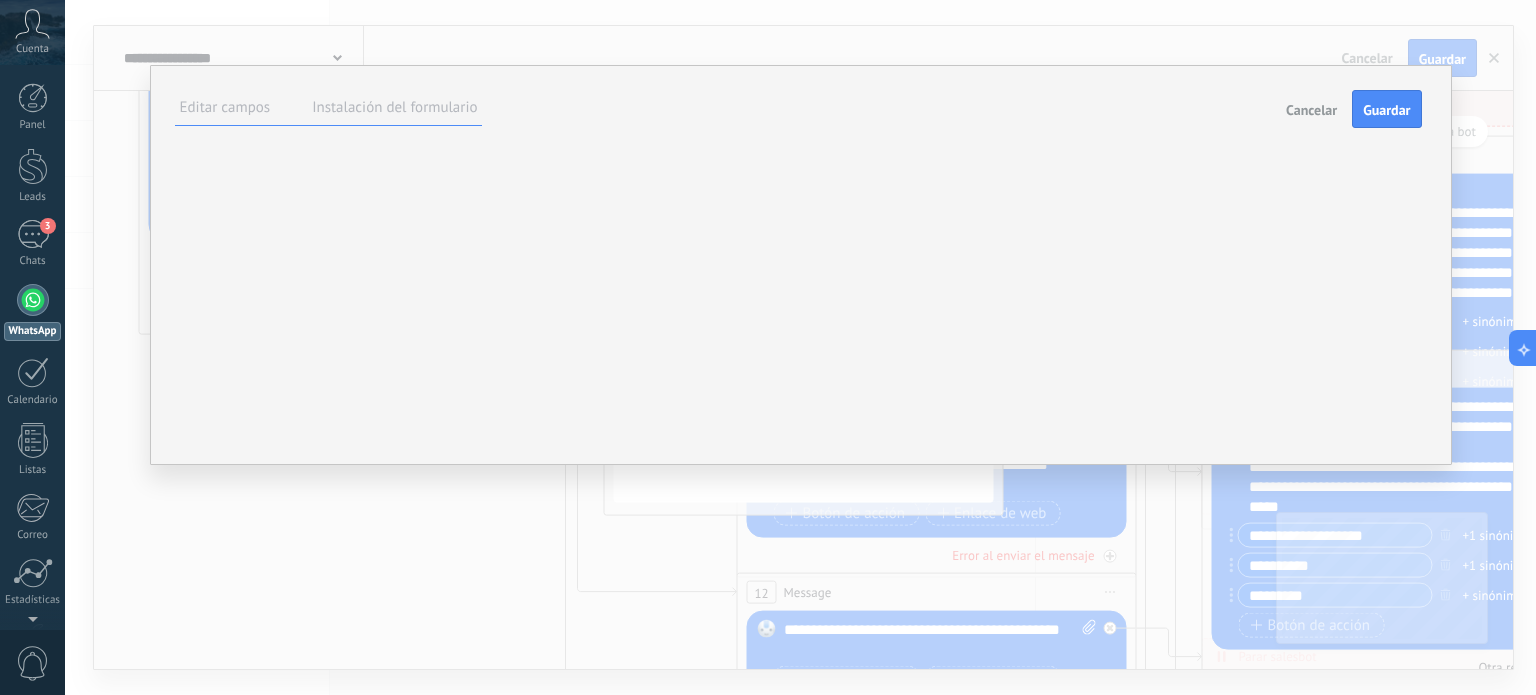 type on "*******" 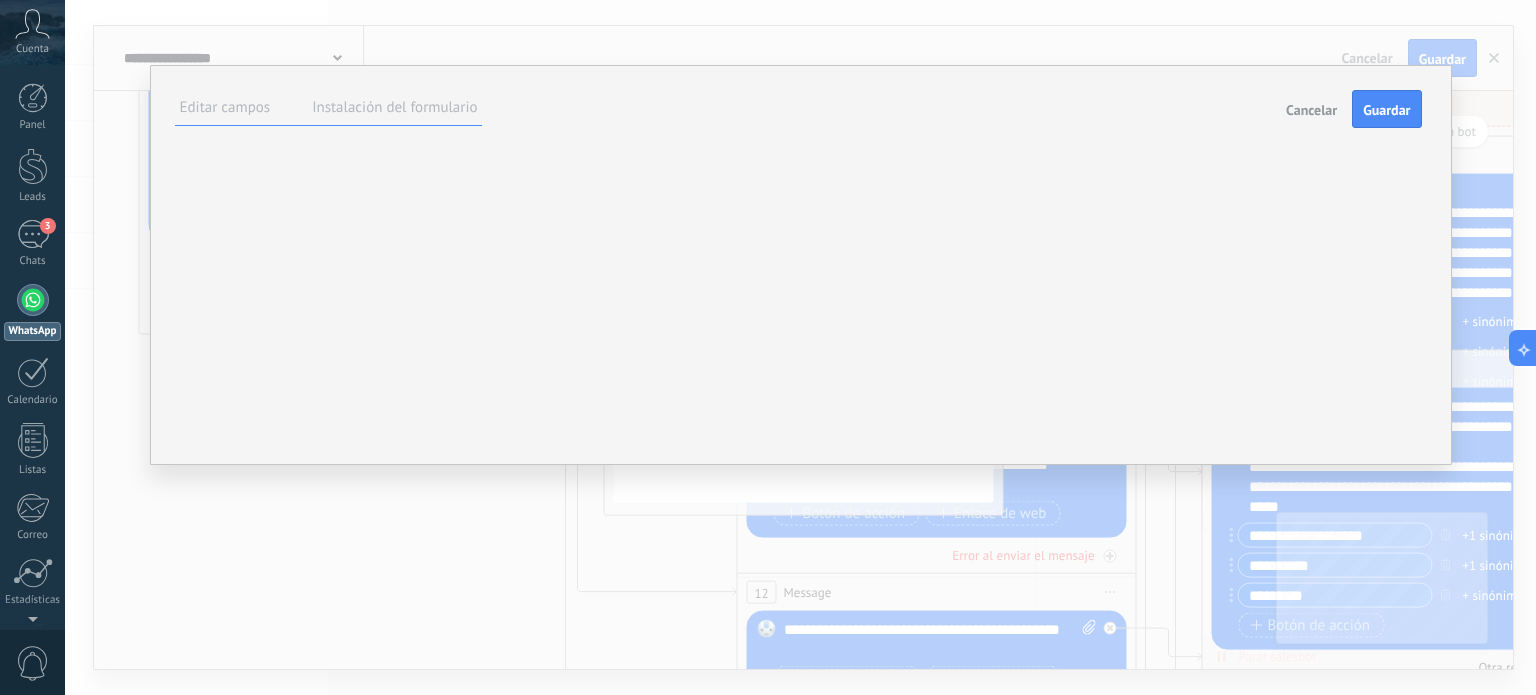 type on "*****" 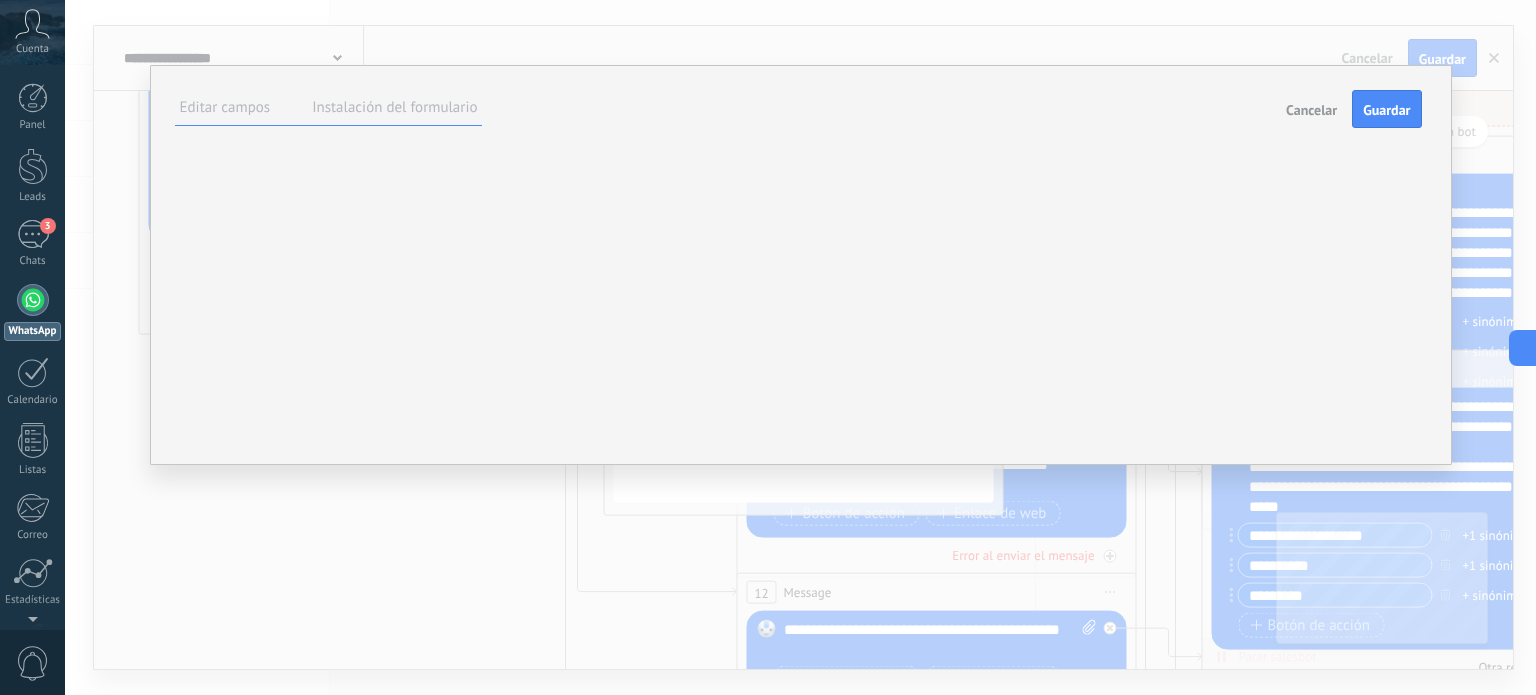type on "*****" 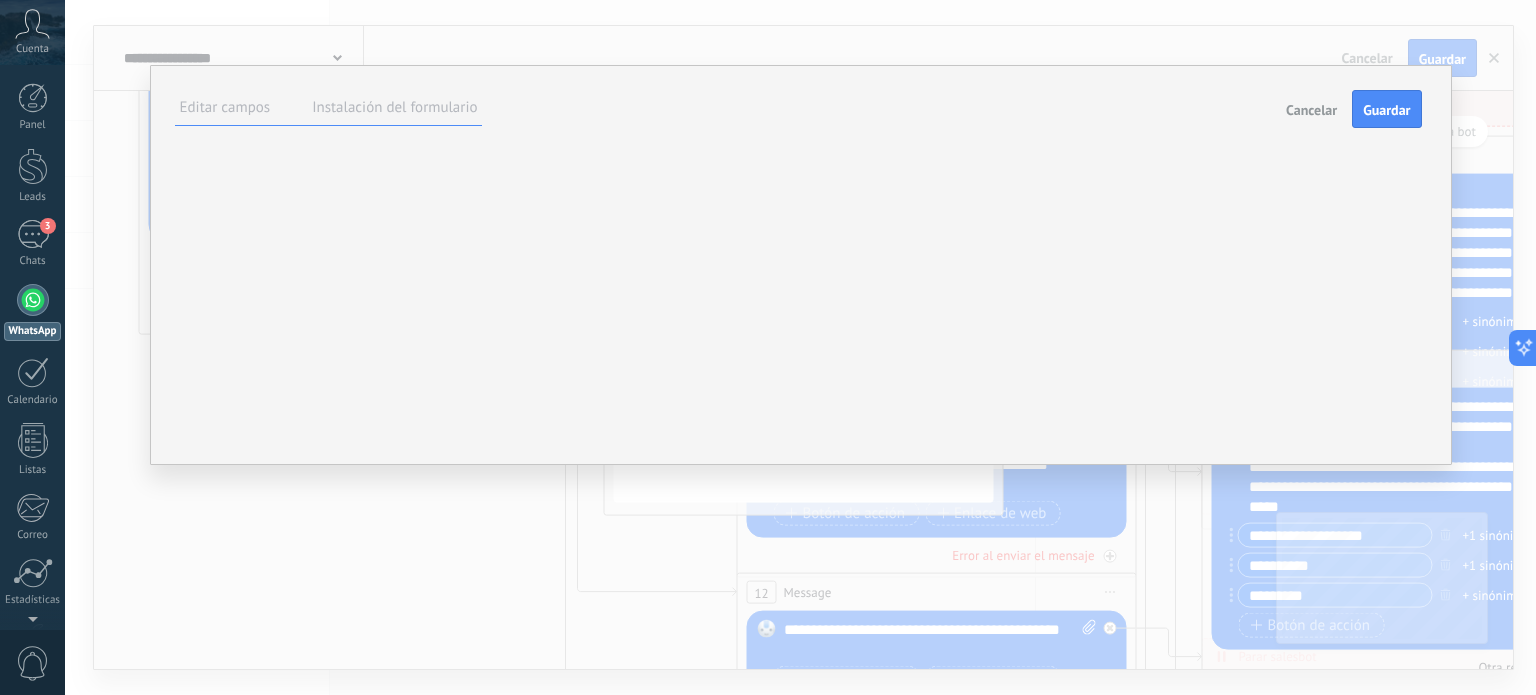 type on "*****" 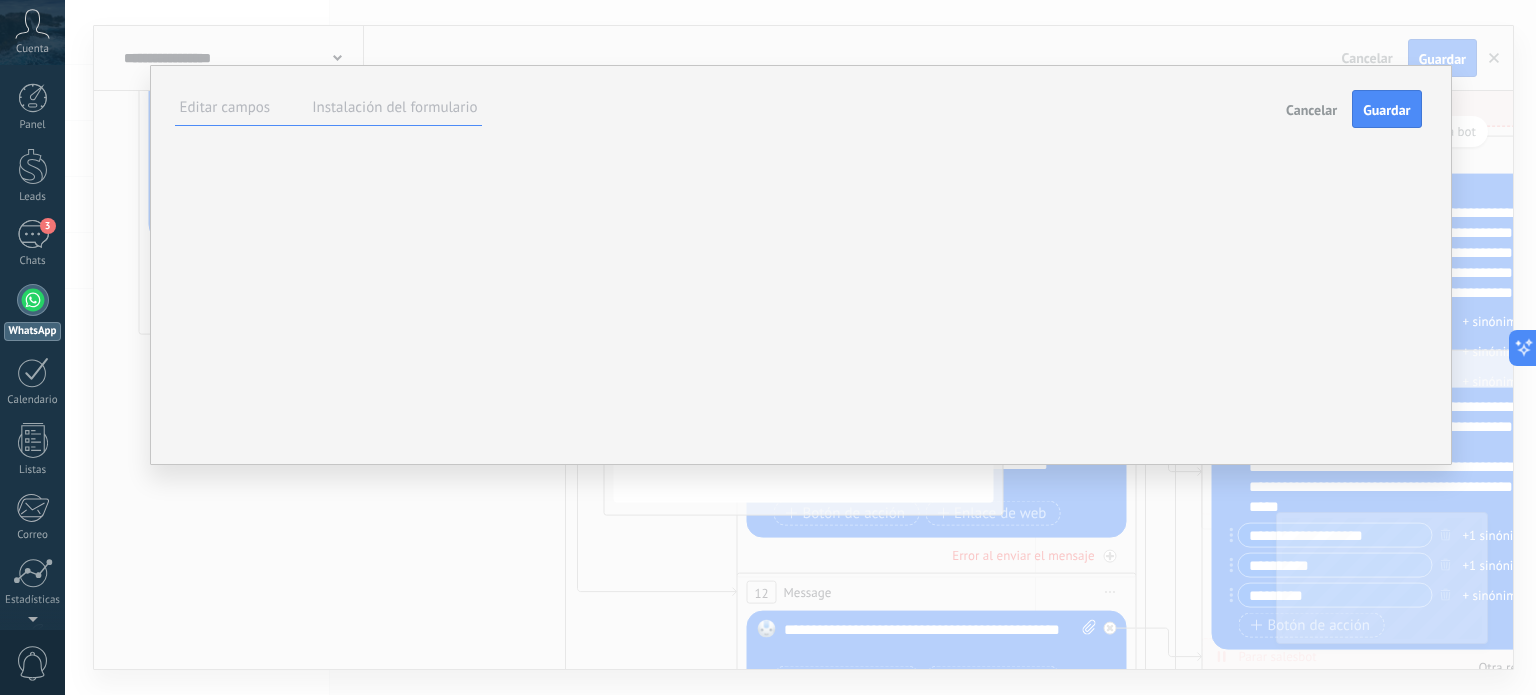 type on "**********" 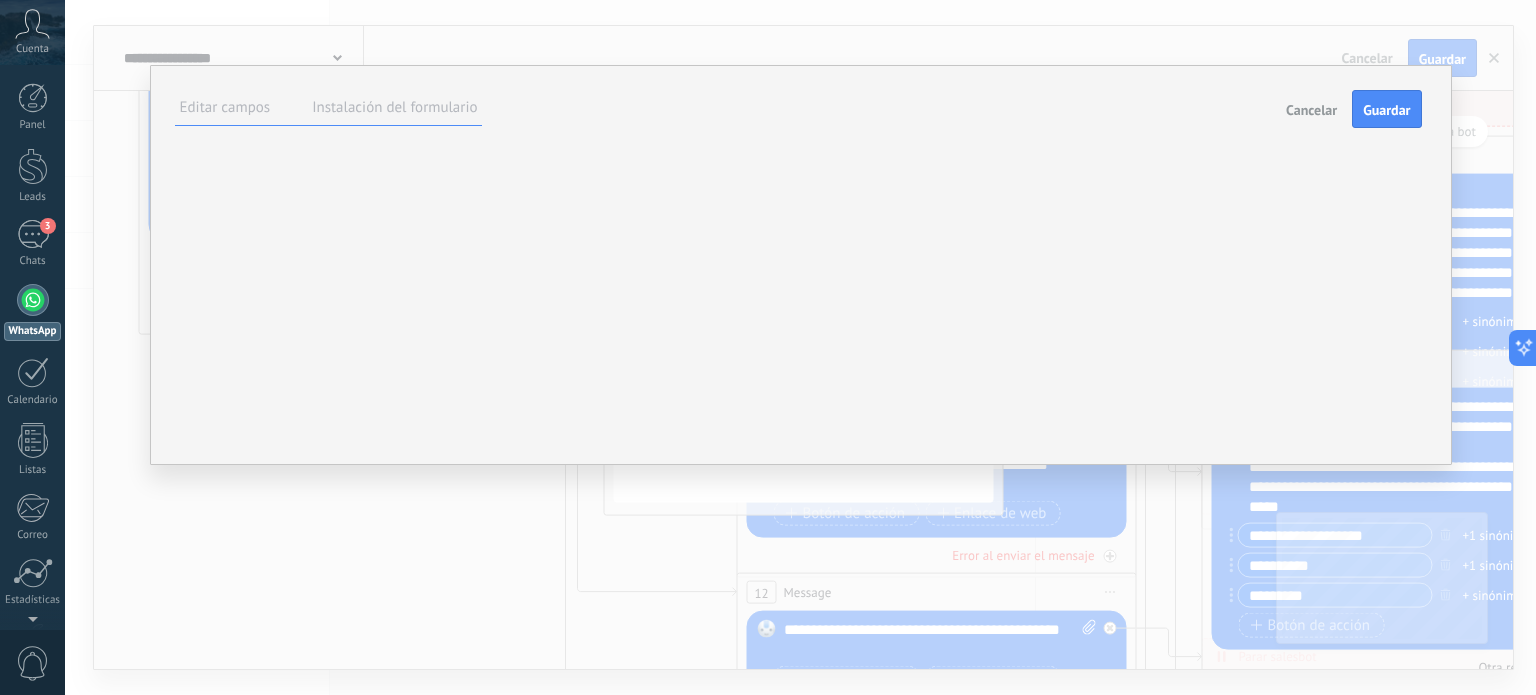 type on "**********" 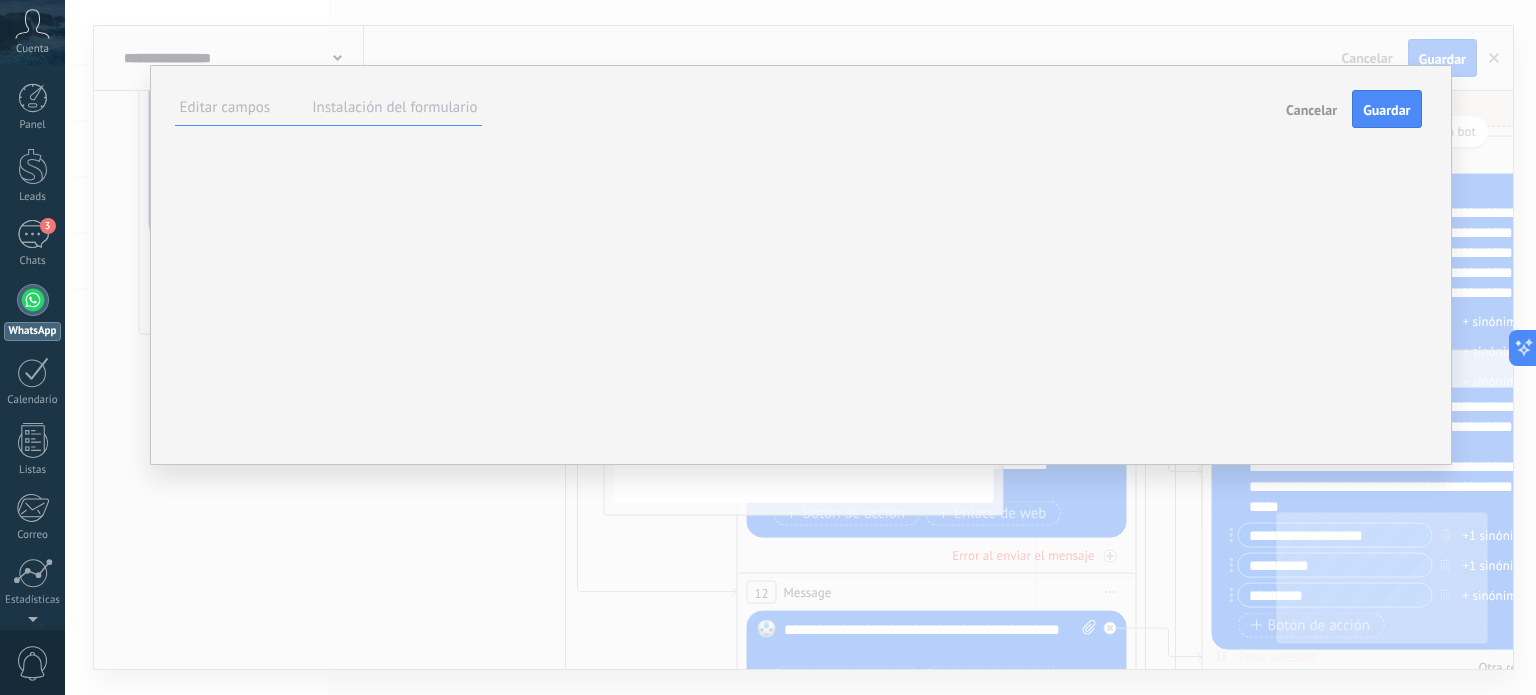 type on "**********" 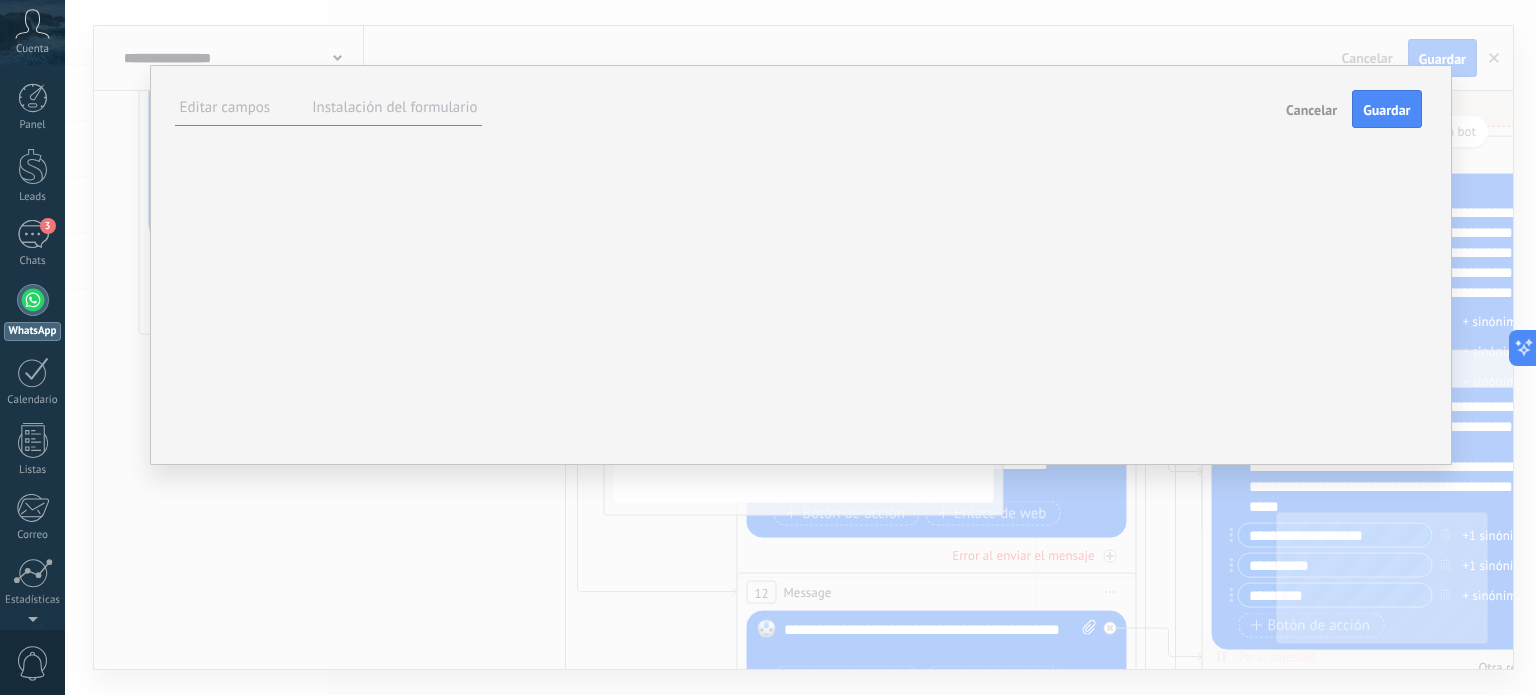 type on "**********" 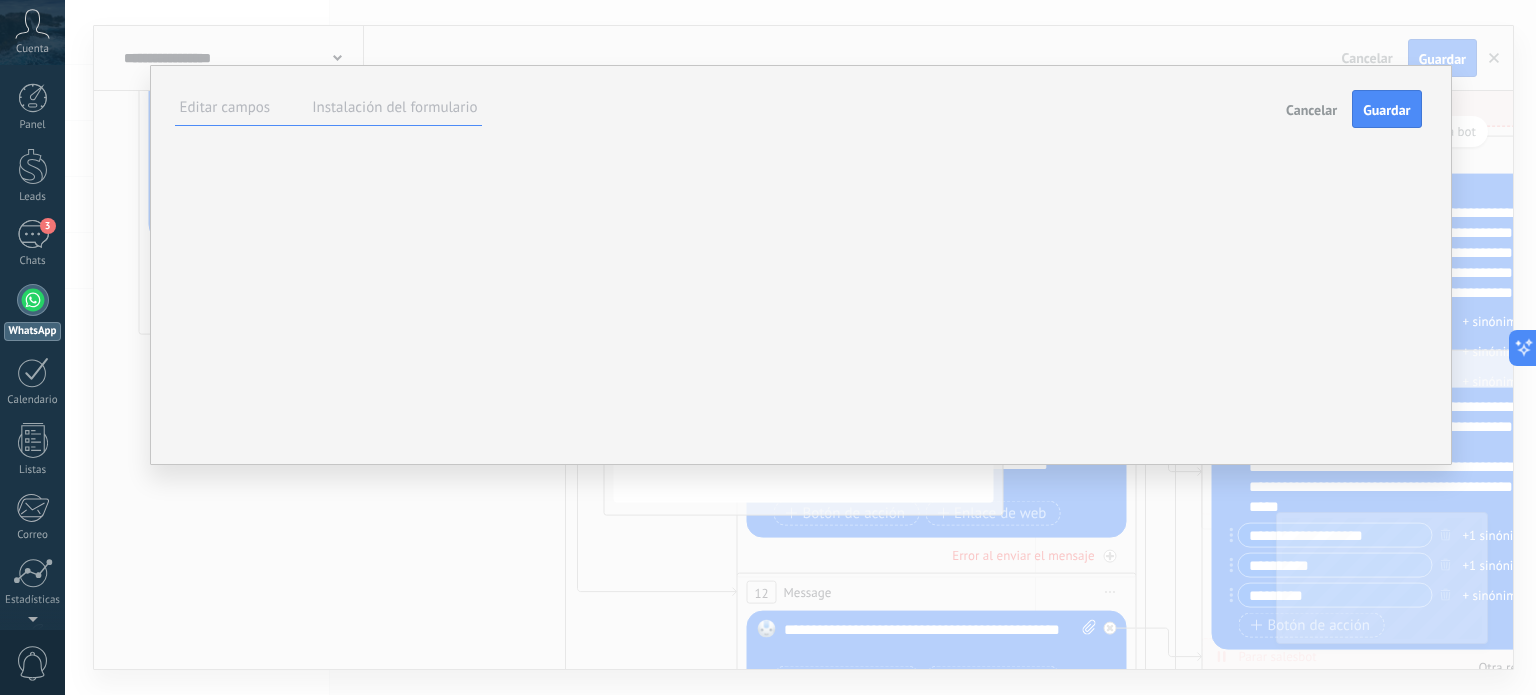 type on "**********" 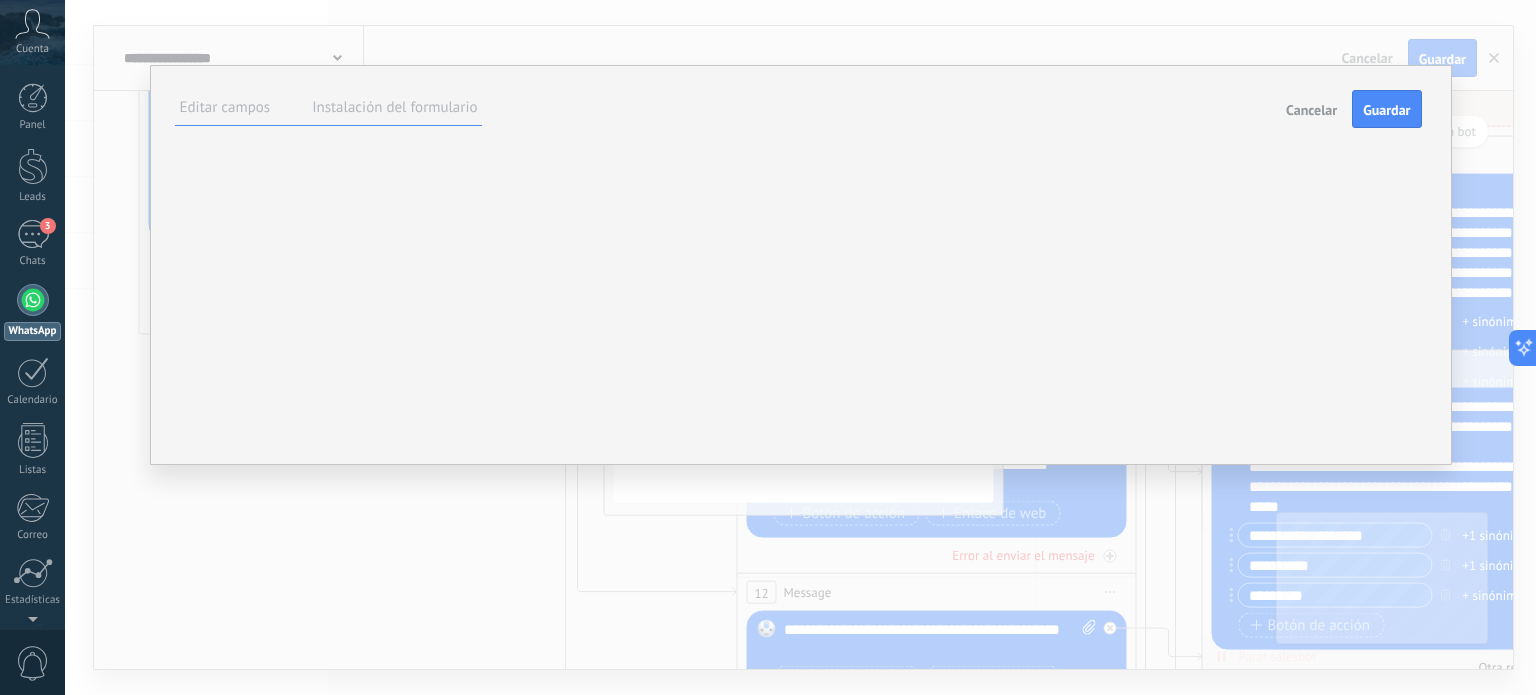 type on "**********" 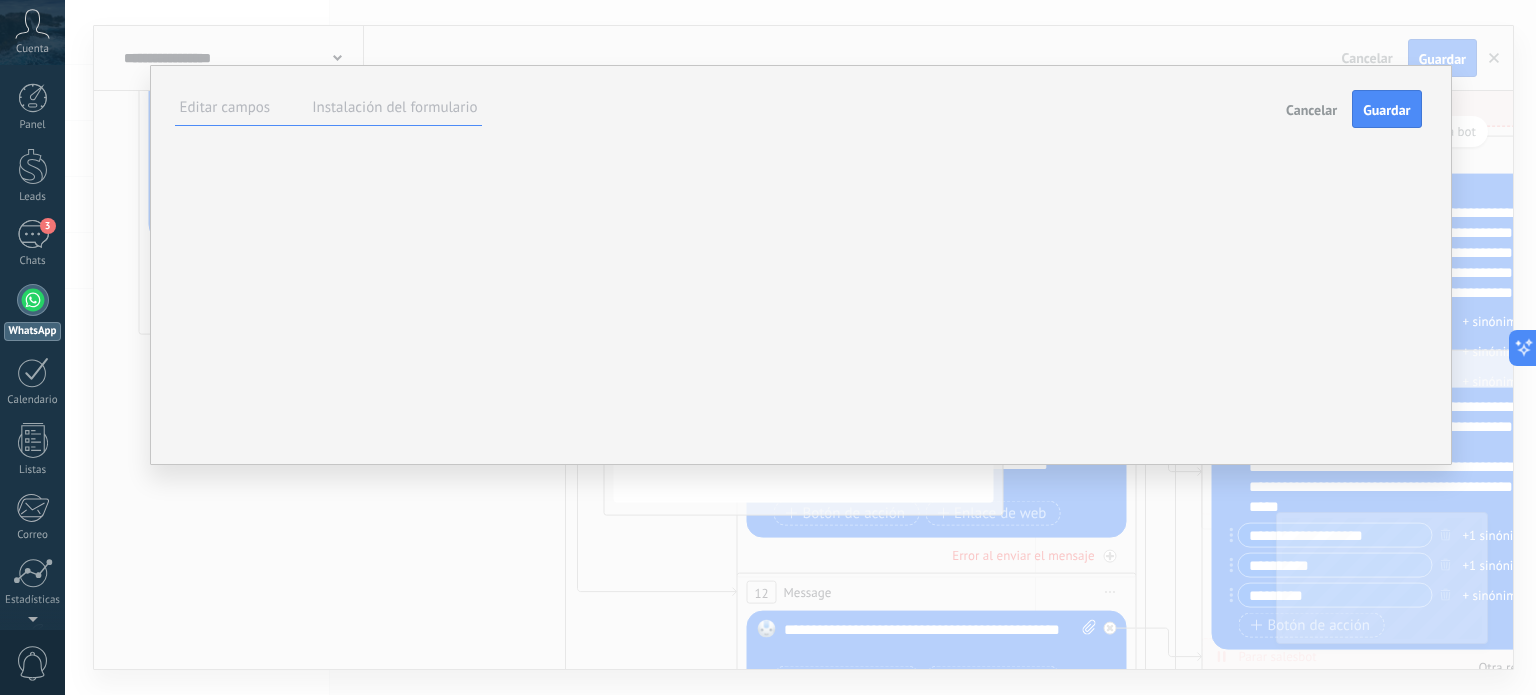 scroll, scrollTop: 16, scrollLeft: 0, axis: vertical 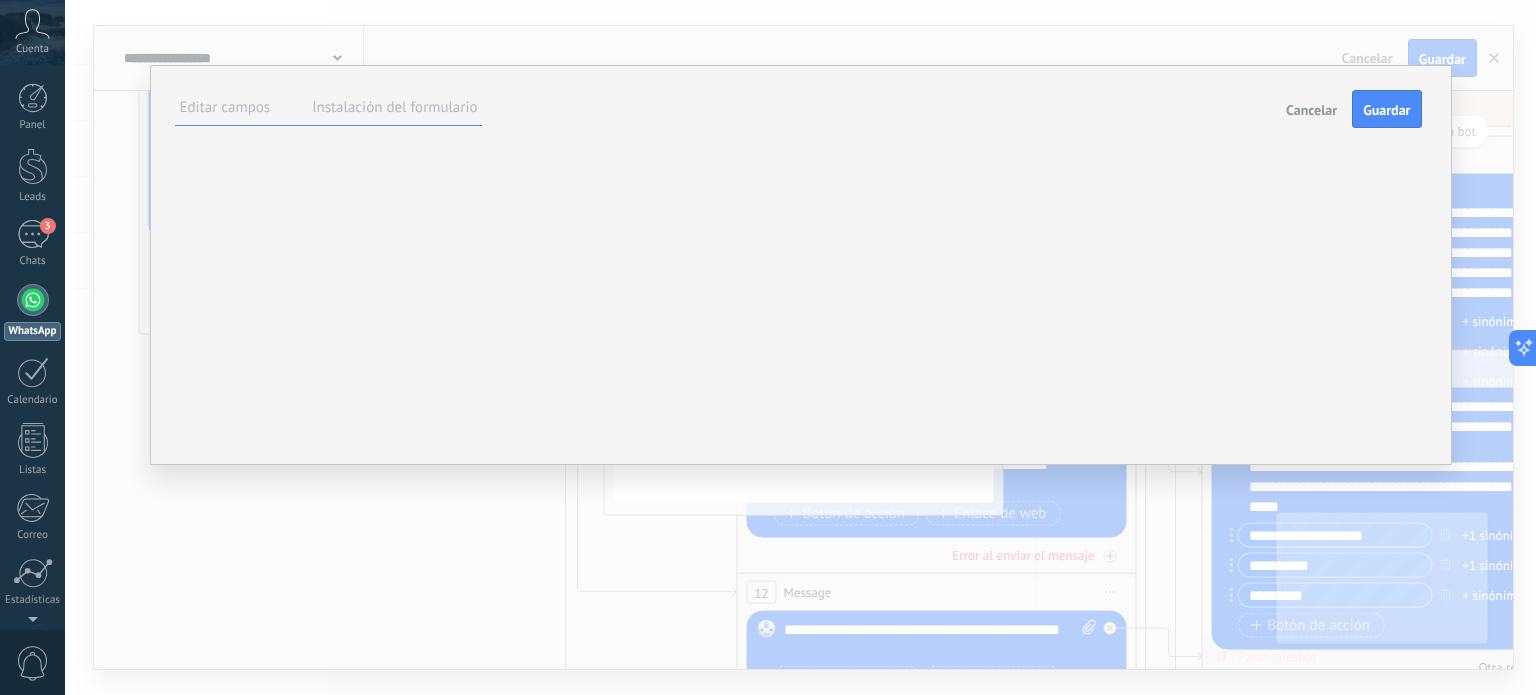 type on "**********" 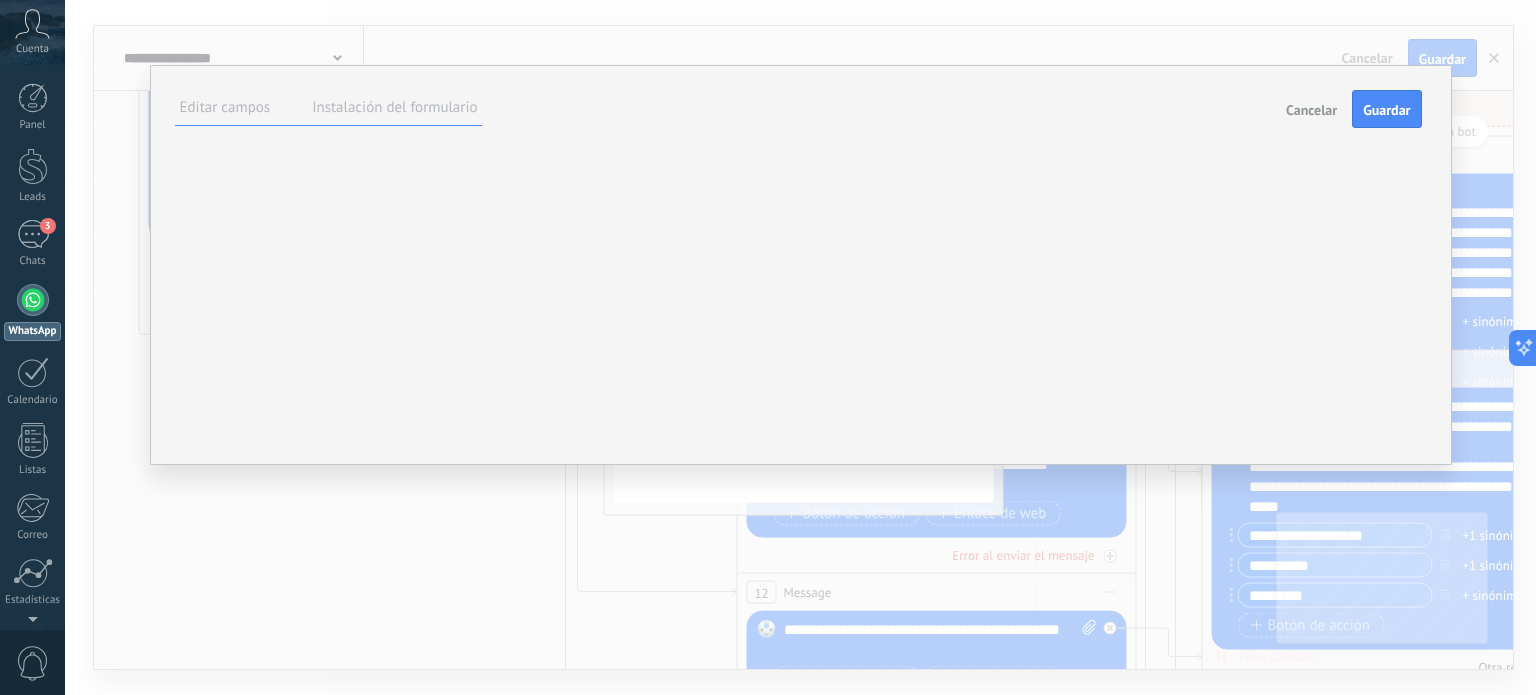 type on "**********" 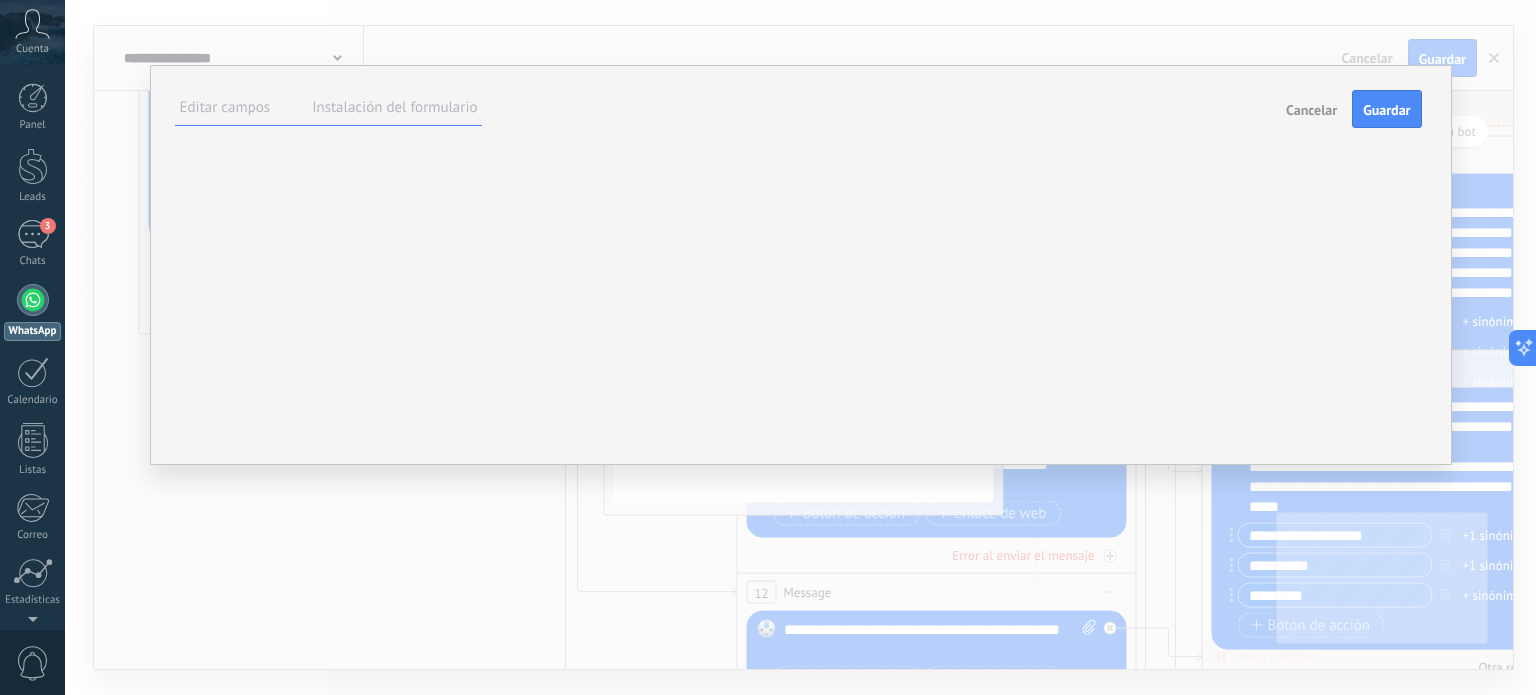 type on "**********" 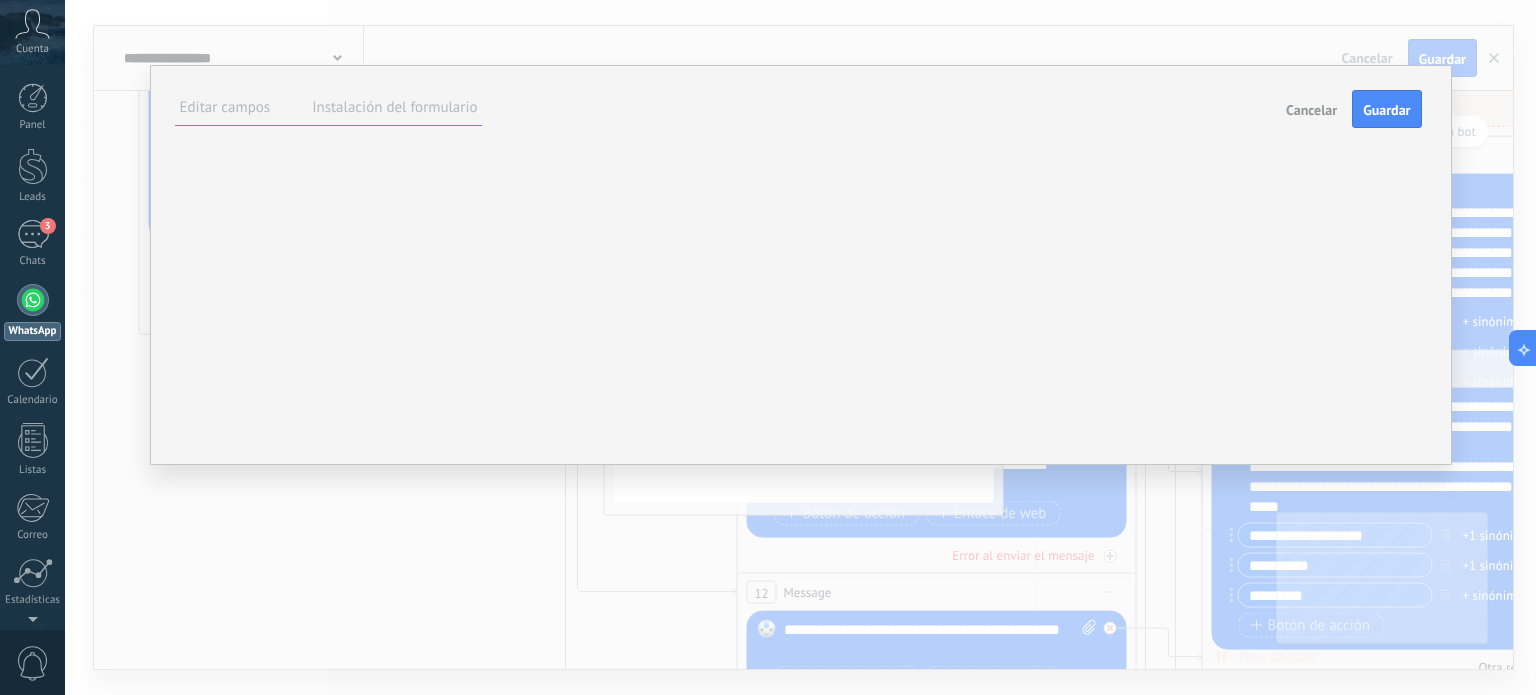 type on "**********" 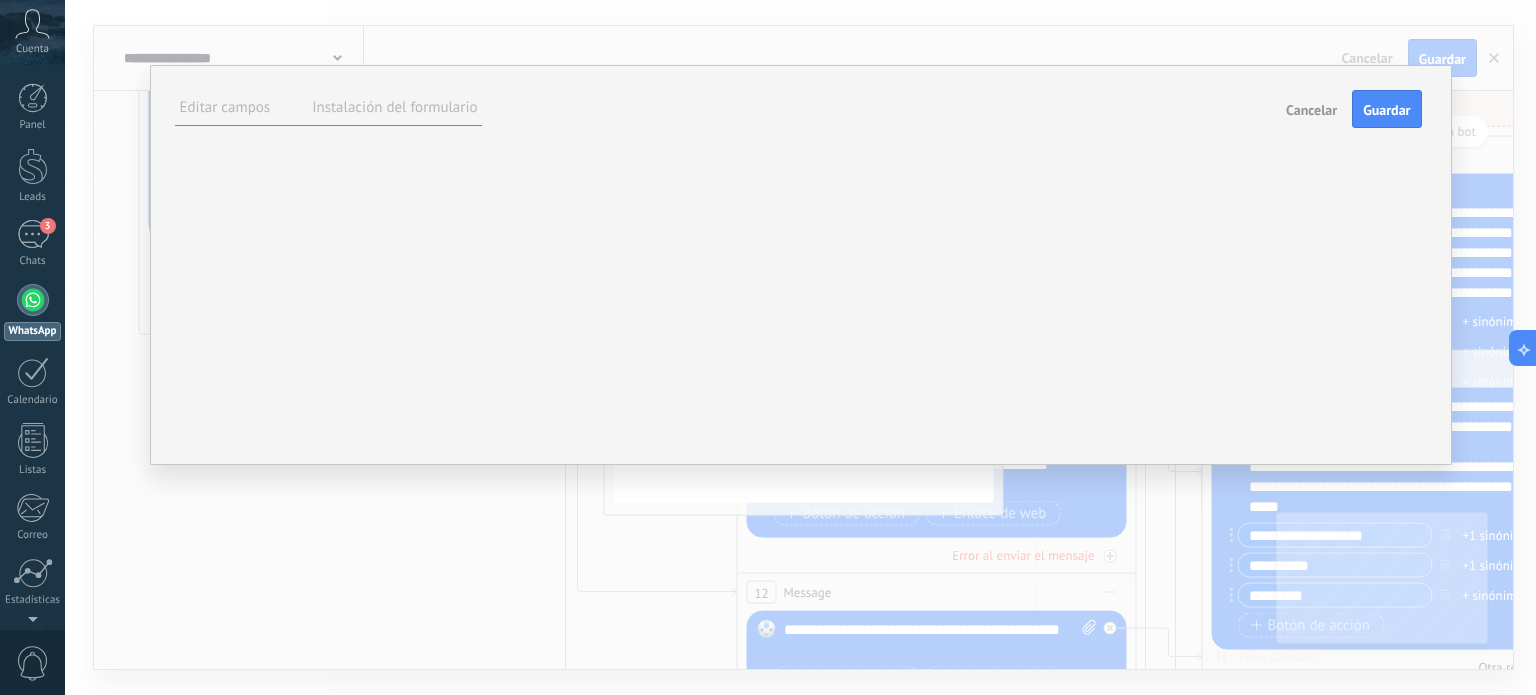 type on "**********" 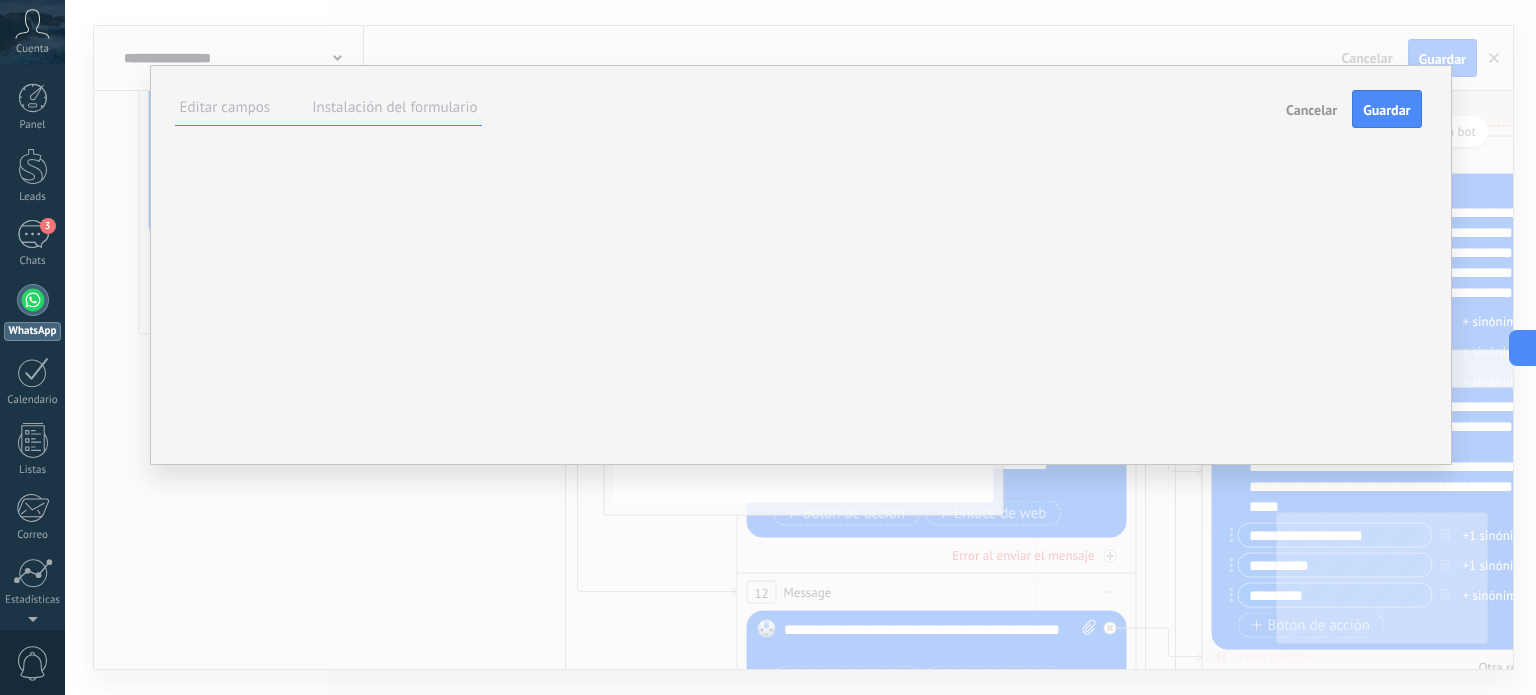 type on "**********" 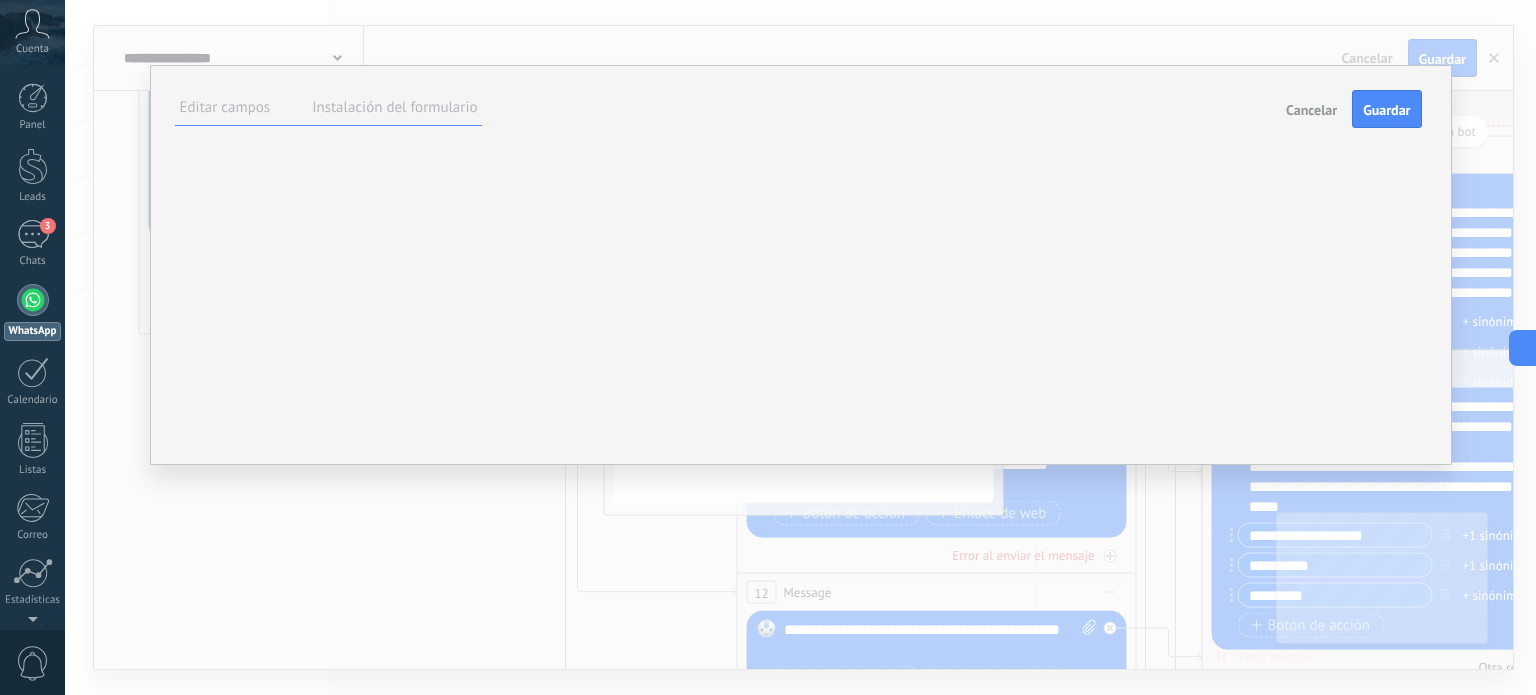 type on "**********" 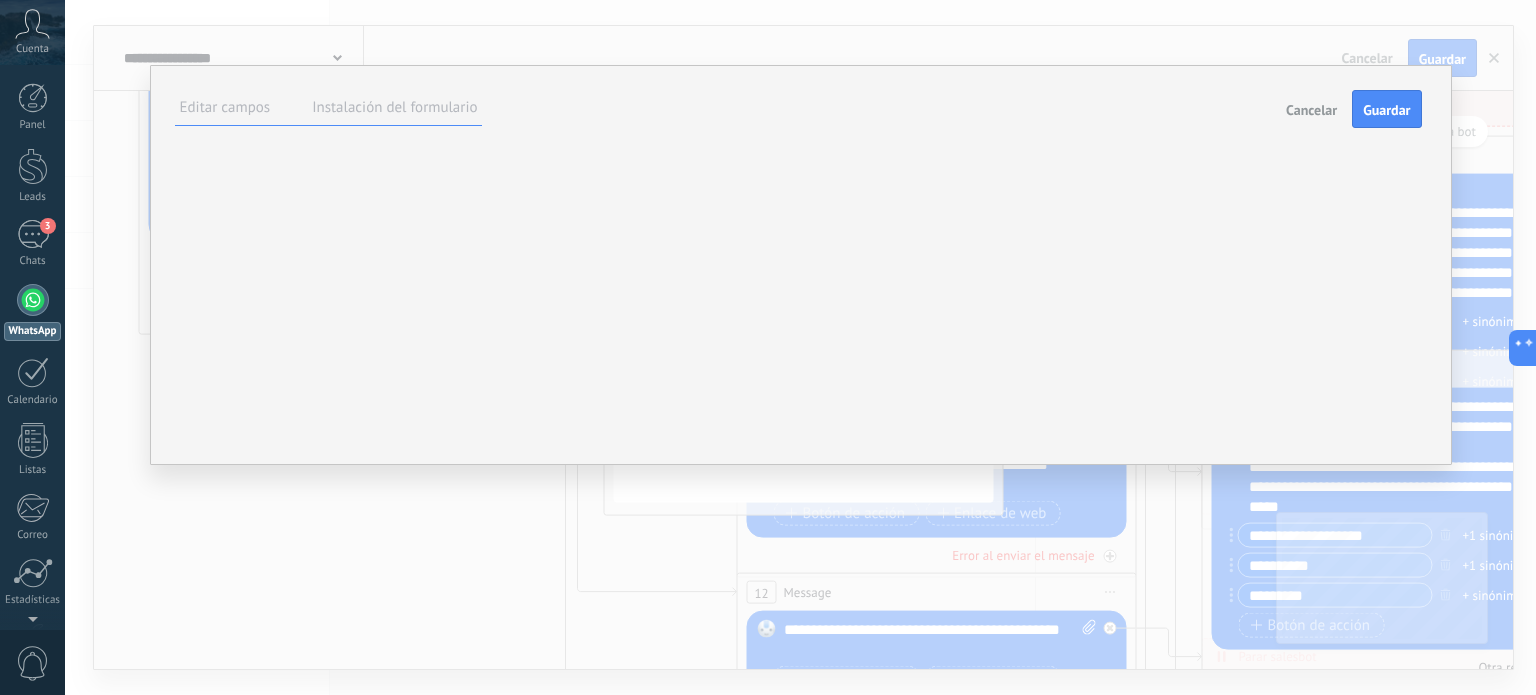 type on "**********" 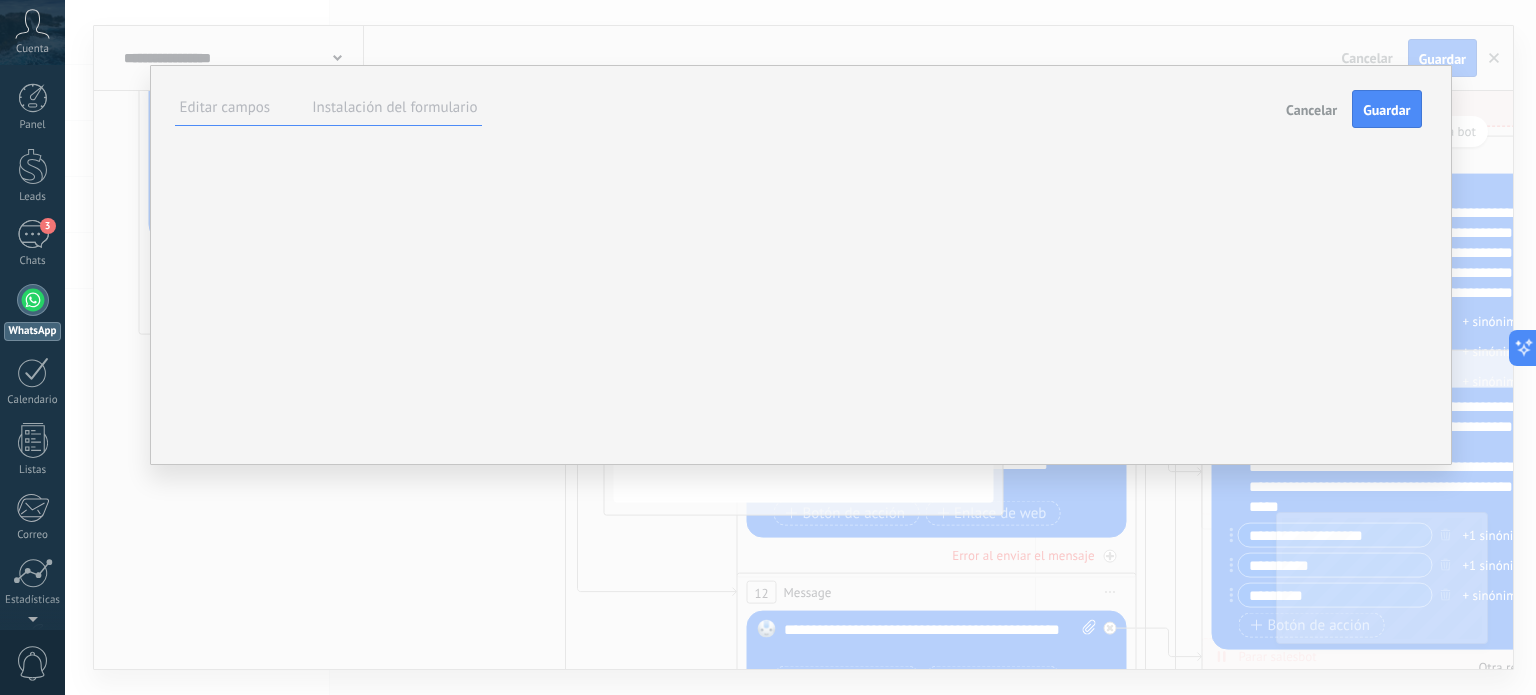 type on "**********" 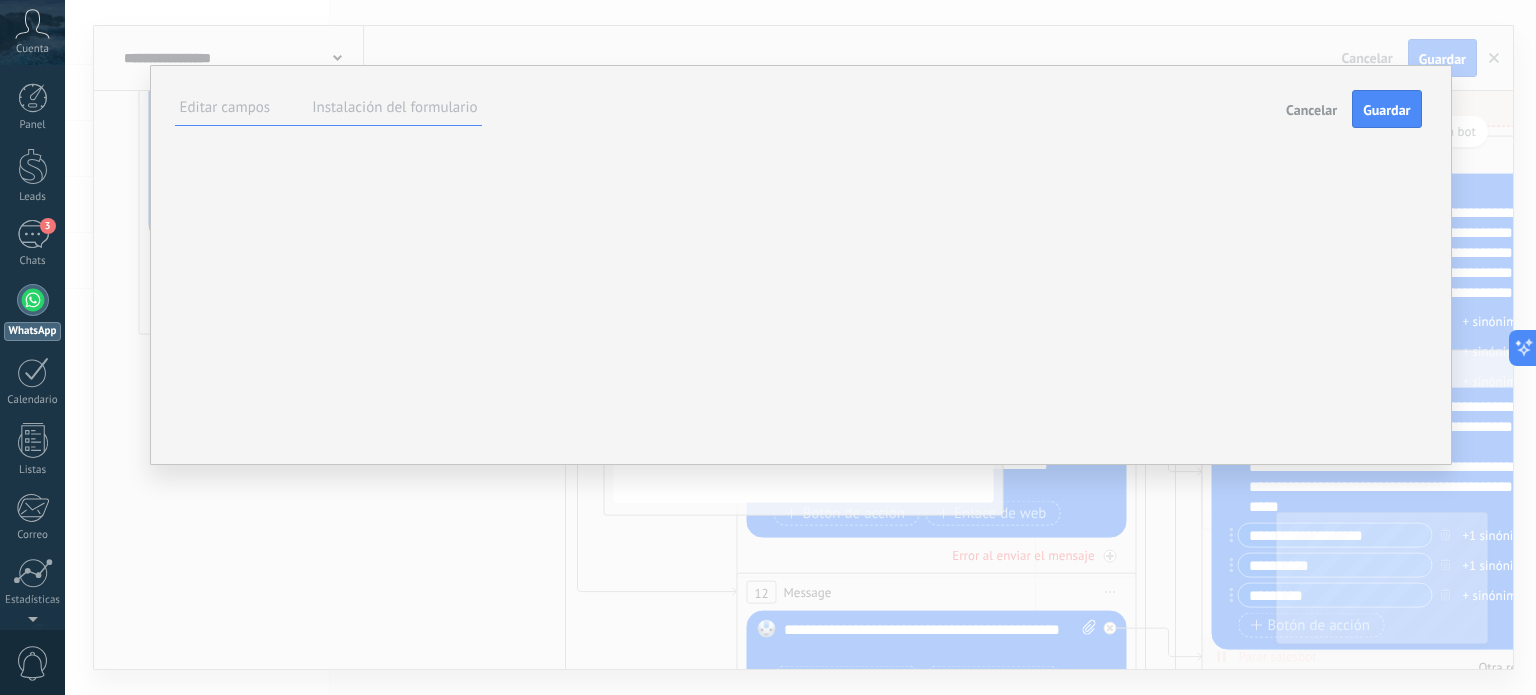type on "**********" 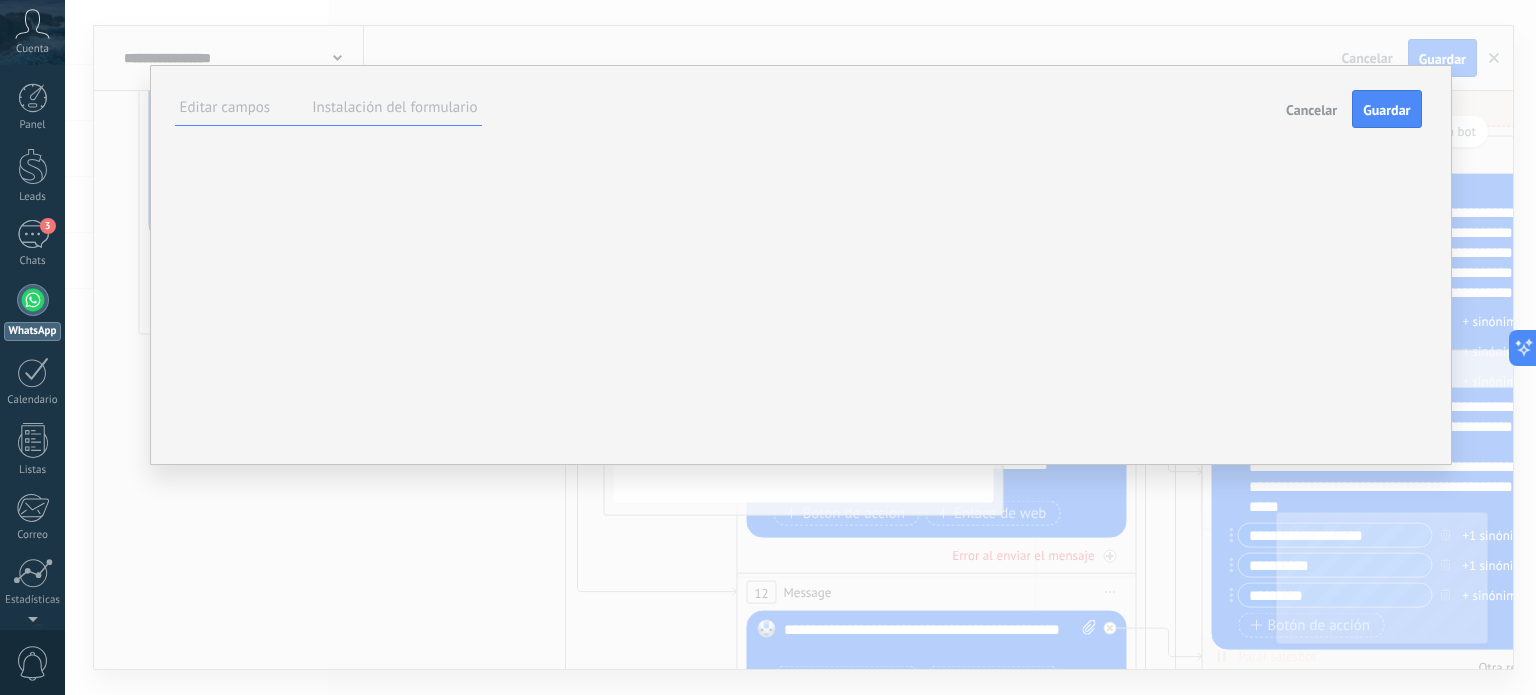 click on "**********" at bounding box center (0, 0) 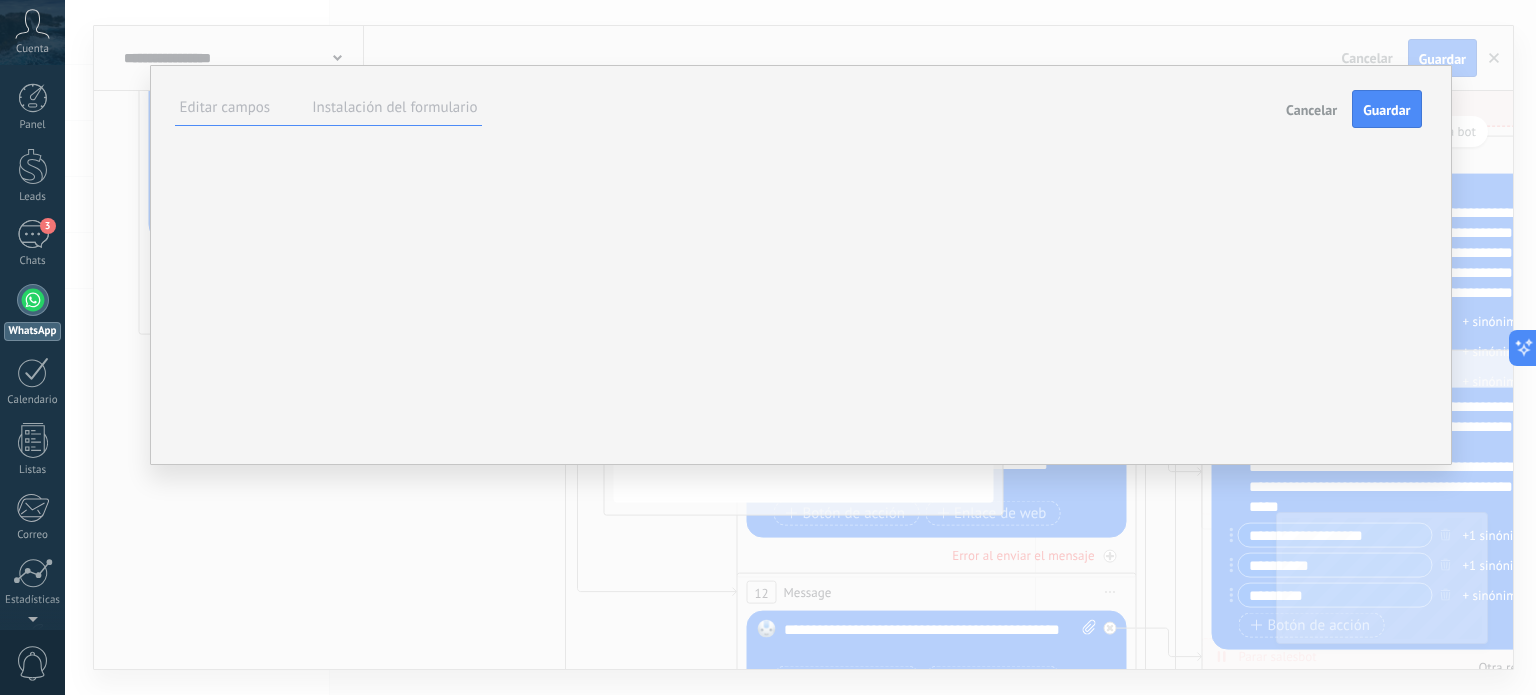 type on "**********" 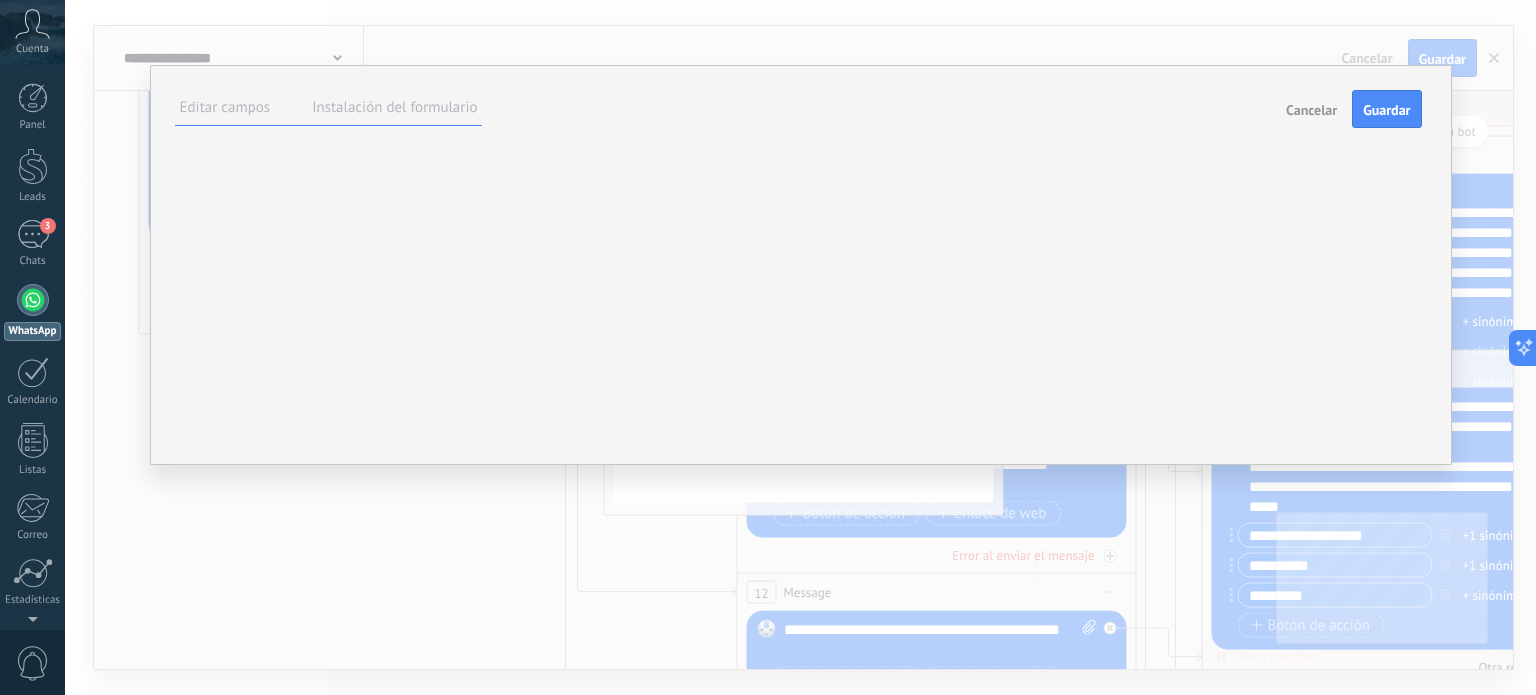 click on "Hecho" at bounding box center (0, 0) 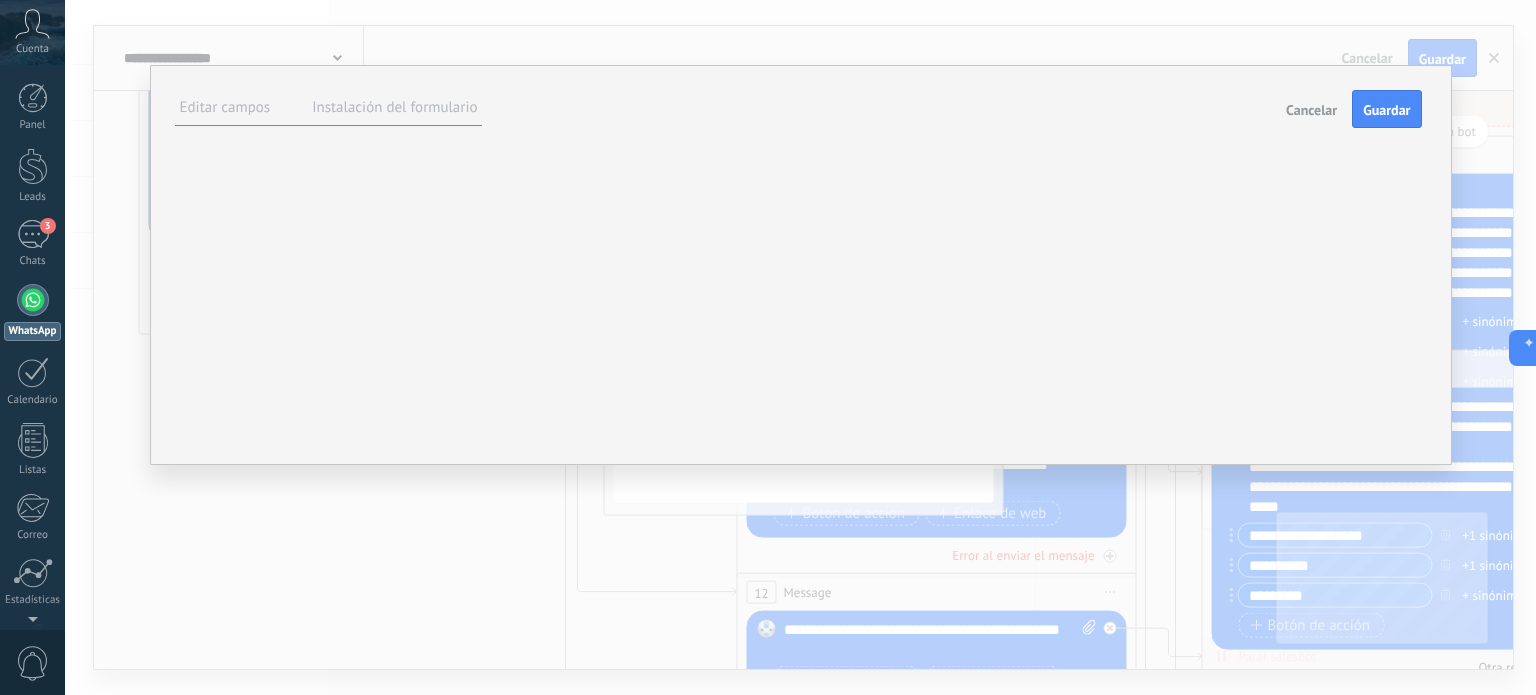 click on "****** Hecho B I U Tamaño:  ** px 13px 14px 15px 16px 18px 19px 20px 22px 24px 26px 28px ******* Hecho B I U Tamaño:  ** px 13px 14px 15px 16px 18px 19px 20px 22px 24px 26px 28px Fondo" at bounding box center (0, 0) 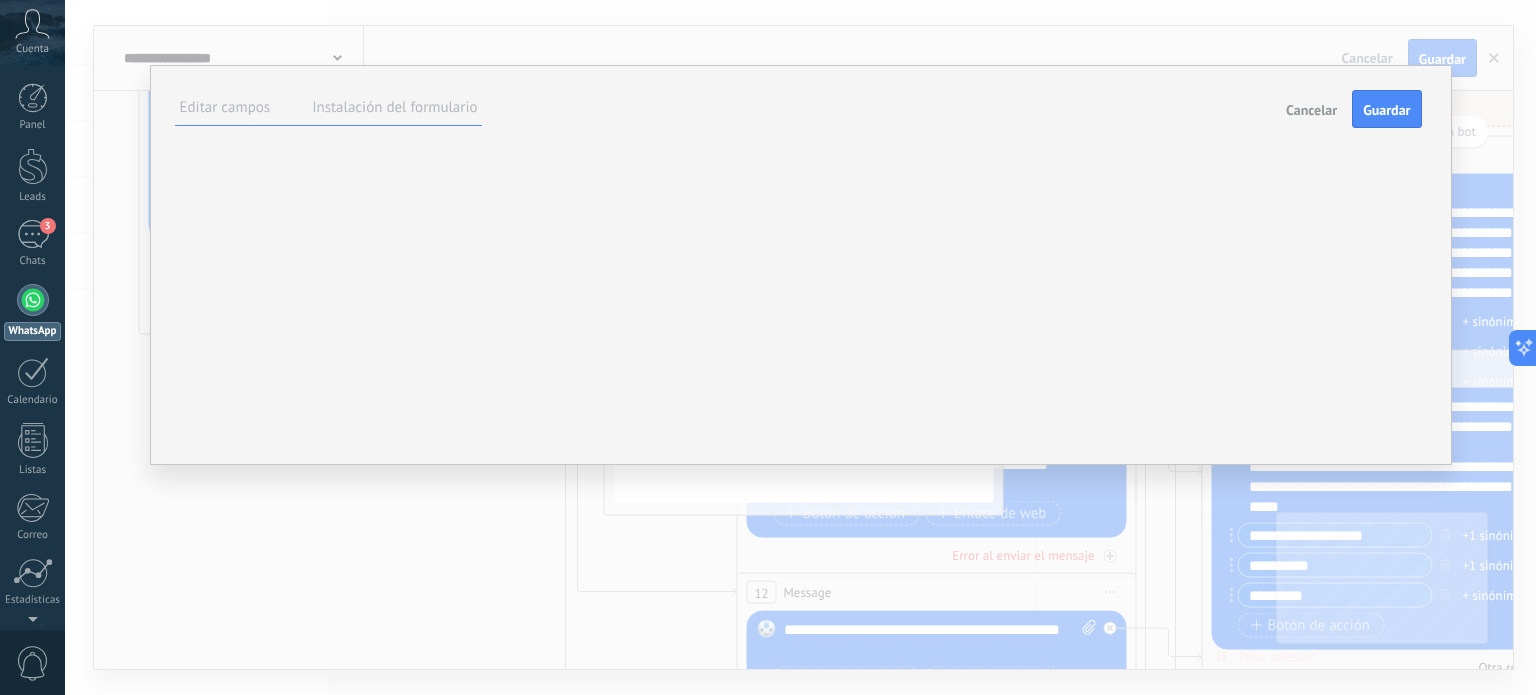 click at bounding box center [0, 0] 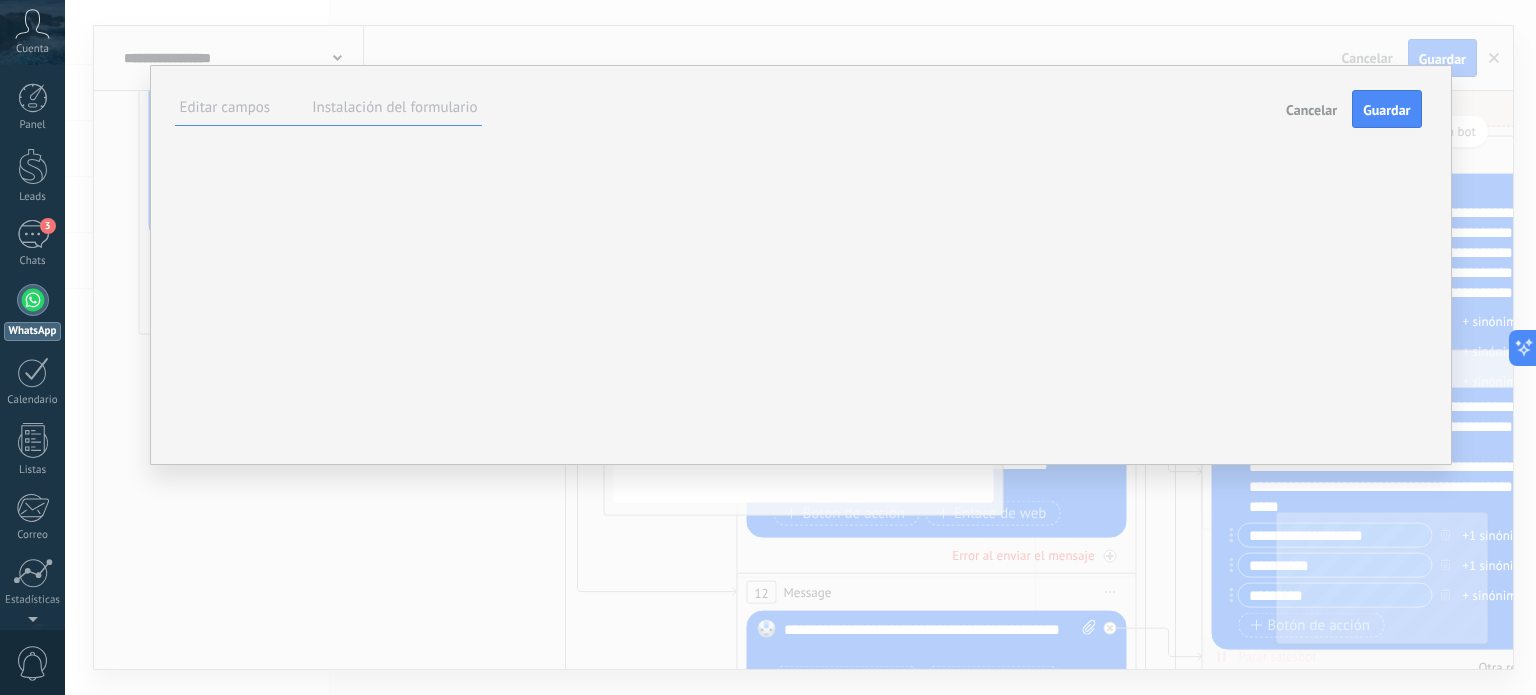 click at bounding box center (0, 0) 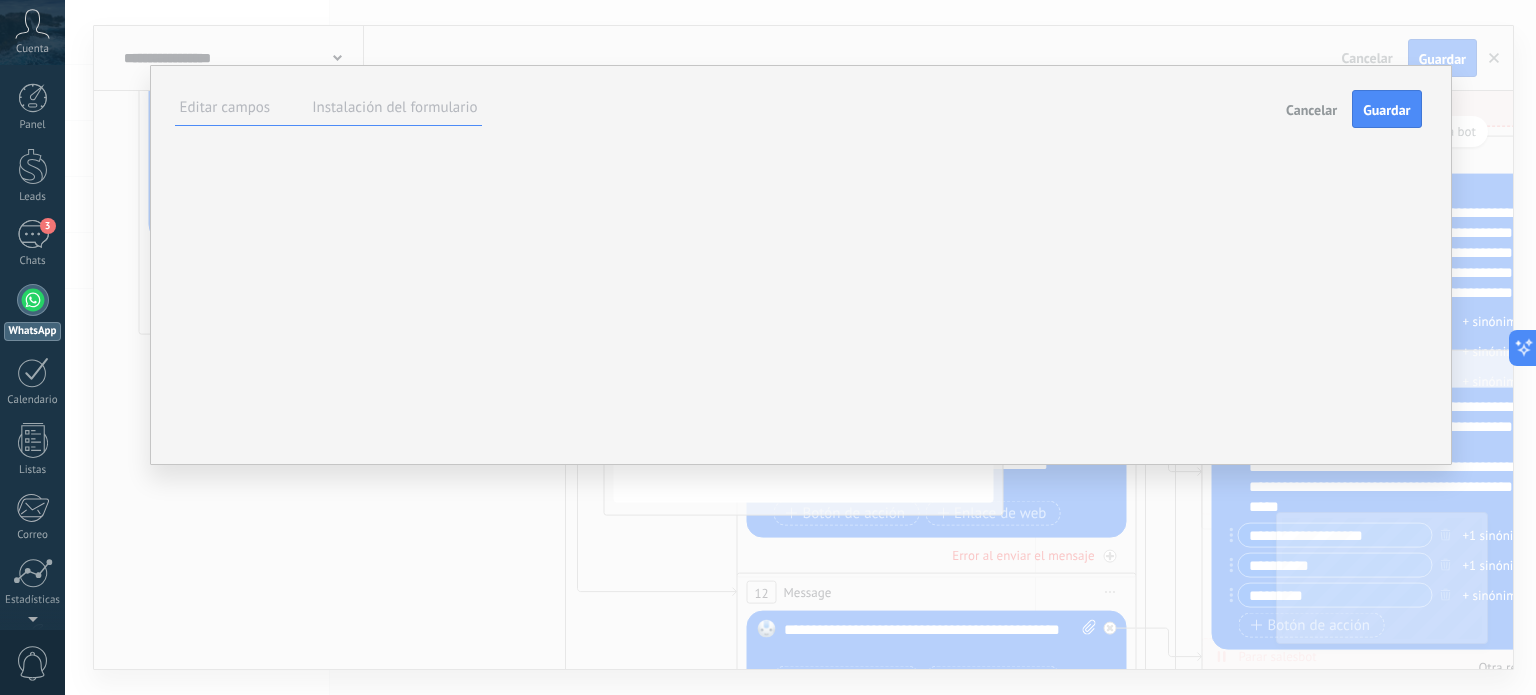 click at bounding box center [0, 0] 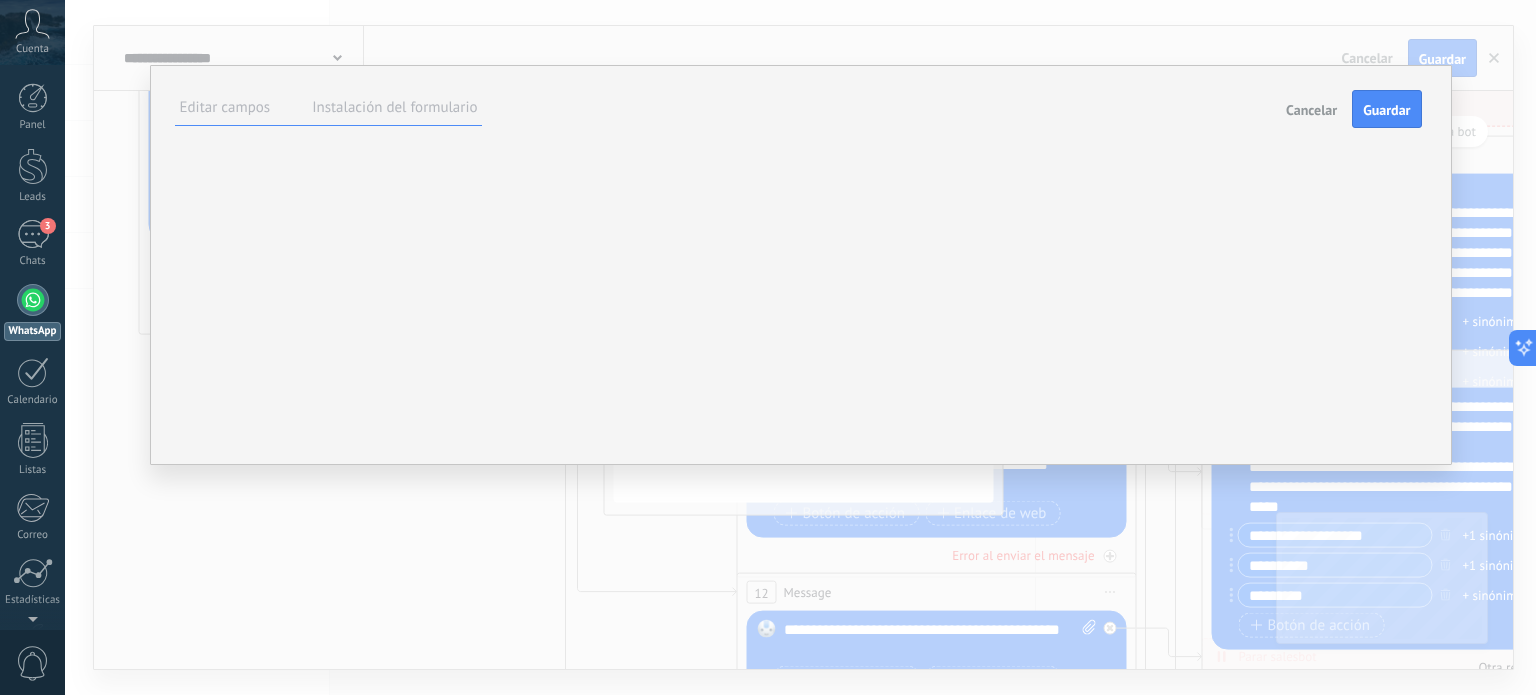 click at bounding box center [0, 0] 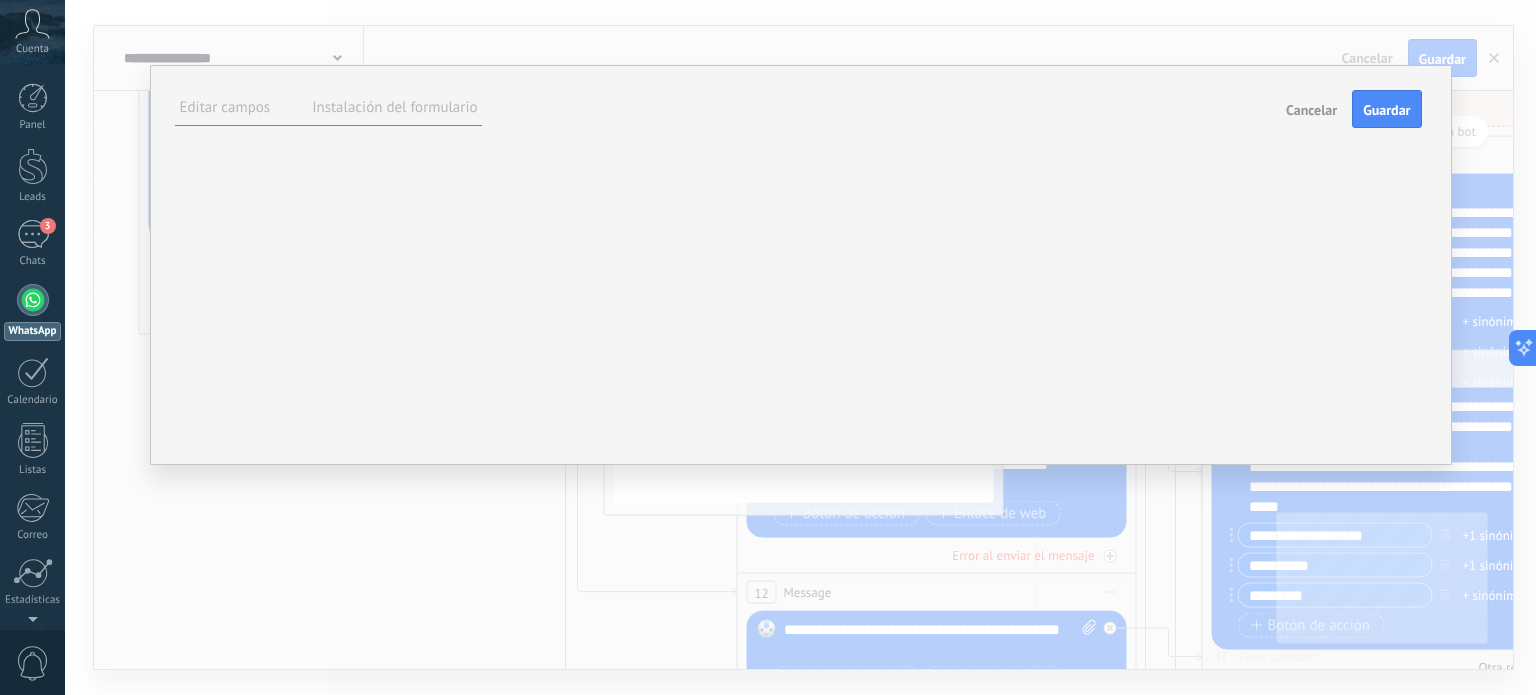 drag, startPoint x: 518, startPoint y: 475, endPoint x: 373, endPoint y: 354, distance: 188.85445 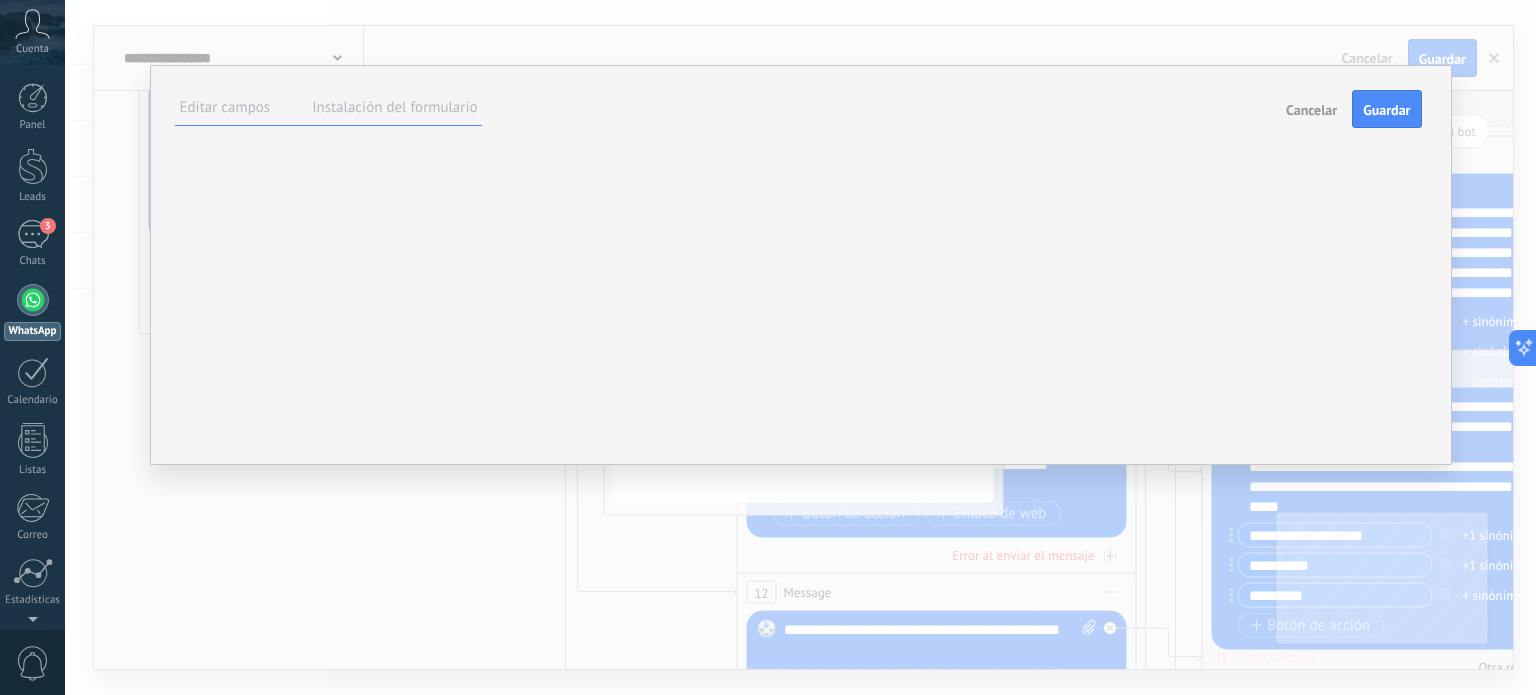 click on "Formulario listo para enviar Fondo de la página Color de fondo Imagen Título Texto Logotipo 14/18 Cargo Margen derecho Margen izquierdo *** *** Descripción" at bounding box center [0, 0] 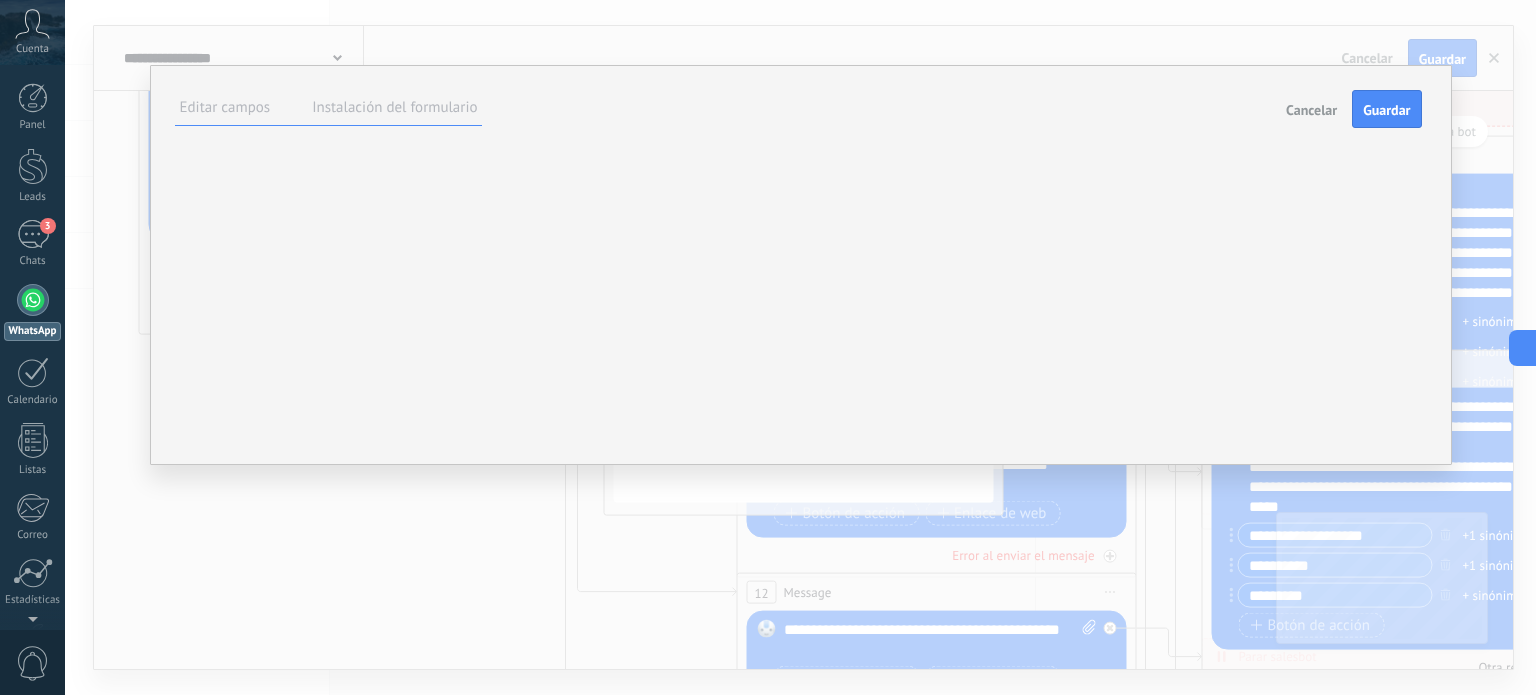 click on "Imagen" at bounding box center [0, 0] 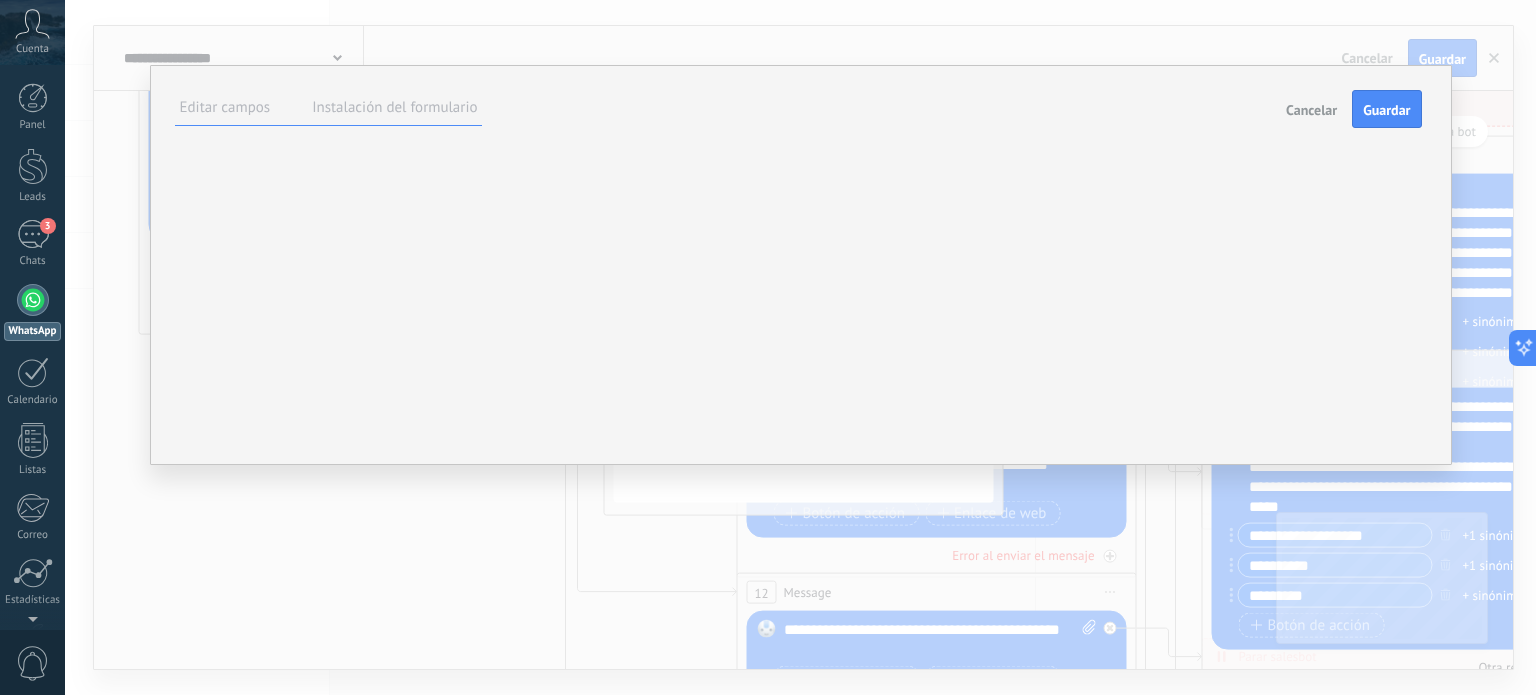 click at bounding box center (0, 0) 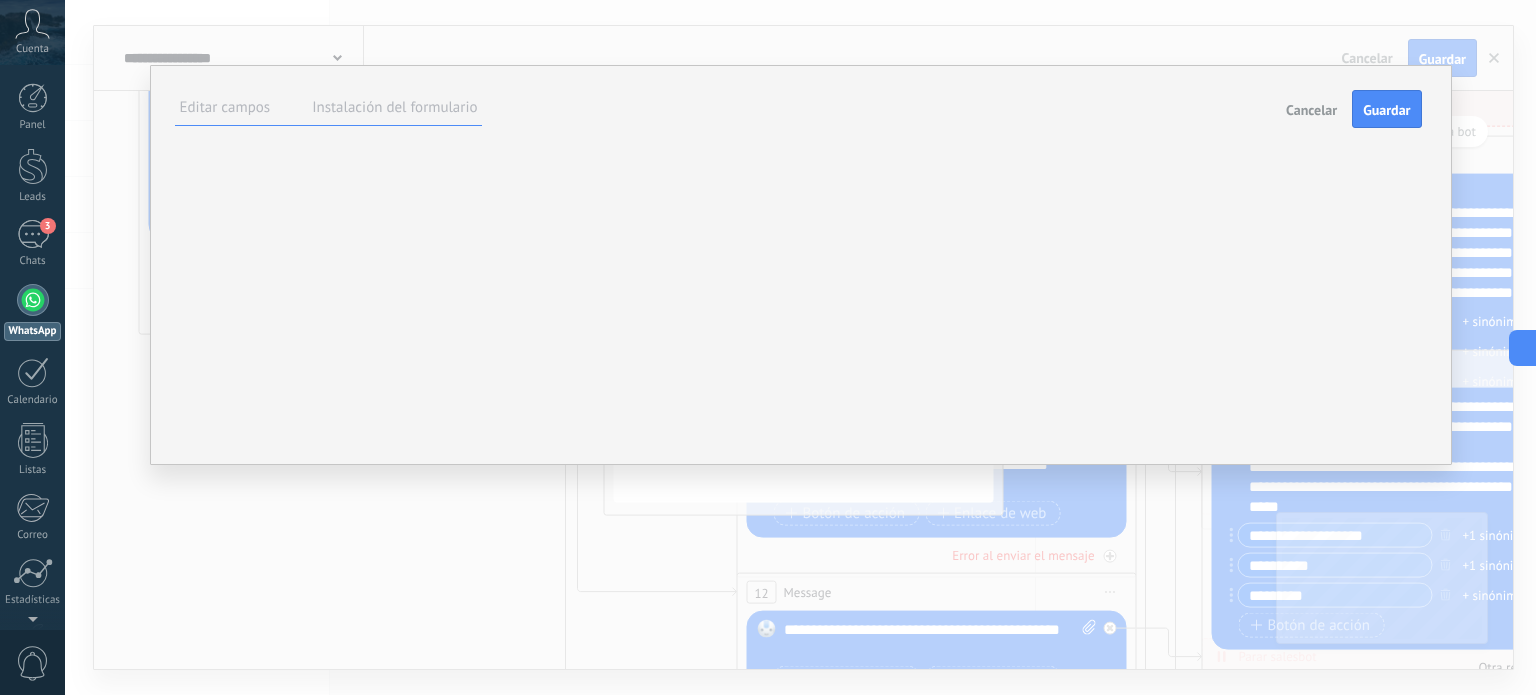 click at bounding box center (0, 0) 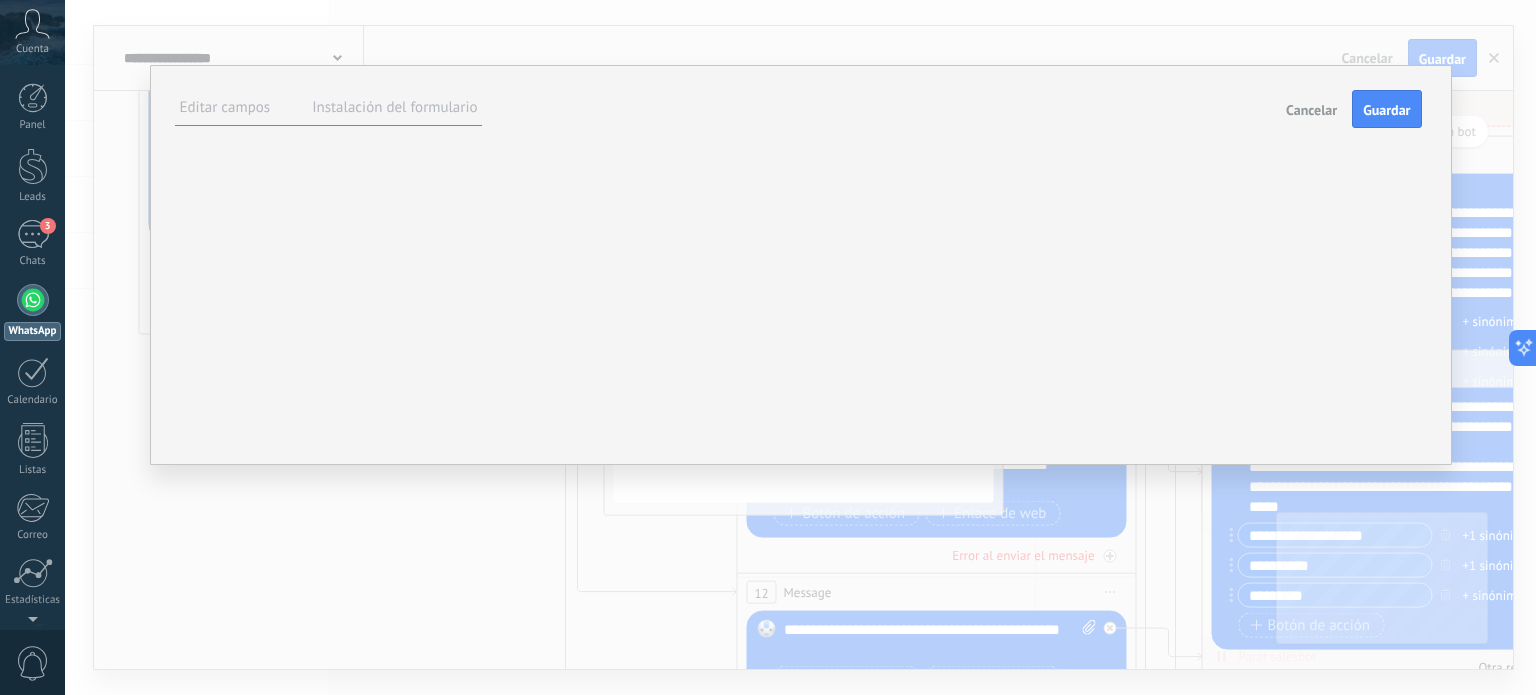 click at bounding box center [0, 0] 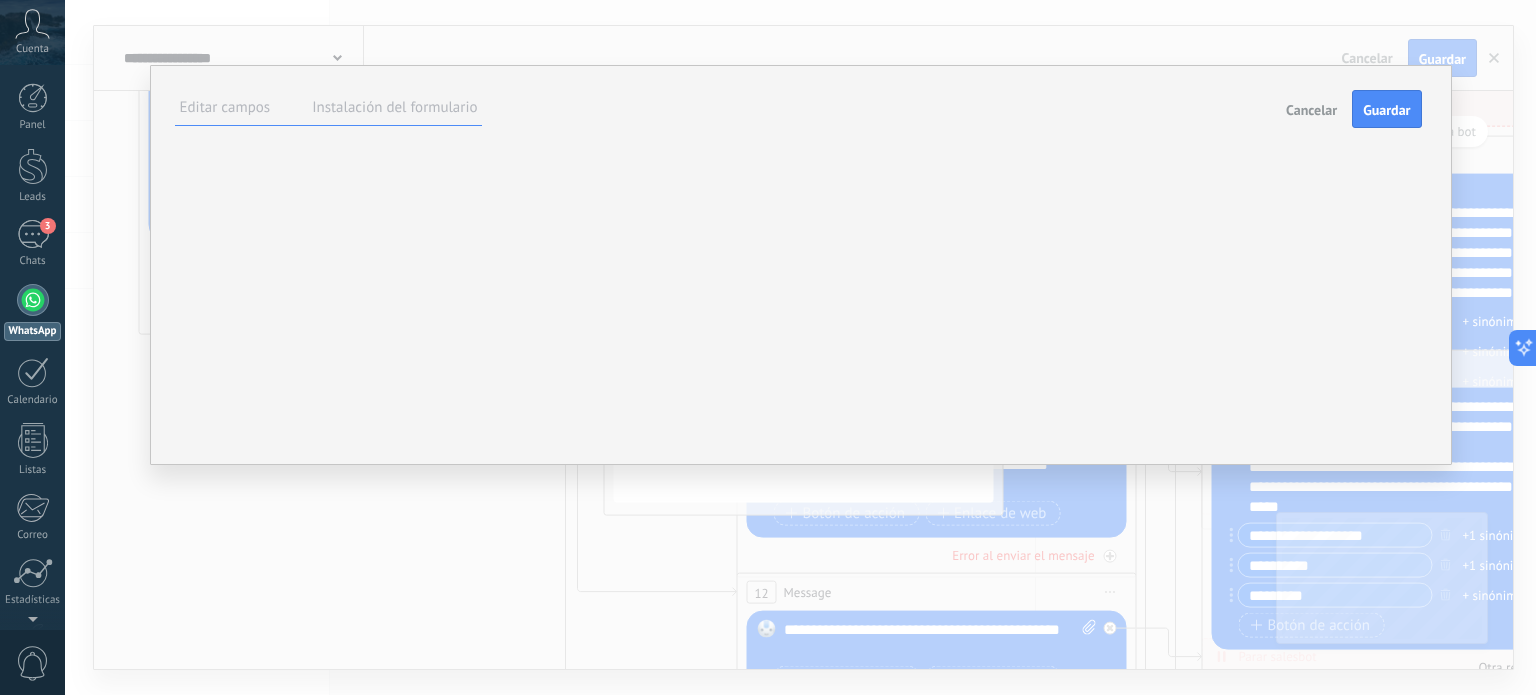 click at bounding box center [0, 0] 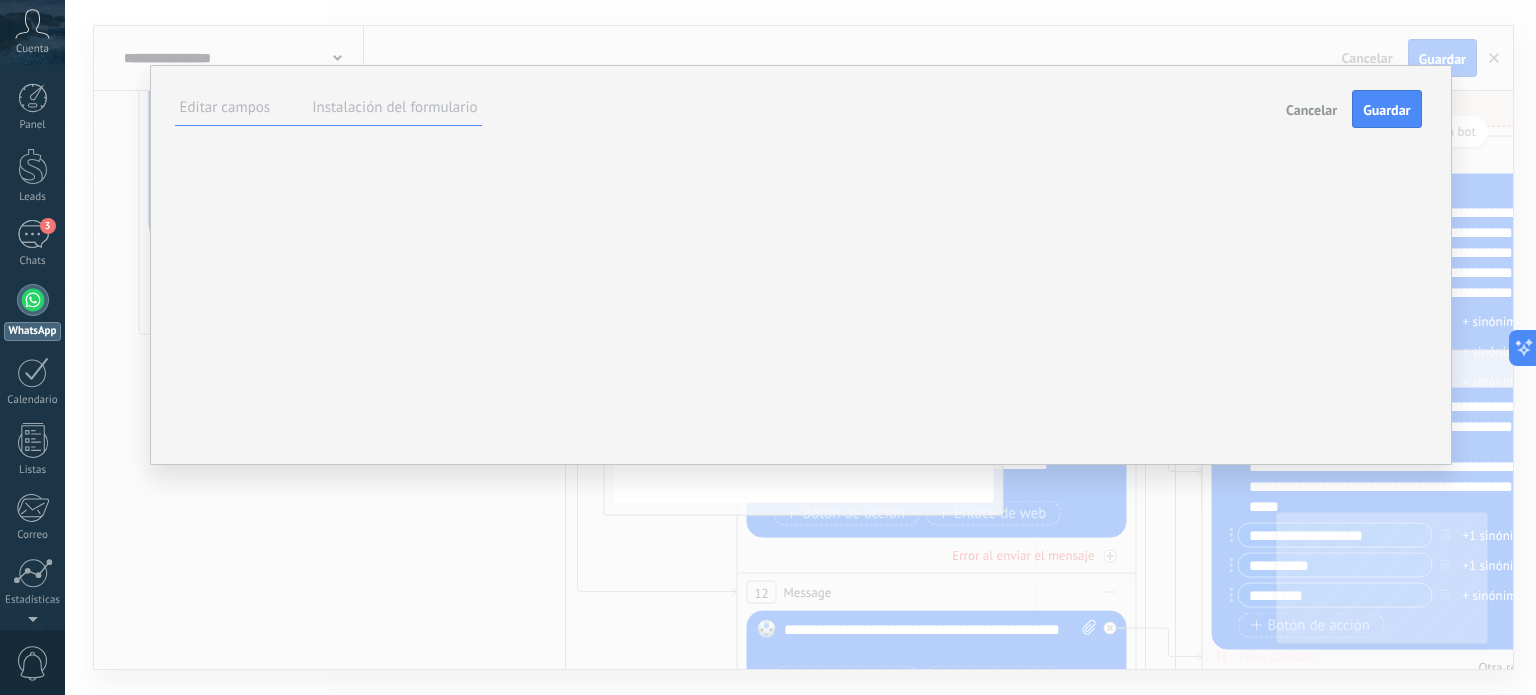 click on "Título Texto Logotipo" at bounding box center [0, 0] 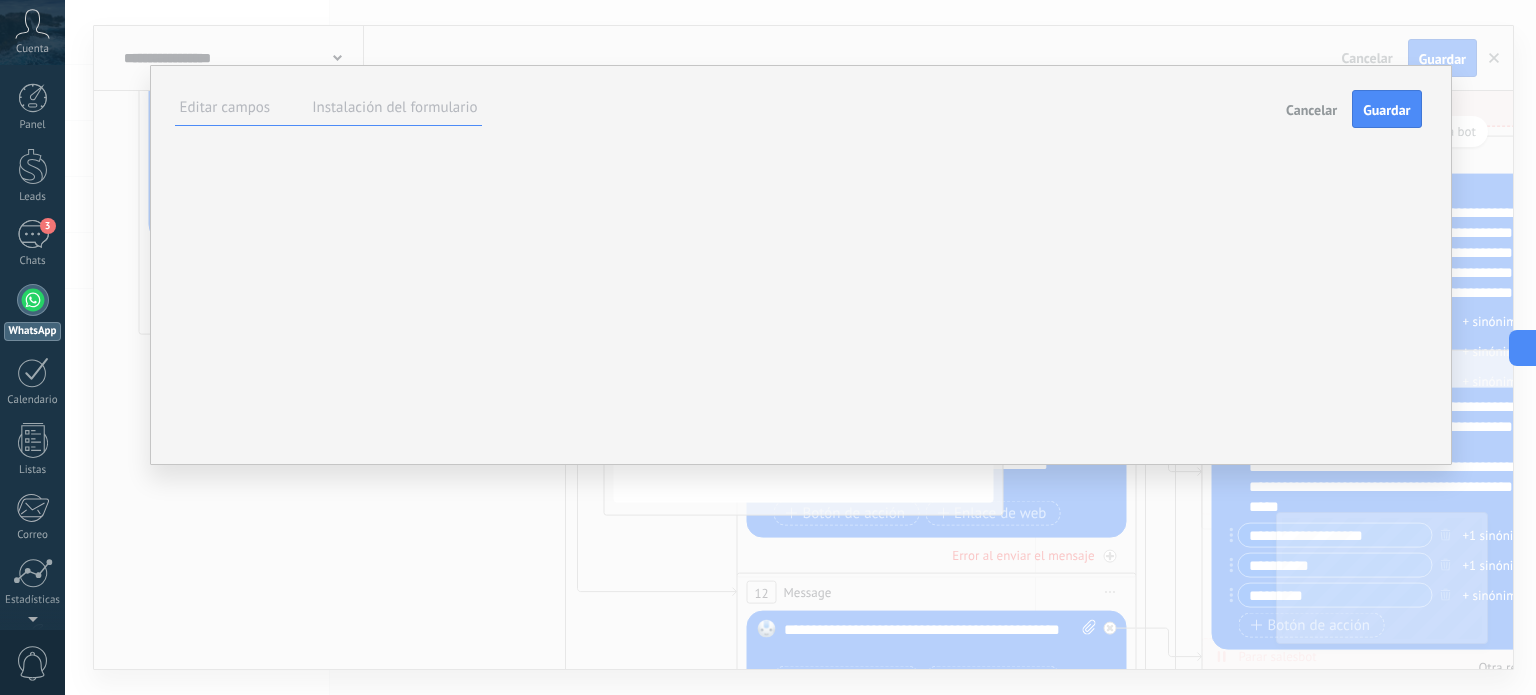 click at bounding box center [0, 0] 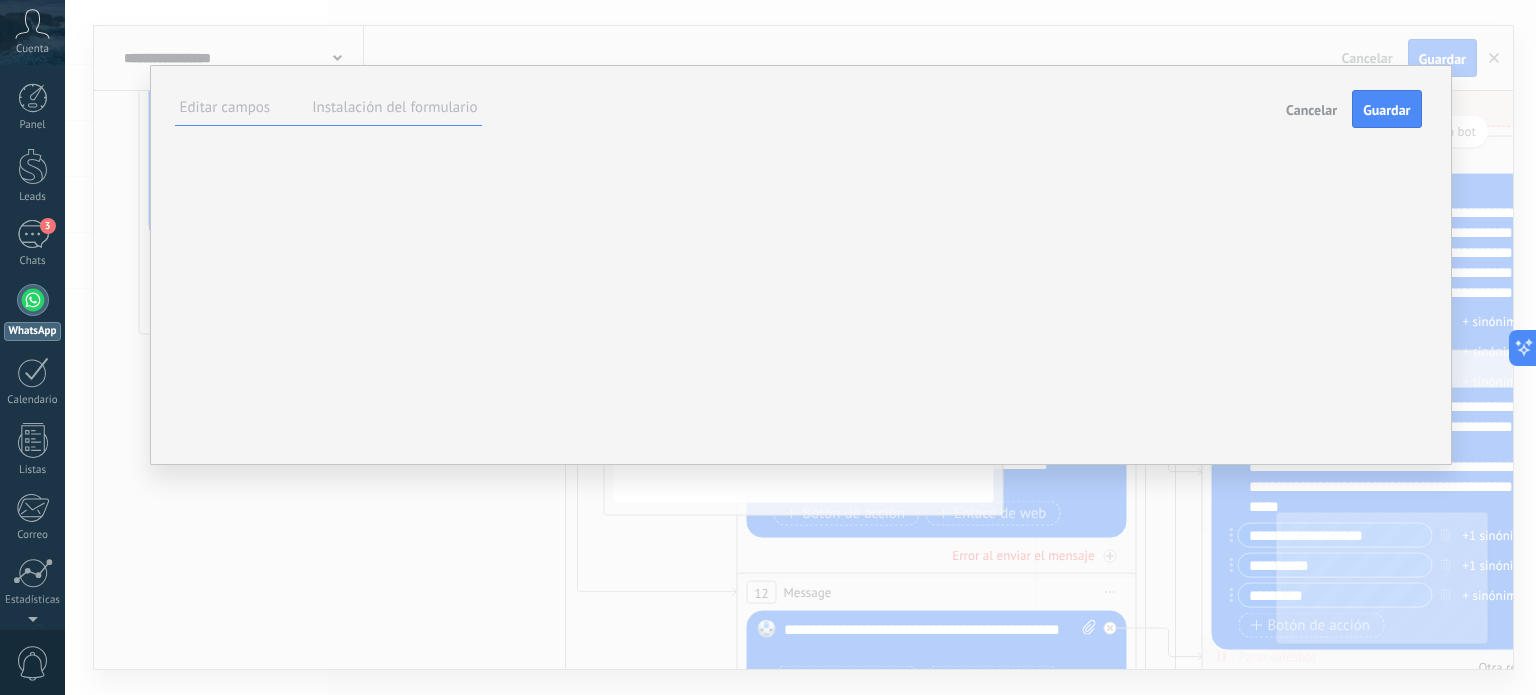 click on "Cargo Margen derecho Margen izquierdo *** ***" at bounding box center [0, 0] 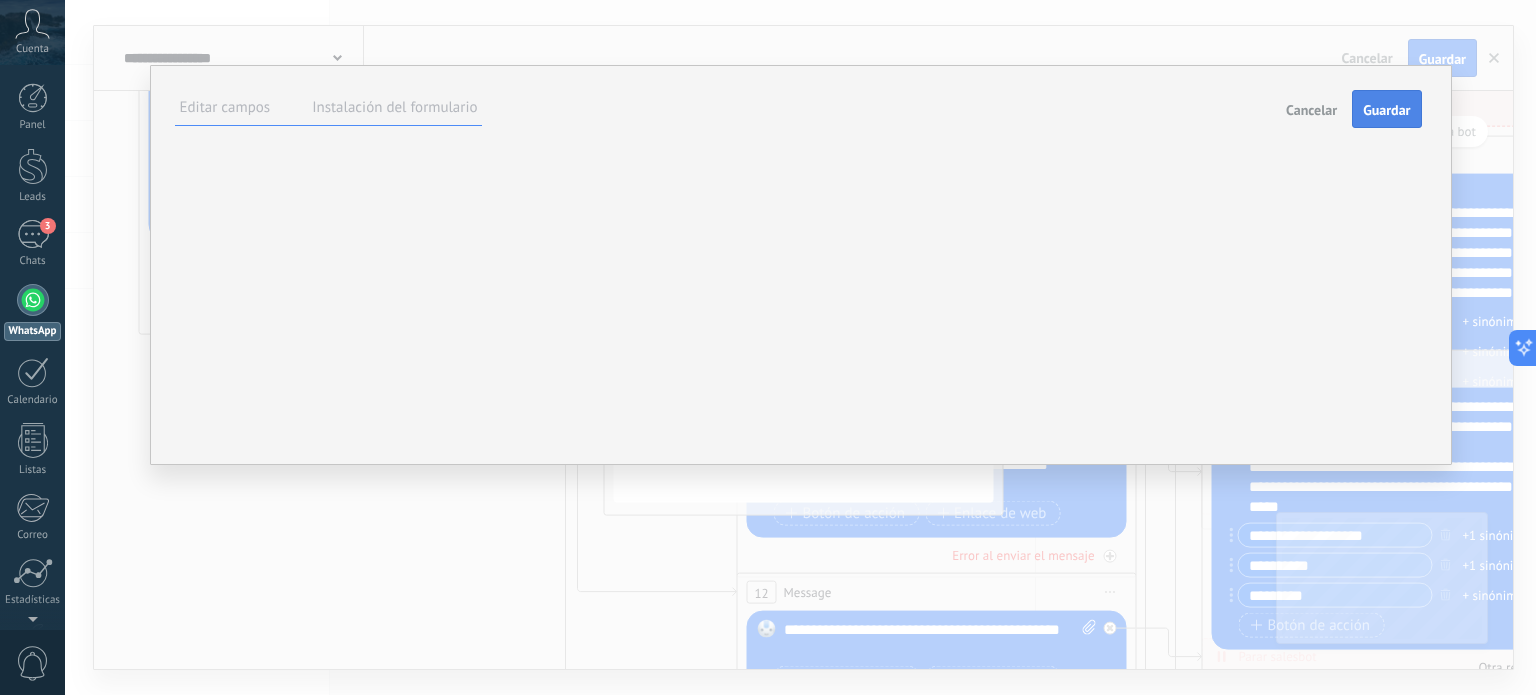 click on "Guardar" at bounding box center (1386, 110) 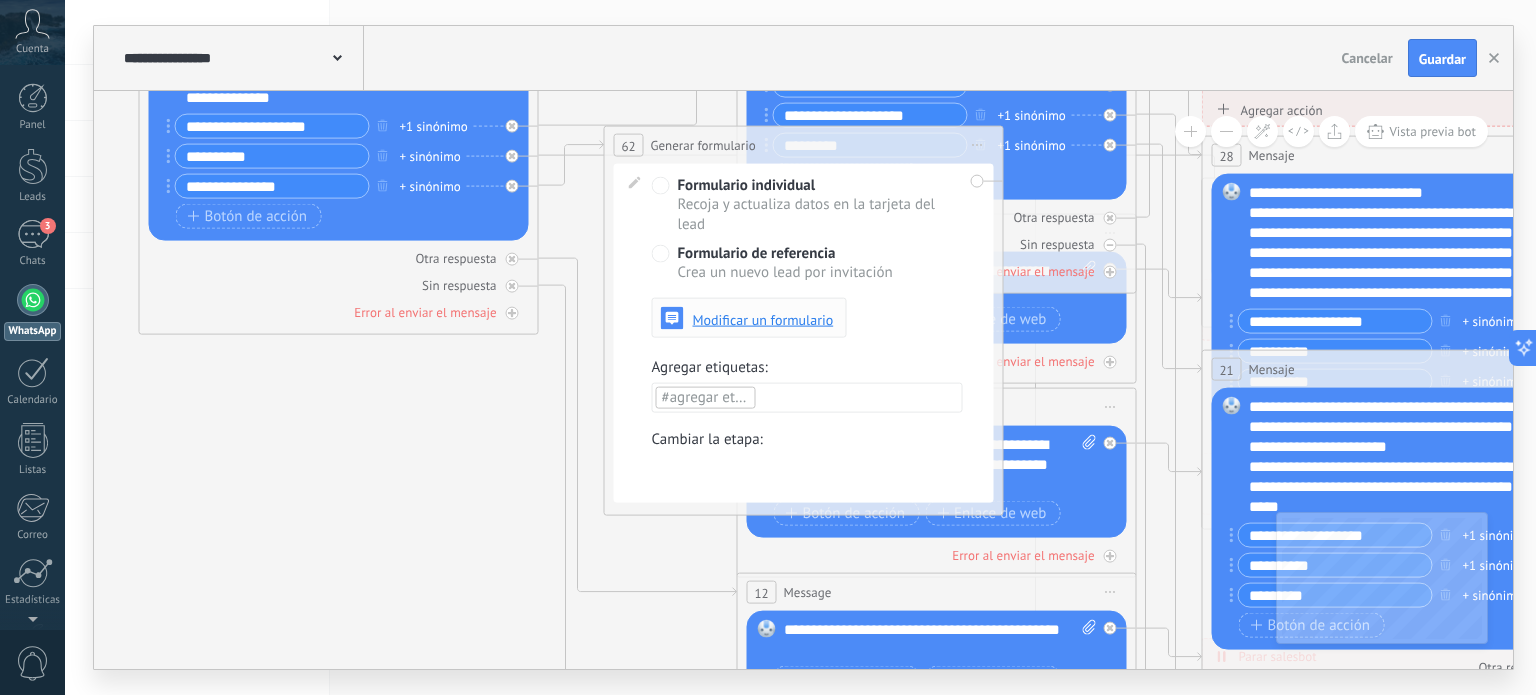 click on "Modificar un formulario" at bounding box center [763, 319] 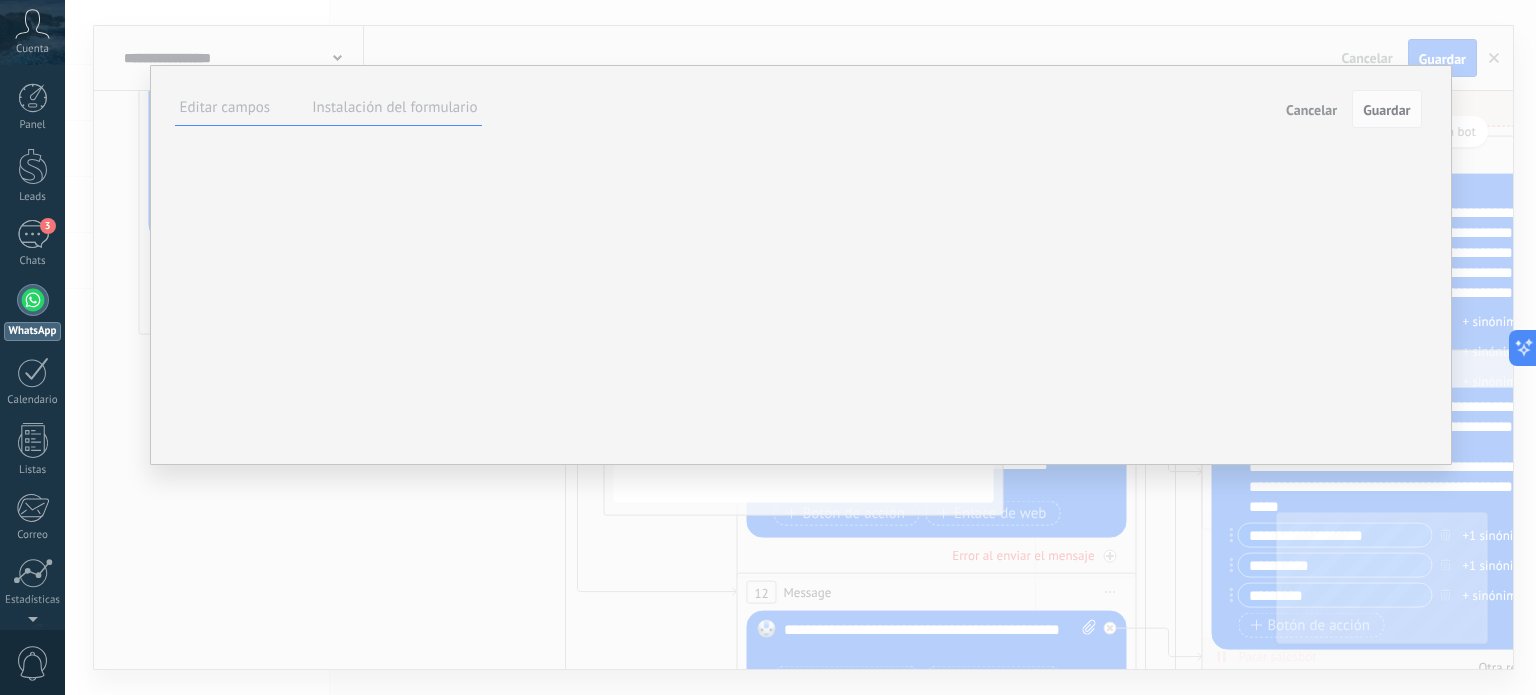 scroll, scrollTop: 20, scrollLeft: 0, axis: vertical 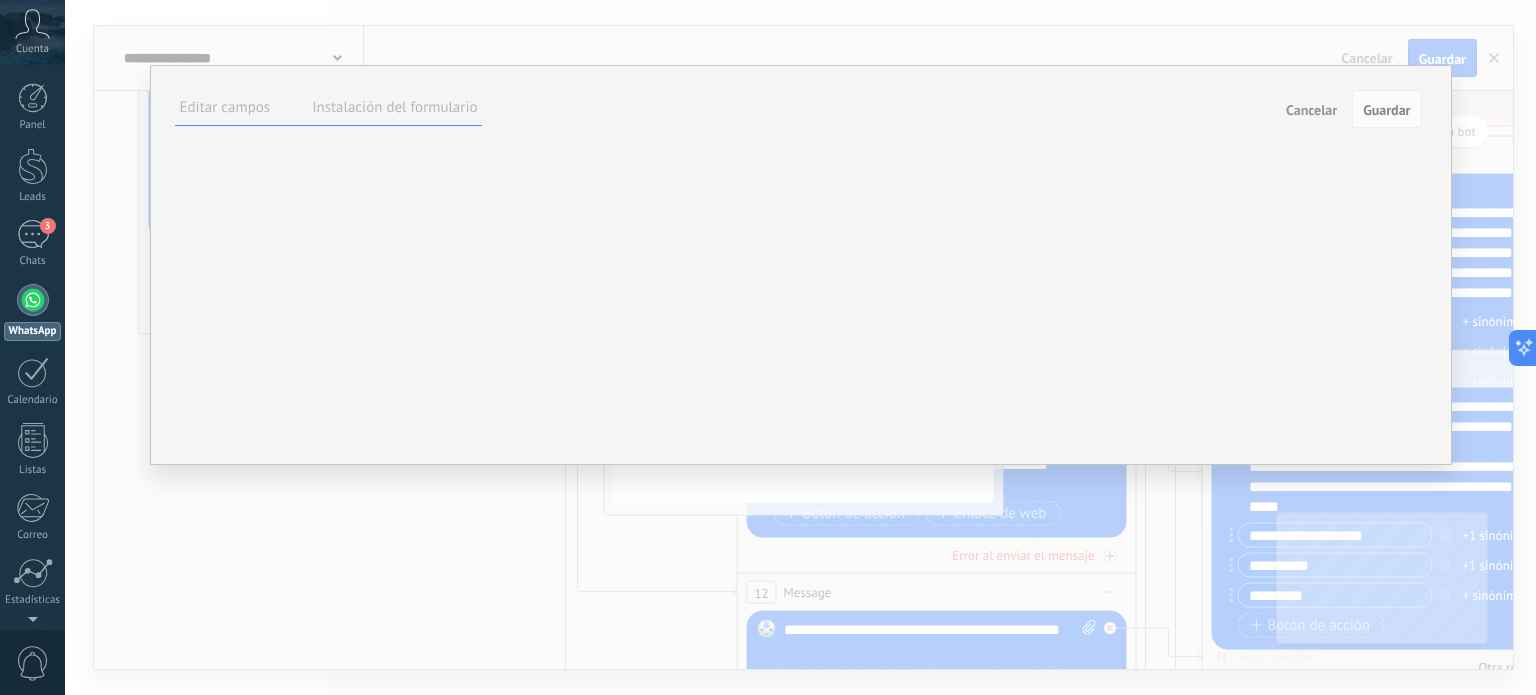 click on "****** Hecho B I U Tamaño:  ** px 13px 14px 15px 16px 18px 19px 20px 22px 24px 26px 28px ******* Hecho B I U Tamaño:  ** px 13px 14px 15px 16px 18px 19px 20px 22px 24px 26px 28px Fondo" at bounding box center [0, 0] 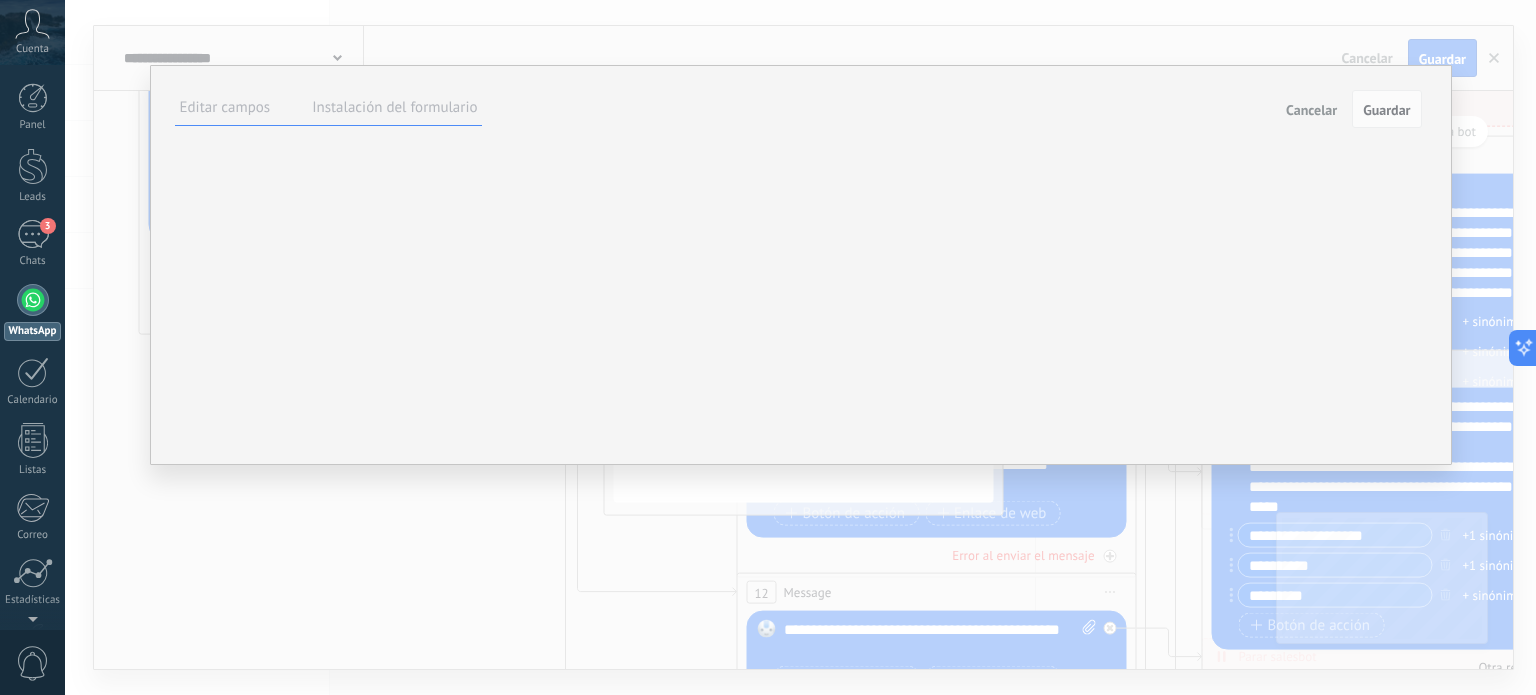 scroll, scrollTop: 0, scrollLeft: 0, axis: both 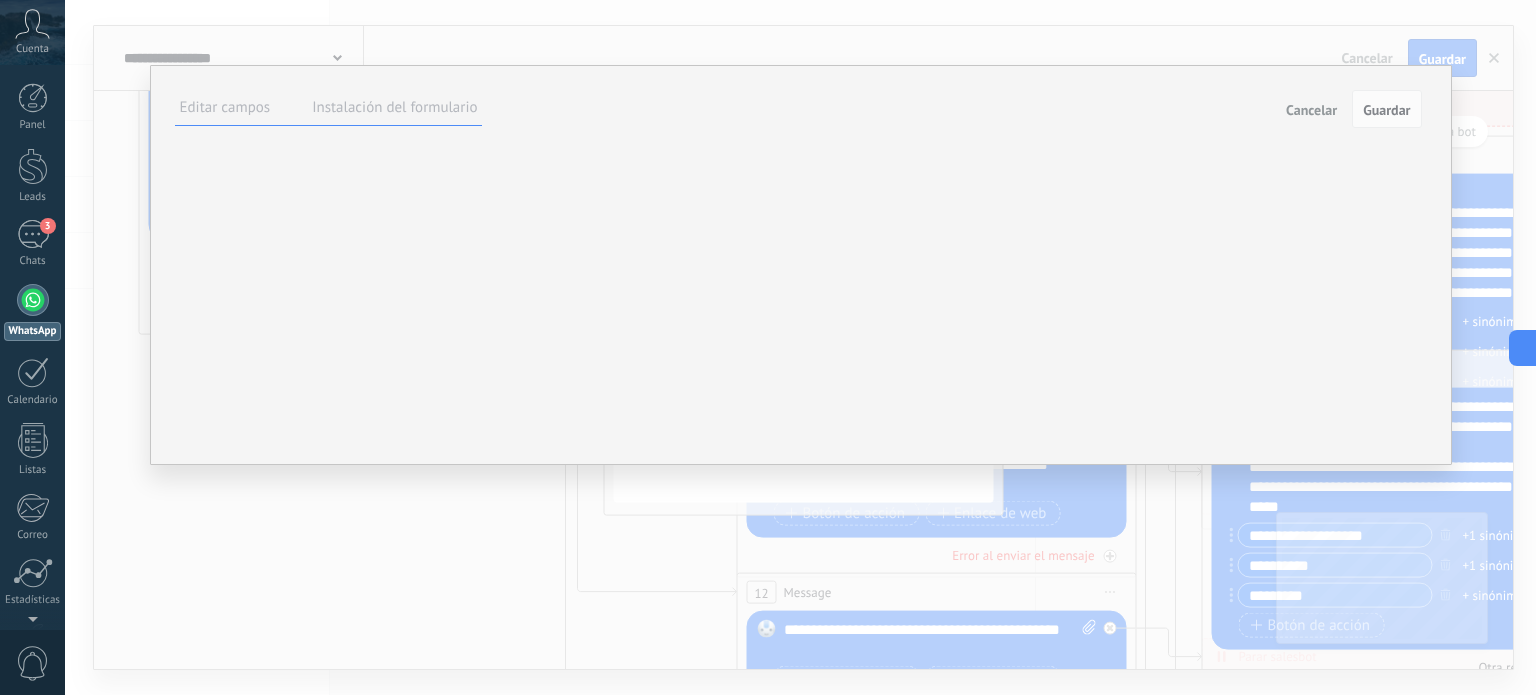 click on "Editar campos" at bounding box center [225, 107] 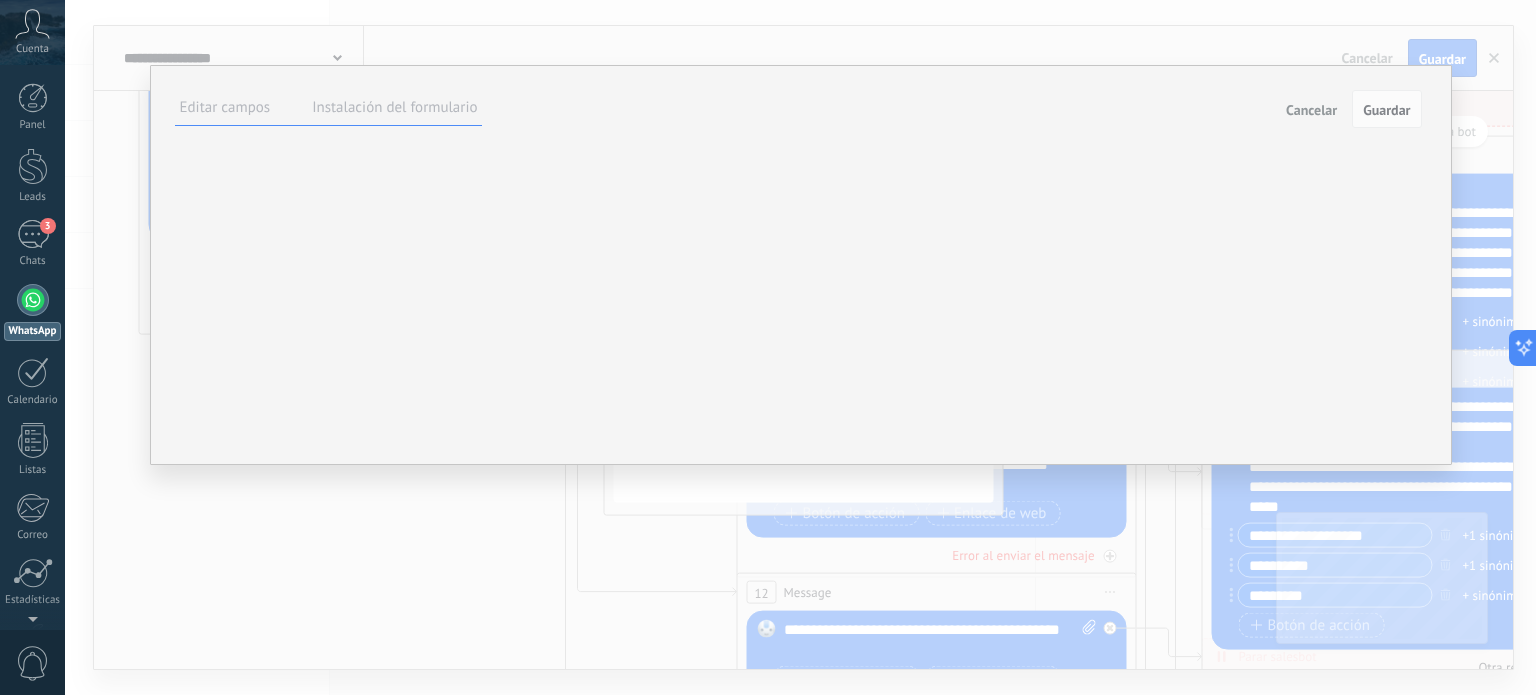 click on "****** Hecho" at bounding box center [0, 0] 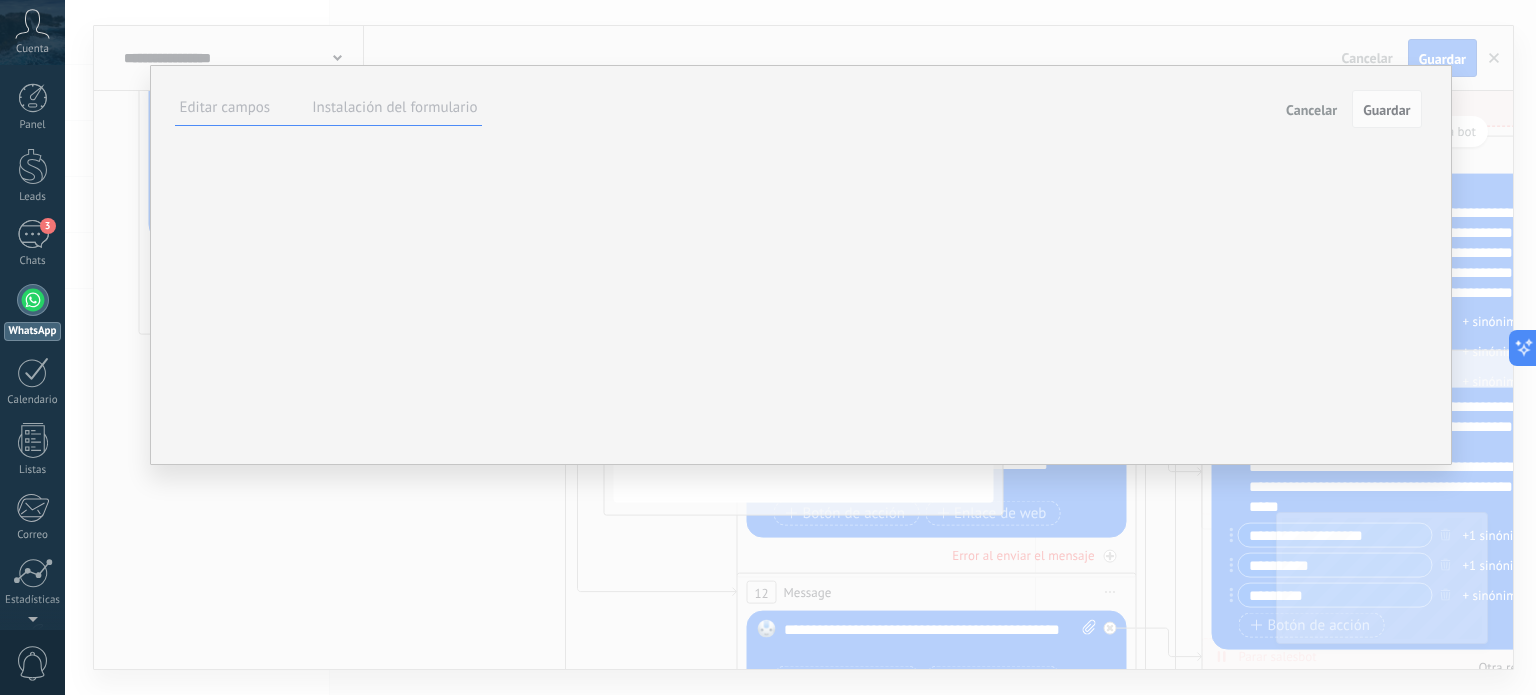 type on "*" 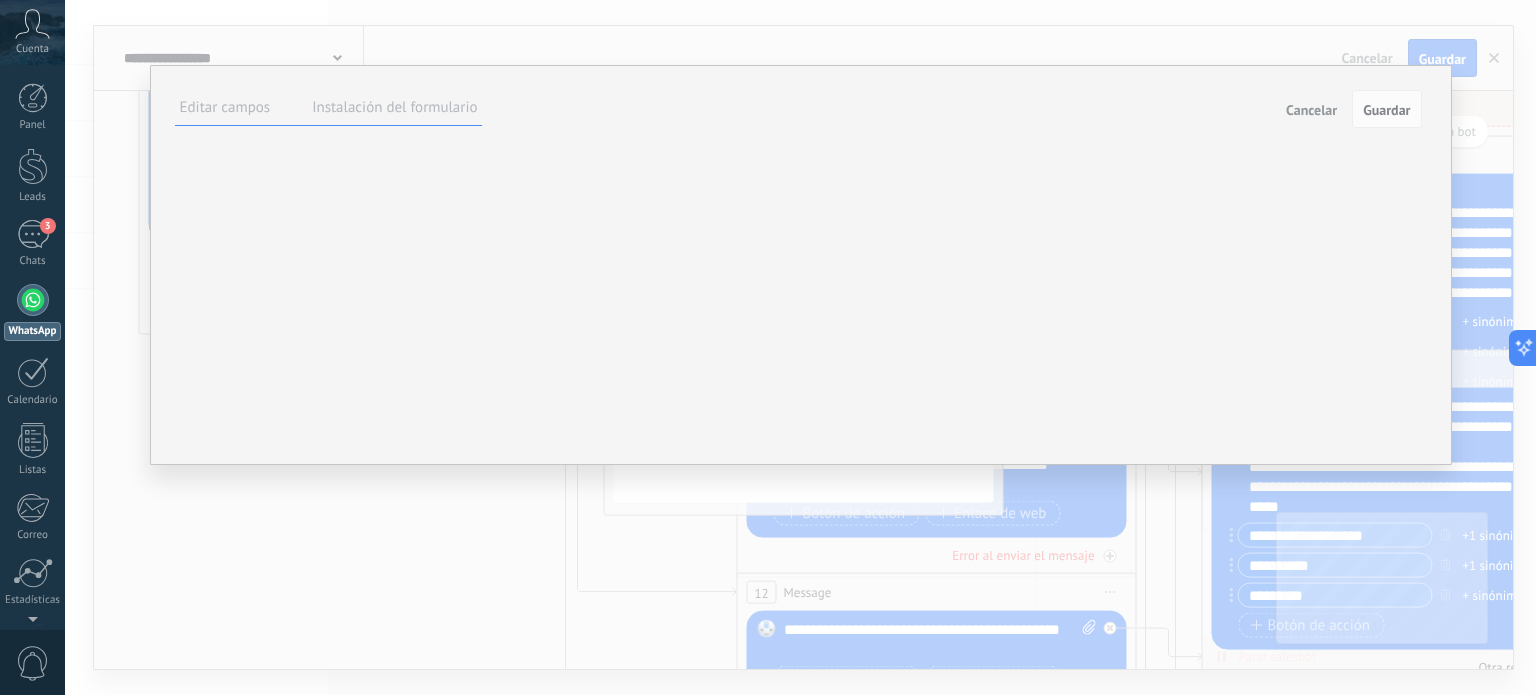 type on "*" 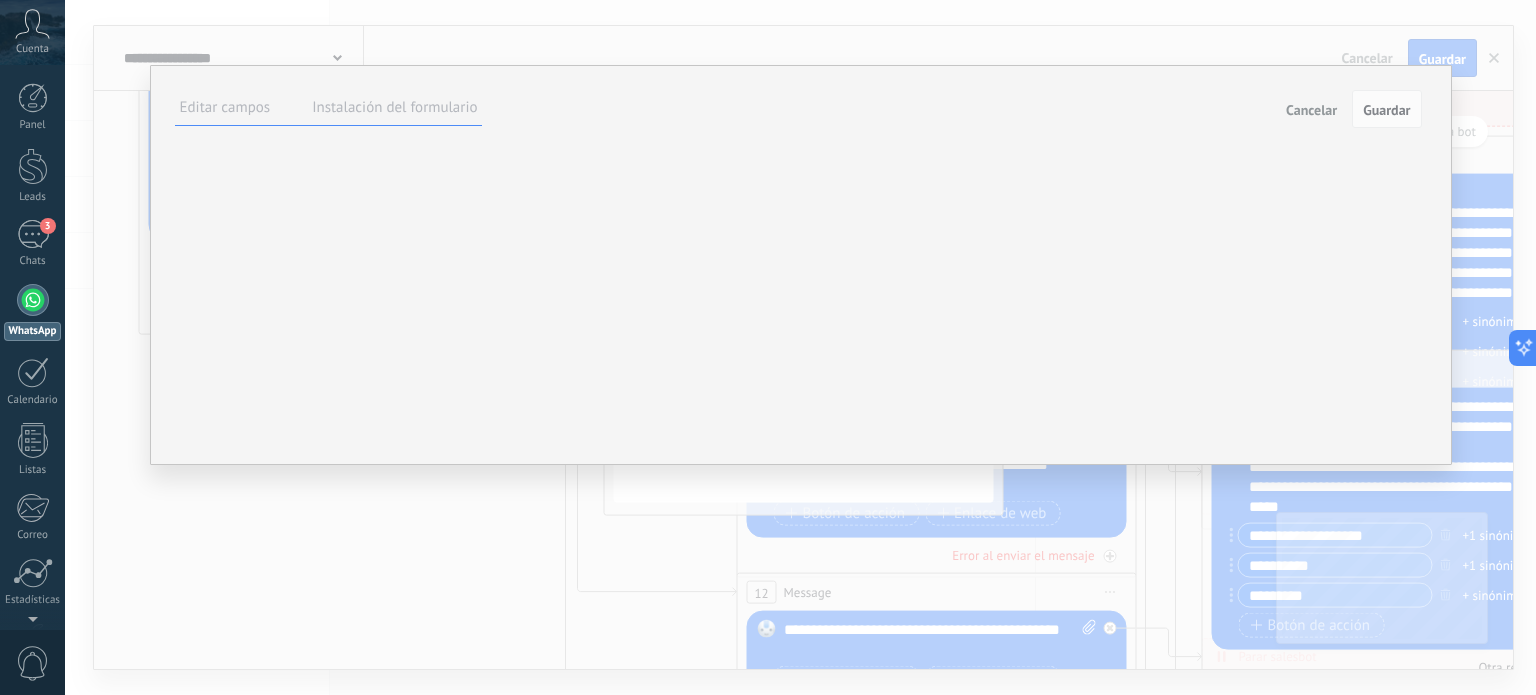 type on "**" 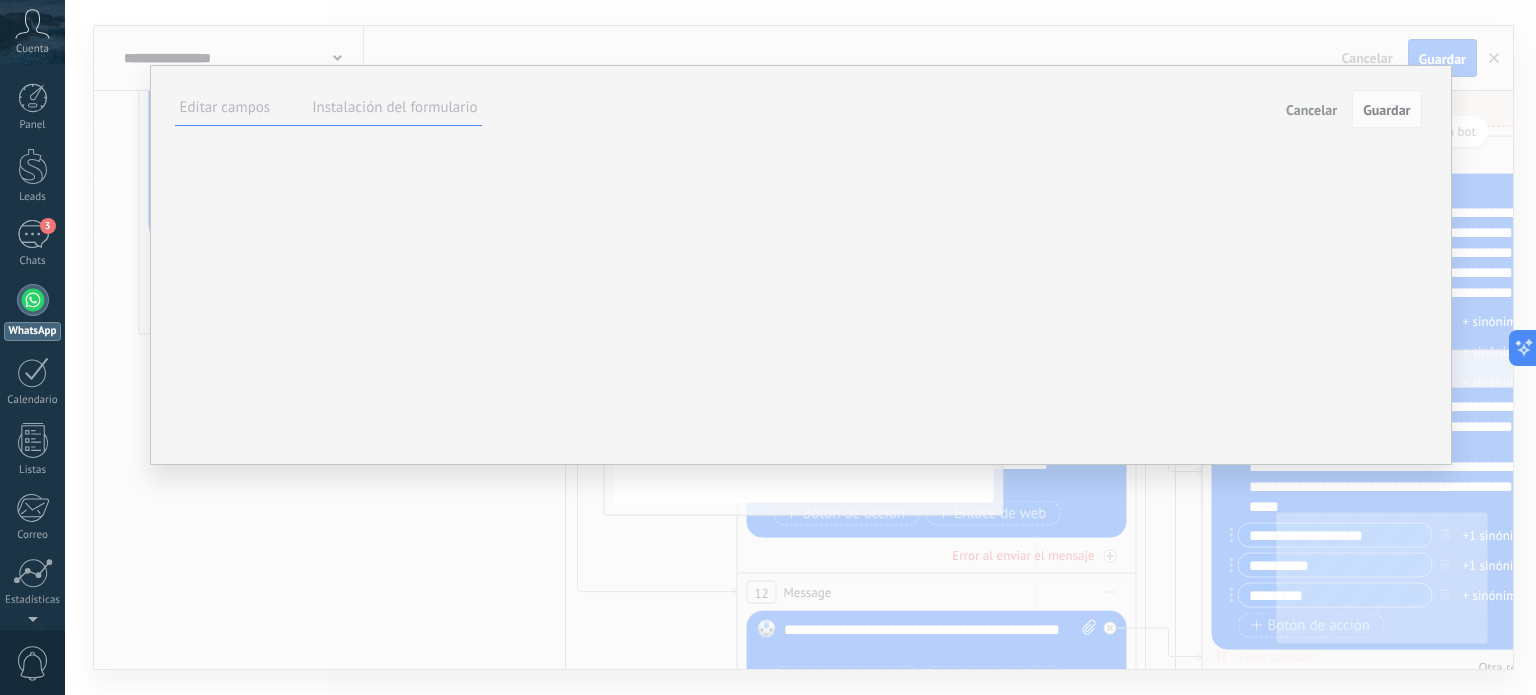 type on "**" 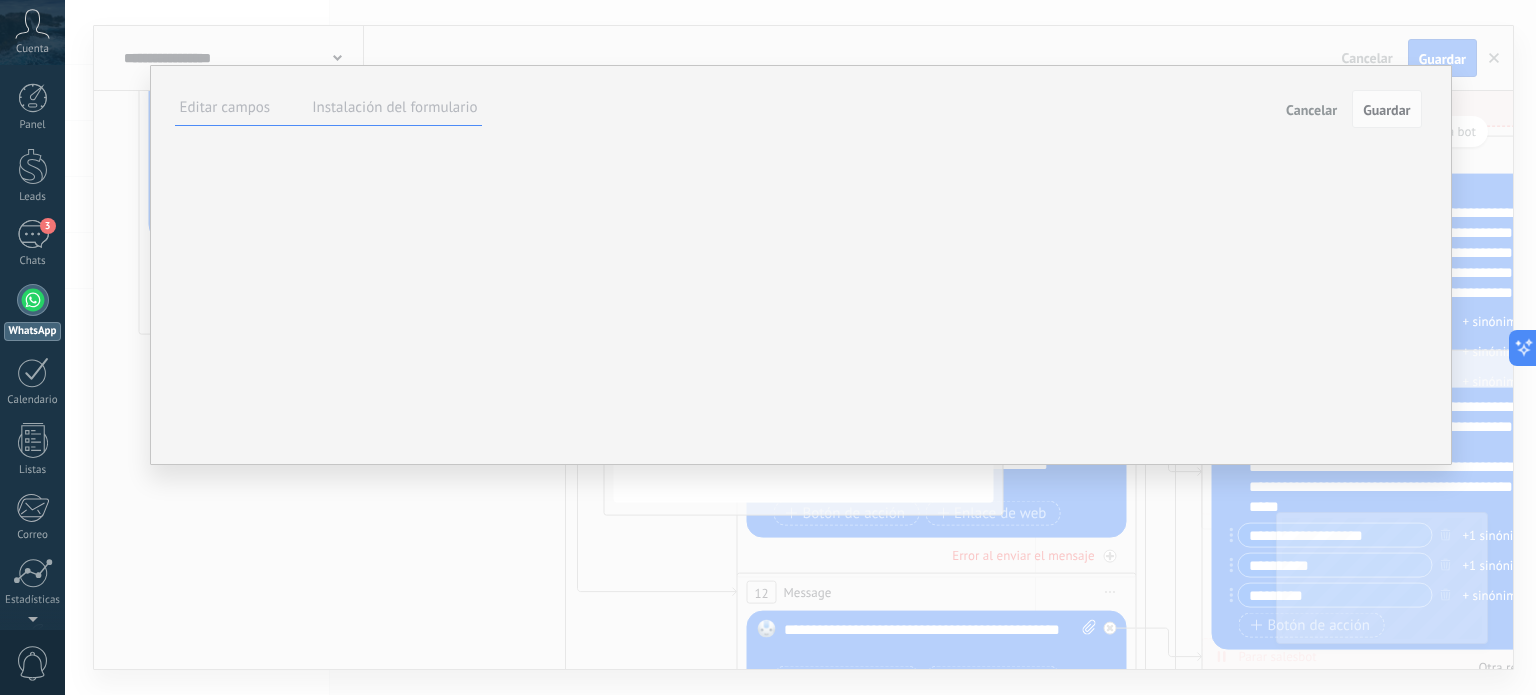 type on "***" 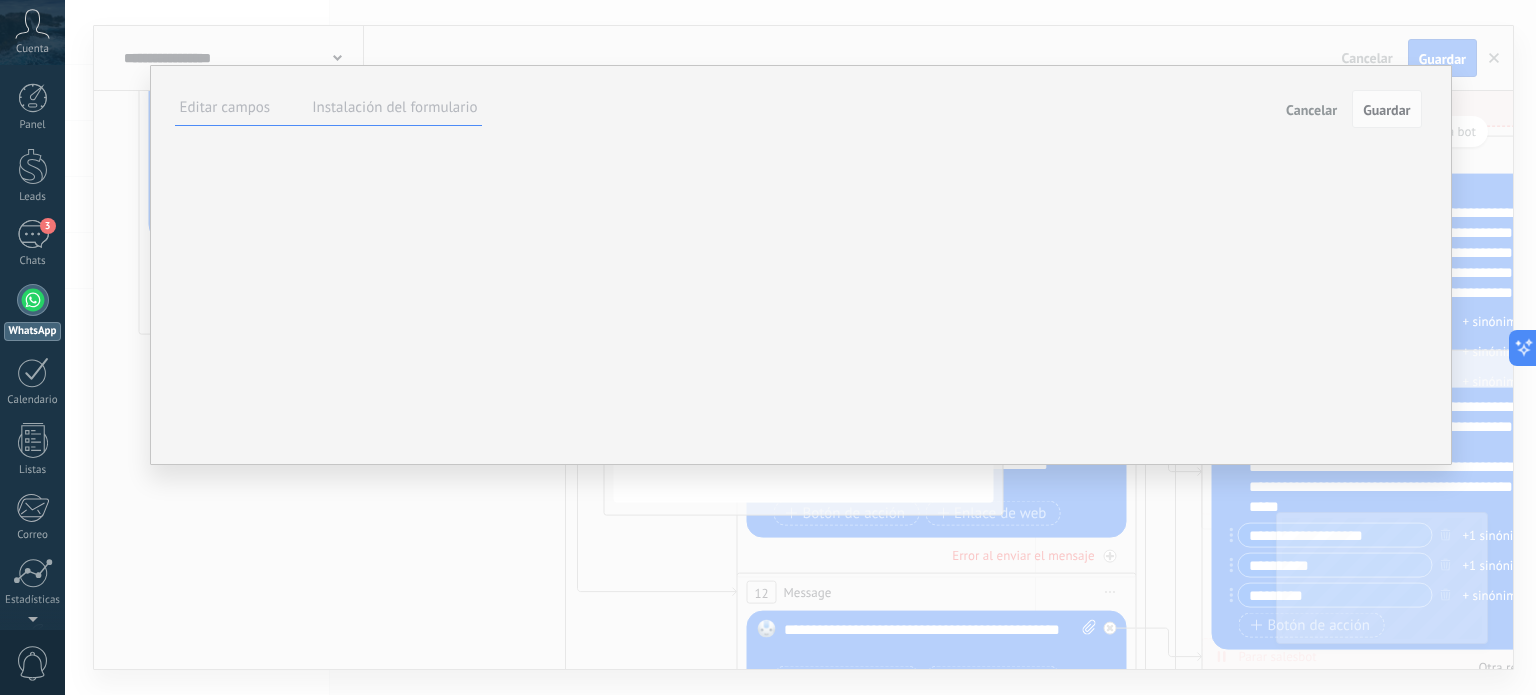 type on "***" 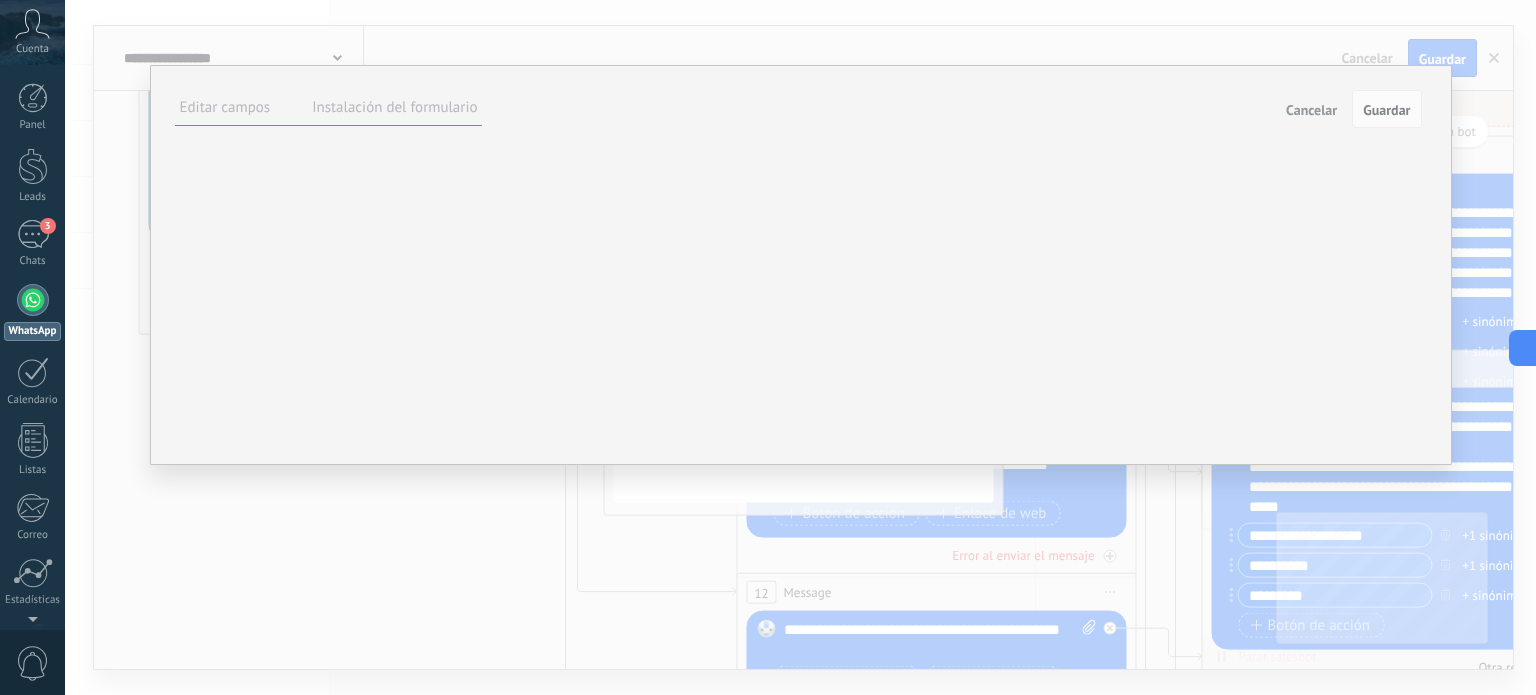 type on "**" 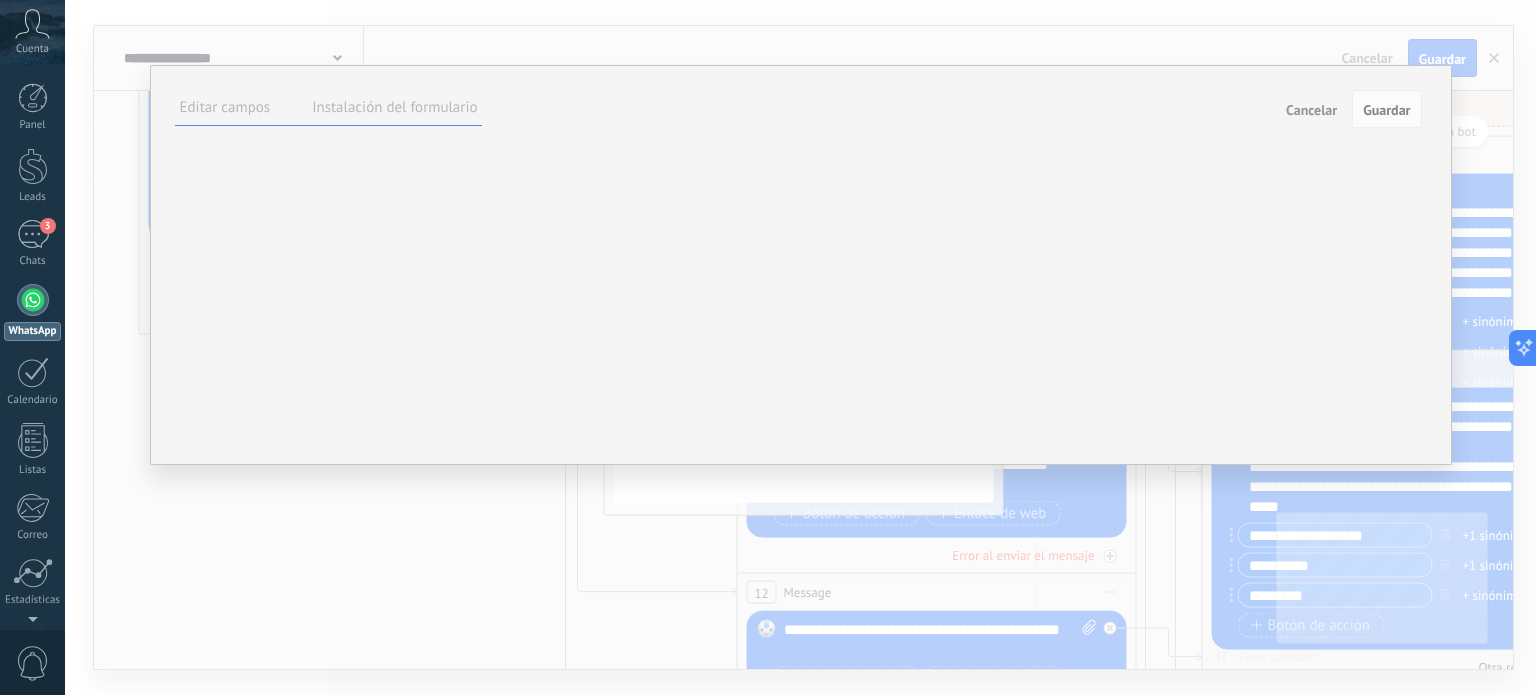 type on "**********" 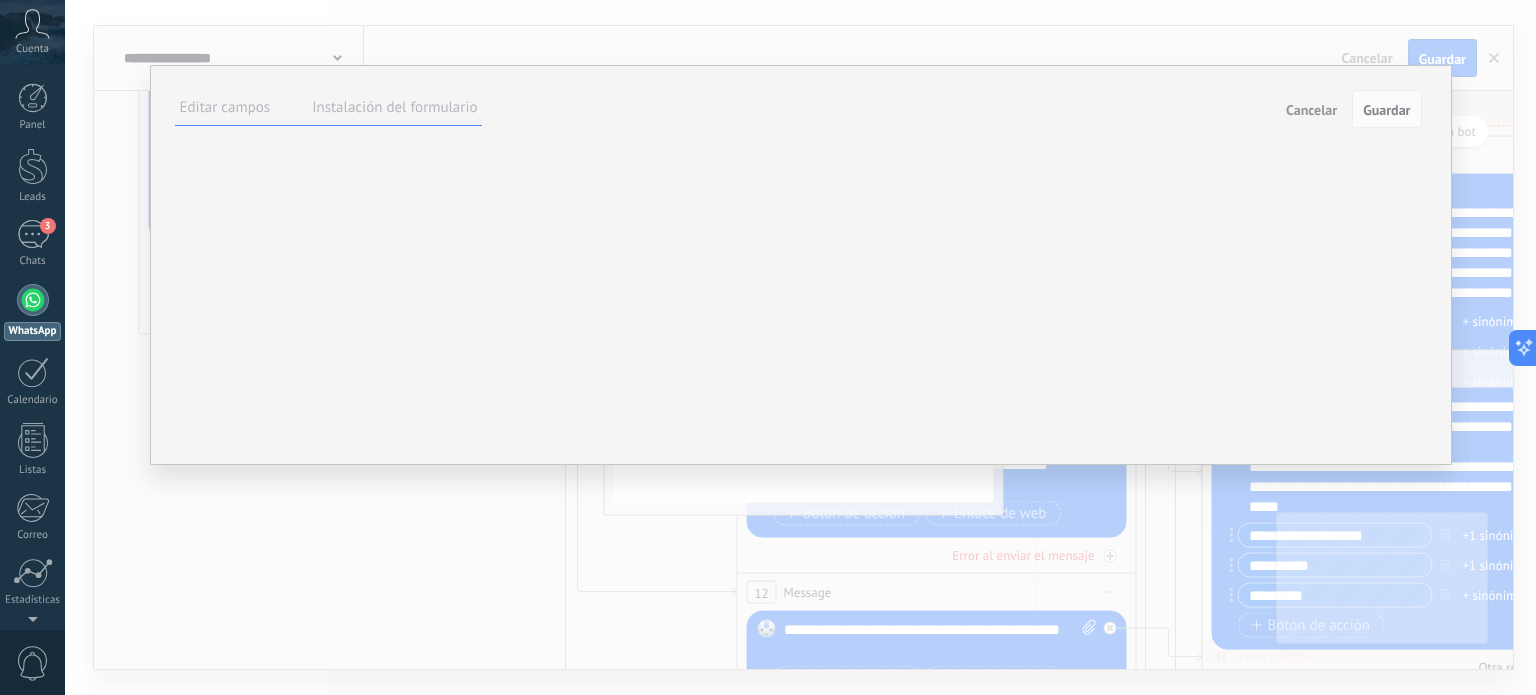 click on "****** Hecho B I U Tamaño:  ** px 13px 14px 15px 16px 18px 19px 20px 22px 24px 26px 28px Color de fuente ******* Hecho B I U Tamaño:  ** px 13px 14px 15px 16px 18px 19px 20px 22px 24px 26px 28px Fondo" at bounding box center [0, 0] 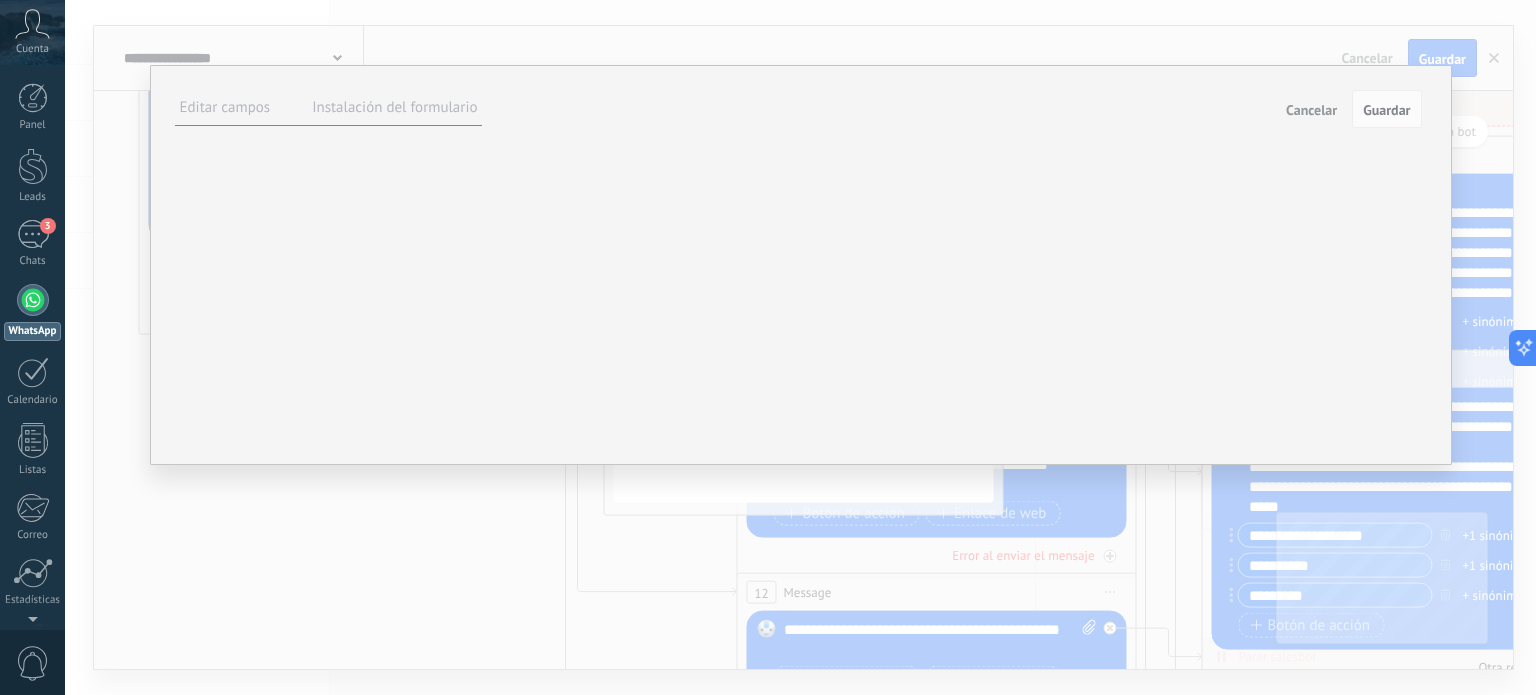 scroll, scrollTop: 20, scrollLeft: 0, axis: vertical 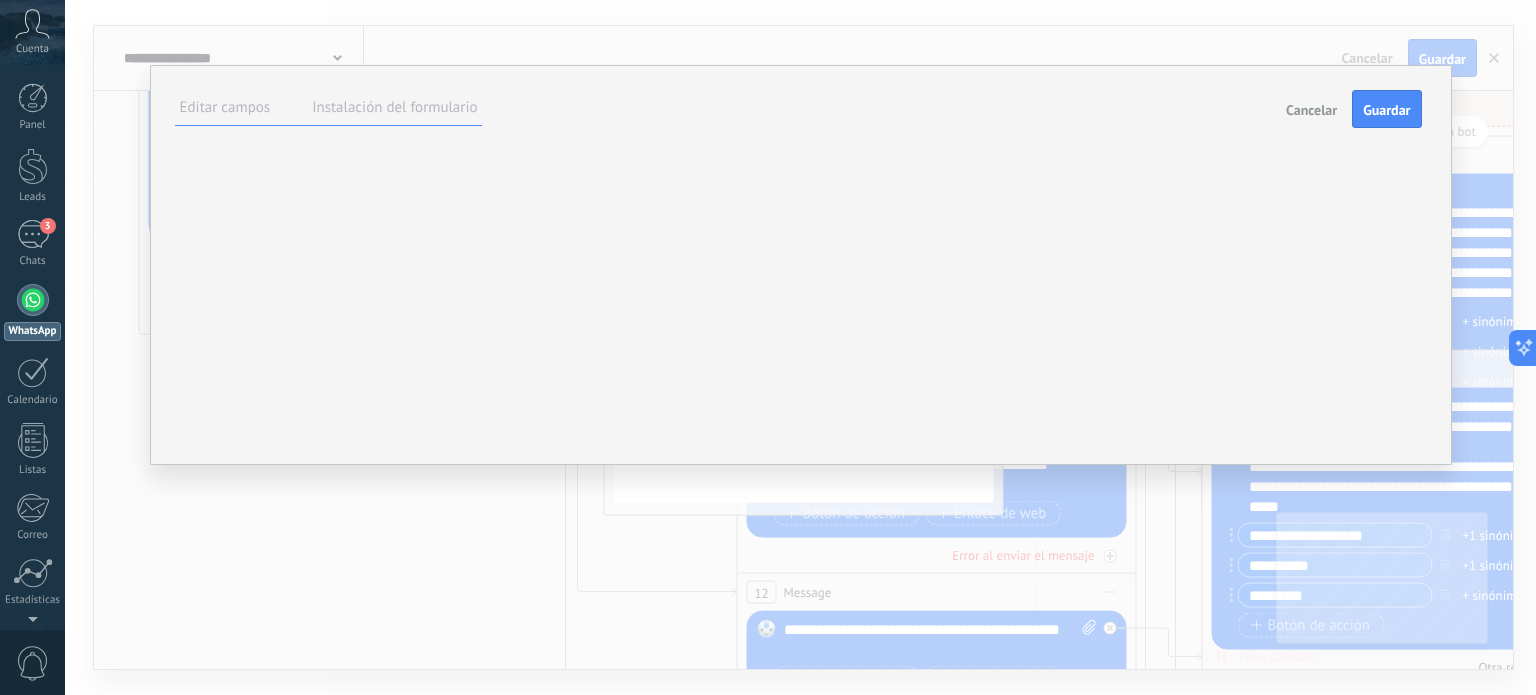 click at bounding box center (0, 0) 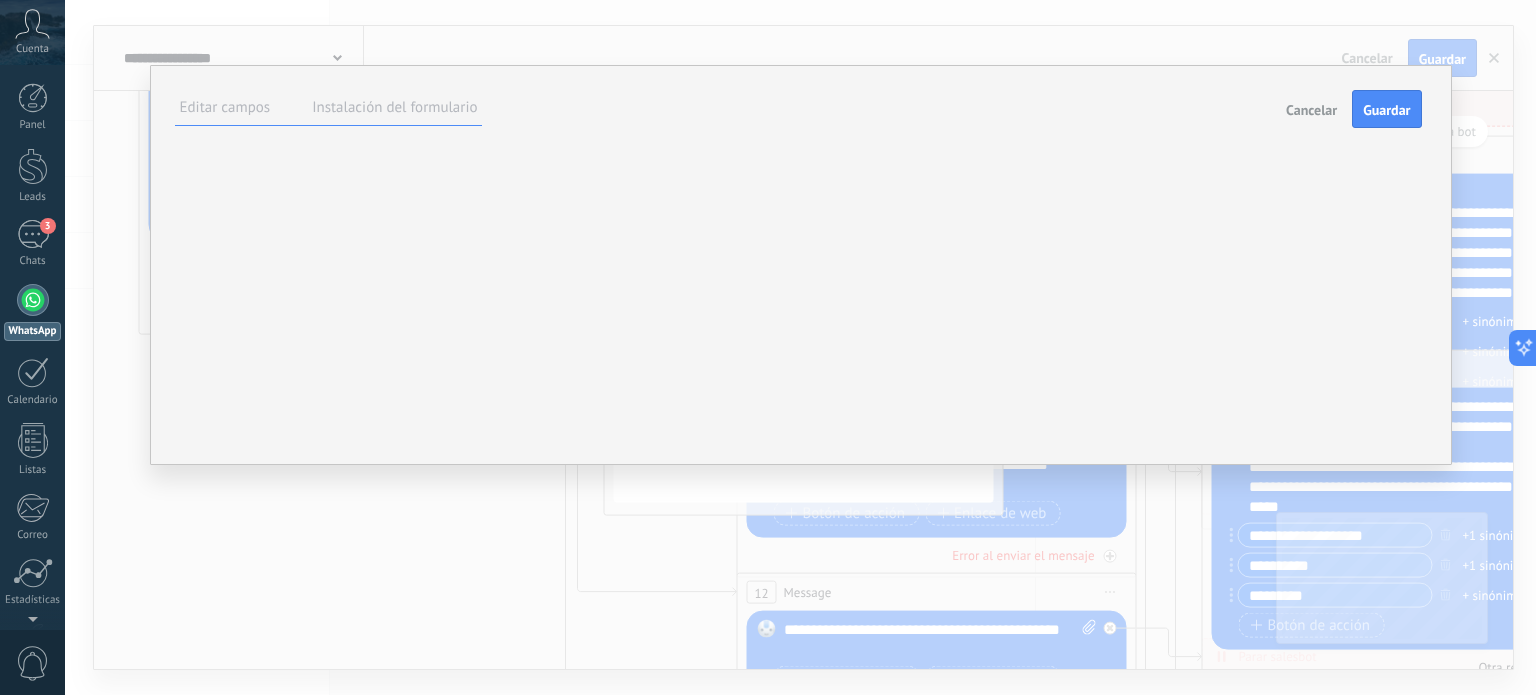 type on "**********" 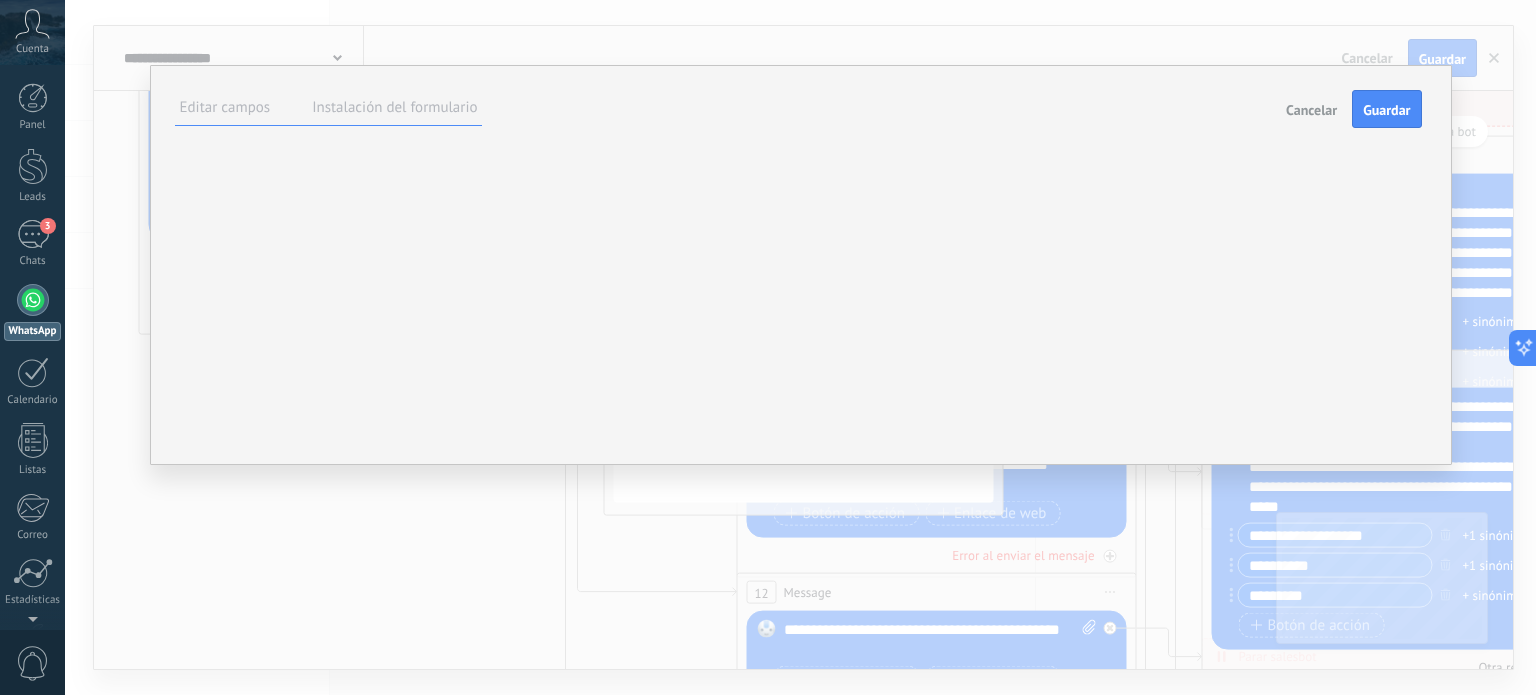 click on "Hecho" at bounding box center [0, 0] 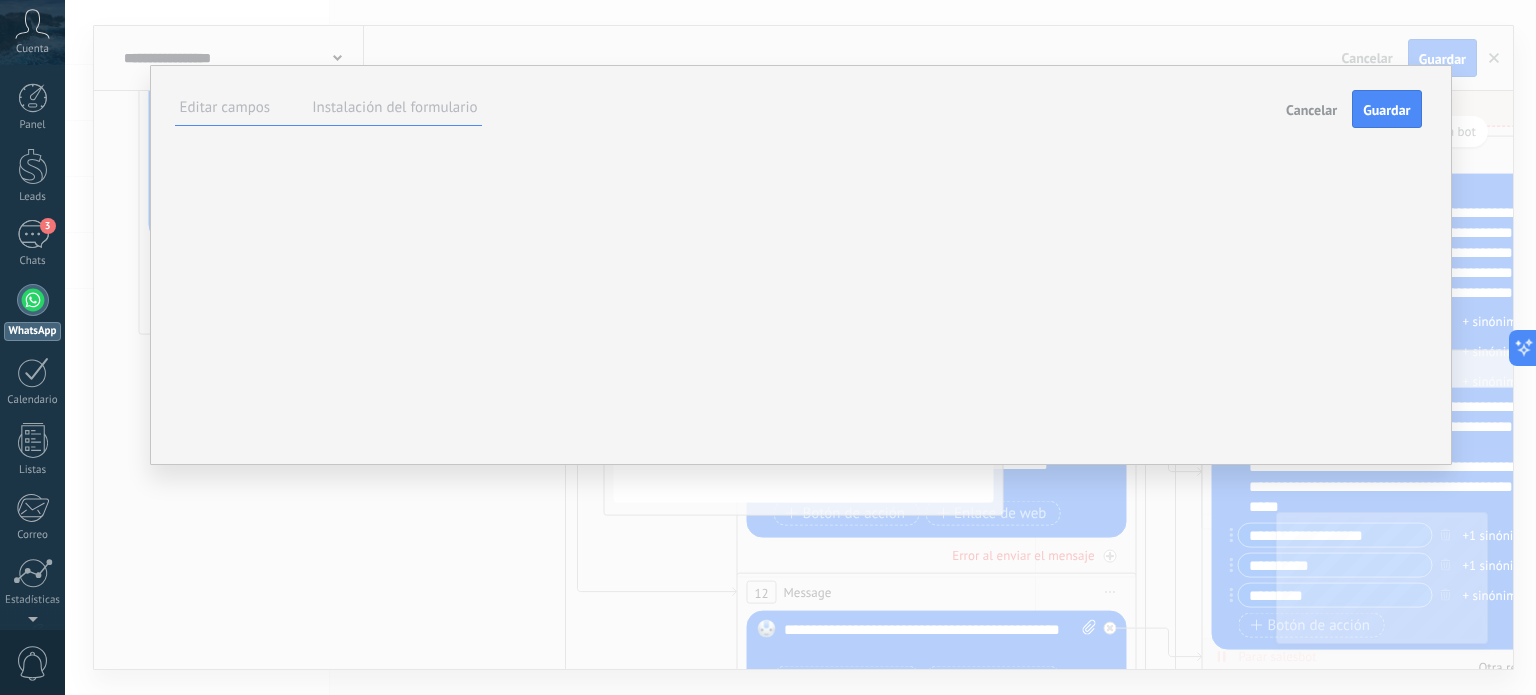 click on "**********" at bounding box center (0, 0) 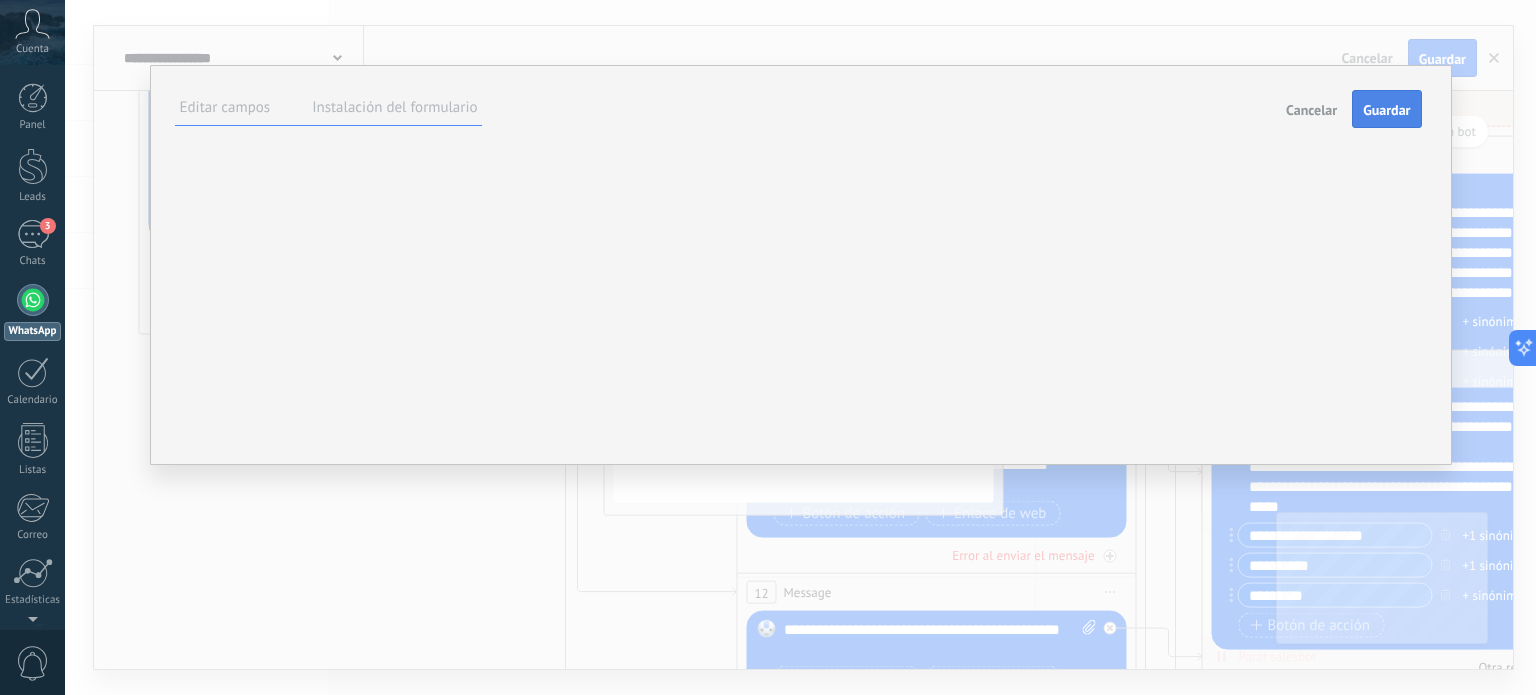 click on "Guardar" at bounding box center (1386, 109) 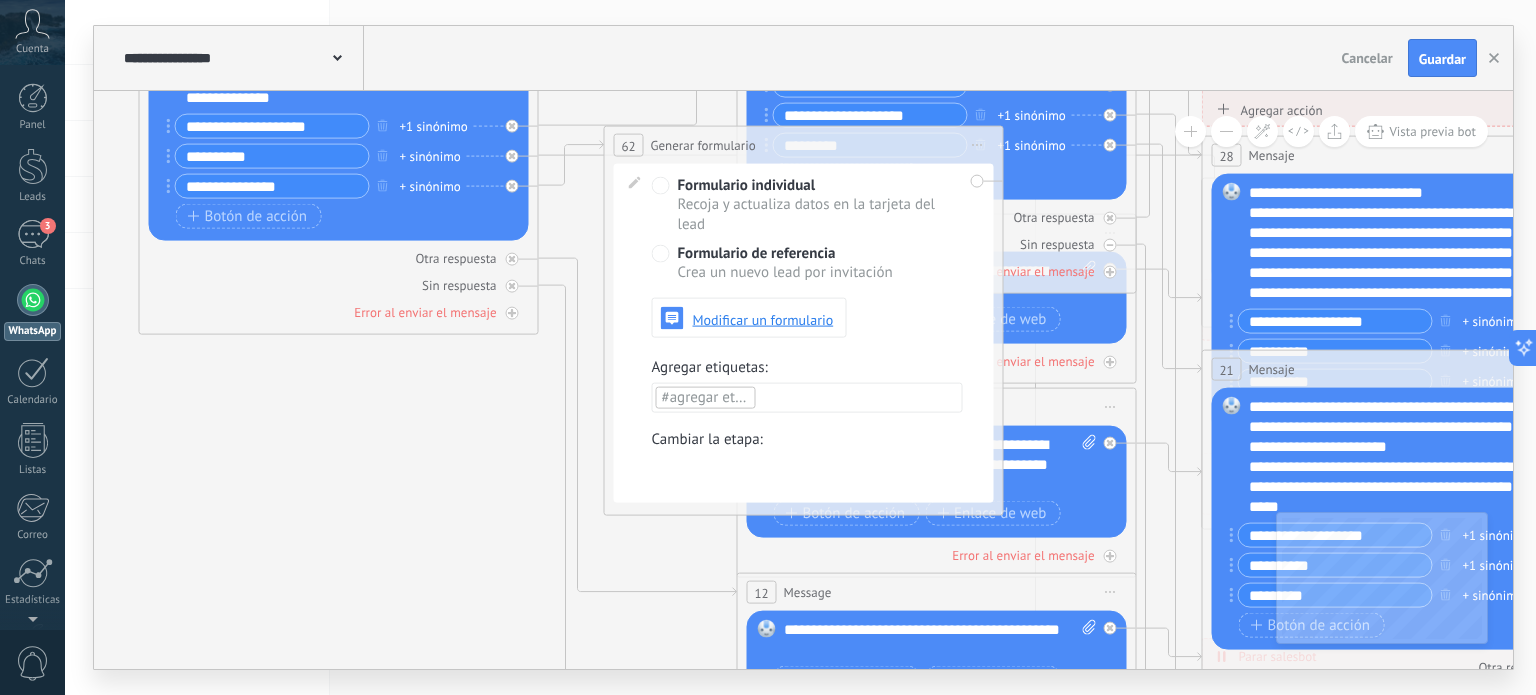 click 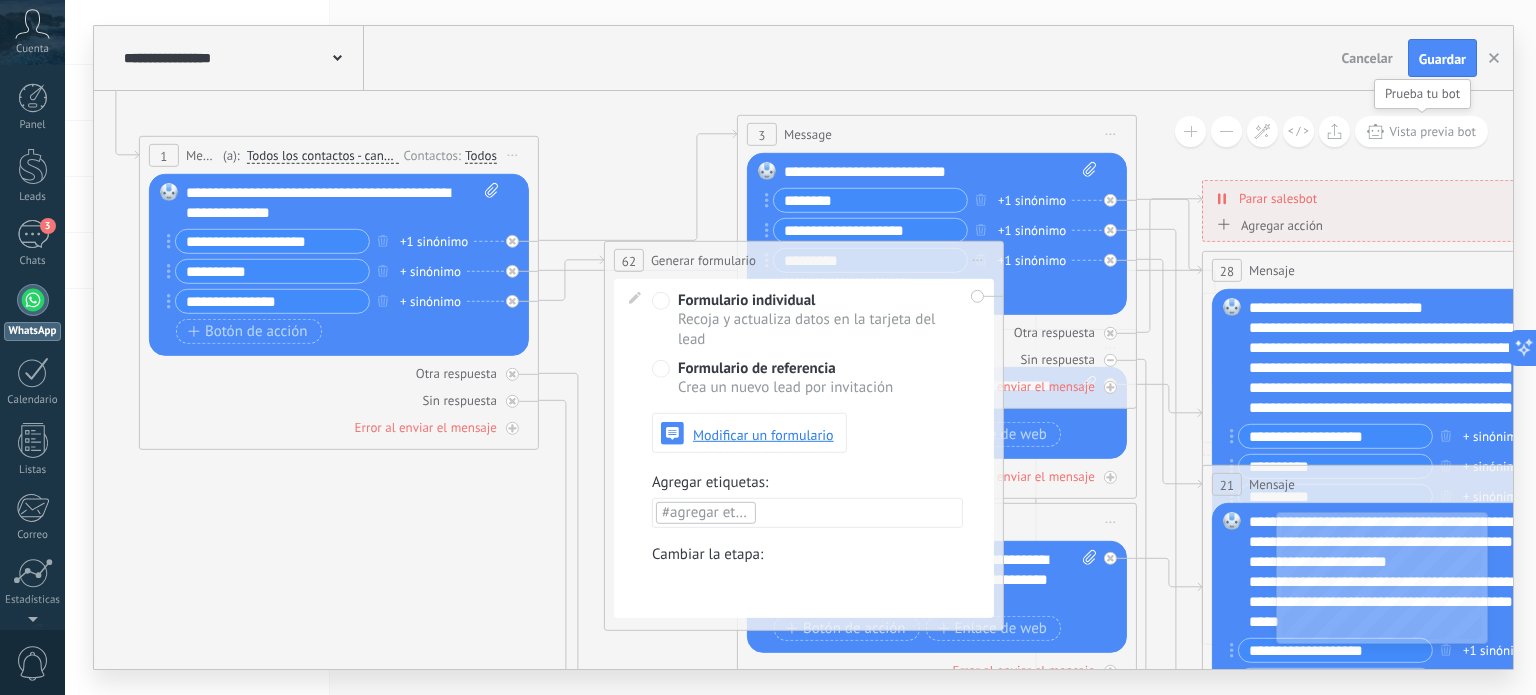 click on "Vista previa bot" at bounding box center [1432, 131] 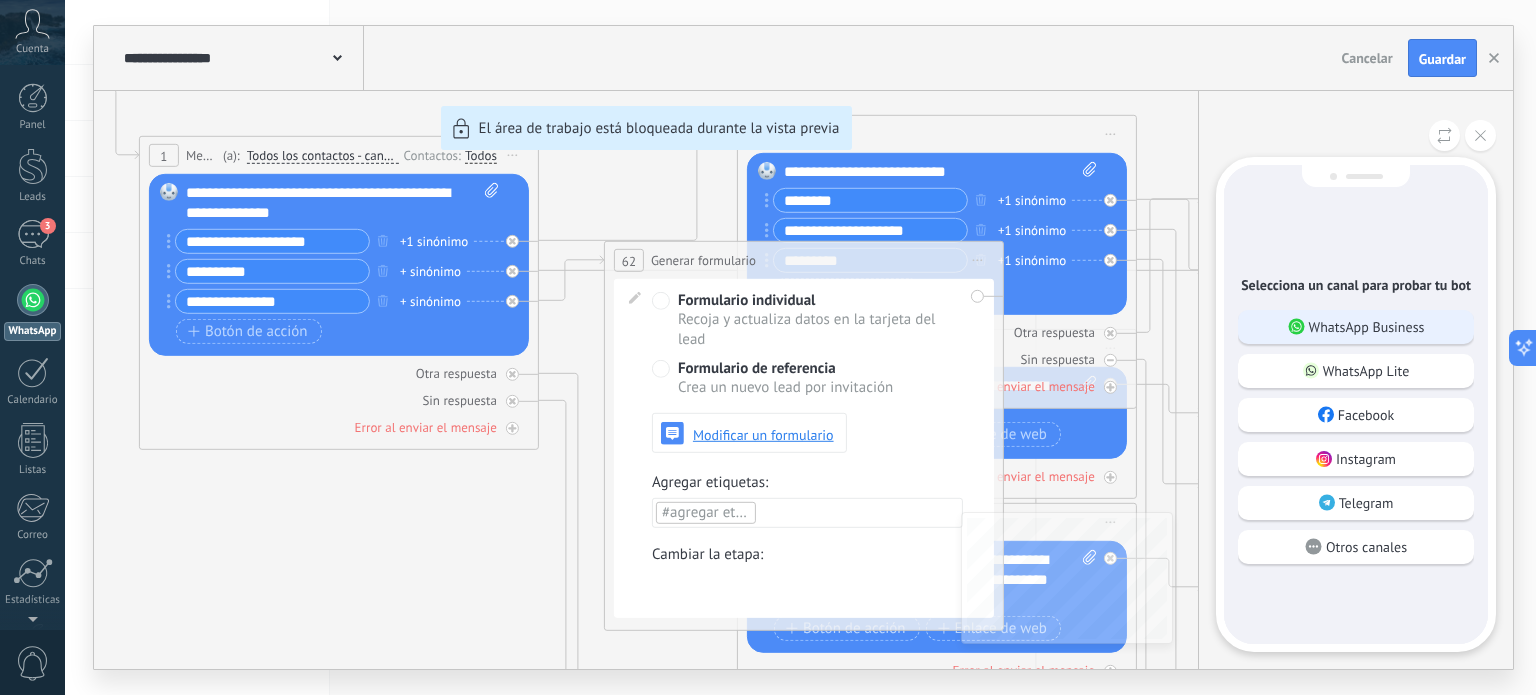 click on "WhatsApp Business" at bounding box center (1367, 327) 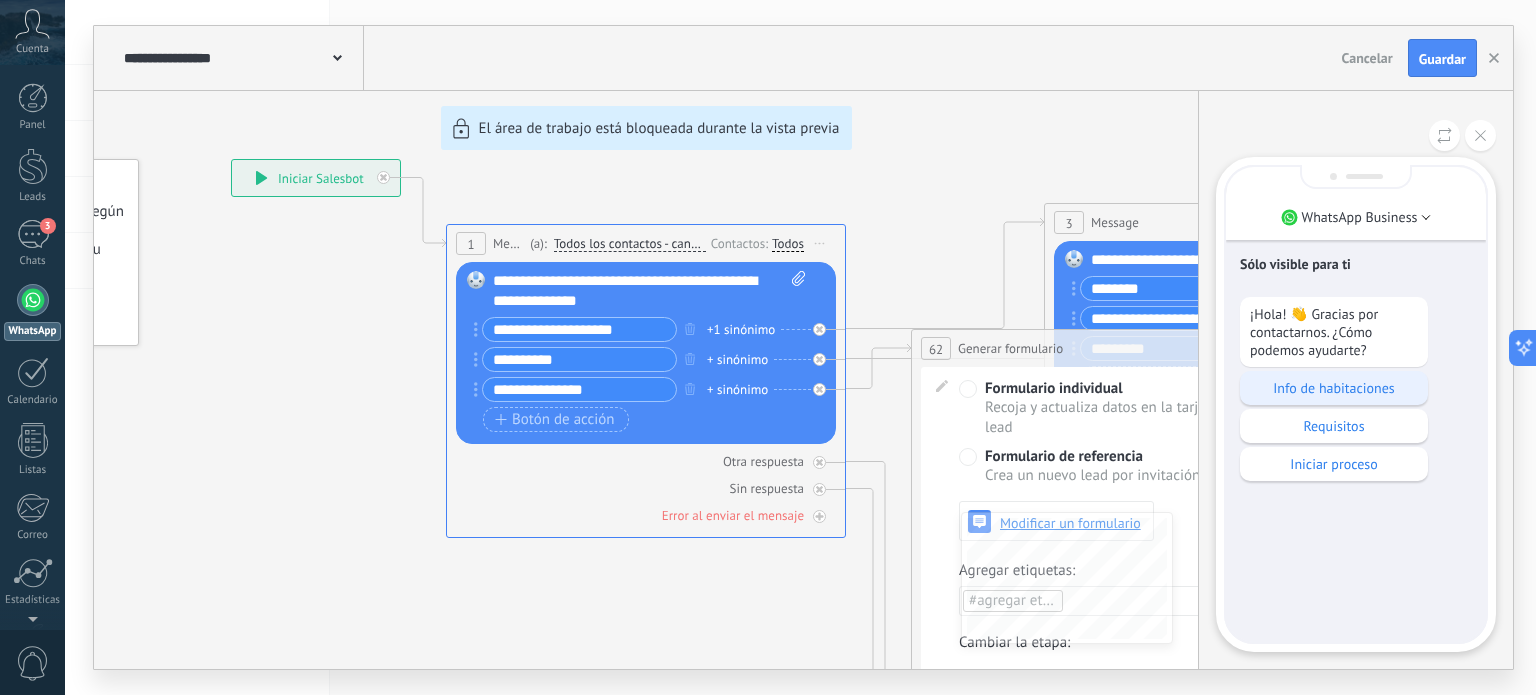 click on "Info de habitaciones" at bounding box center [1334, 388] 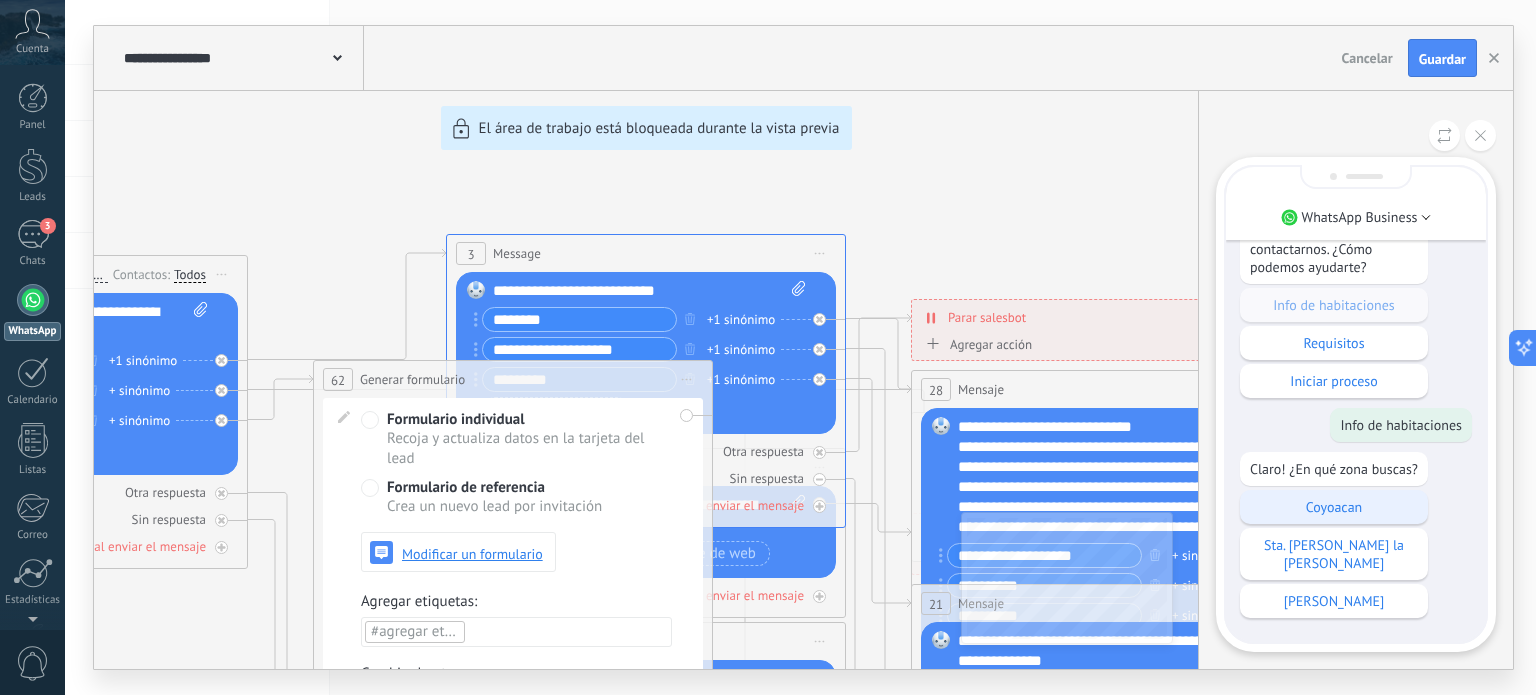 click on "Coyoacan" at bounding box center [1334, 507] 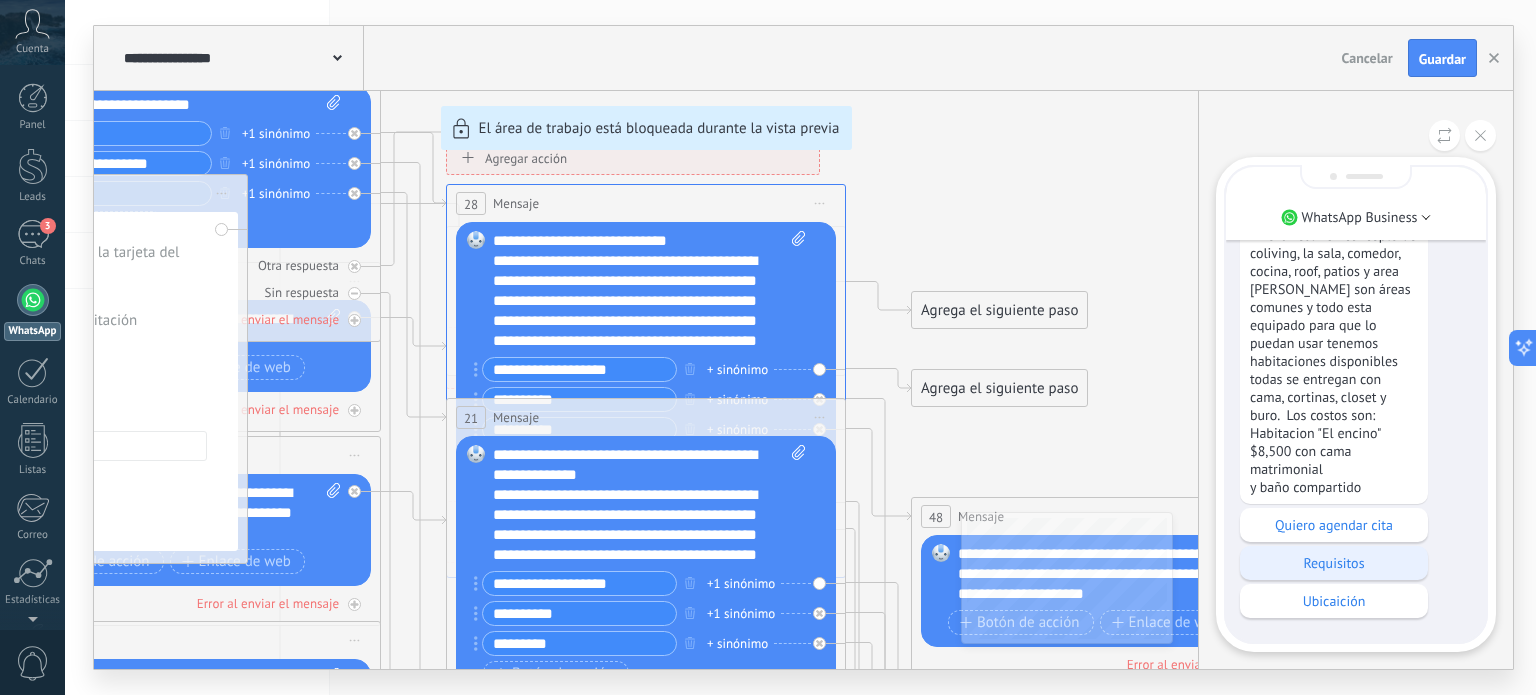 click on "Requisitos" at bounding box center (1334, 563) 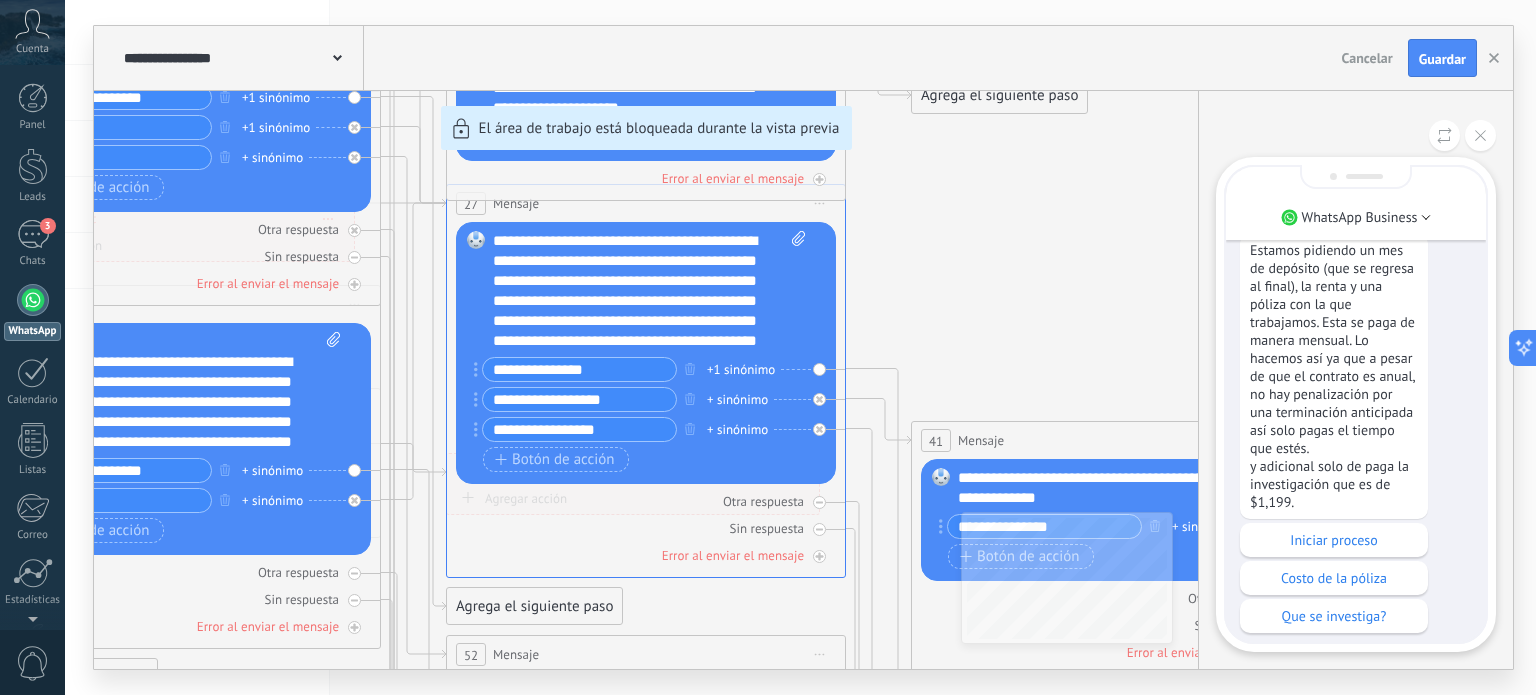 scroll, scrollTop: 0, scrollLeft: 0, axis: both 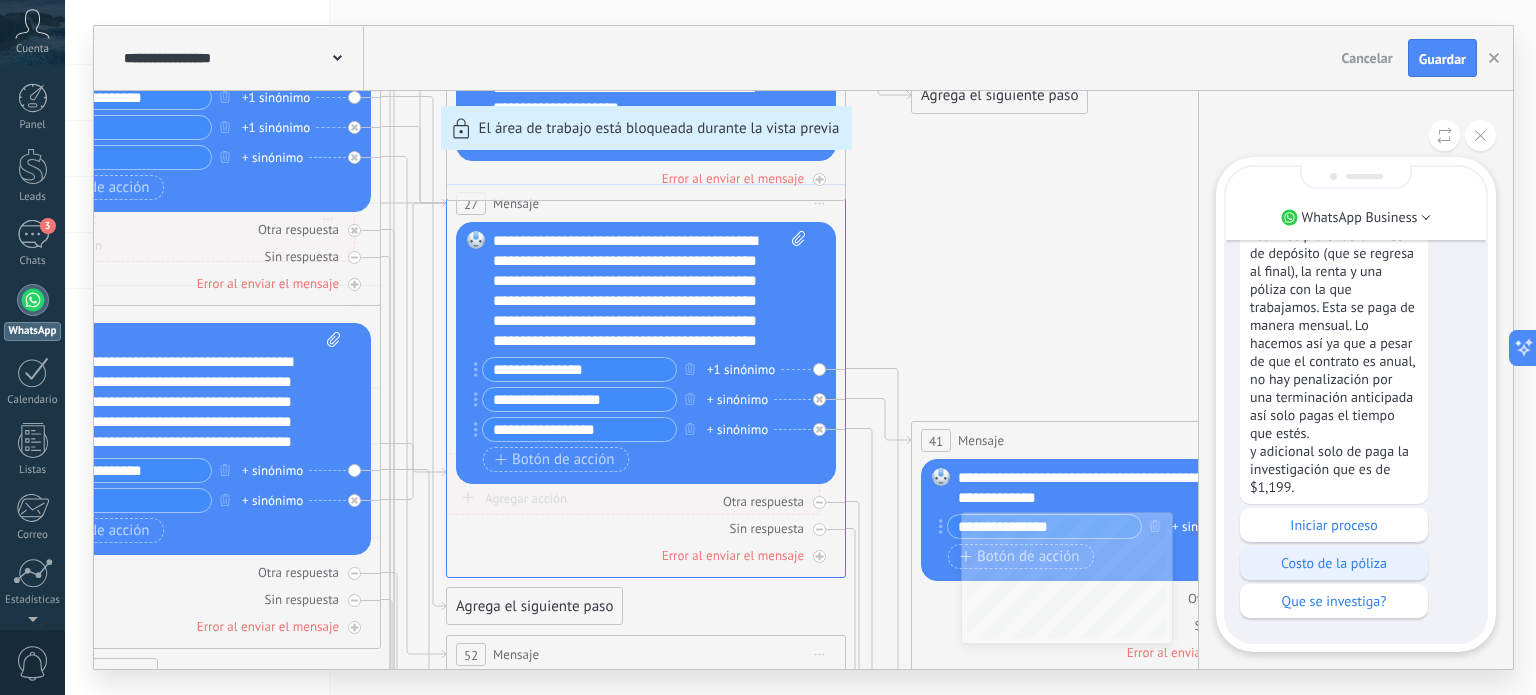 click on "Costo de la póliza" at bounding box center [1334, 563] 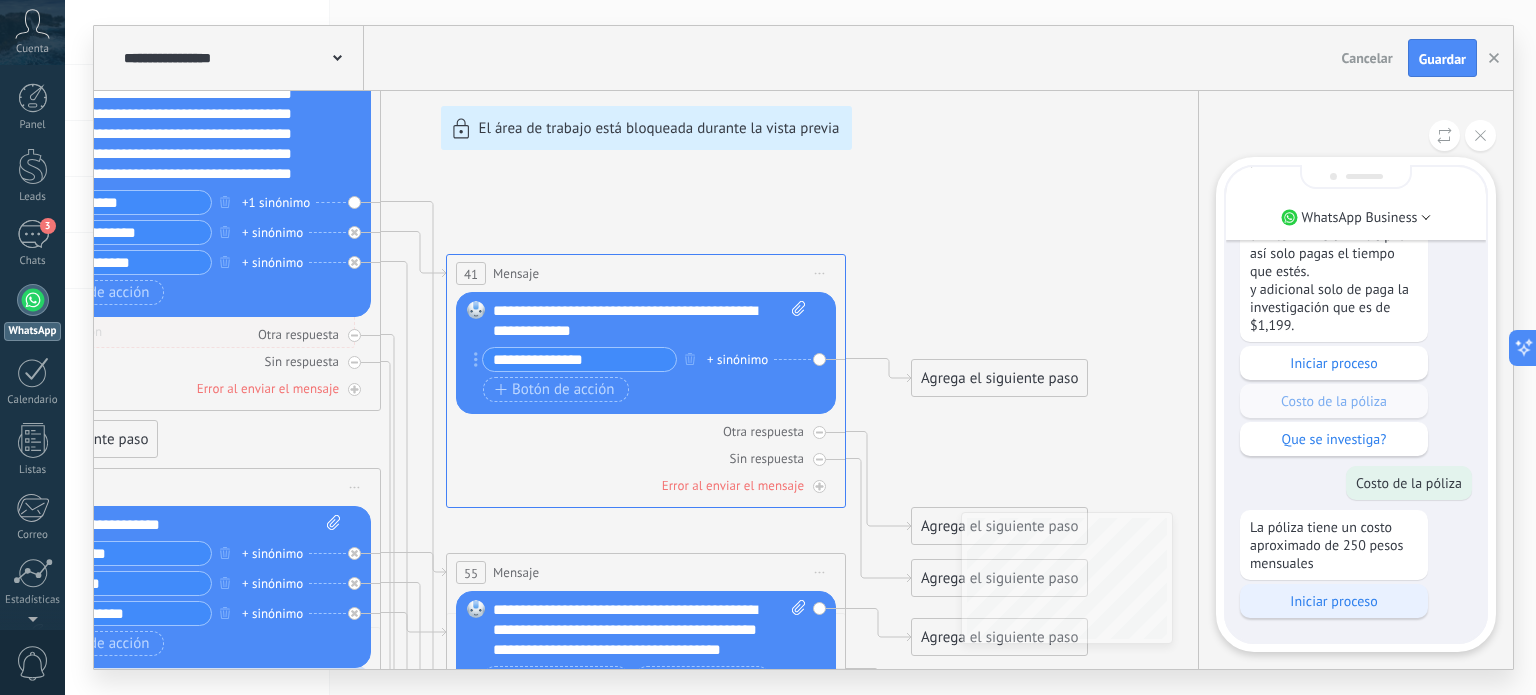 click on "Iniciar proceso" at bounding box center (1334, 601) 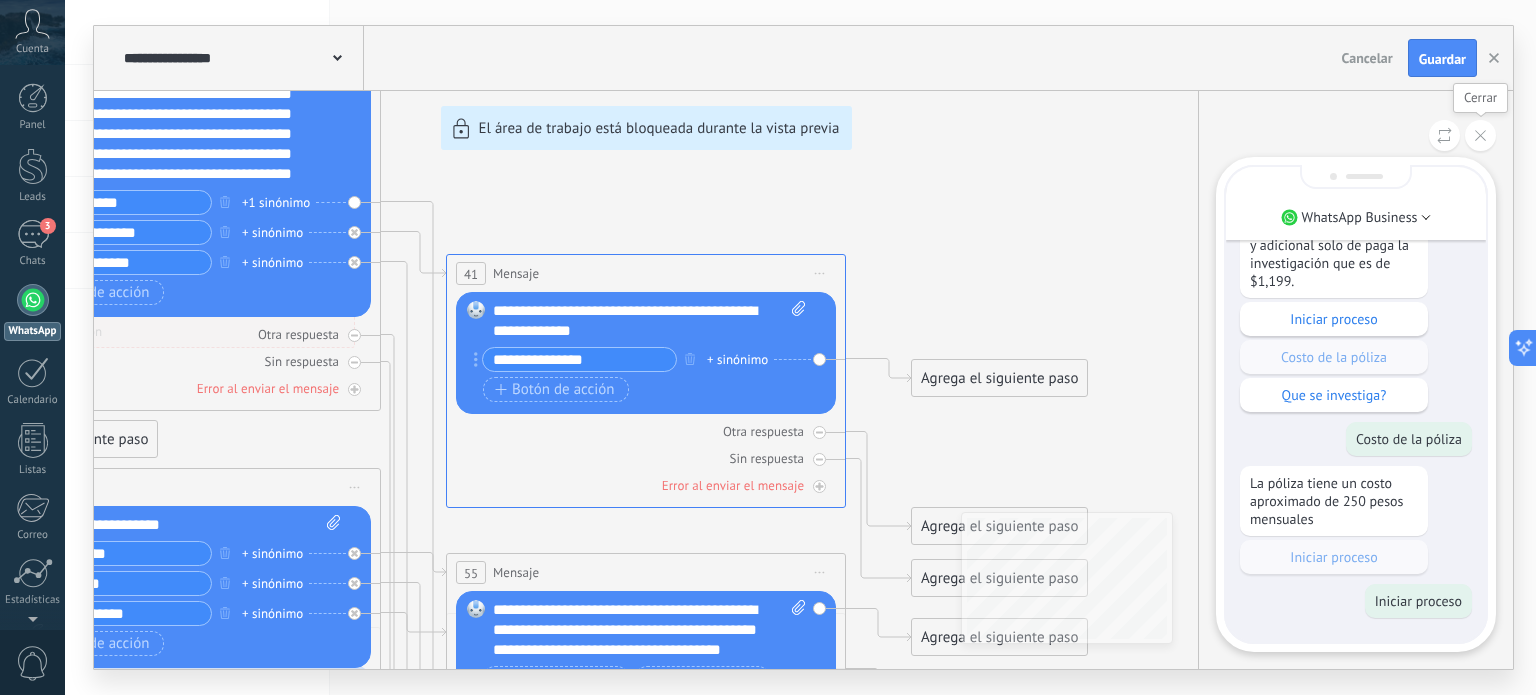 click at bounding box center (1480, 135) 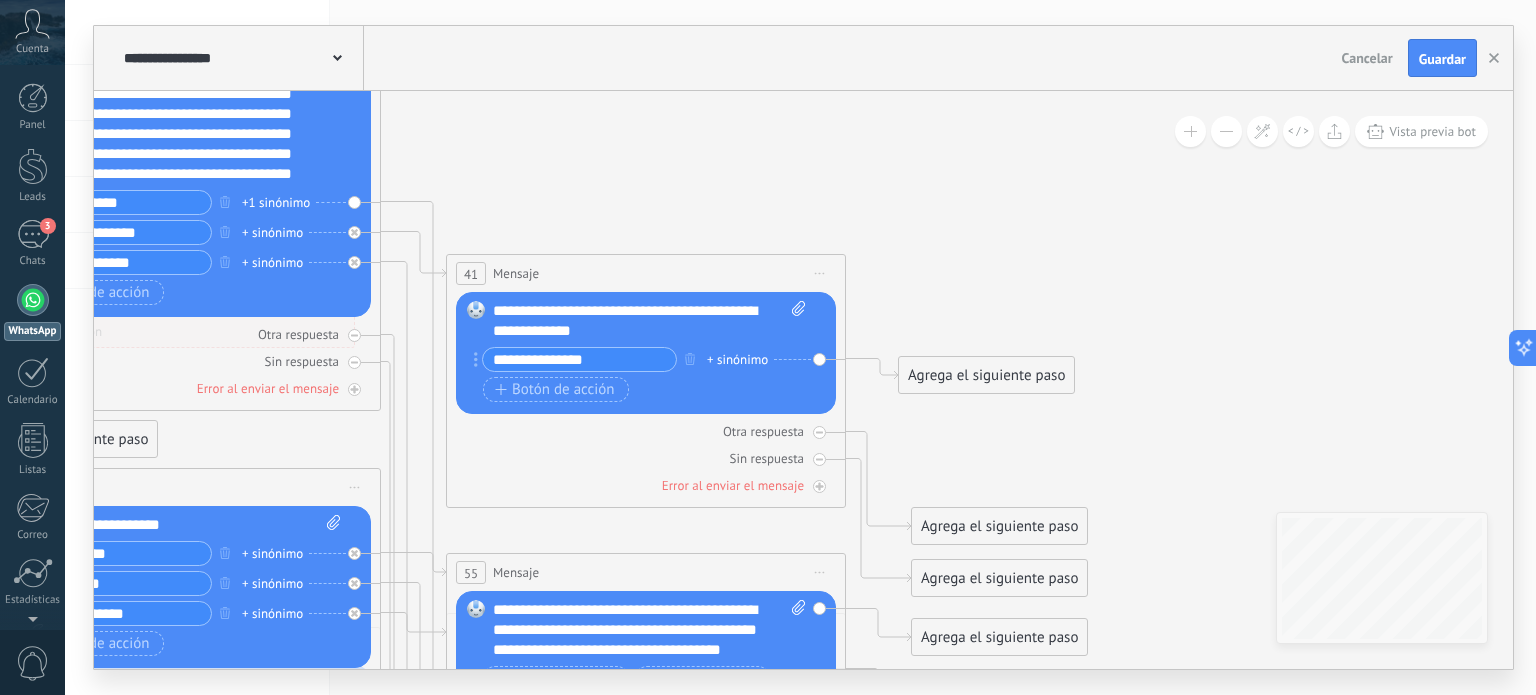 drag, startPoint x: 1006, startPoint y: 383, endPoint x: 994, endPoint y: 380, distance: 12.369317 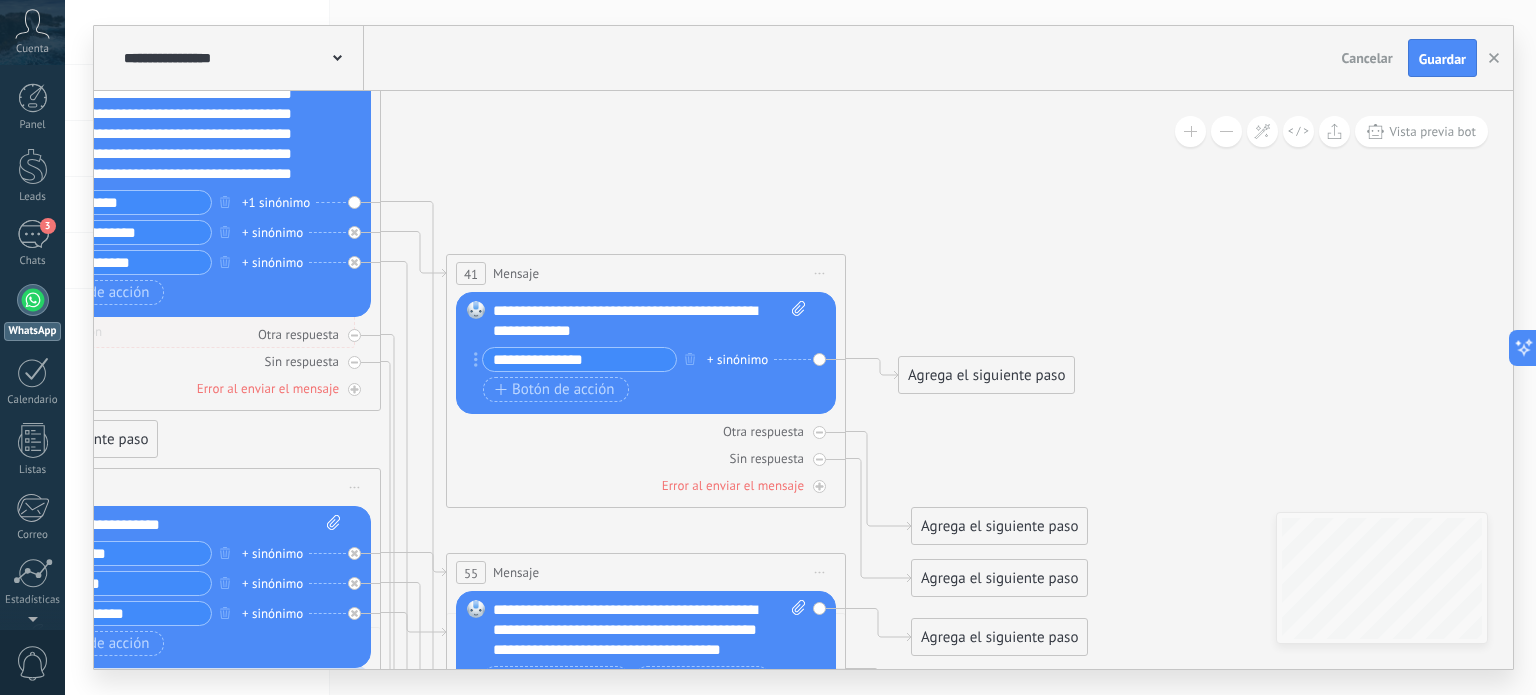 click on "Agrega el siguiente paso" at bounding box center [986, 375] 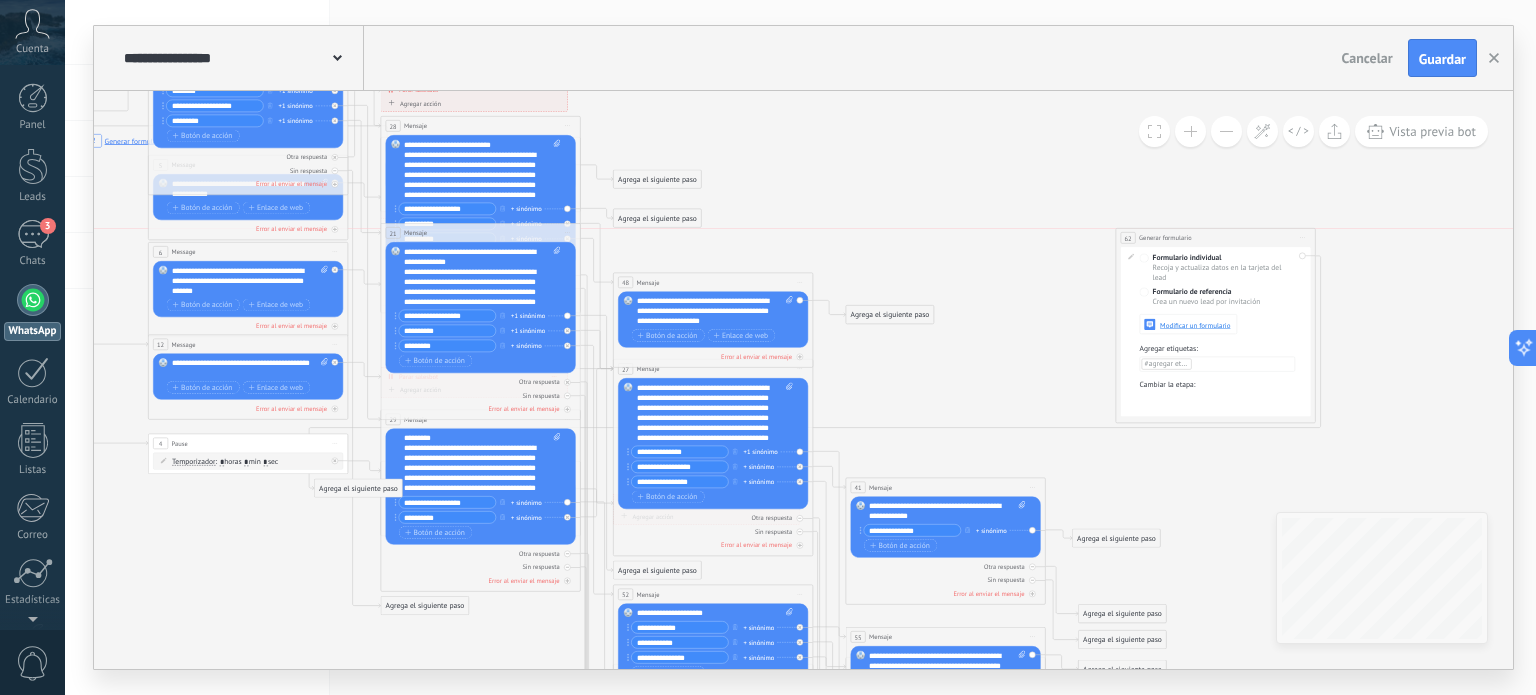 drag, startPoint x: 247, startPoint y: 123, endPoint x: 1281, endPoint y: 241, distance: 1040.7113 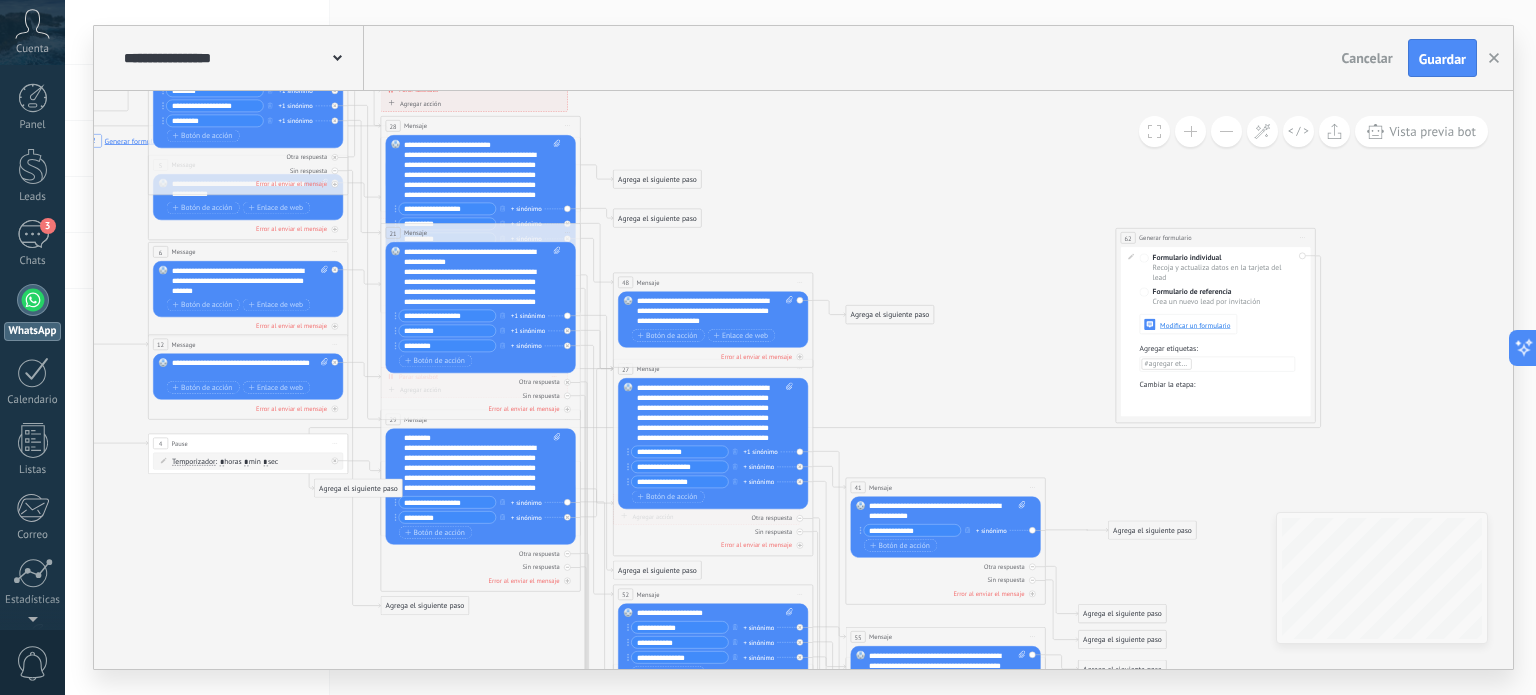 drag, startPoint x: 1131, startPoint y: 542, endPoint x: 1167, endPoint y: 534, distance: 36.878178 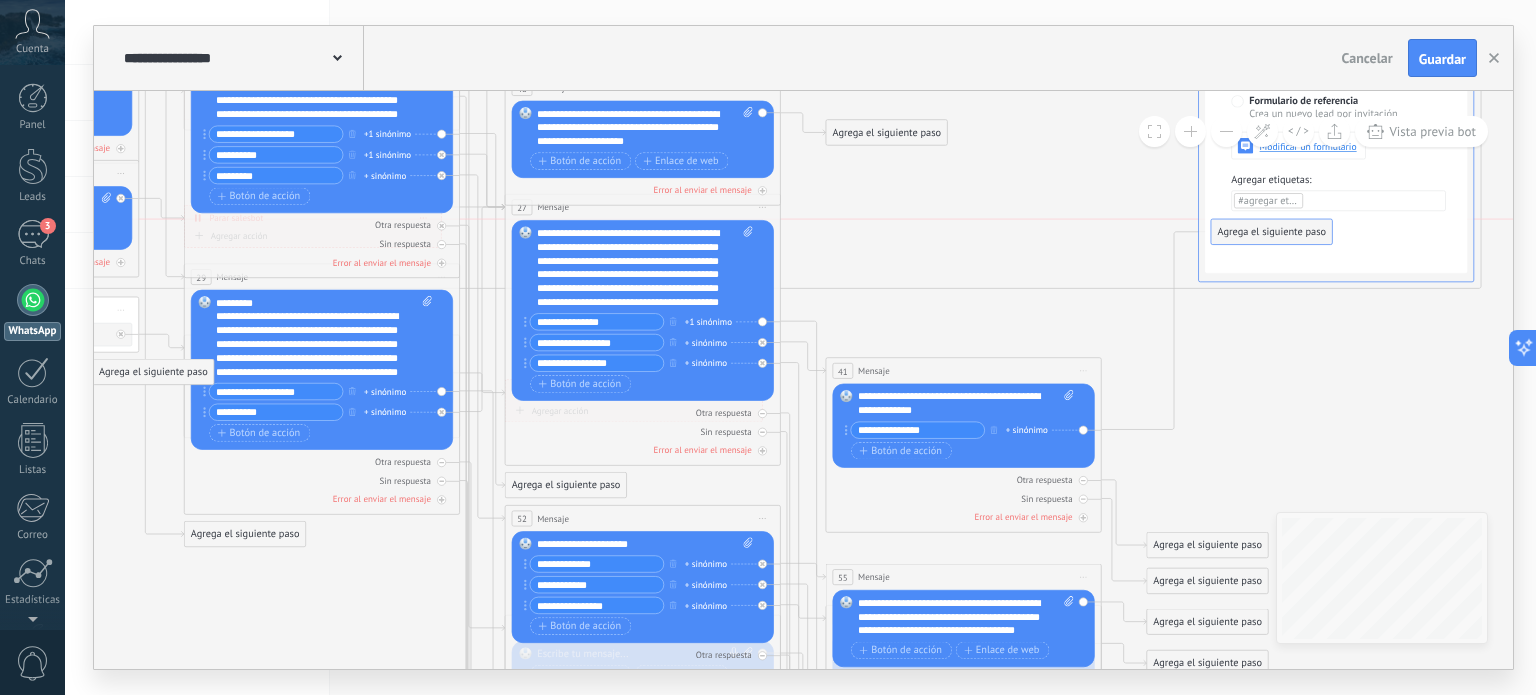 drag, startPoint x: 1243, startPoint y: 435, endPoint x: 1265, endPoint y: 242, distance: 194.24983 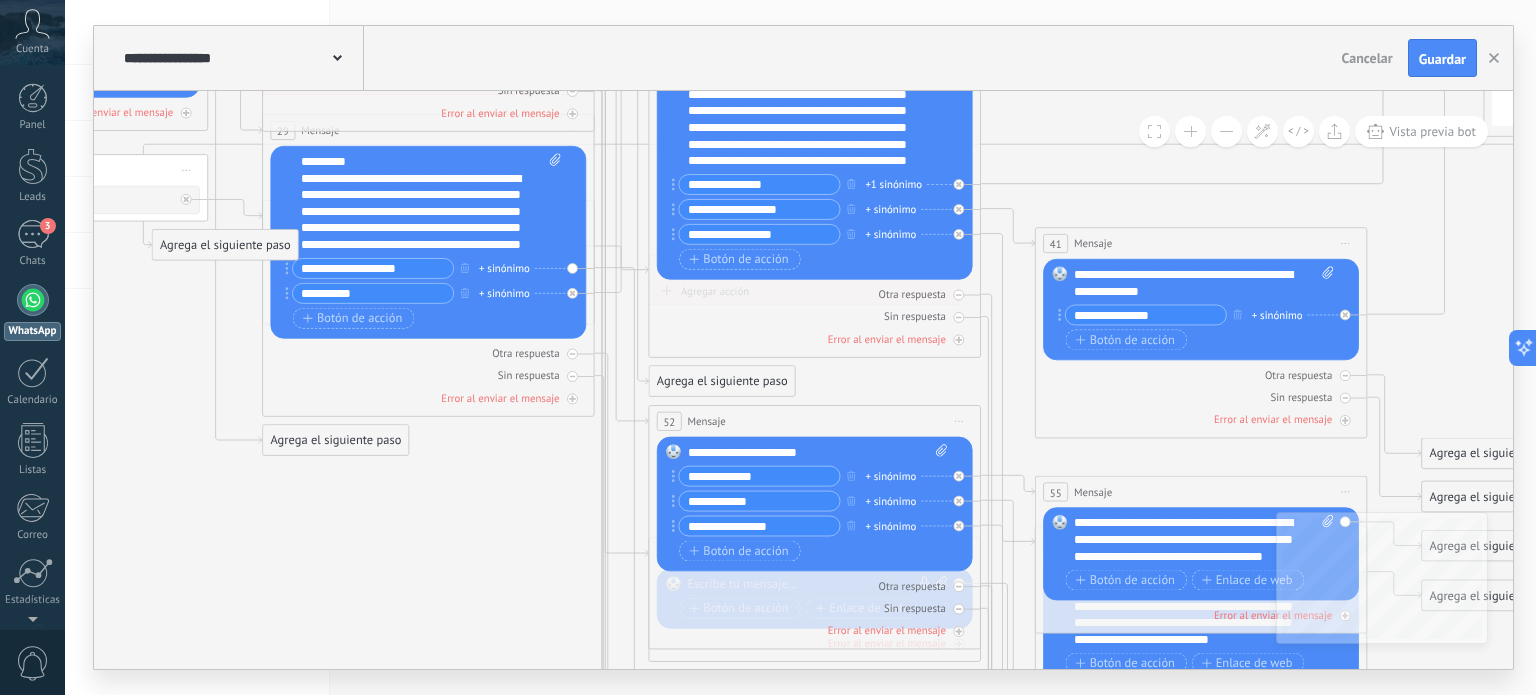 scroll, scrollTop: 0, scrollLeft: 0, axis: both 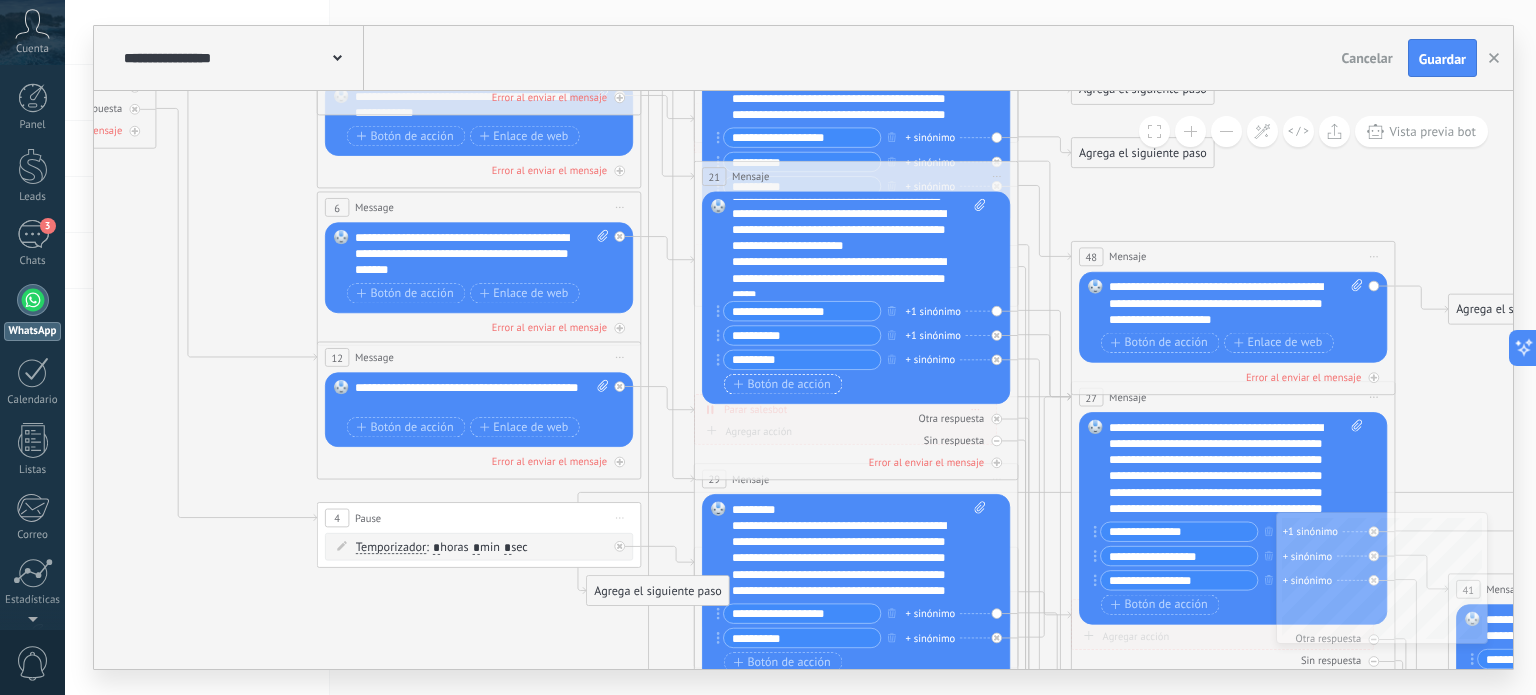 click on "Botón de acción" at bounding box center [782, 384] 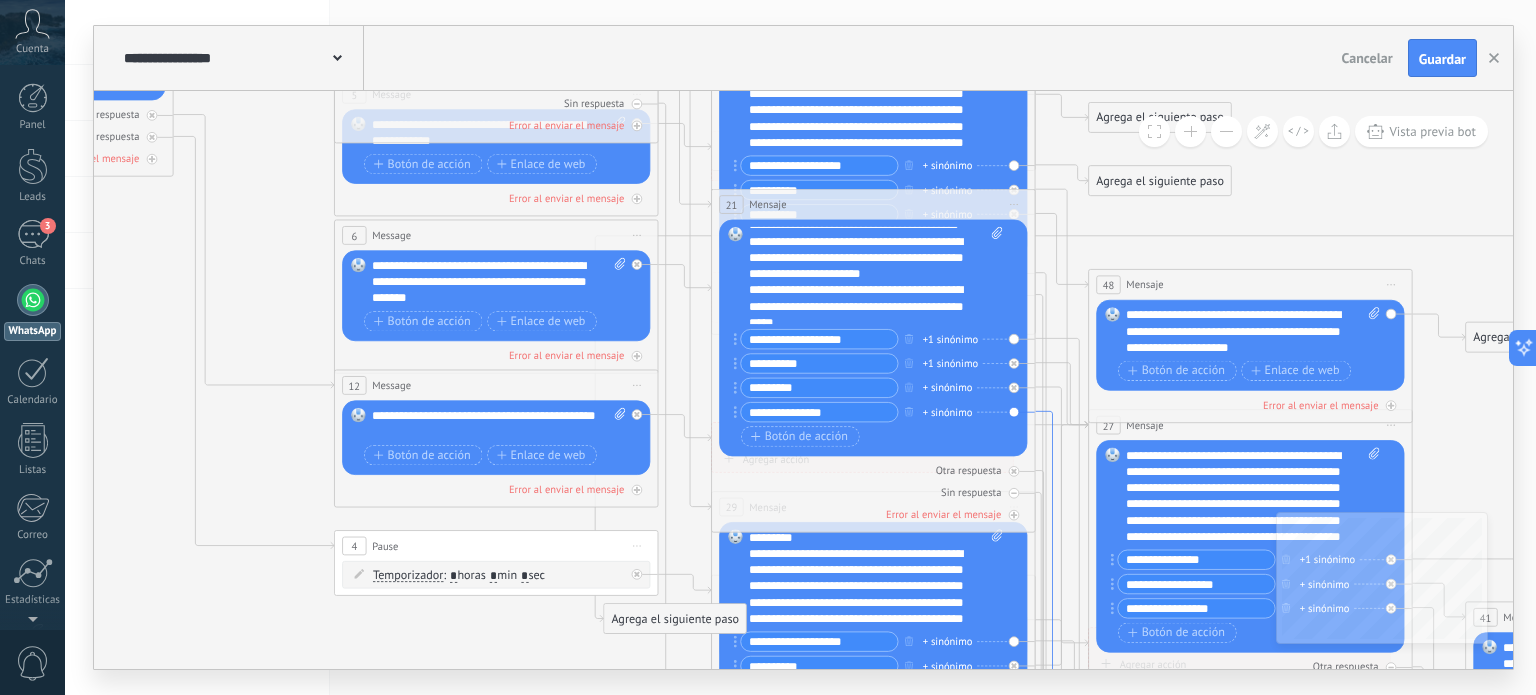 type on "**********" 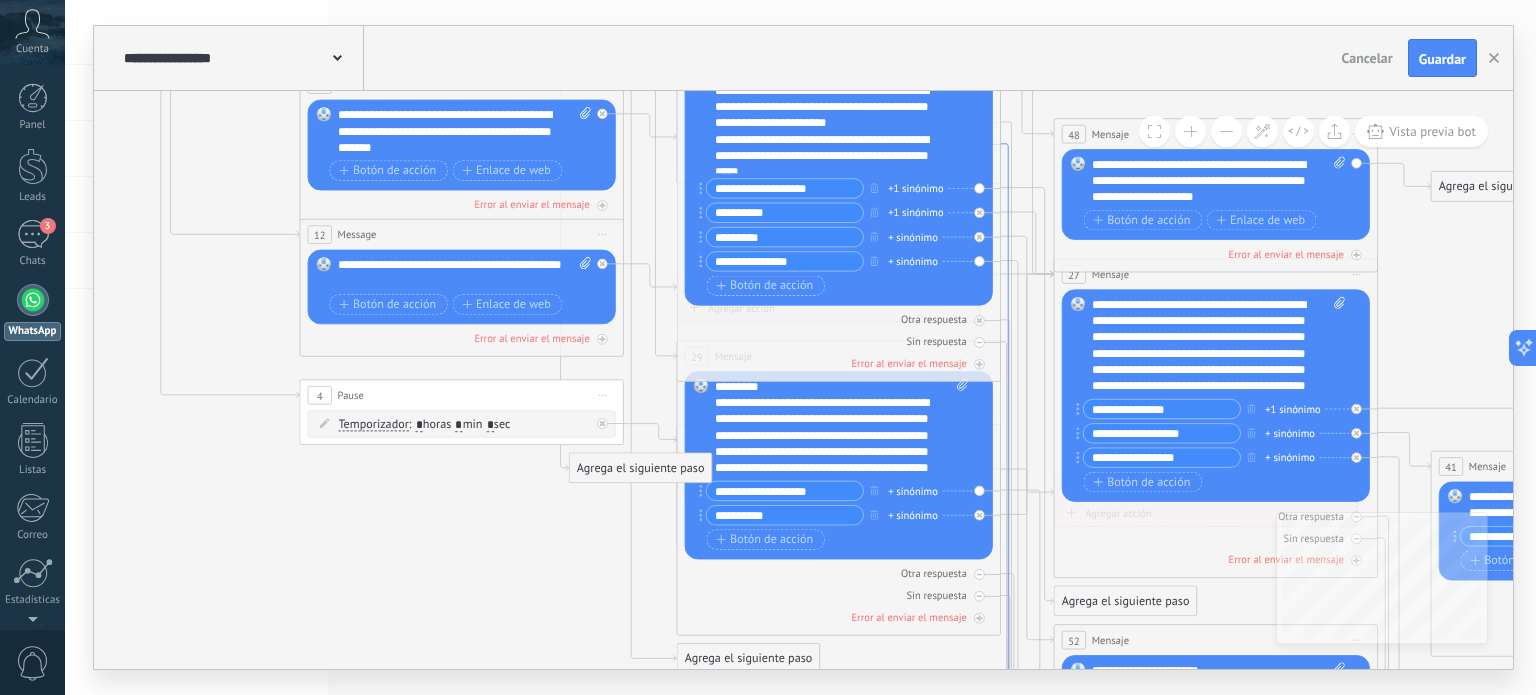 drag, startPoint x: 1047, startPoint y: 422, endPoint x: 1012, endPoint y: 271, distance: 155.00322 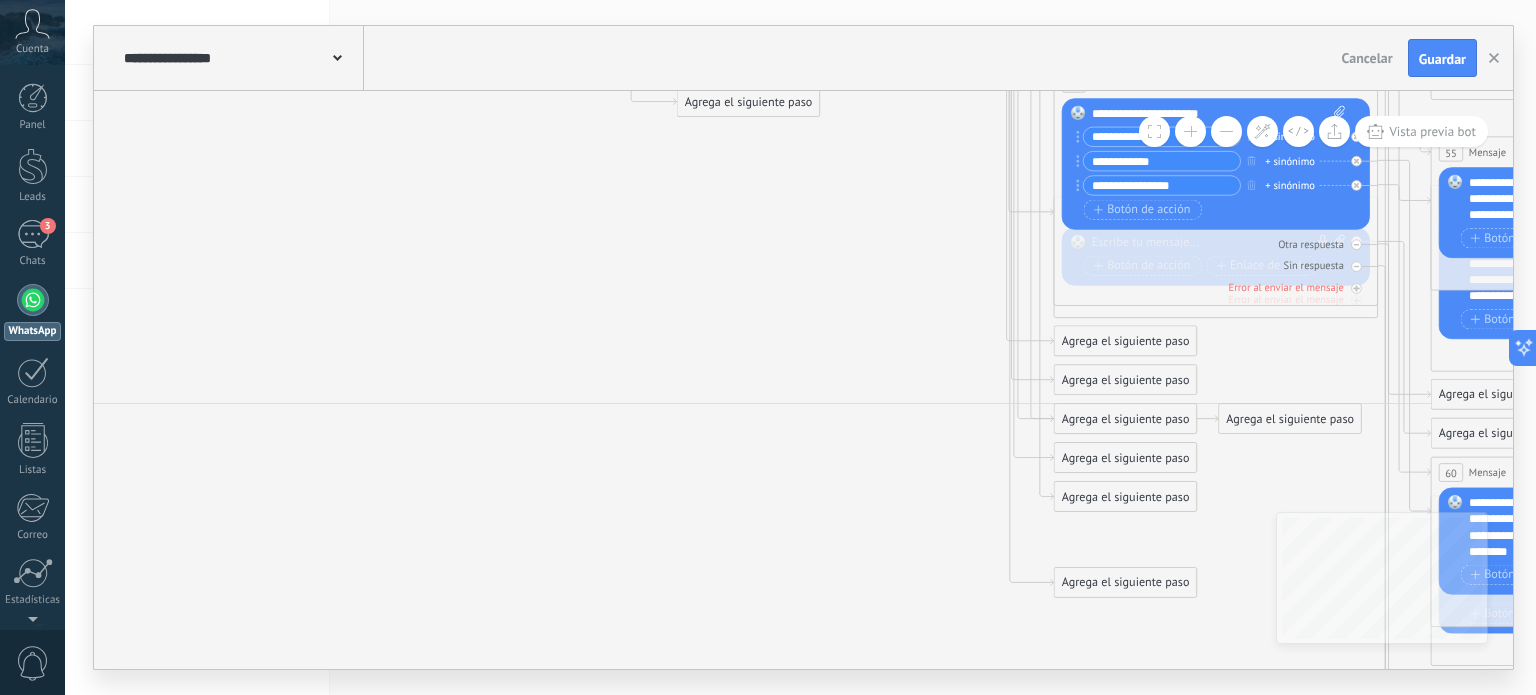 drag, startPoint x: 1125, startPoint y: 544, endPoint x: 1291, endPoint y: 421, distance: 206.60349 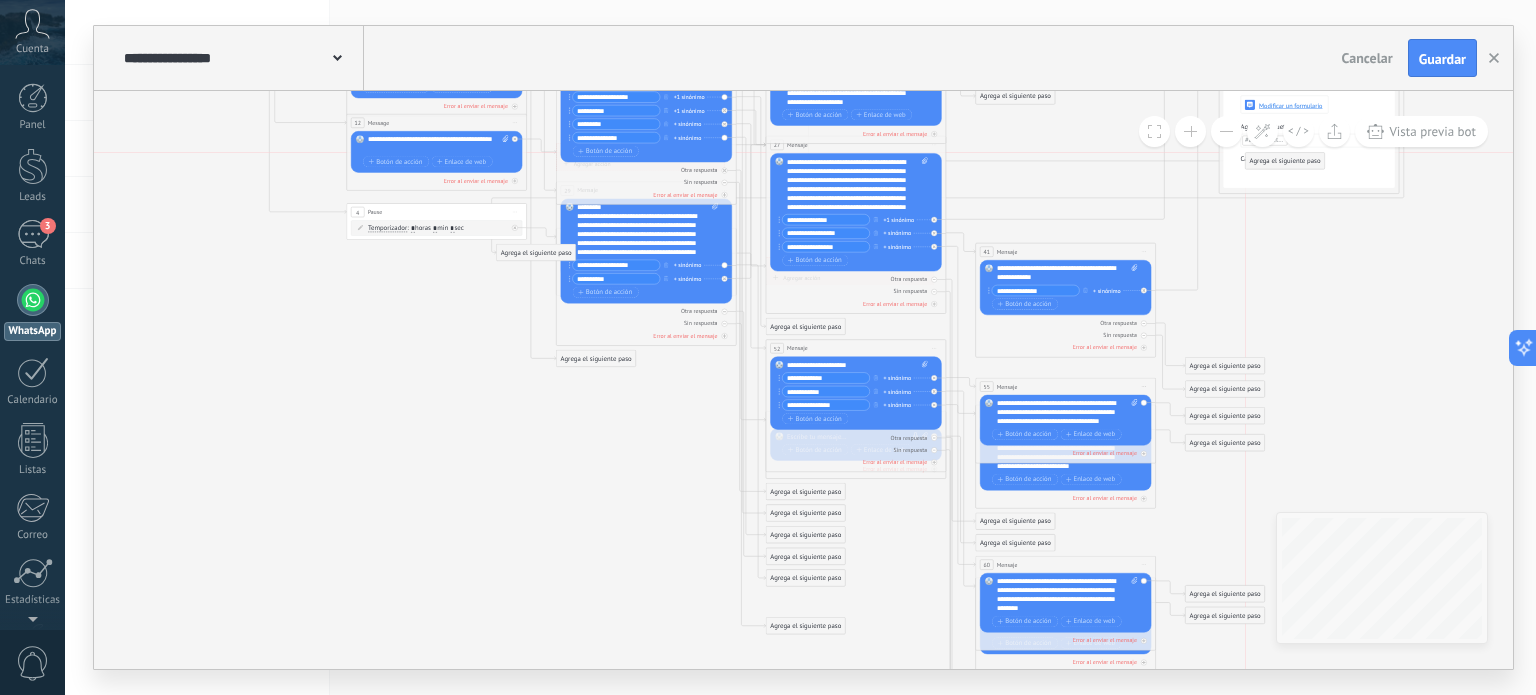 drag, startPoint x: 925, startPoint y: 532, endPoint x: 1310, endPoint y: 160, distance: 535.35876 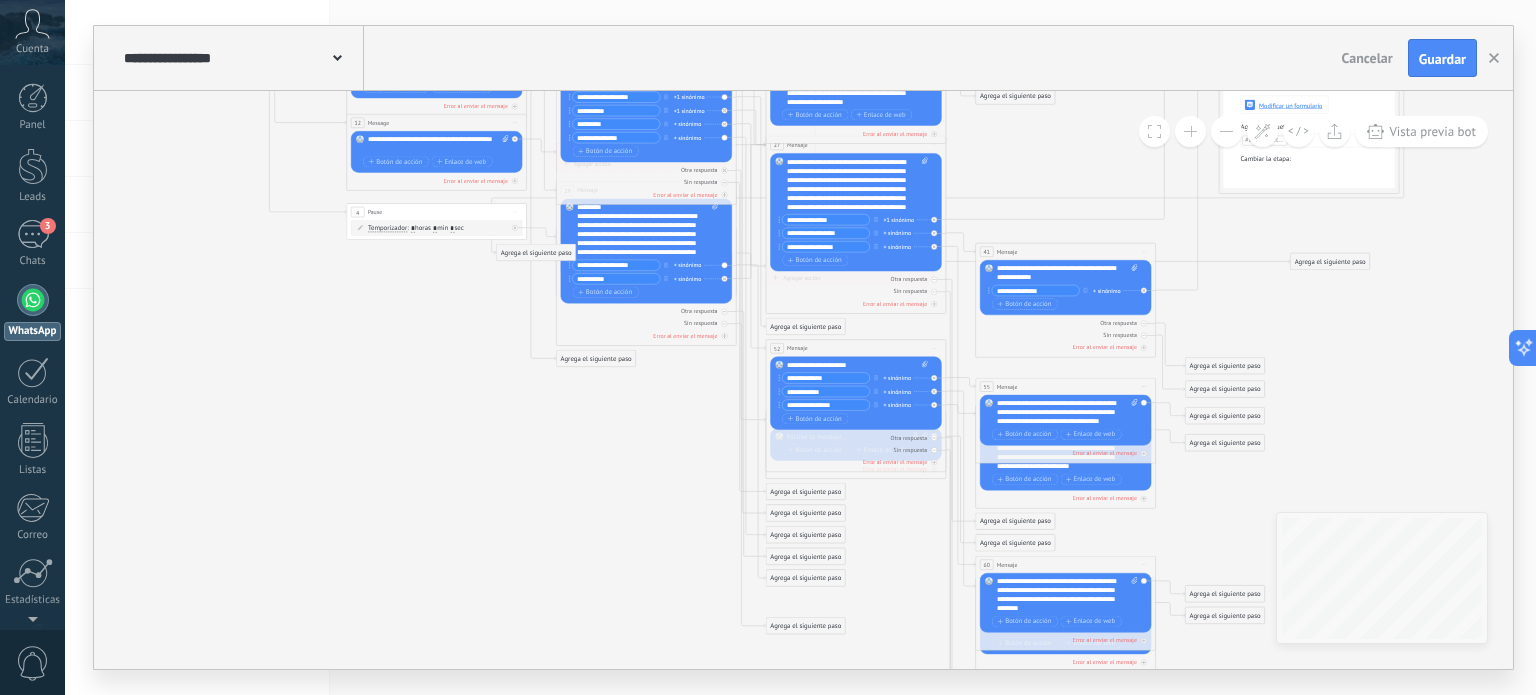 drag, startPoint x: 1280, startPoint y: 212, endPoint x: 1325, endPoint y: 267, distance: 71.063354 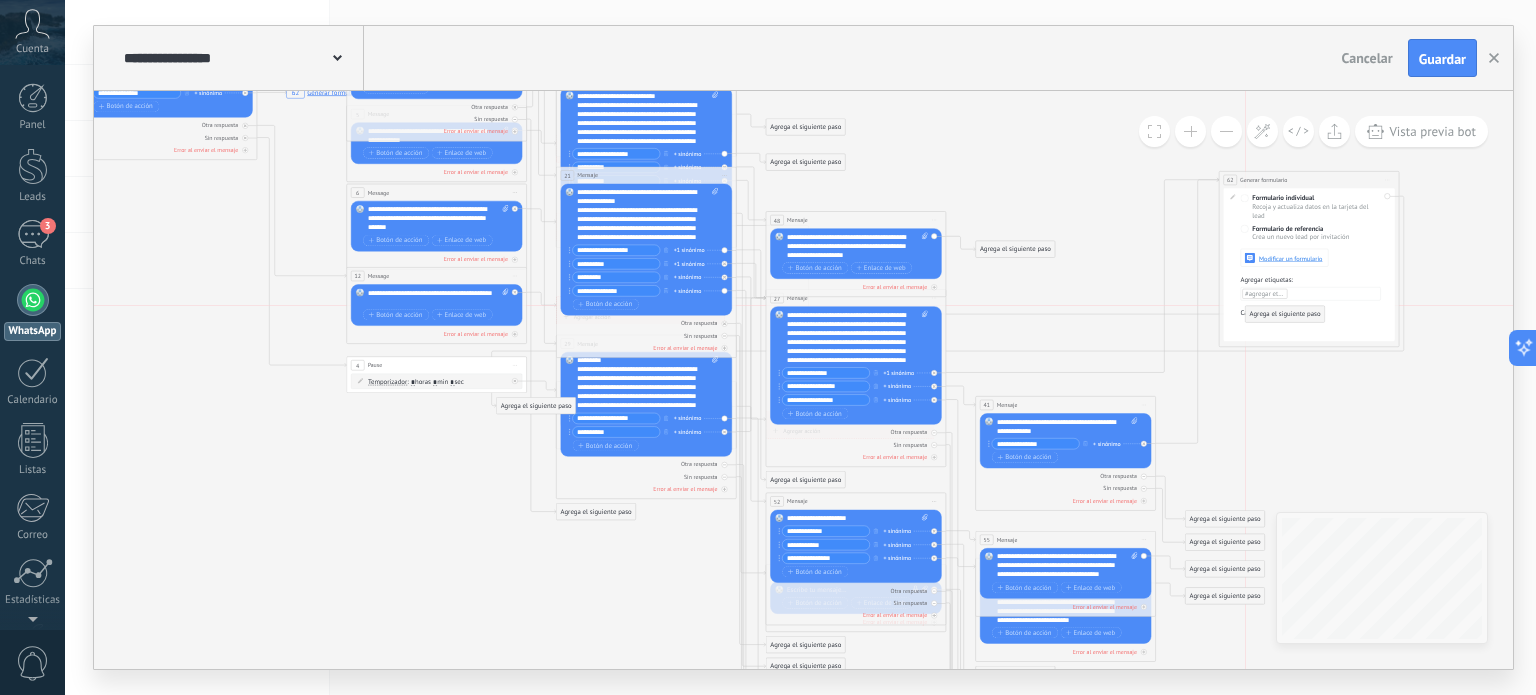 drag, startPoint x: 1357, startPoint y: 412, endPoint x: 1314, endPoint y: 309, distance: 111.61541 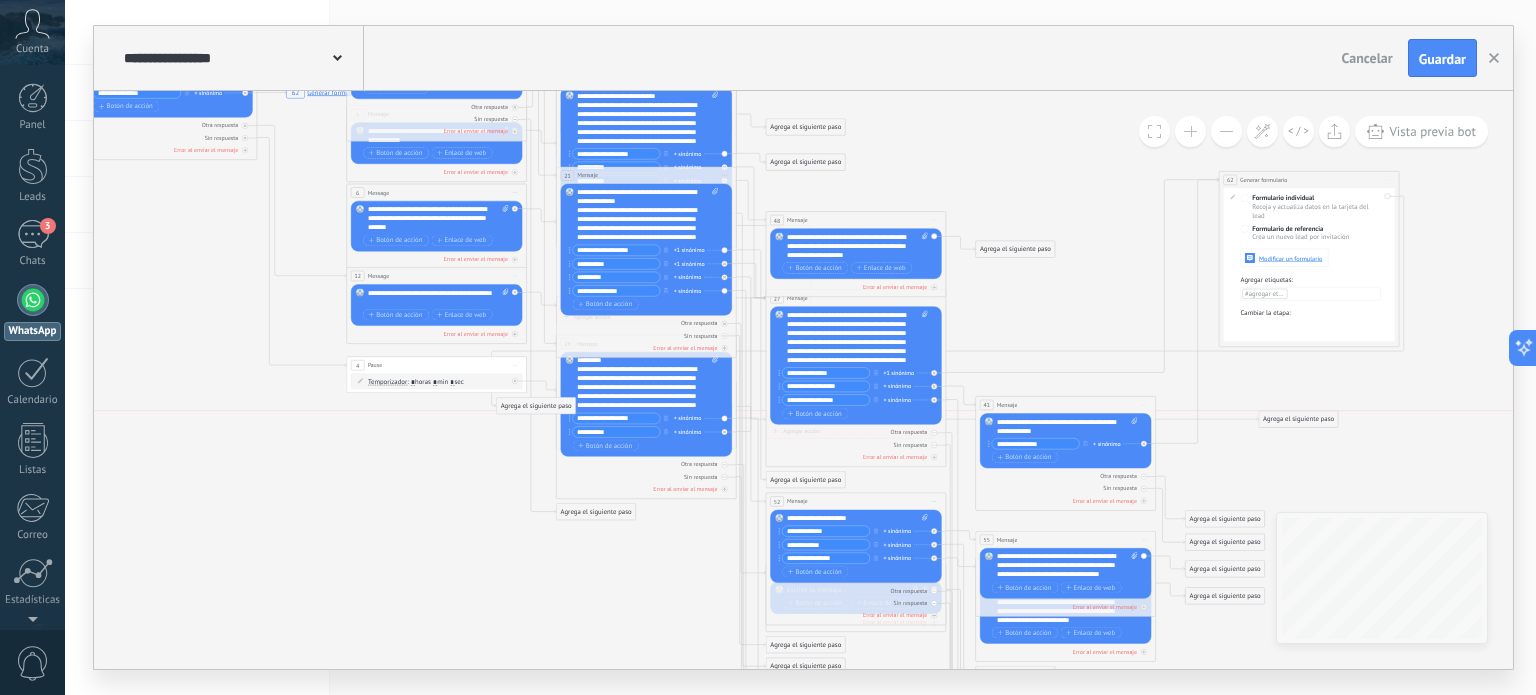 drag, startPoint x: 1295, startPoint y: 362, endPoint x: 1309, endPoint y: 423, distance: 62.58594 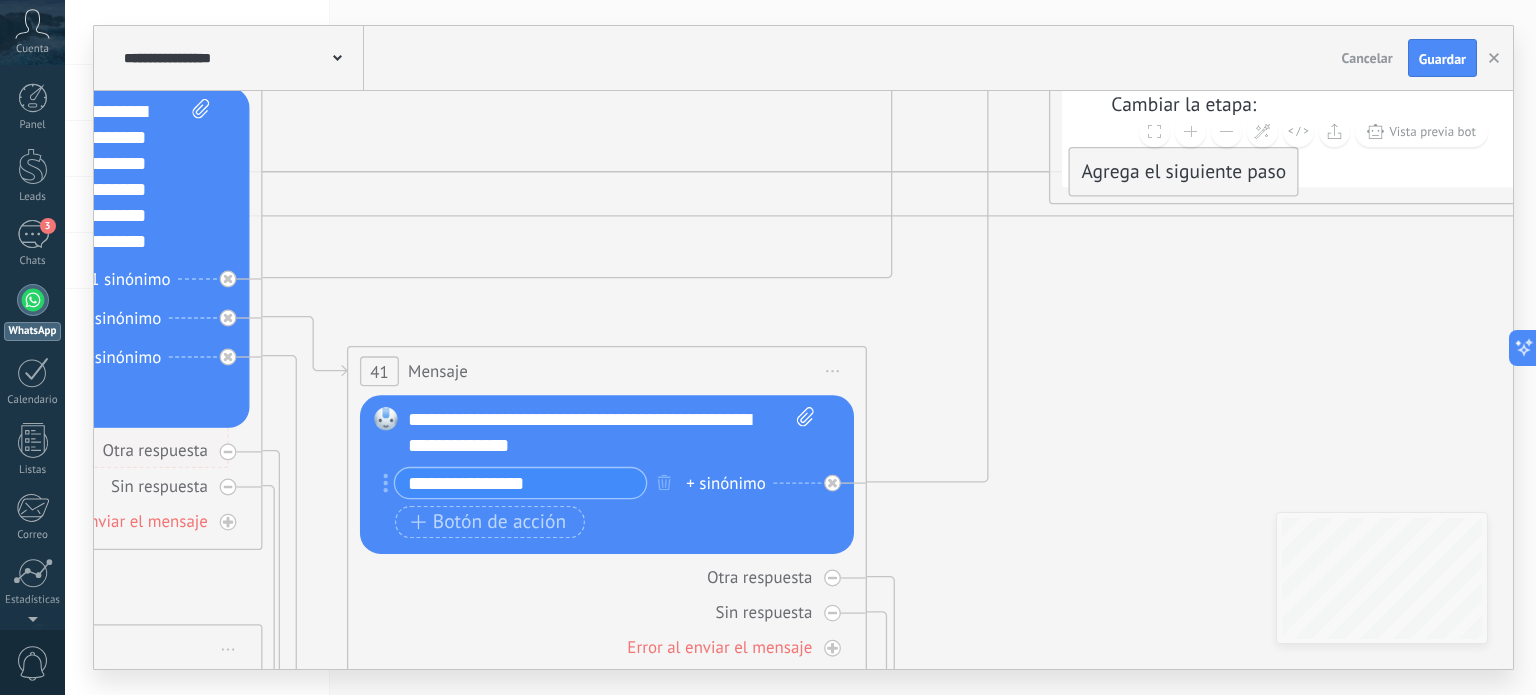 drag, startPoint x: 1207, startPoint y: 391, endPoint x: 1112, endPoint y: 151, distance: 258.1182 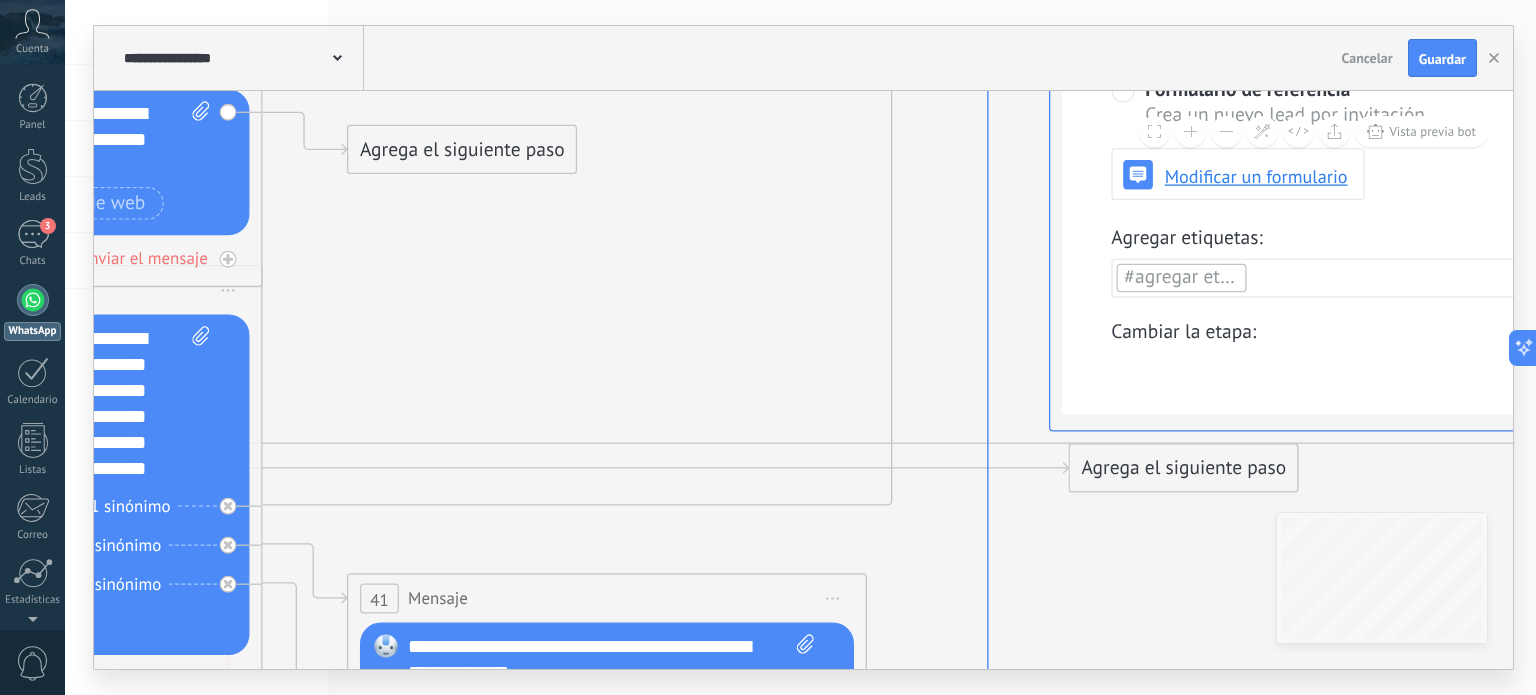 drag, startPoint x: 1078, startPoint y: 490, endPoint x: 1085, endPoint y: 507, distance: 18.384777 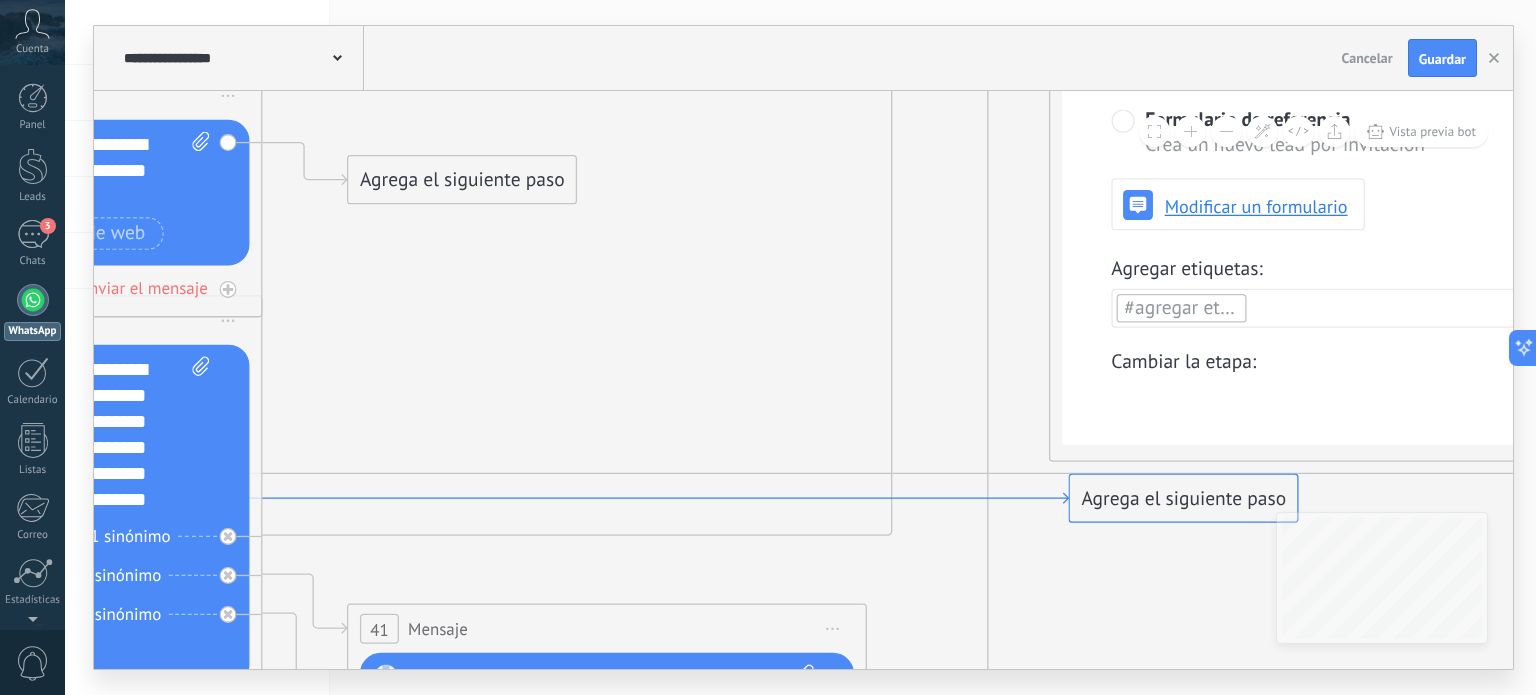 drag, startPoint x: 1051, startPoint y: 469, endPoint x: 1051, endPoint y: 499, distance: 30 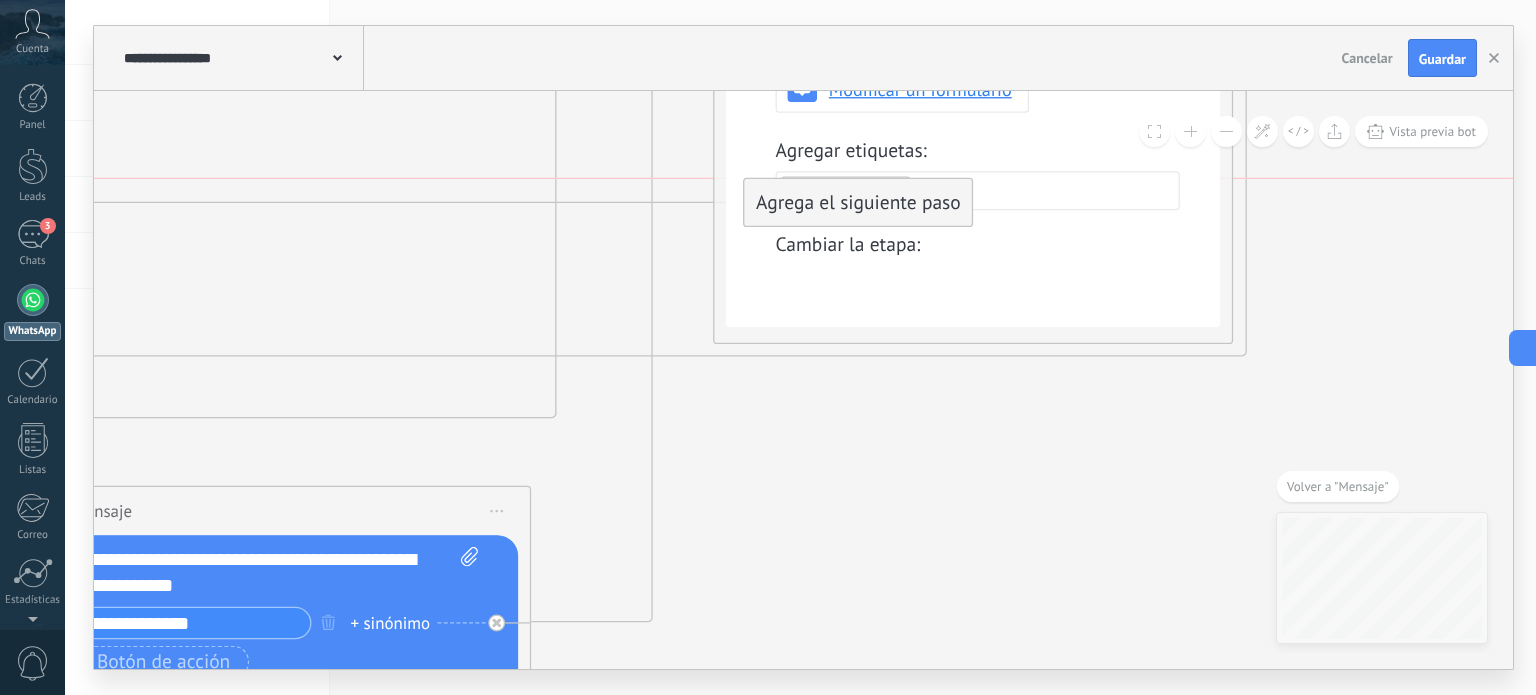 drag, startPoint x: 943, startPoint y: 390, endPoint x: 954, endPoint y: 205, distance: 185.32674 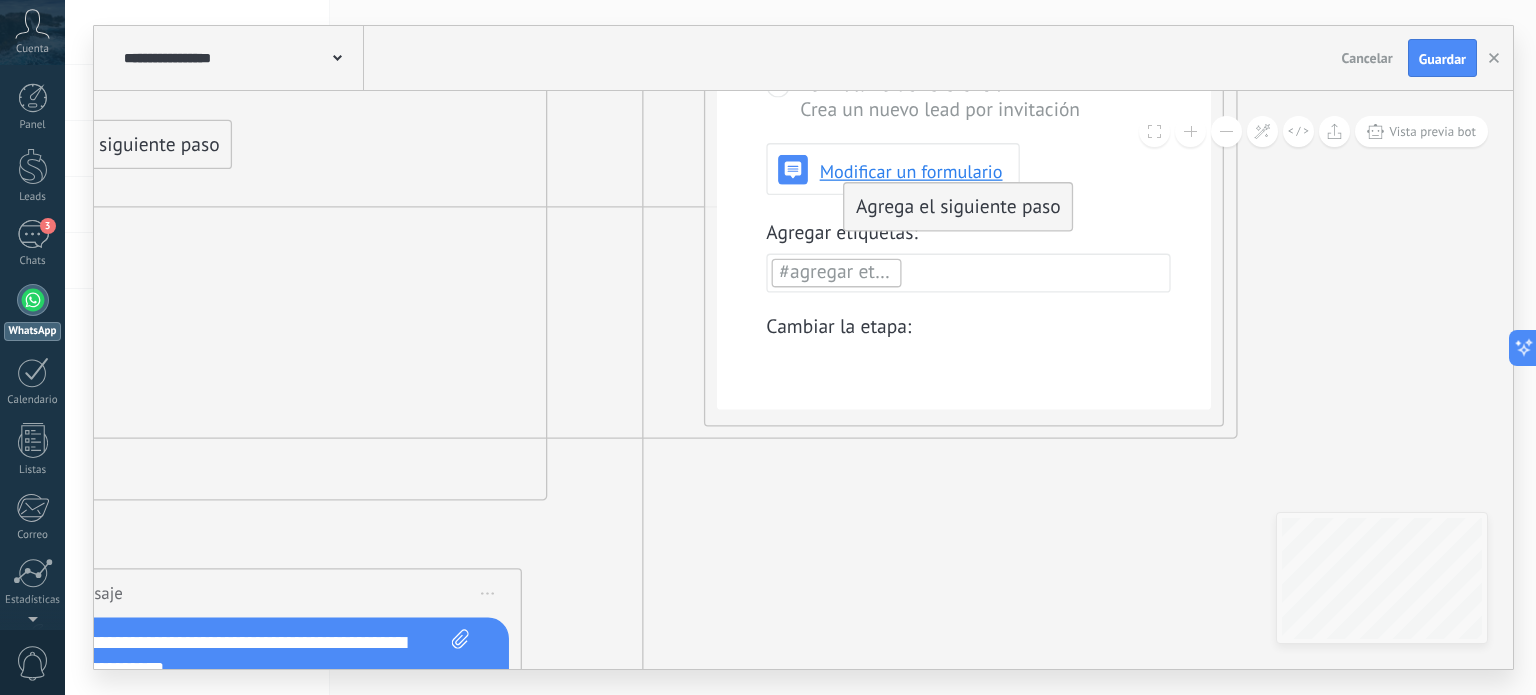drag, startPoint x: 960, startPoint y: 467, endPoint x: 1069, endPoint y: 212, distance: 277.3193 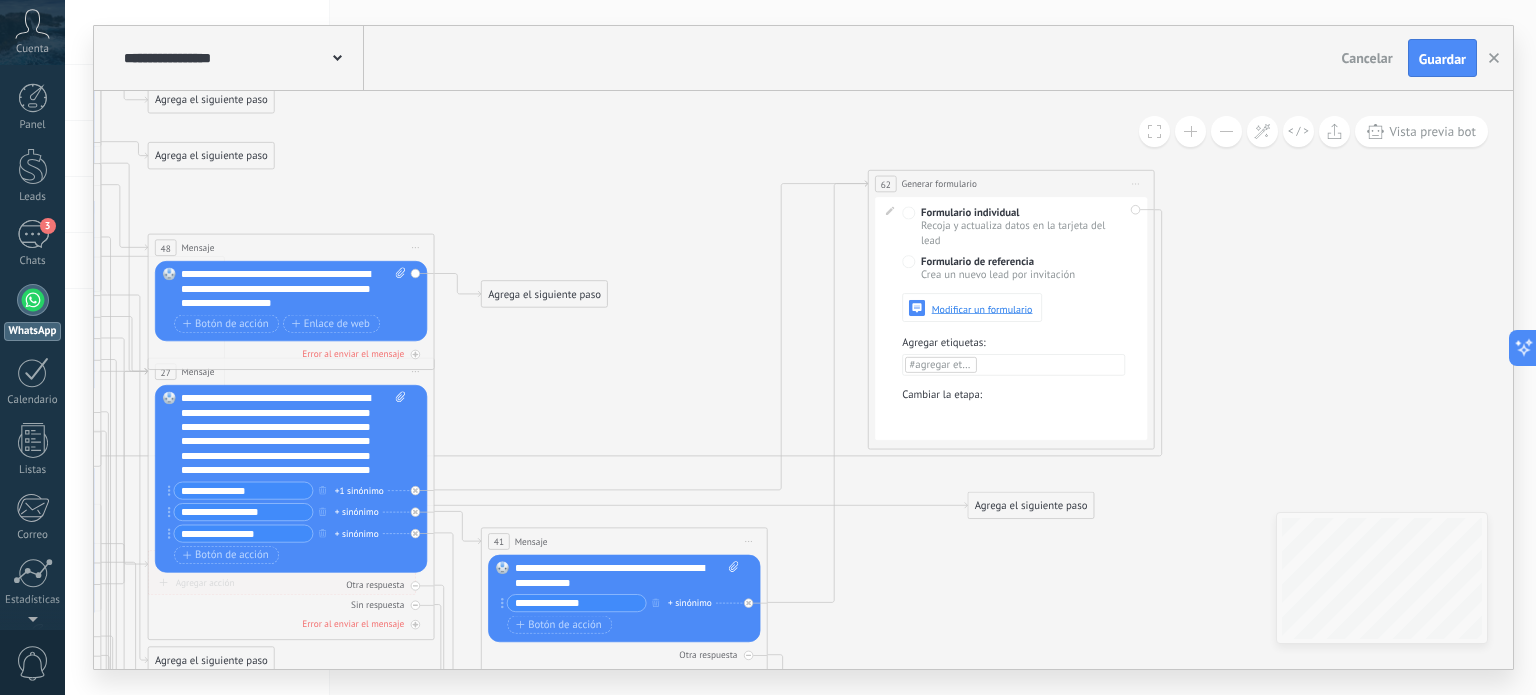 drag, startPoint x: 1068, startPoint y: 472, endPoint x: 1093, endPoint y: 514, distance: 48.8774 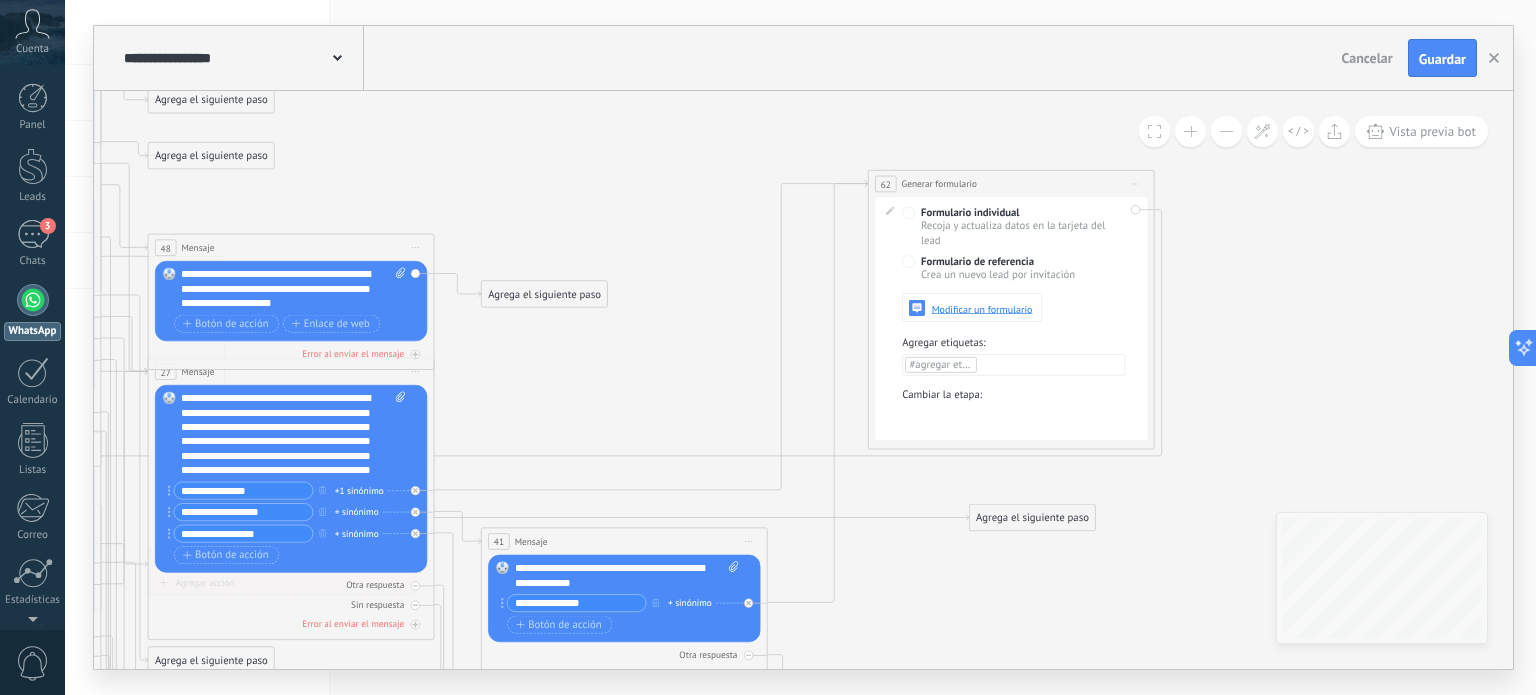 click on "Agrega el siguiente paso" at bounding box center (1033, 518) 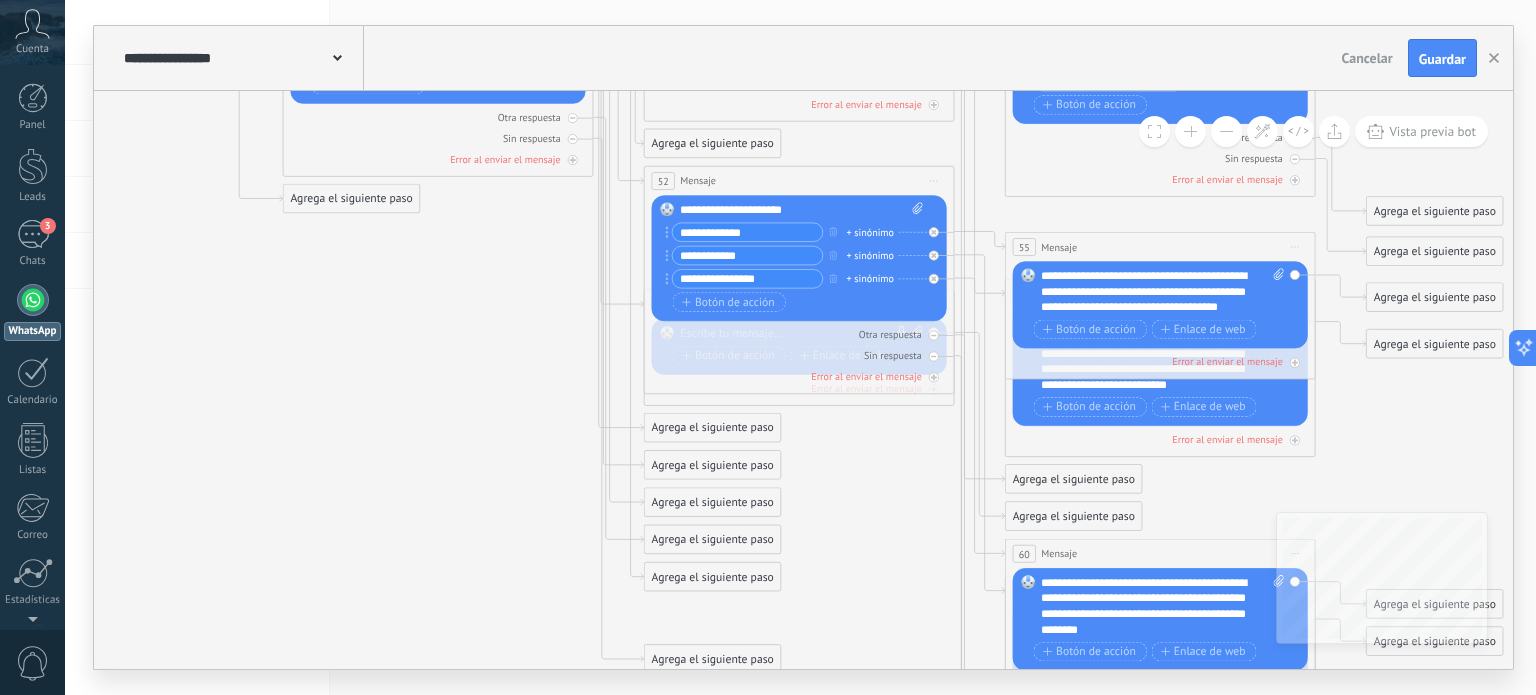 click on "Agrega el siguiente paso" at bounding box center (713, 503) 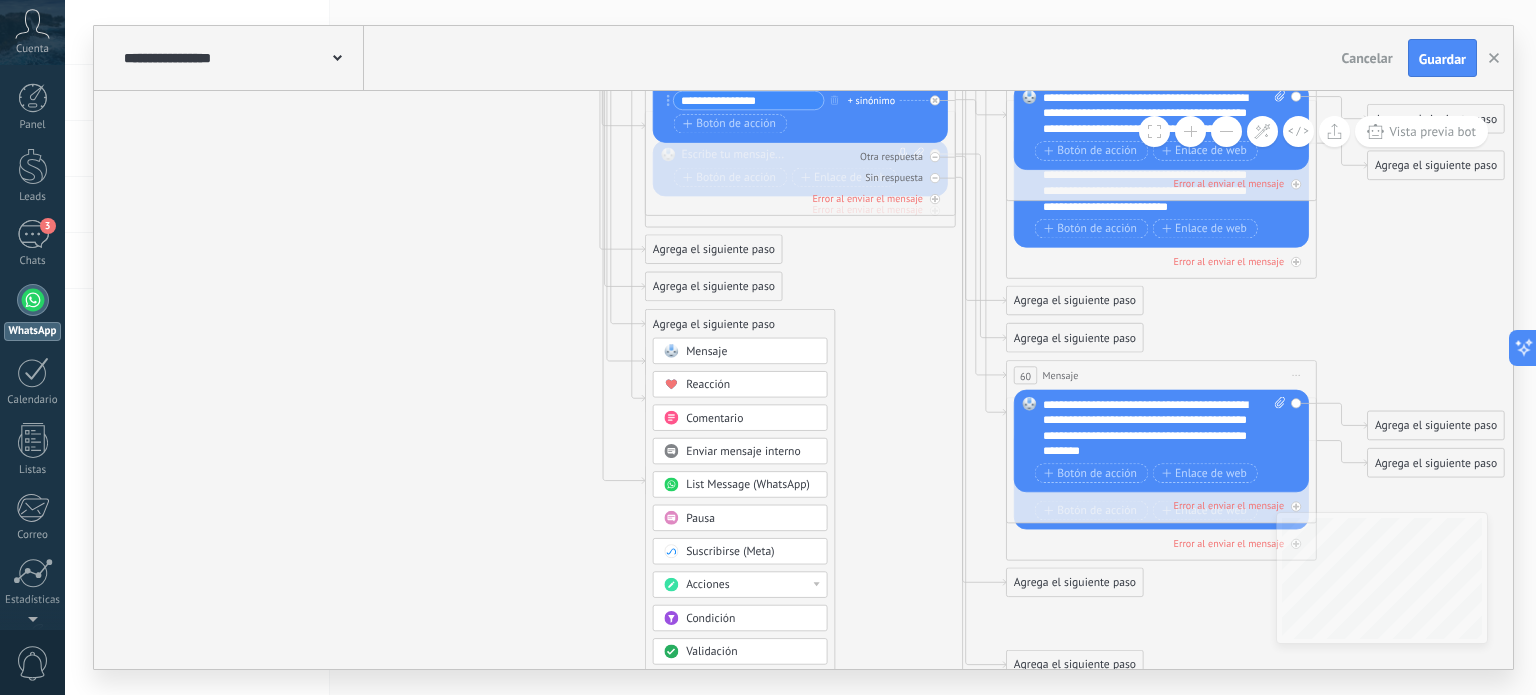 click on "Acciones" at bounding box center (707, 585) 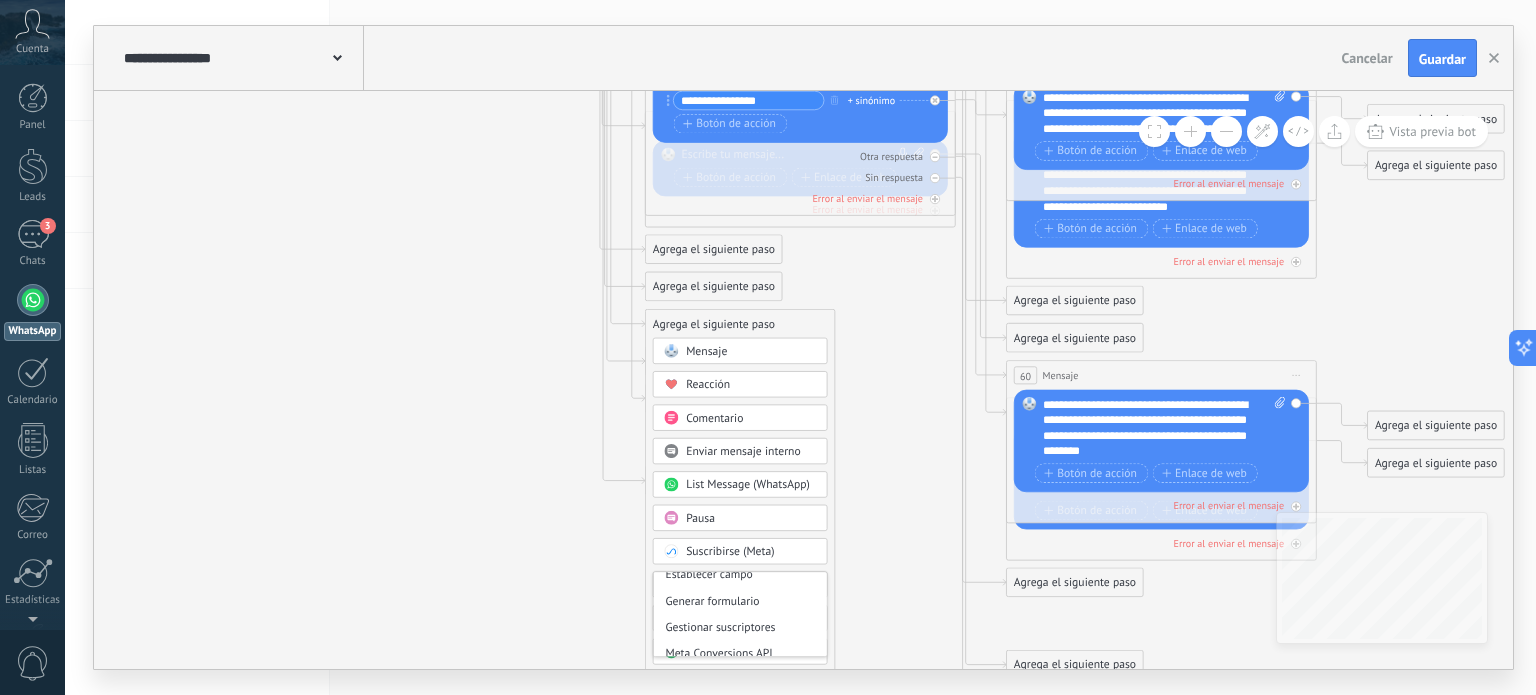 scroll, scrollTop: 368, scrollLeft: 0, axis: vertical 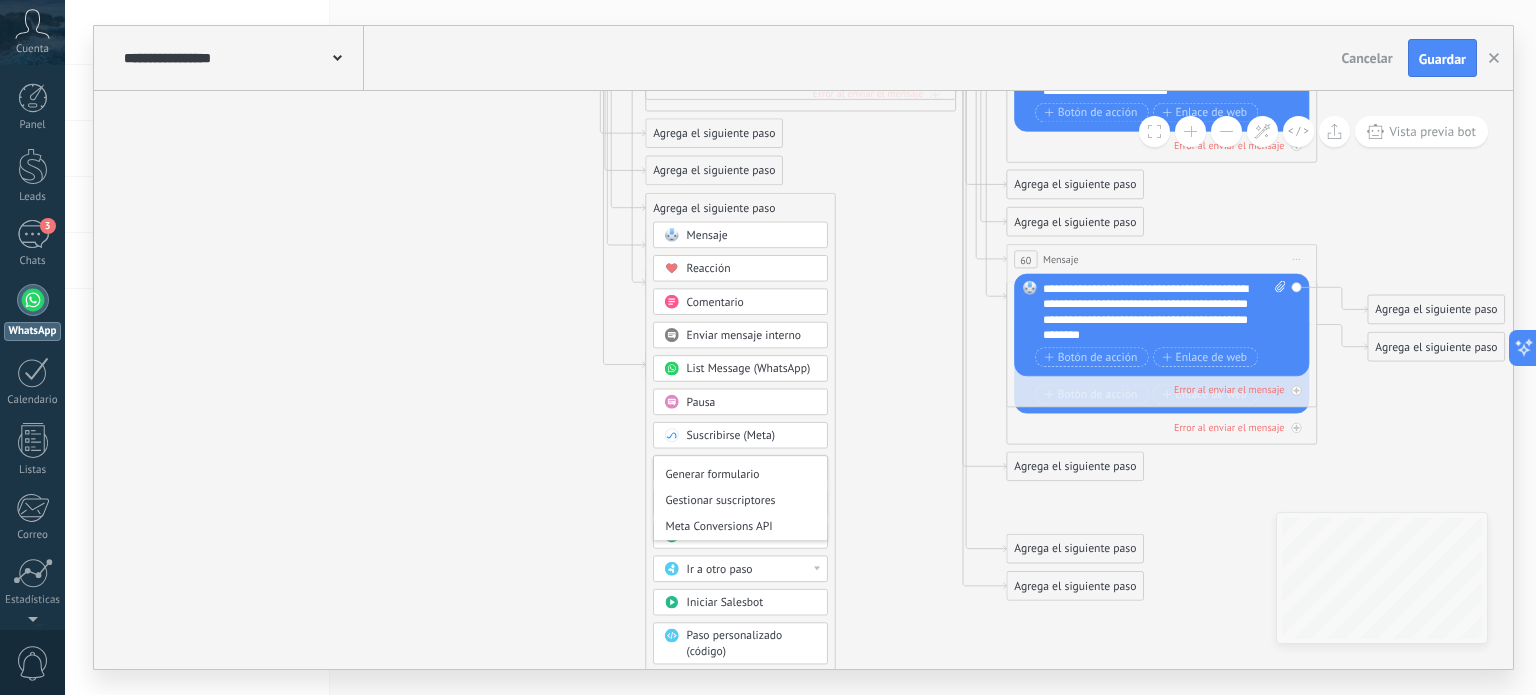 click on "Ir a otro paso" at bounding box center [752, 570] 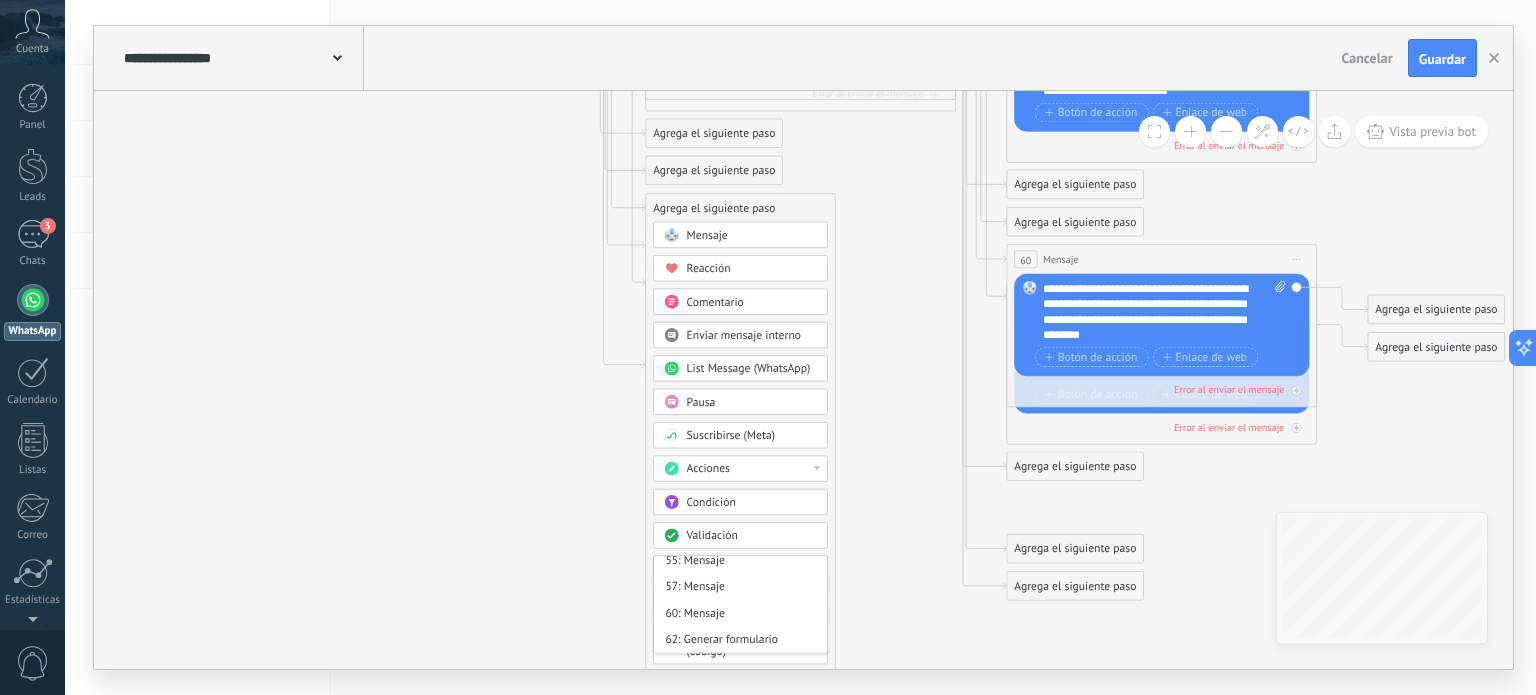 scroll, scrollTop: 587, scrollLeft: 0, axis: vertical 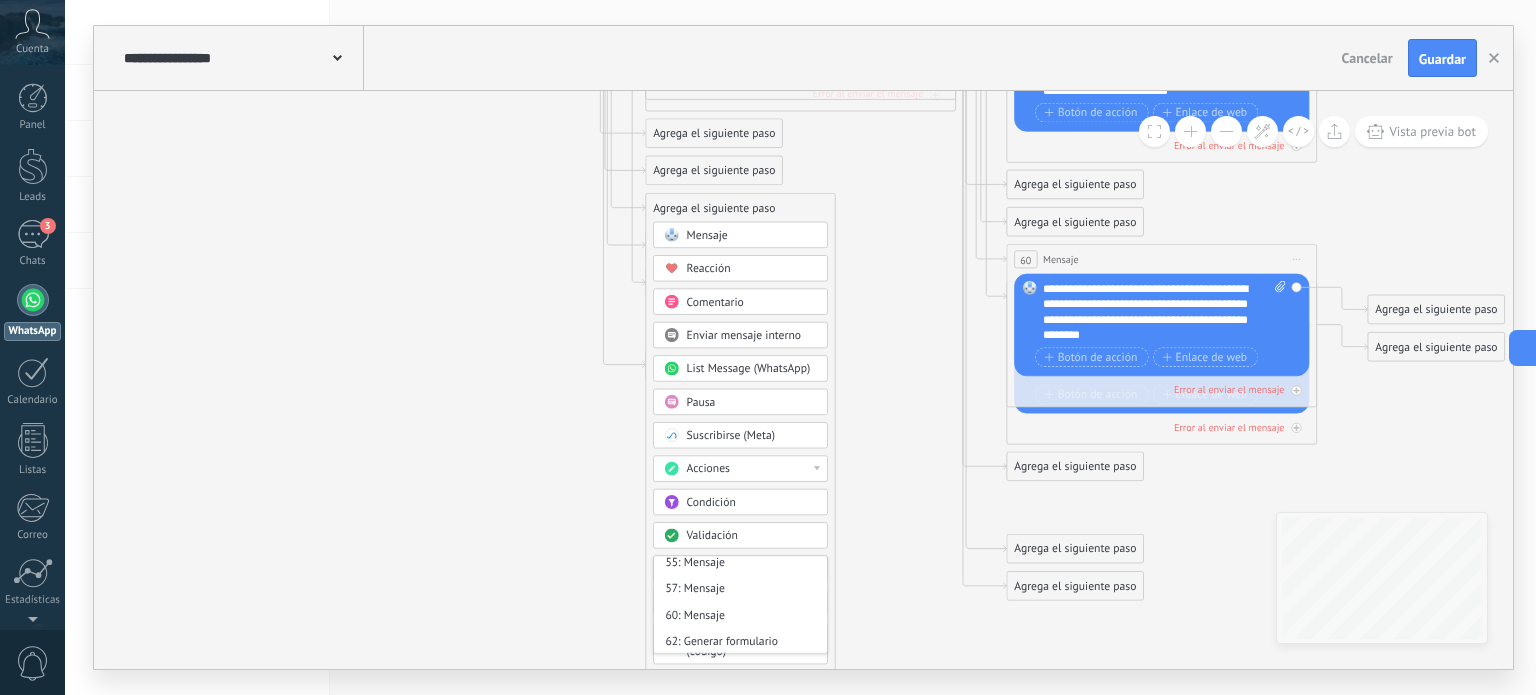 click on "57: Mensaje" at bounding box center [740, 589] 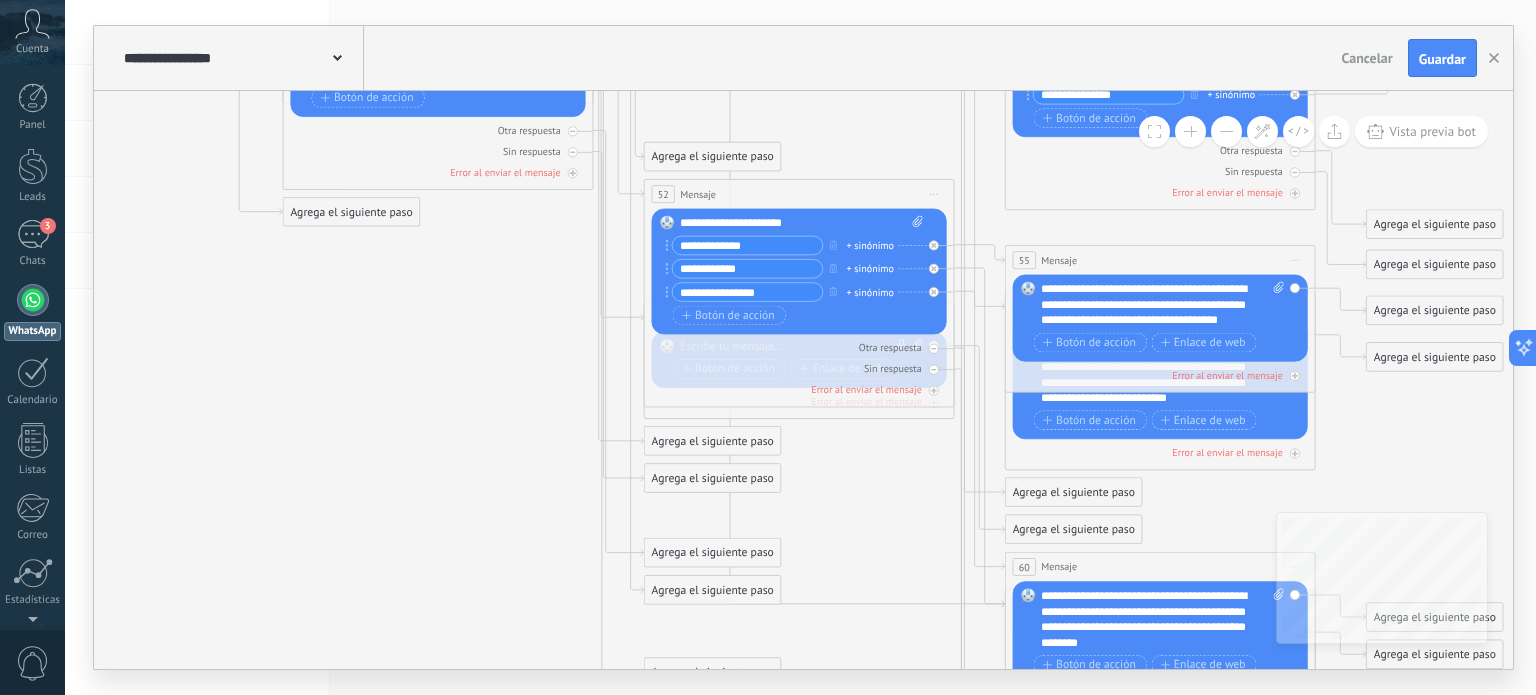 click on "62 Generar formulario" 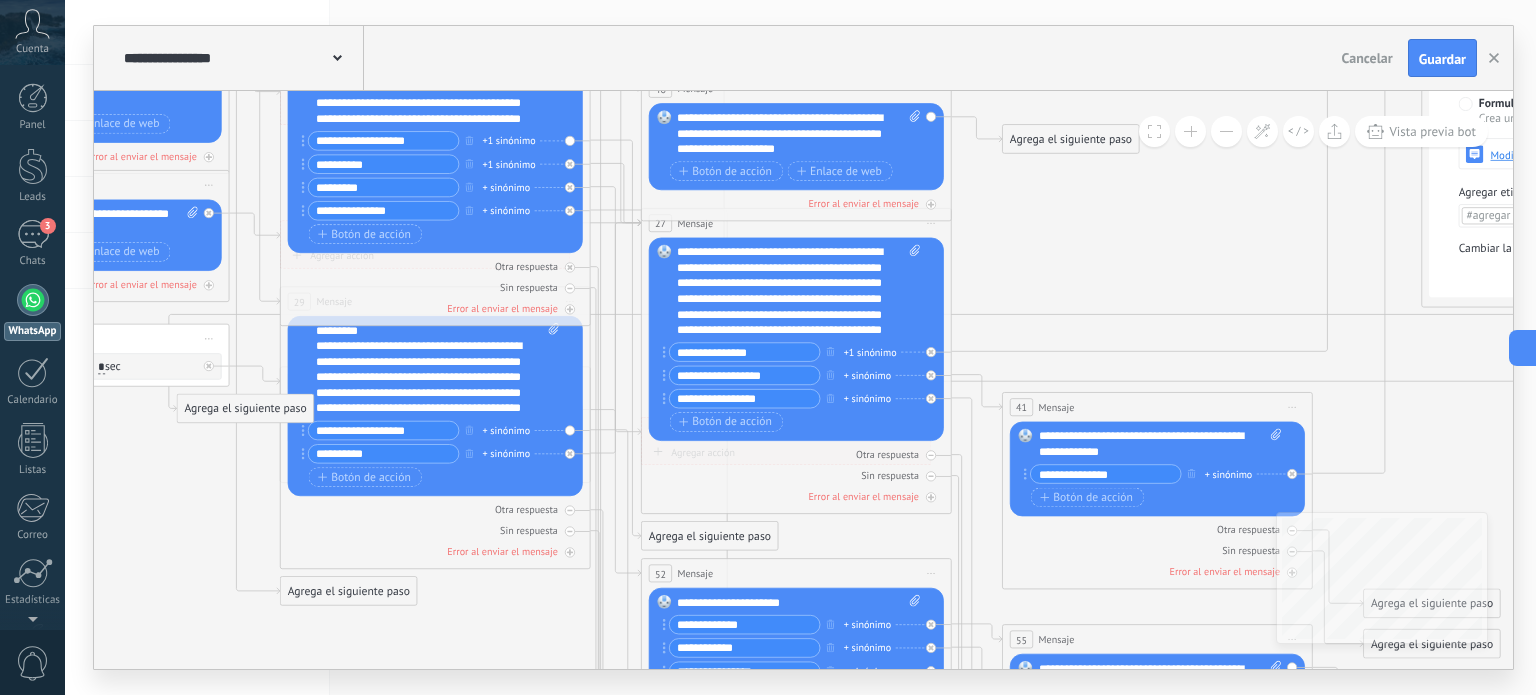 scroll, scrollTop: 0, scrollLeft: 0, axis: both 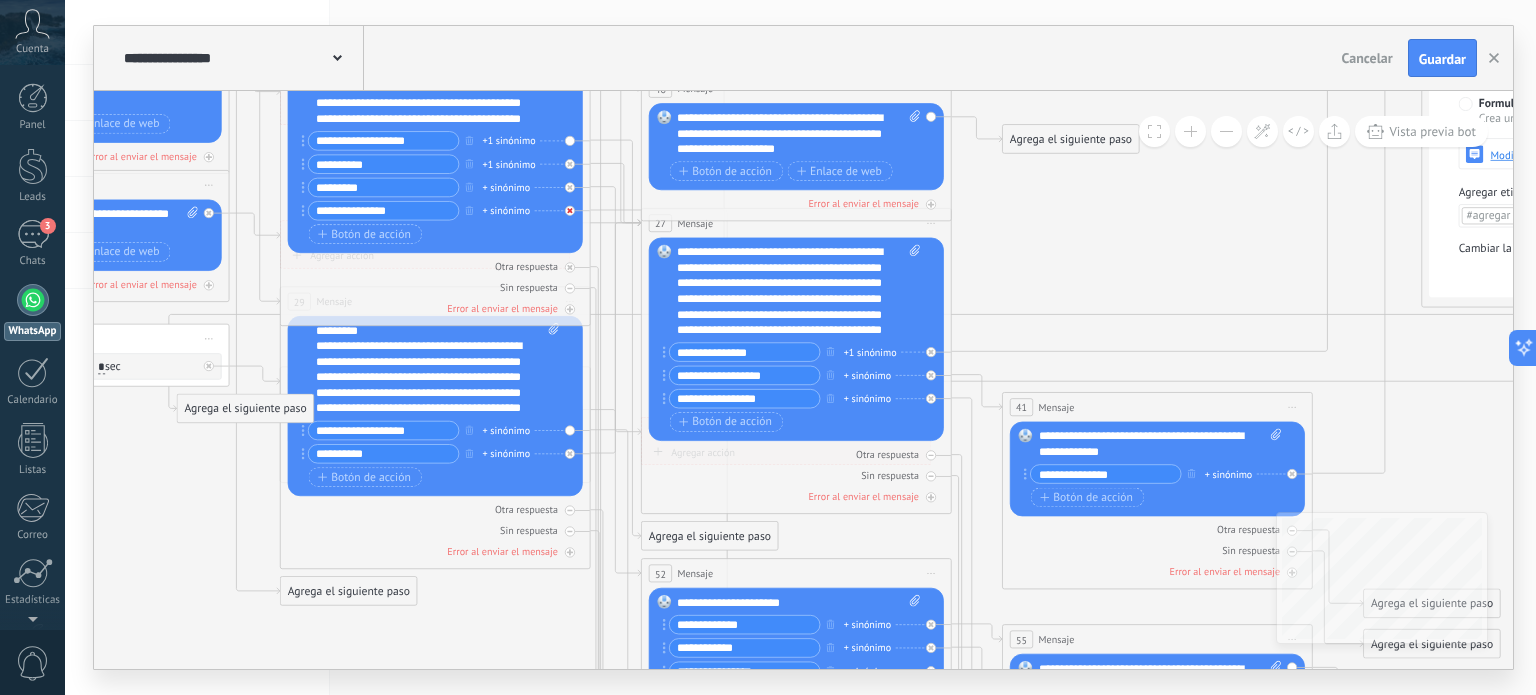 click 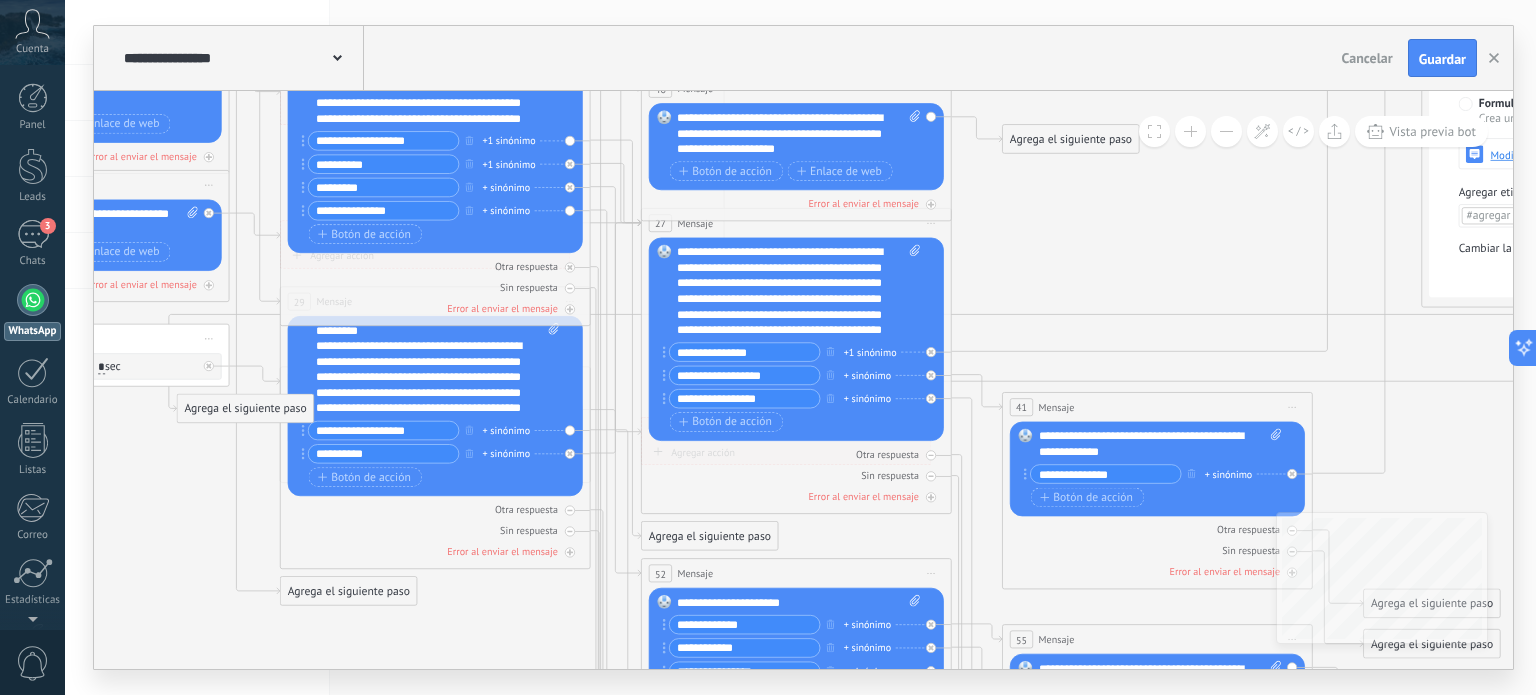 click on "Reemplazar
Quitar
Convertir a mensaje de voz
Arrastre la imagen aquí para adjuntarla.
Añadir imagen
Subir
Arrastrar y soltar
Archivo no encontrado
Escribe tu mensaje..." at bounding box center [435, 140] 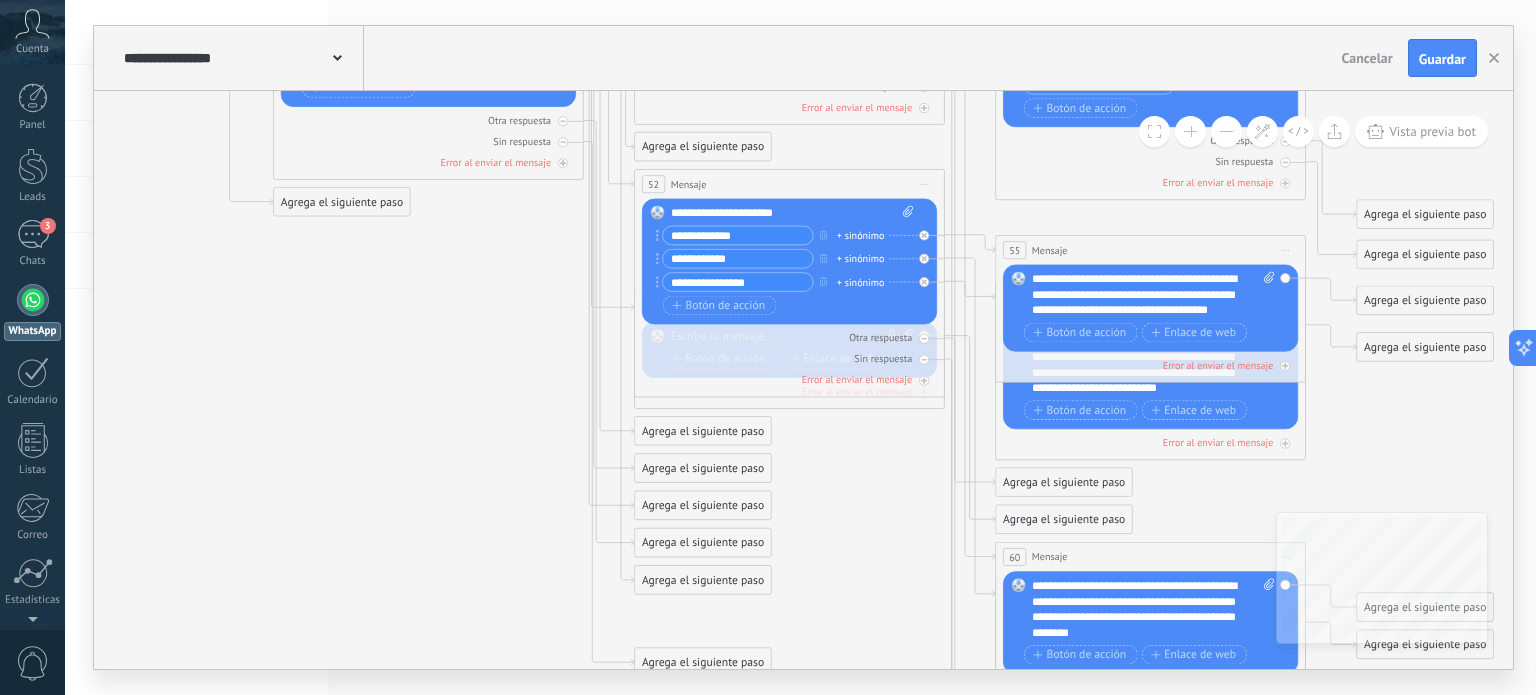 click on "Agrega el siguiente paso" at bounding box center [703, 432] 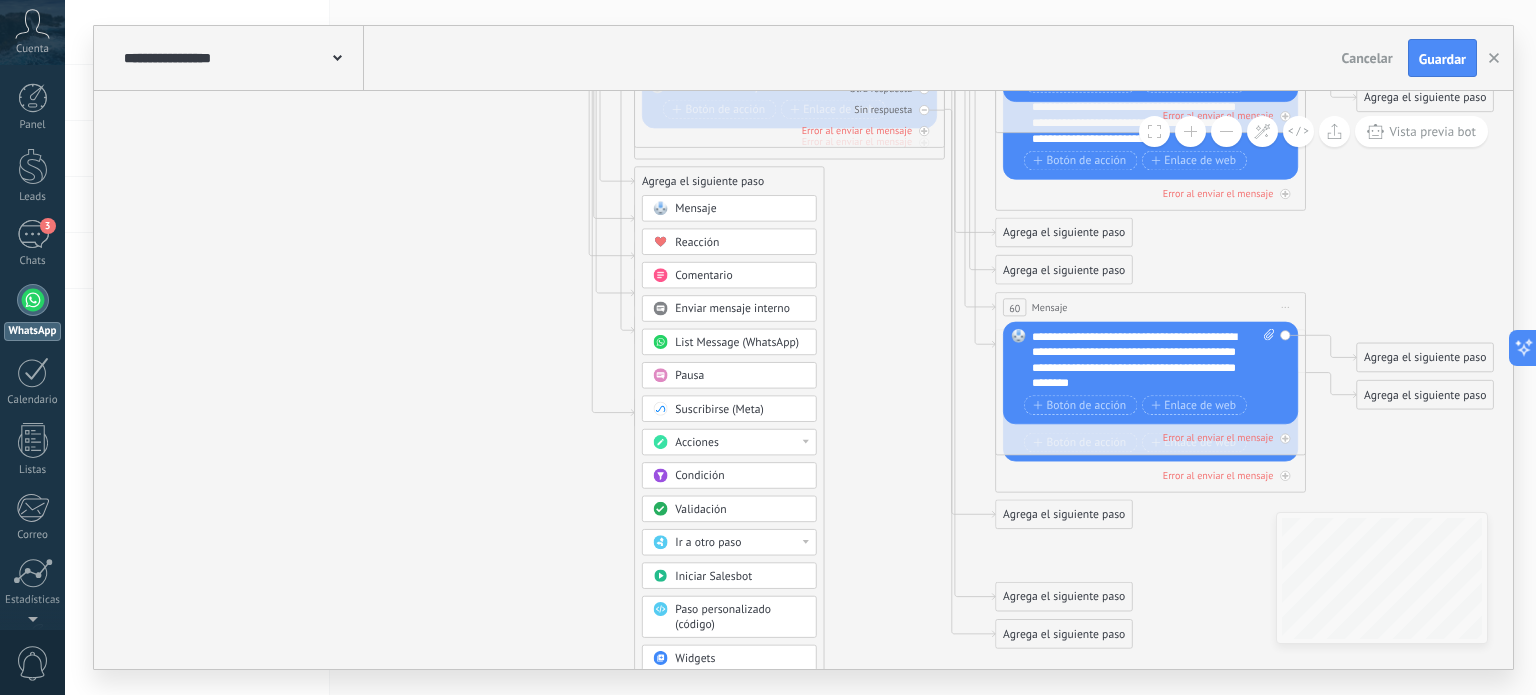 click on "Ir a otro paso" at bounding box center [740, 543] 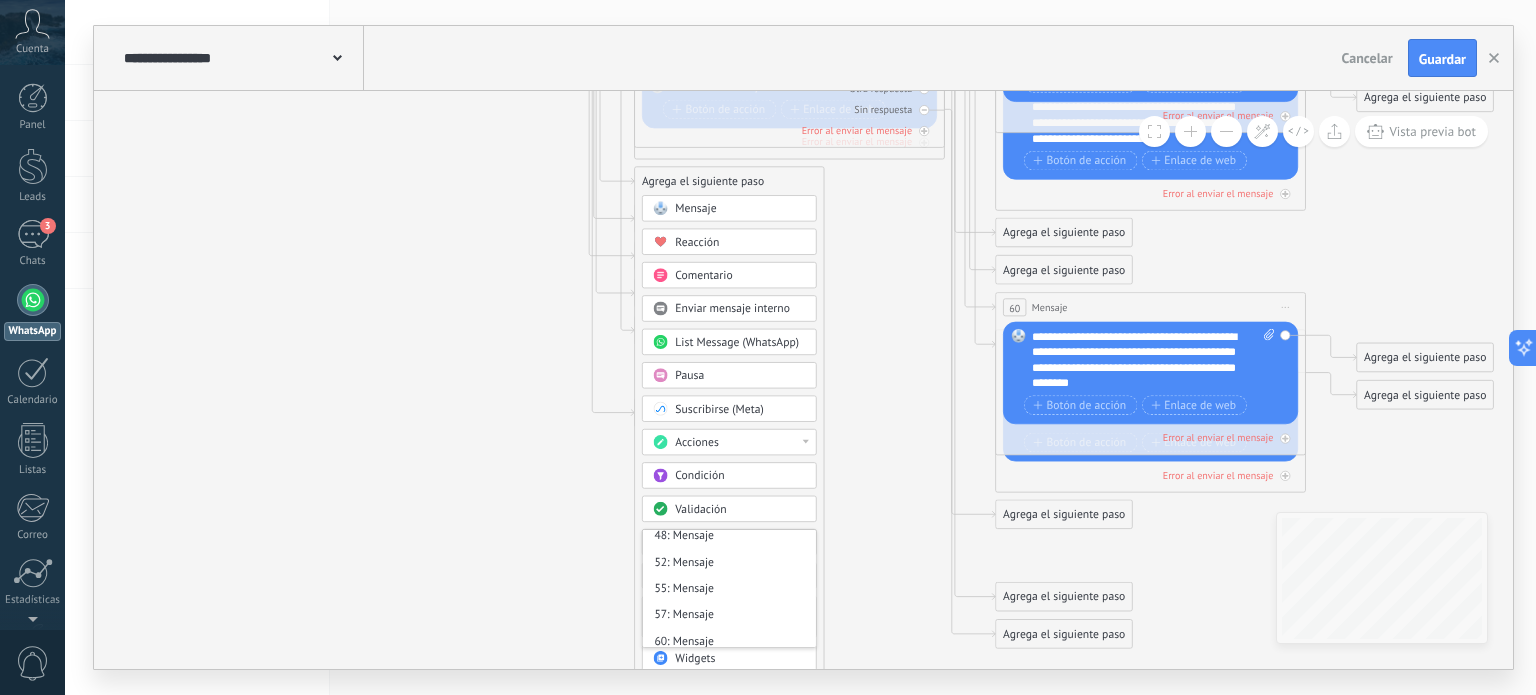 scroll, scrollTop: 563, scrollLeft: 0, axis: vertical 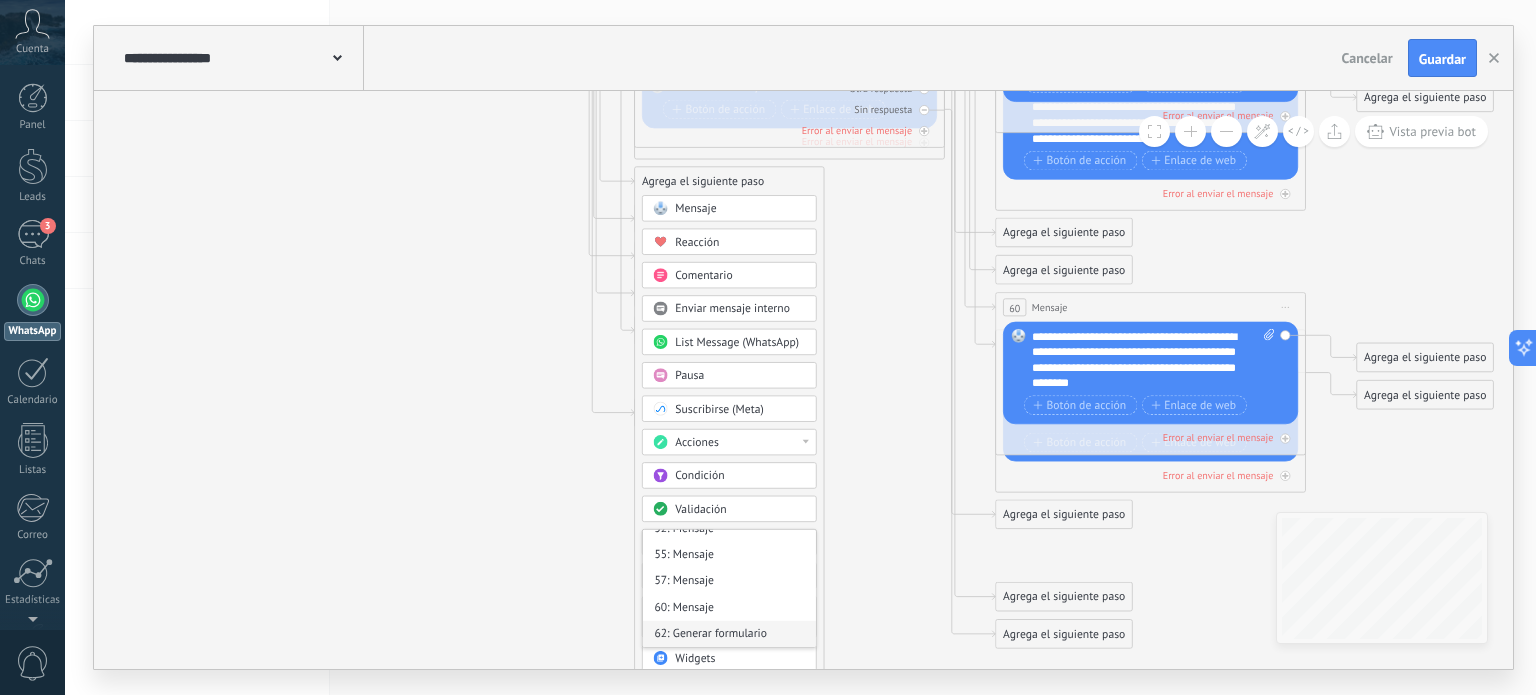 click on "62: Generar formulario" at bounding box center [729, 634] 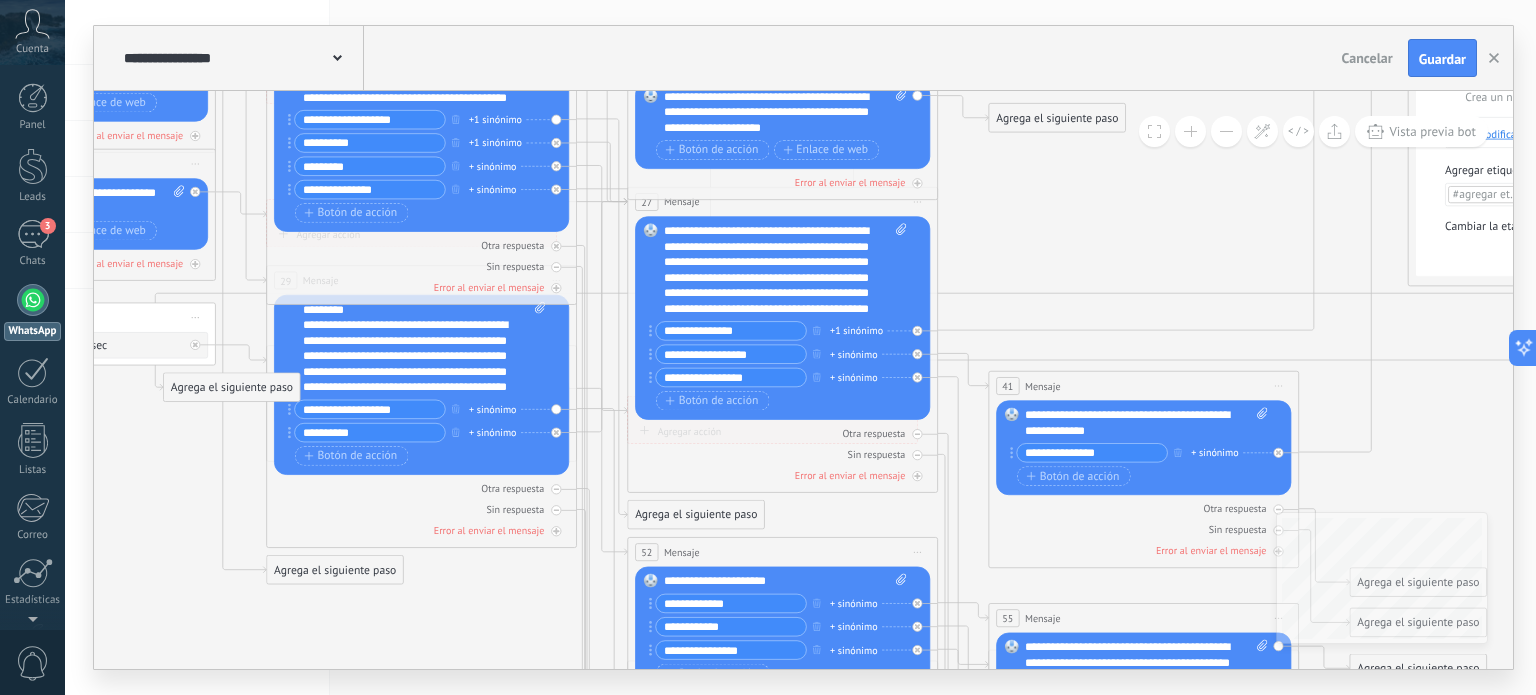 drag, startPoint x: 390, startPoint y: 184, endPoint x: 301, endPoint y: 185, distance: 89.005615 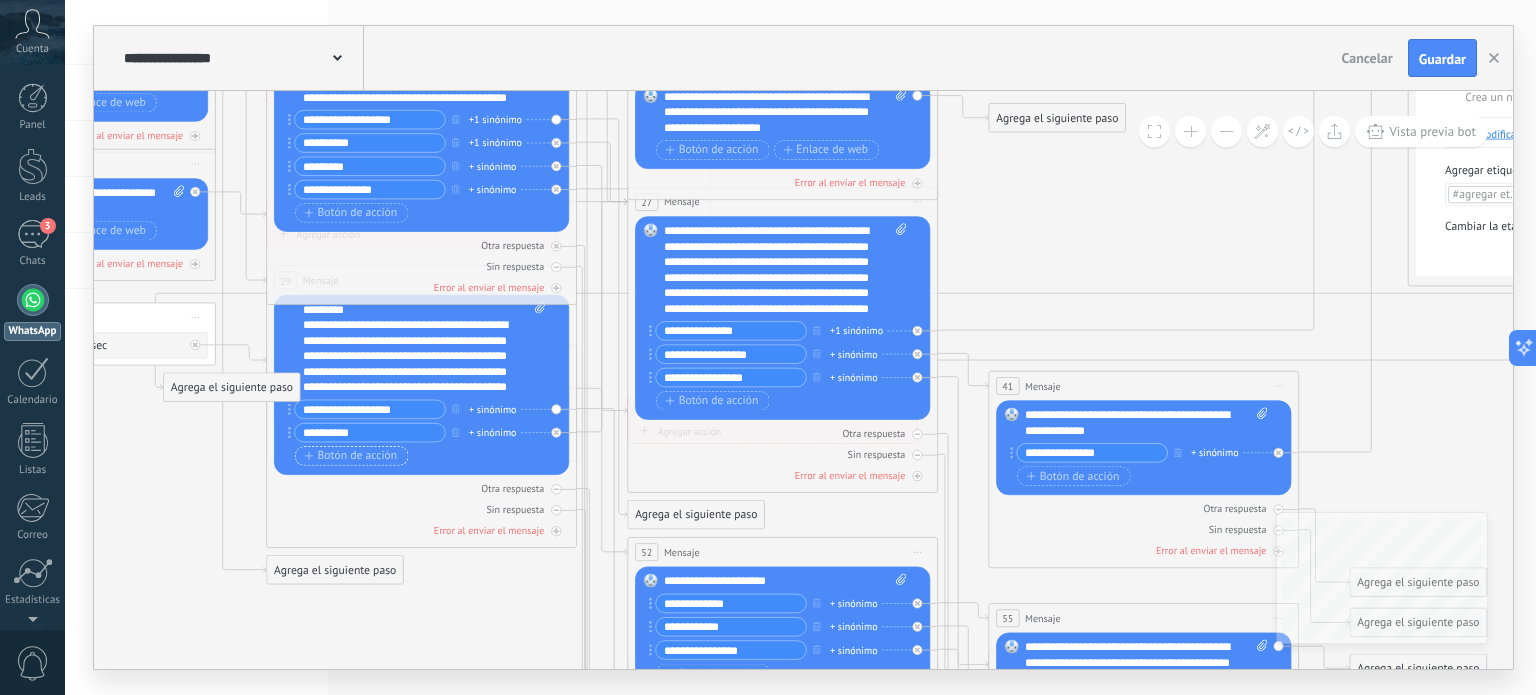 click on "Botón de acción" at bounding box center [350, 456] 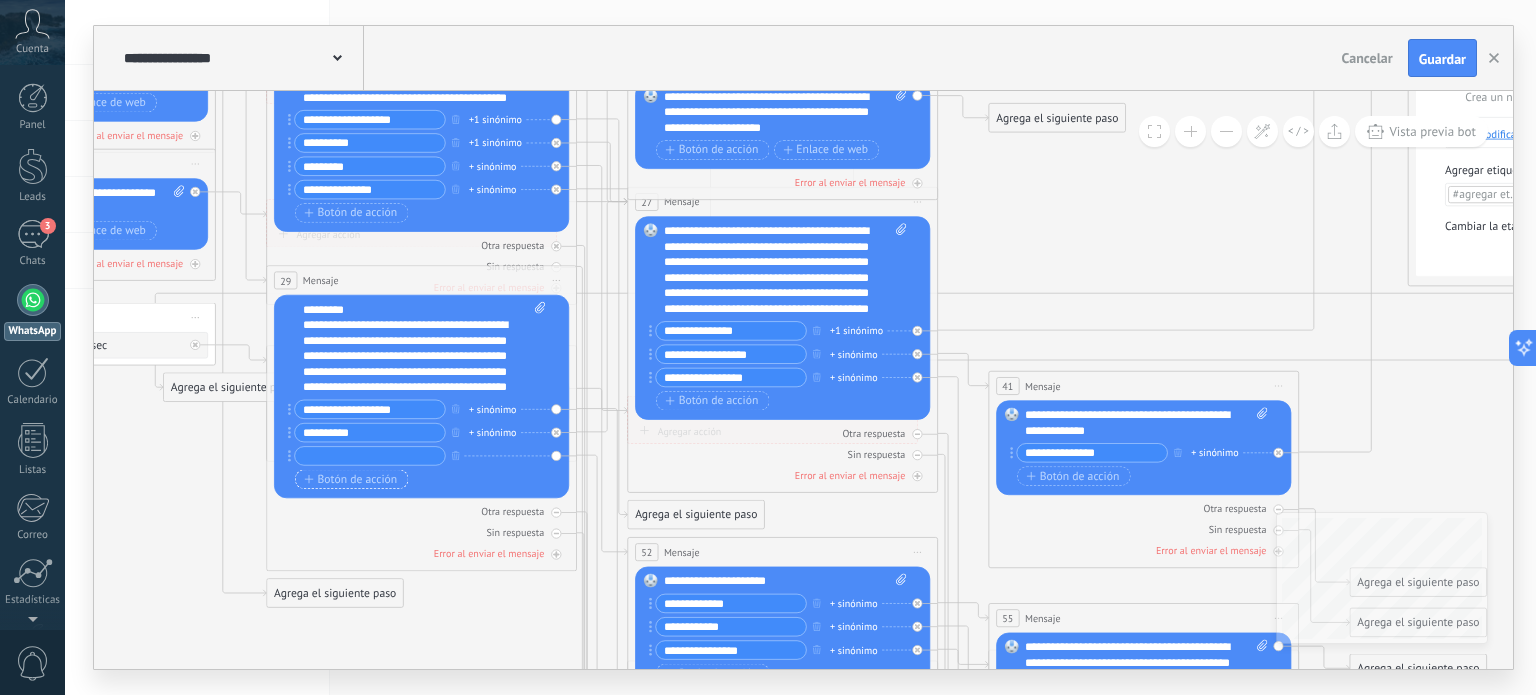 click at bounding box center [370, 456] 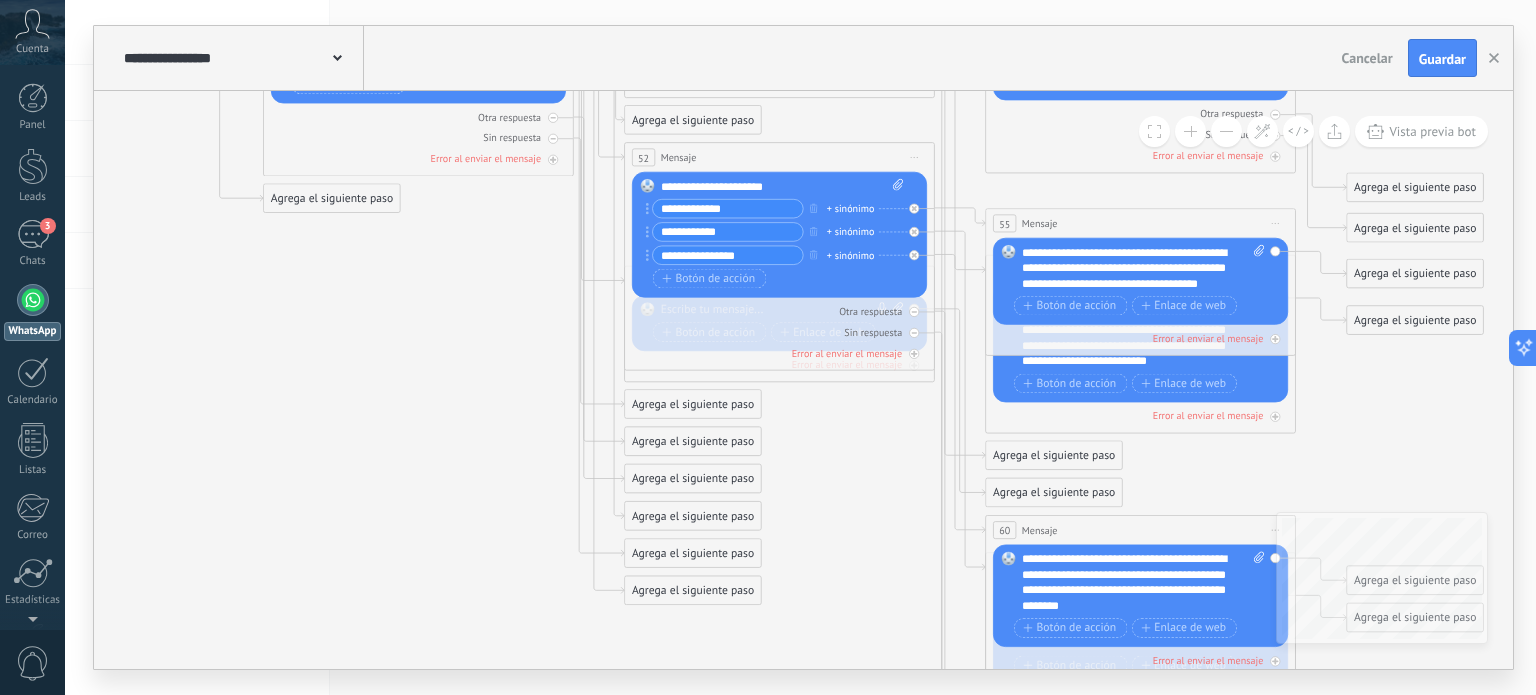 type on "**********" 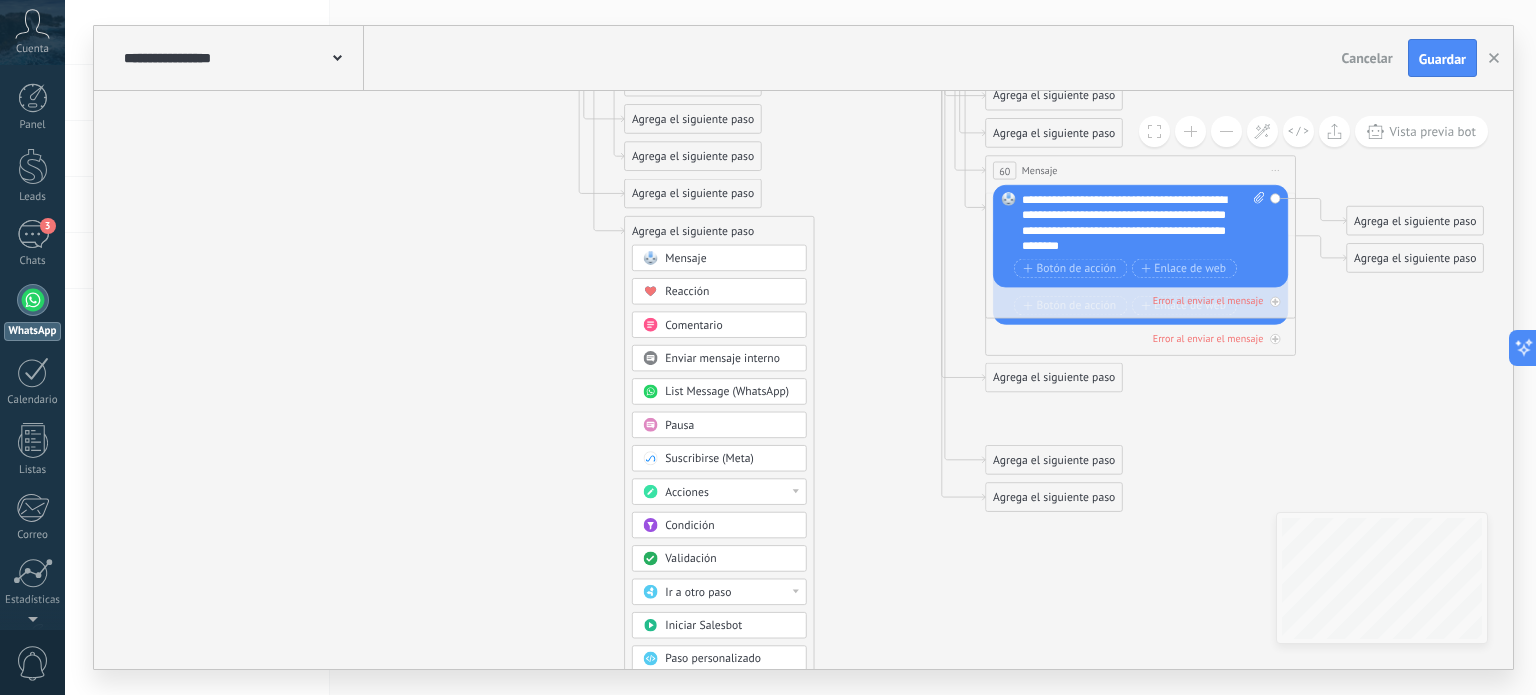 click on "Ir a otro paso" at bounding box center (719, 592) 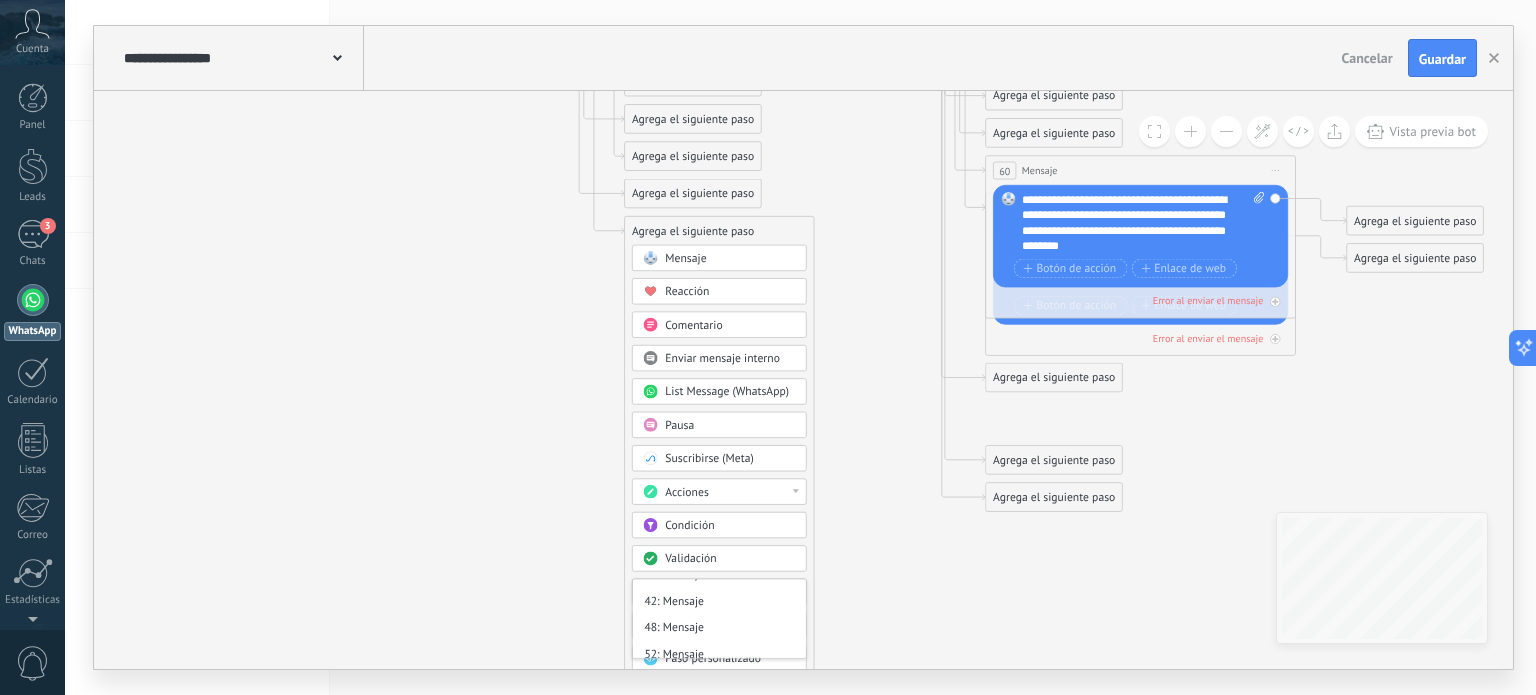scroll, scrollTop: 612, scrollLeft: 0, axis: vertical 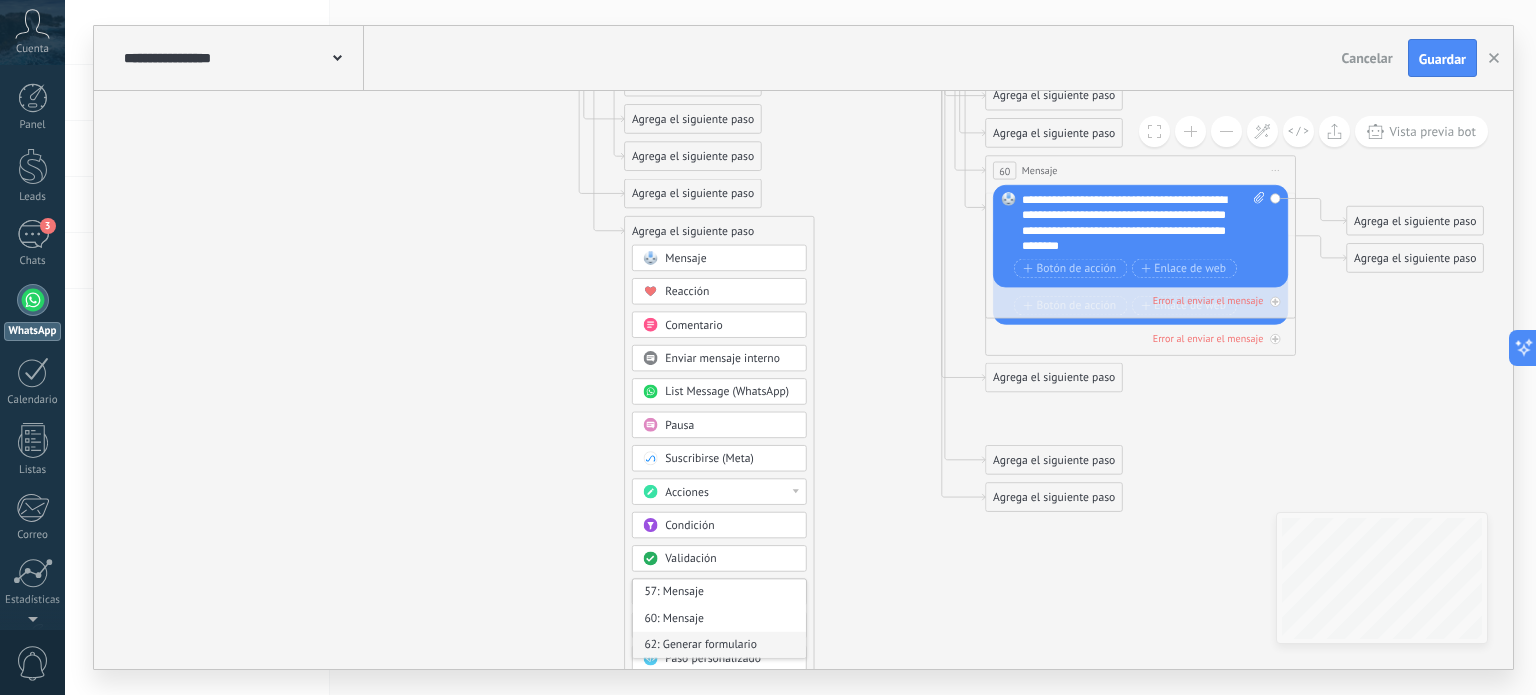 click on "62: Generar formulario" at bounding box center (719, 645) 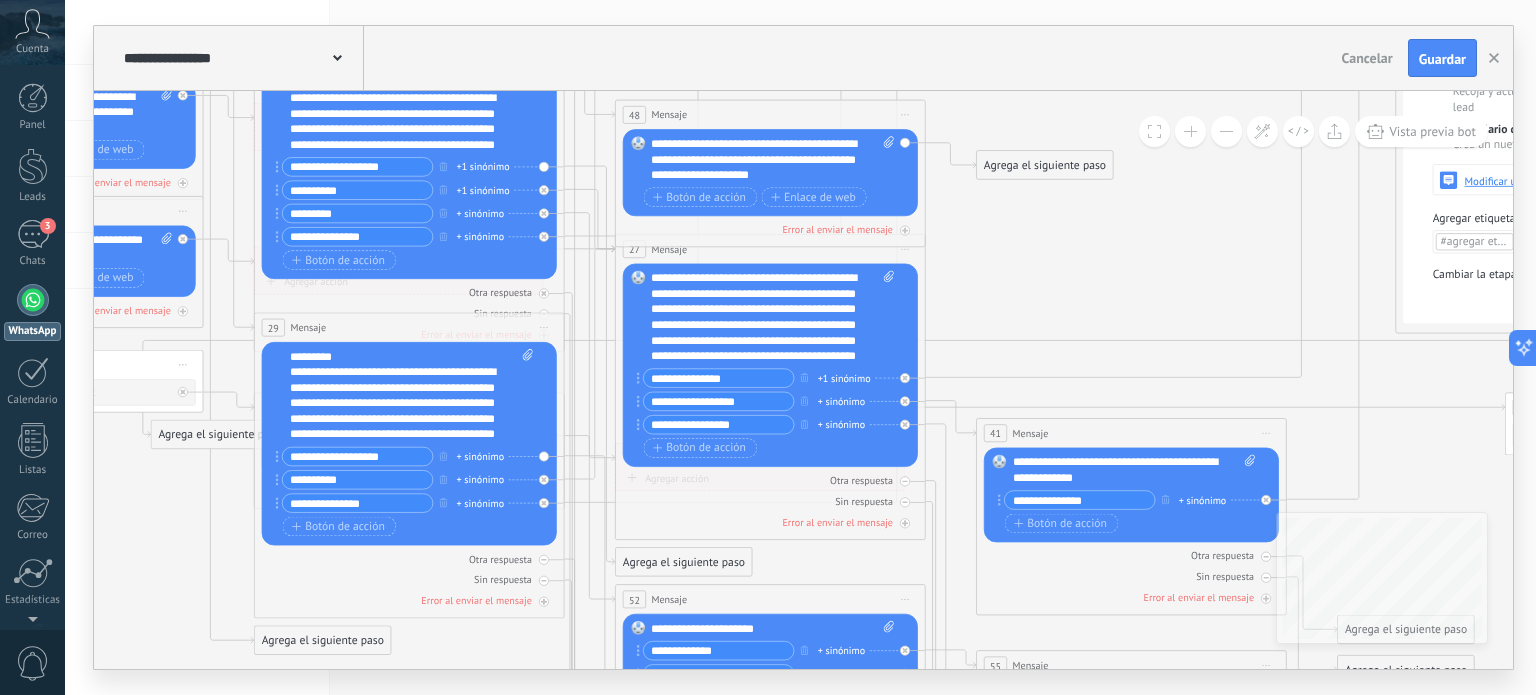 click on "27
Mensaje
*******
(a):
Todos los contactos - canales seleccionados
Todos los contactos - canales seleccionados
Todos los contactos - canal primario
Contacto principal - canales seleccionados
Contacto principal - canal primario
Todos los contactos - canales seleccionados
Todos los contactos - canales seleccionados
Todos los contactos - canal primario
Contacto principal - canales seleccionados" at bounding box center [770, 249] 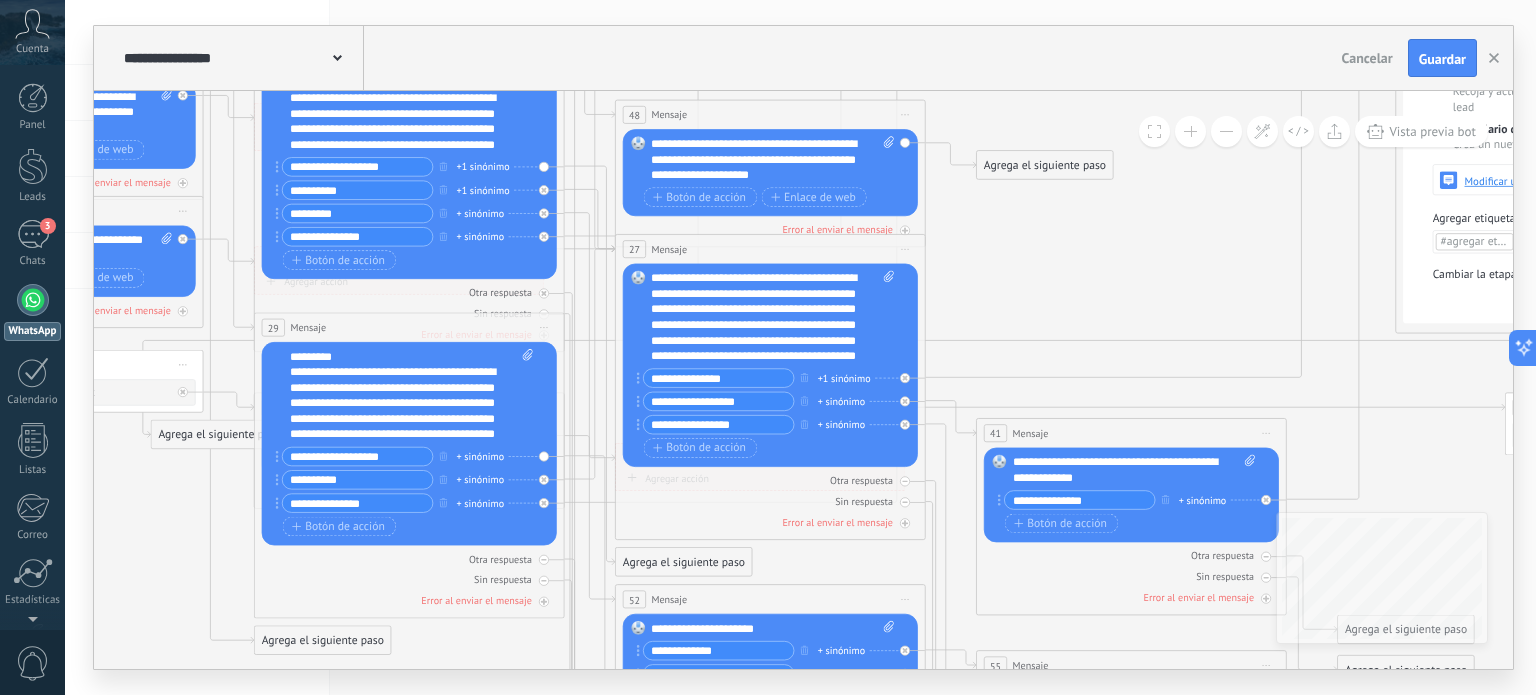 click on "Mensaje" at bounding box center (669, 249) 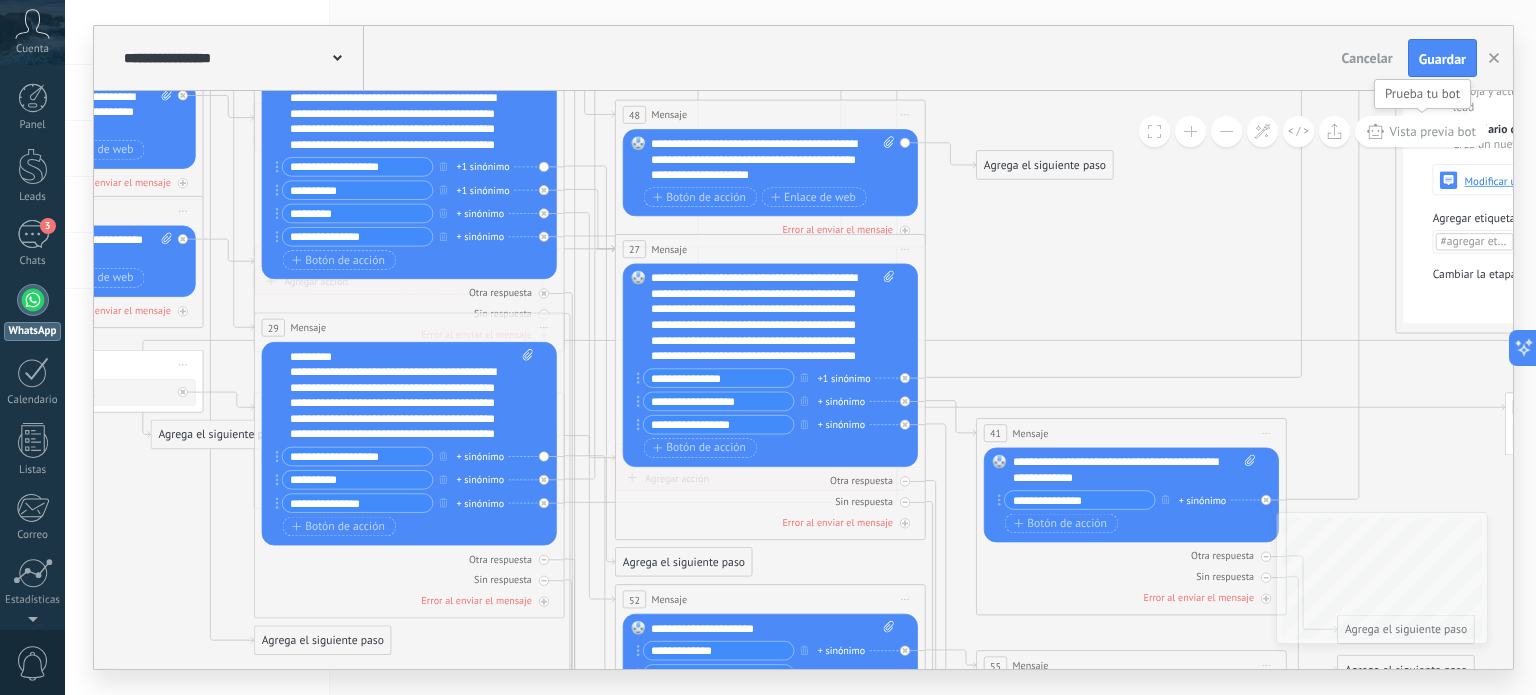 click on "Vista previa bot" at bounding box center (1432, 131) 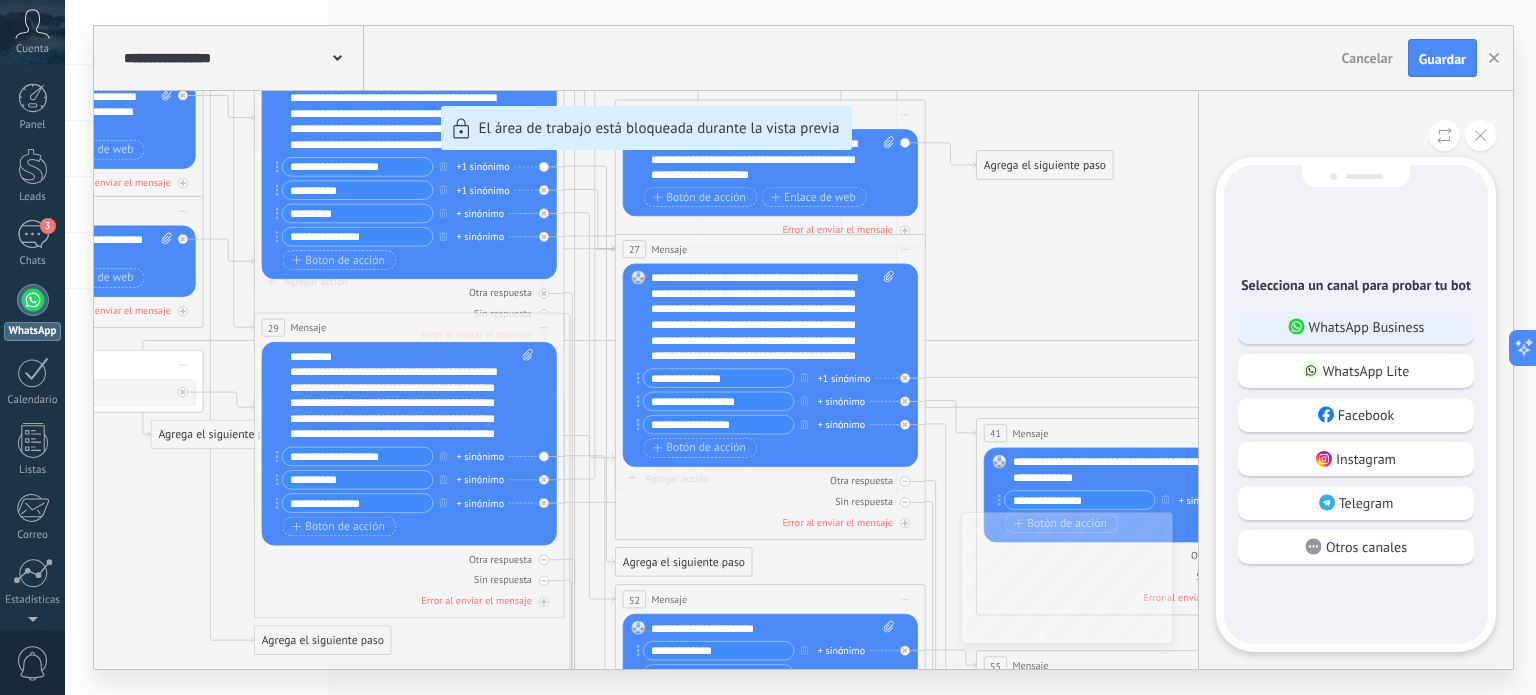 click on "WhatsApp Business" at bounding box center [1367, 327] 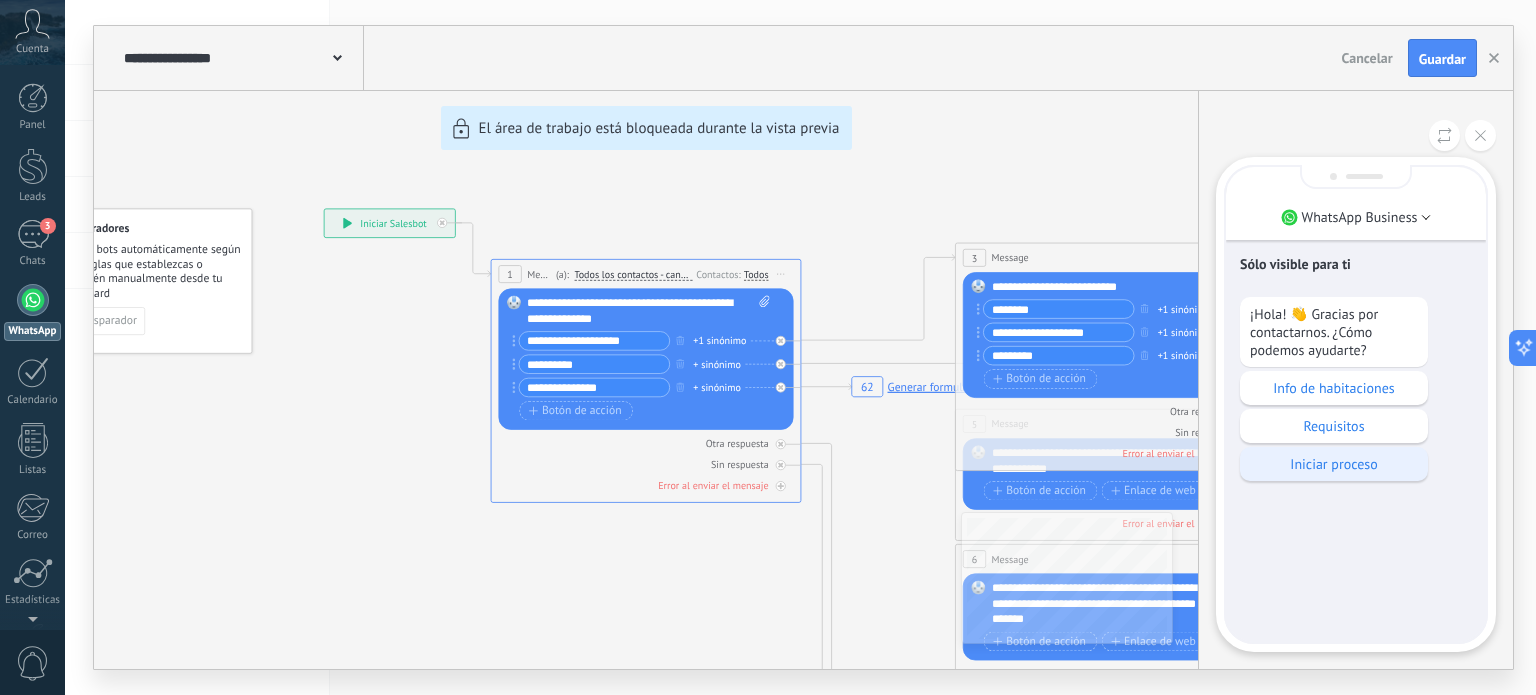 click on "Iniciar proceso" at bounding box center [1334, 464] 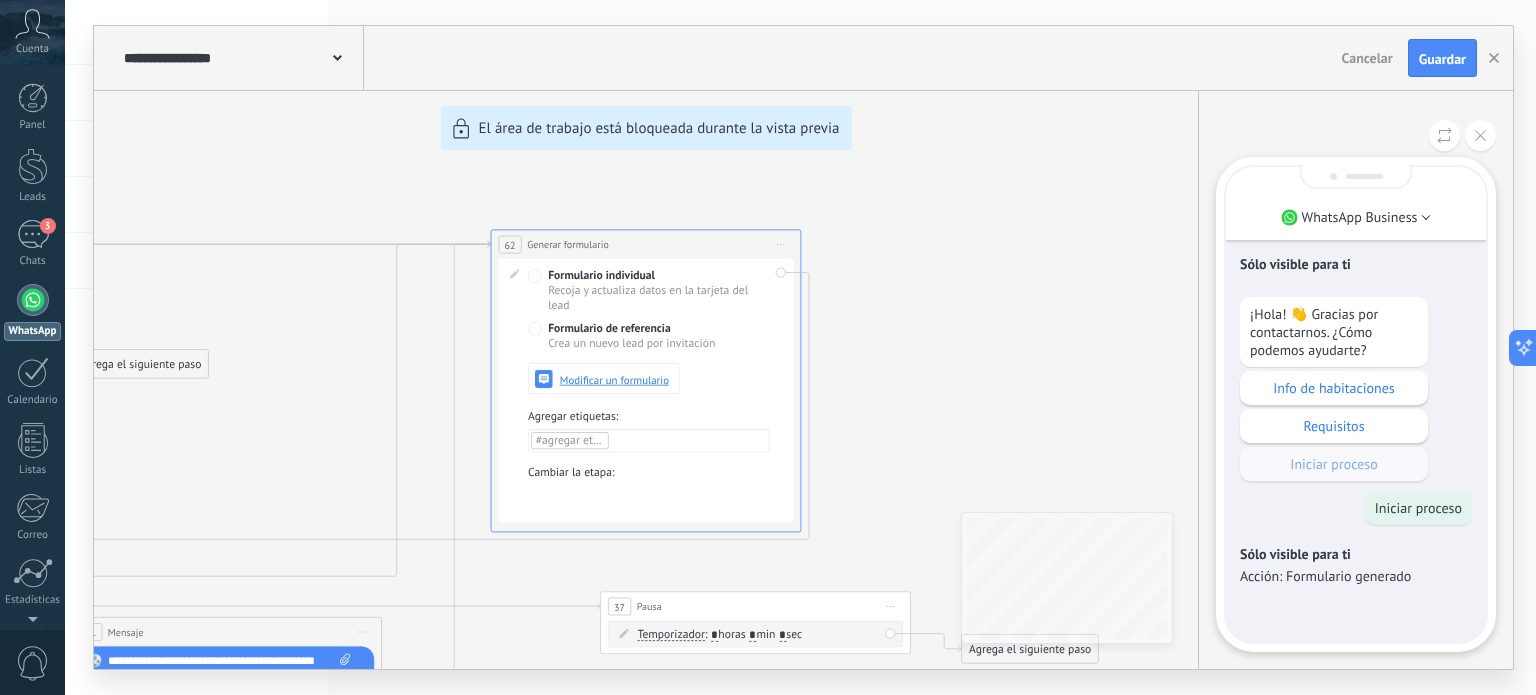 click on "Acción: Formulario generado" at bounding box center [1356, 576] 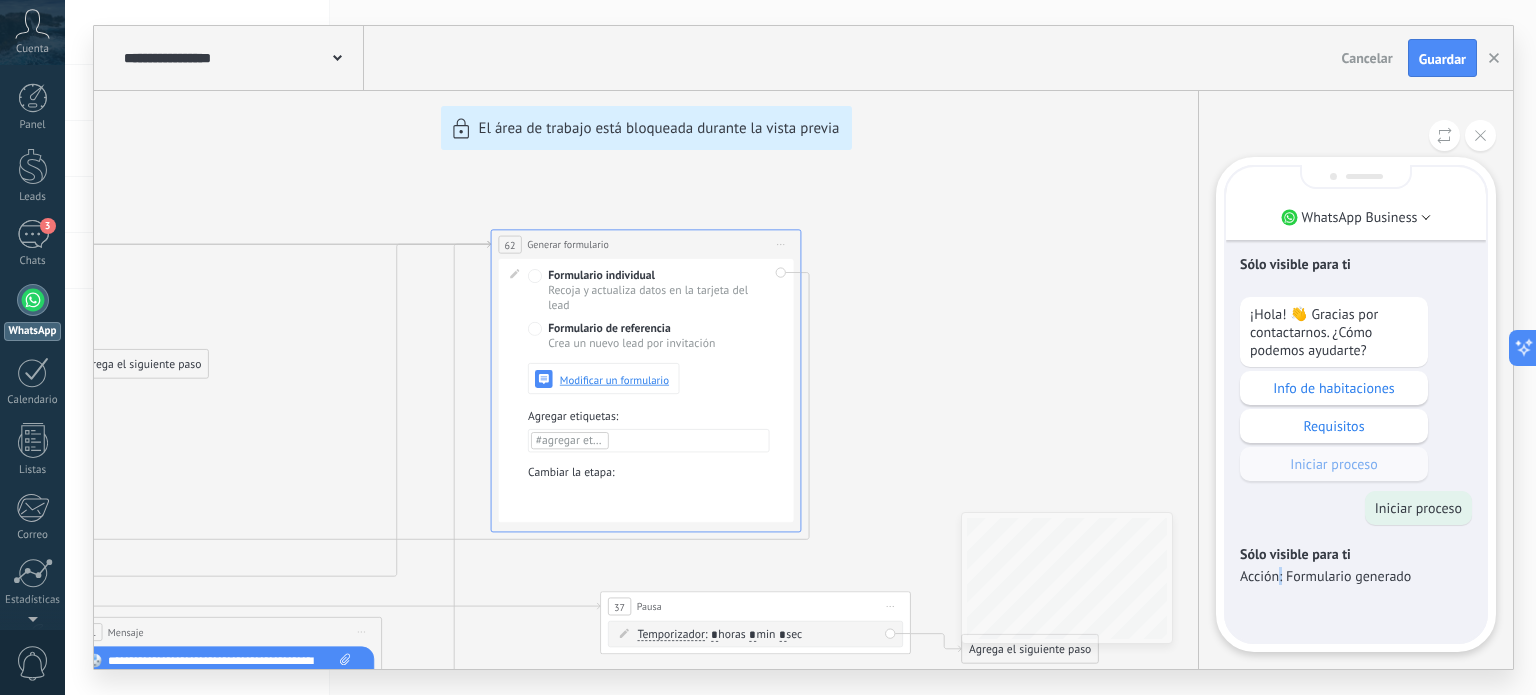 click on "Sólo visible para ti ¡Hola! 👋 Gracias por contactarnos. ¿Cómo podemos ayudarte? Info de habitaciones Requisitos Iniciar proceso Iniciar proceso Sólo visible para ti Acción: Formulario generado" at bounding box center [1356, 404] 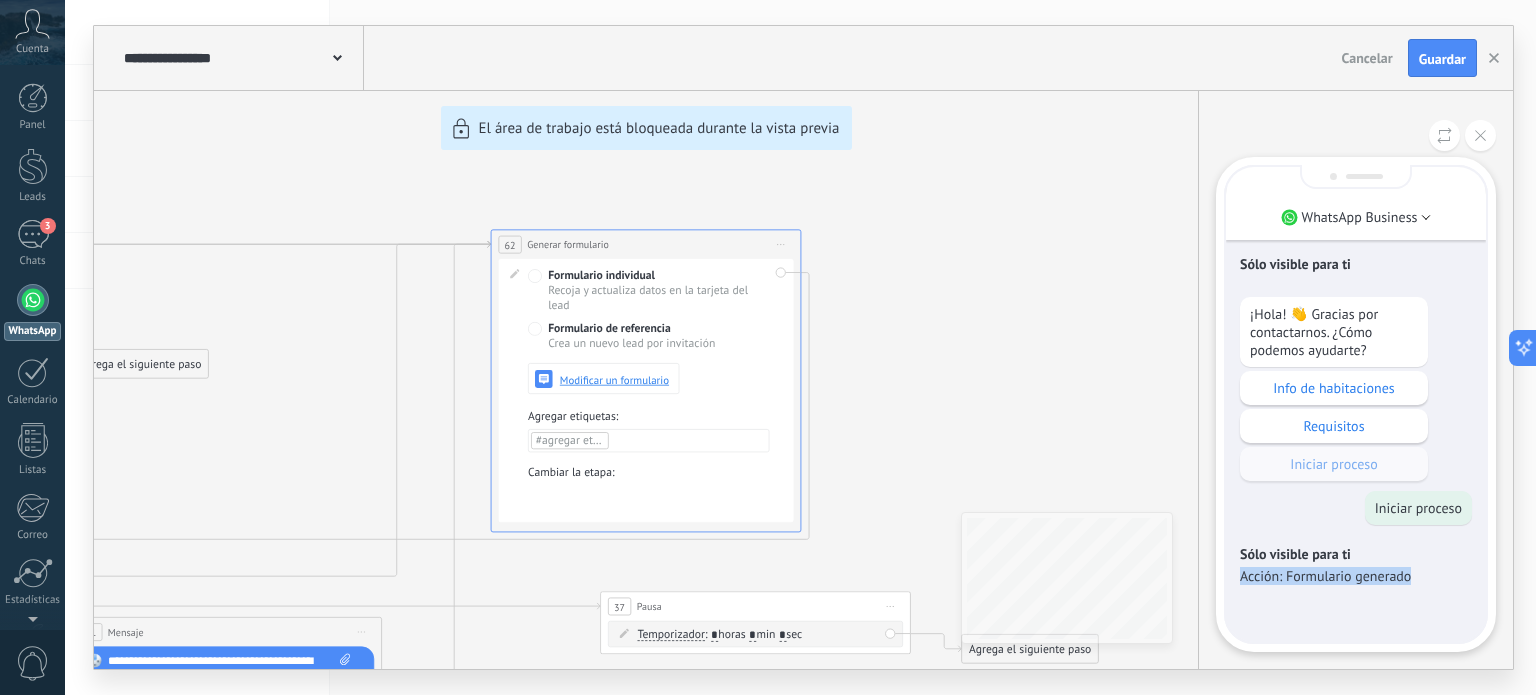 click on "Acción: Formulario generado" at bounding box center (1356, 576) 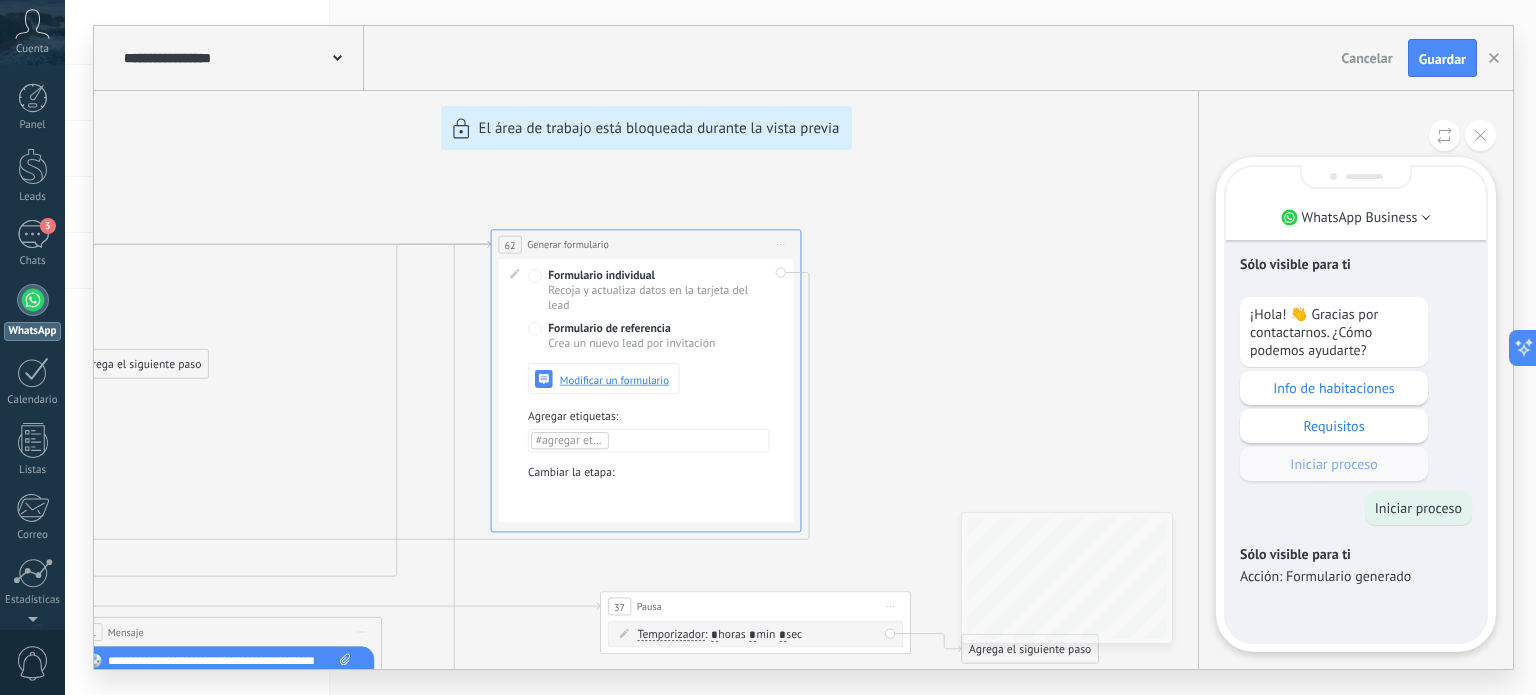 click on "Sólo visible para ti ¡Hola! 👋 Gracias por contactarnos. ¿Cómo podemos ayudarte? Info de habitaciones Requisitos Iniciar proceso Iniciar proceso Sólo visible para ti Acción: Formulario generado" at bounding box center [1356, 404] 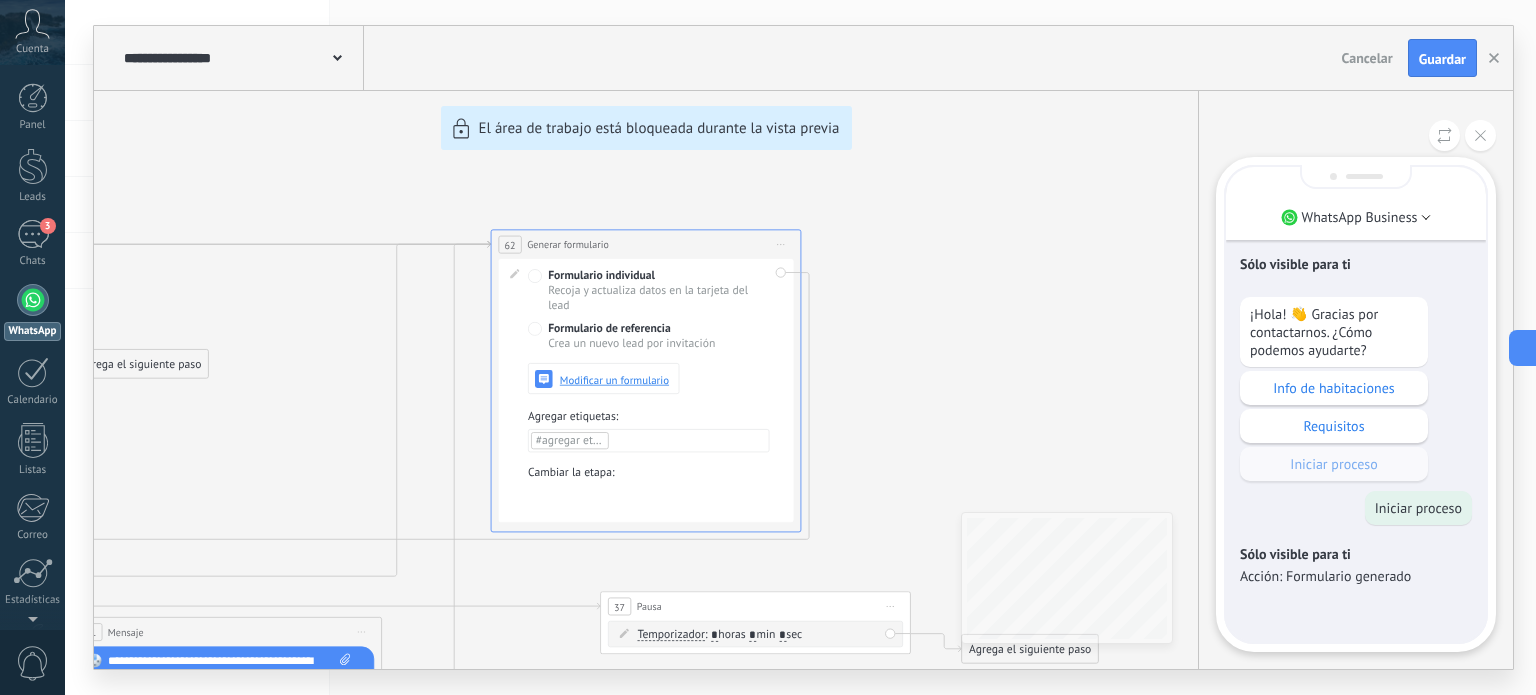 click on "**********" at bounding box center (803, 347) 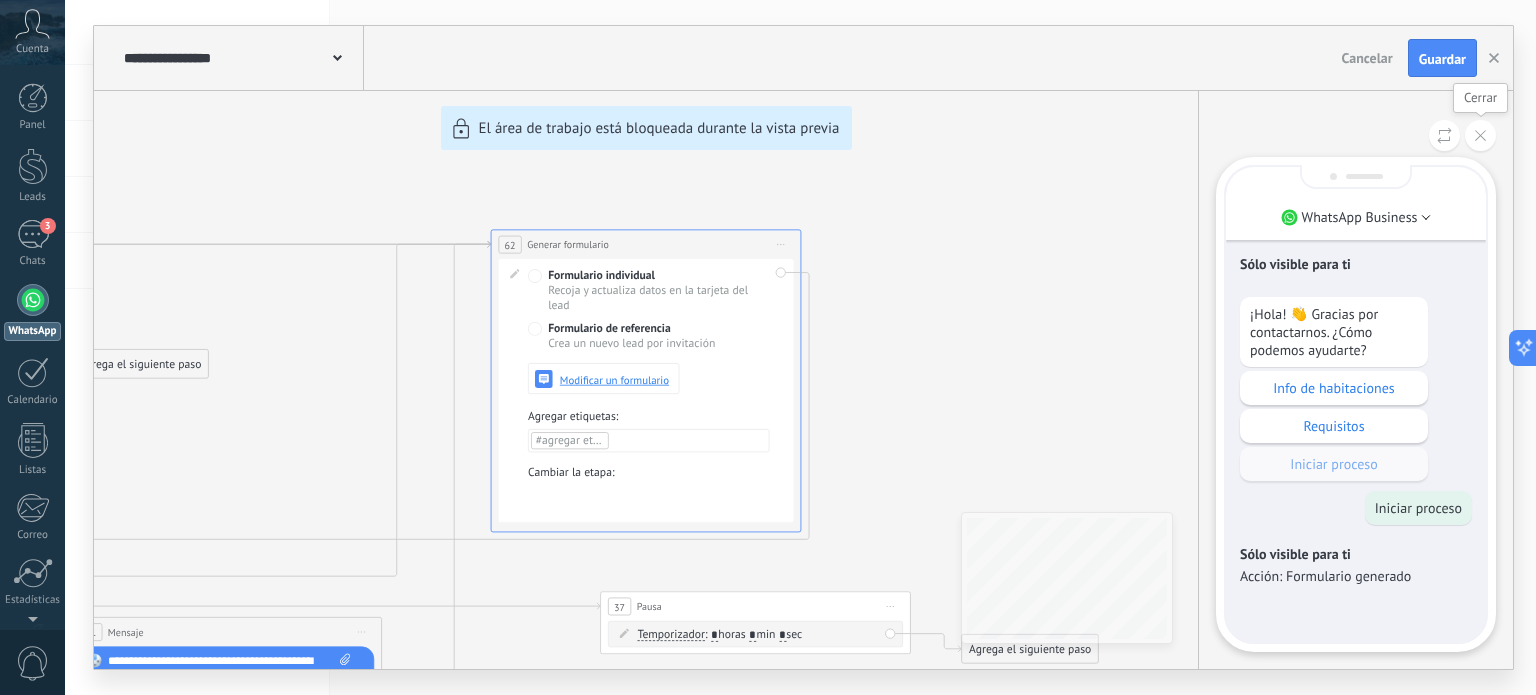 click 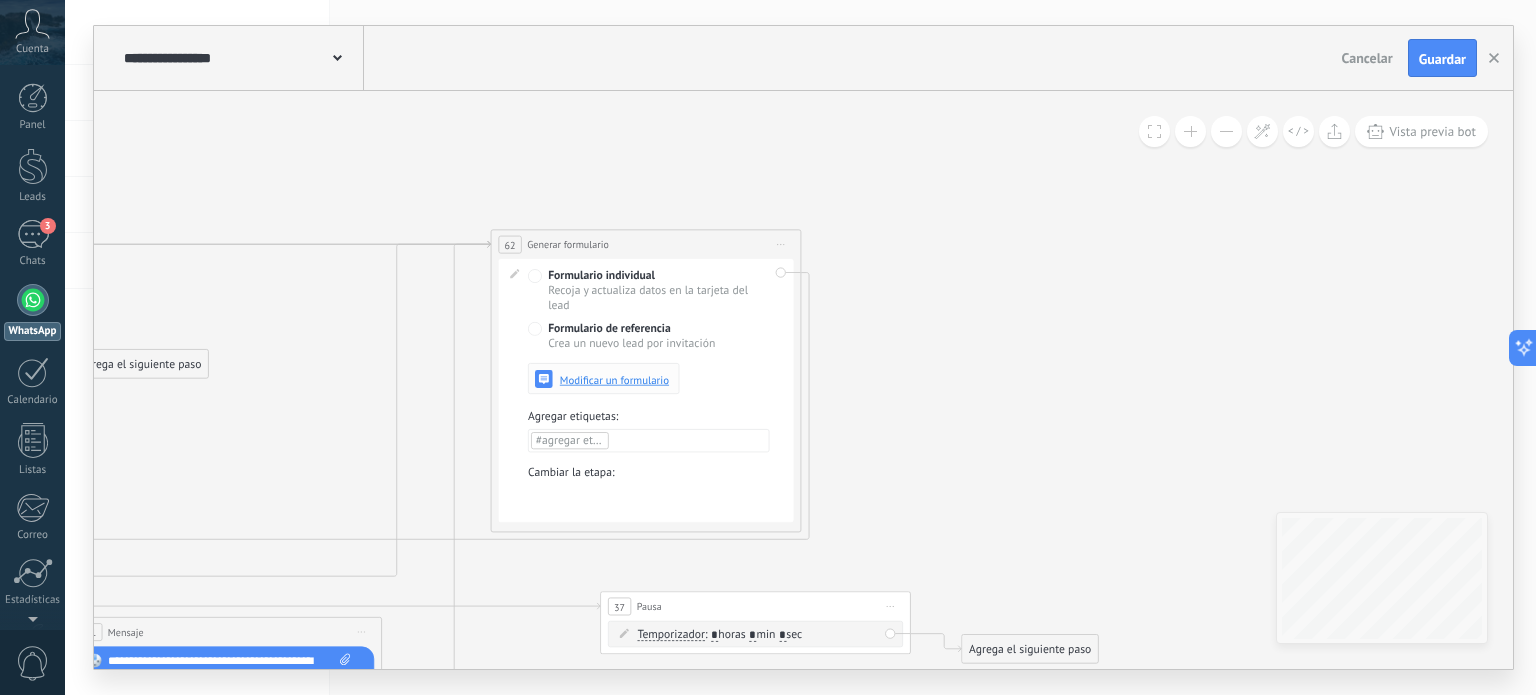click on "Modificar un formulario" at bounding box center (614, 379) 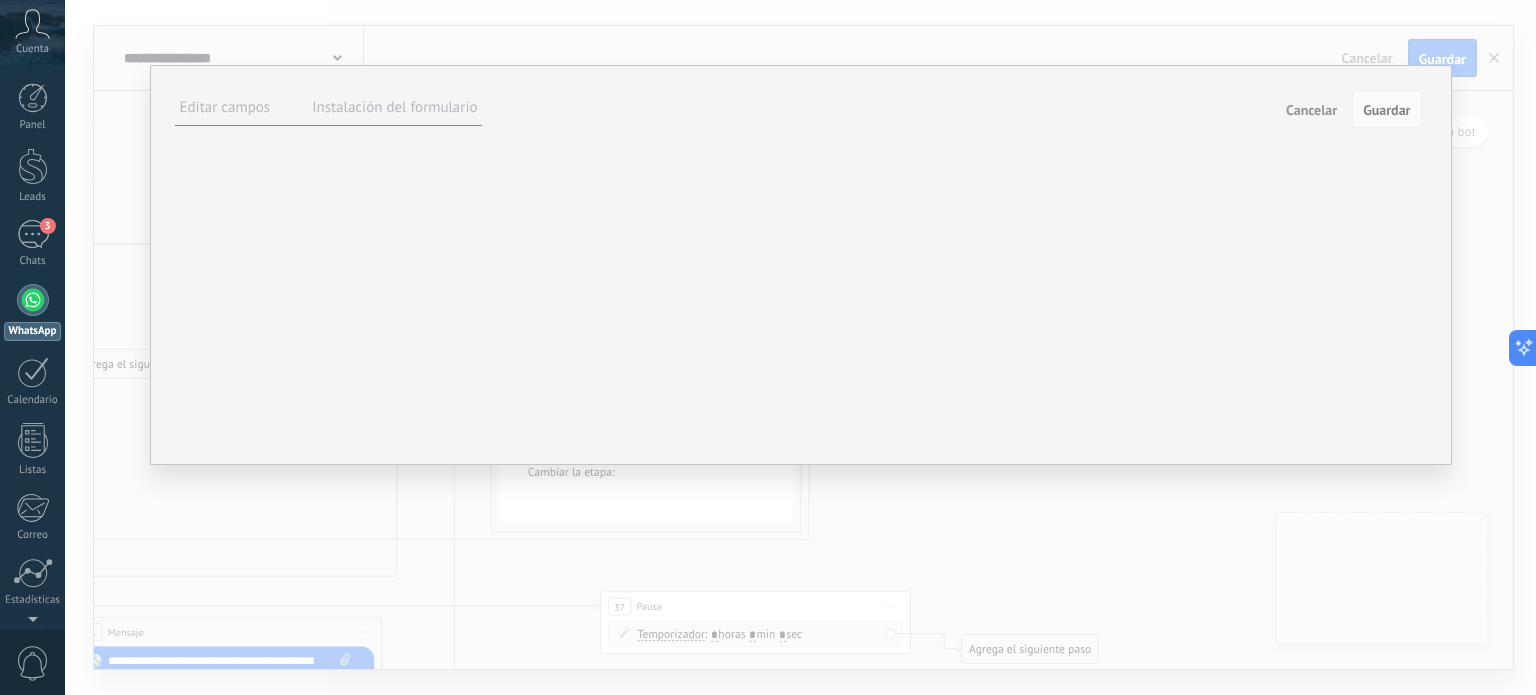 scroll, scrollTop: 20, scrollLeft: 0, axis: vertical 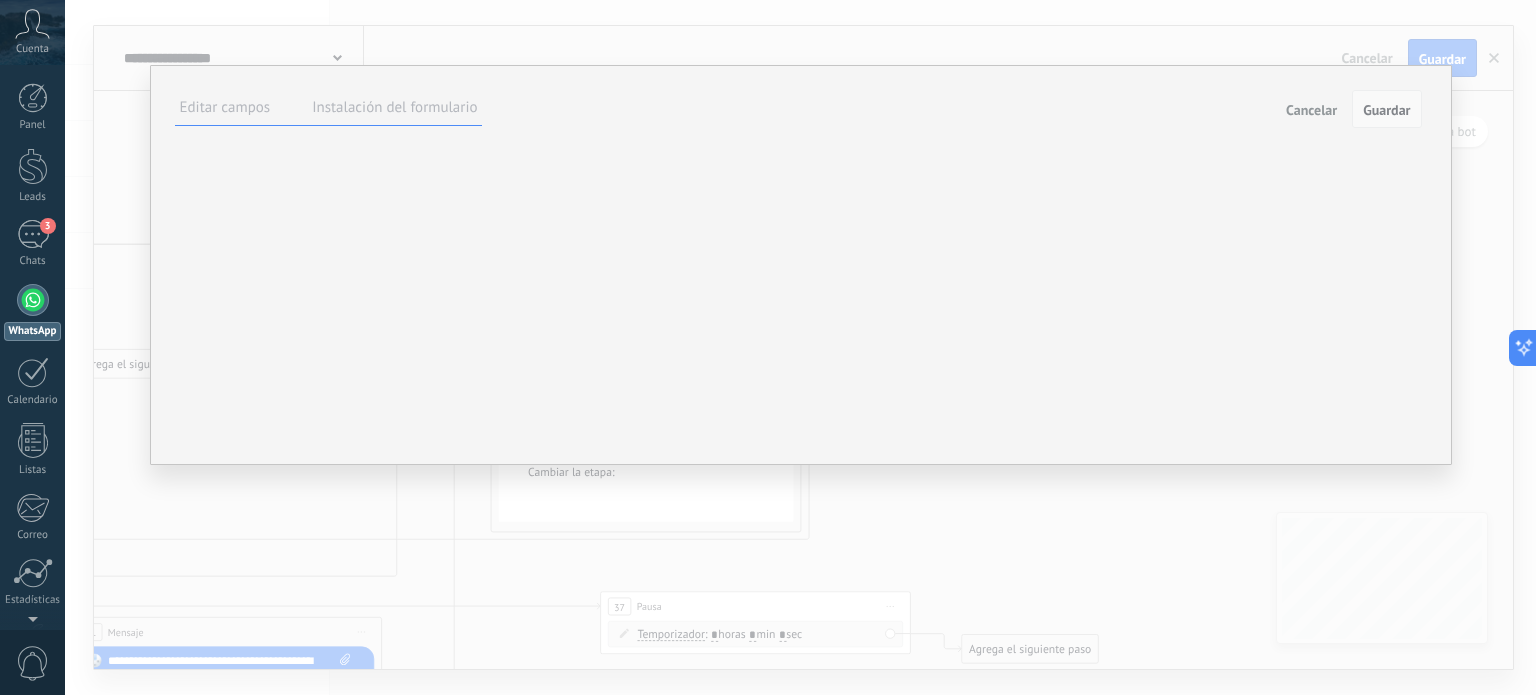 click on "Guardar" at bounding box center [1386, 109] 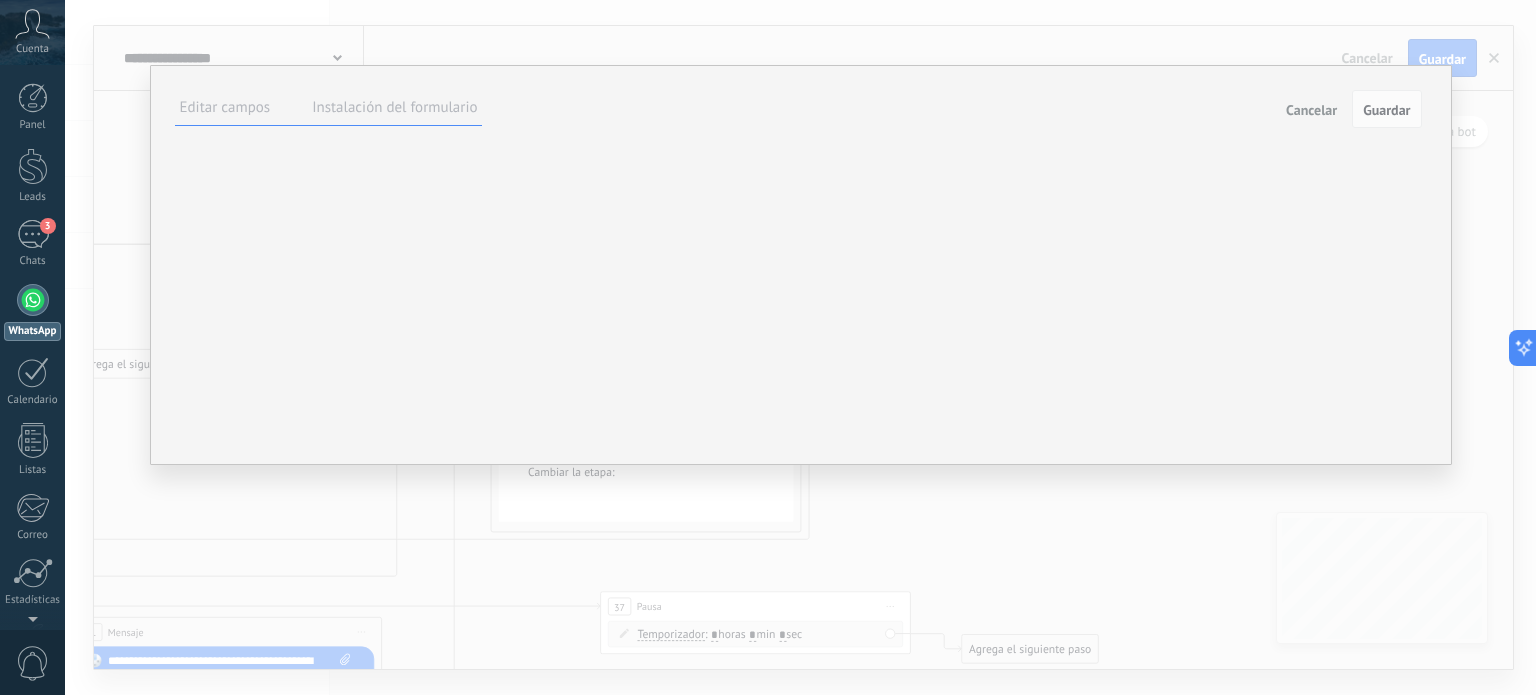 scroll, scrollTop: 121, scrollLeft: 0, axis: vertical 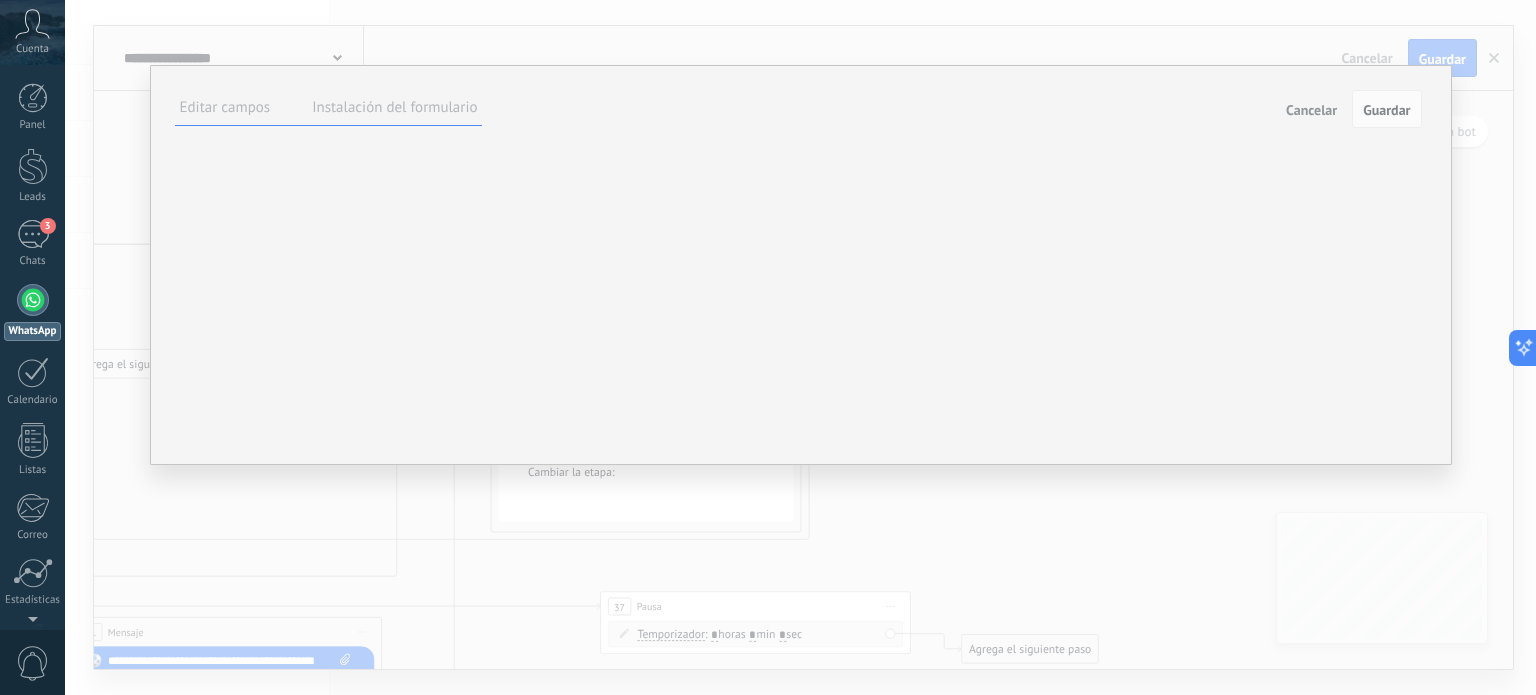 click 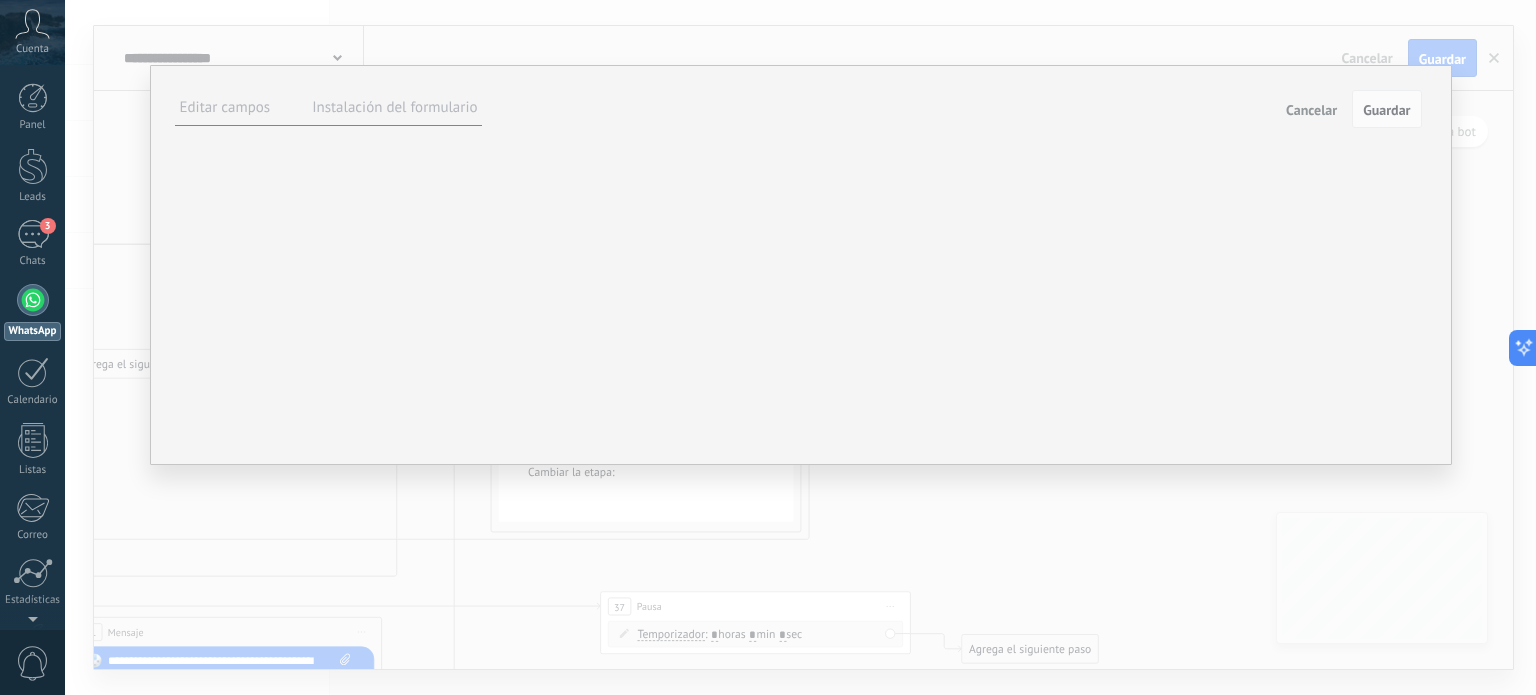 click at bounding box center [0, 0] 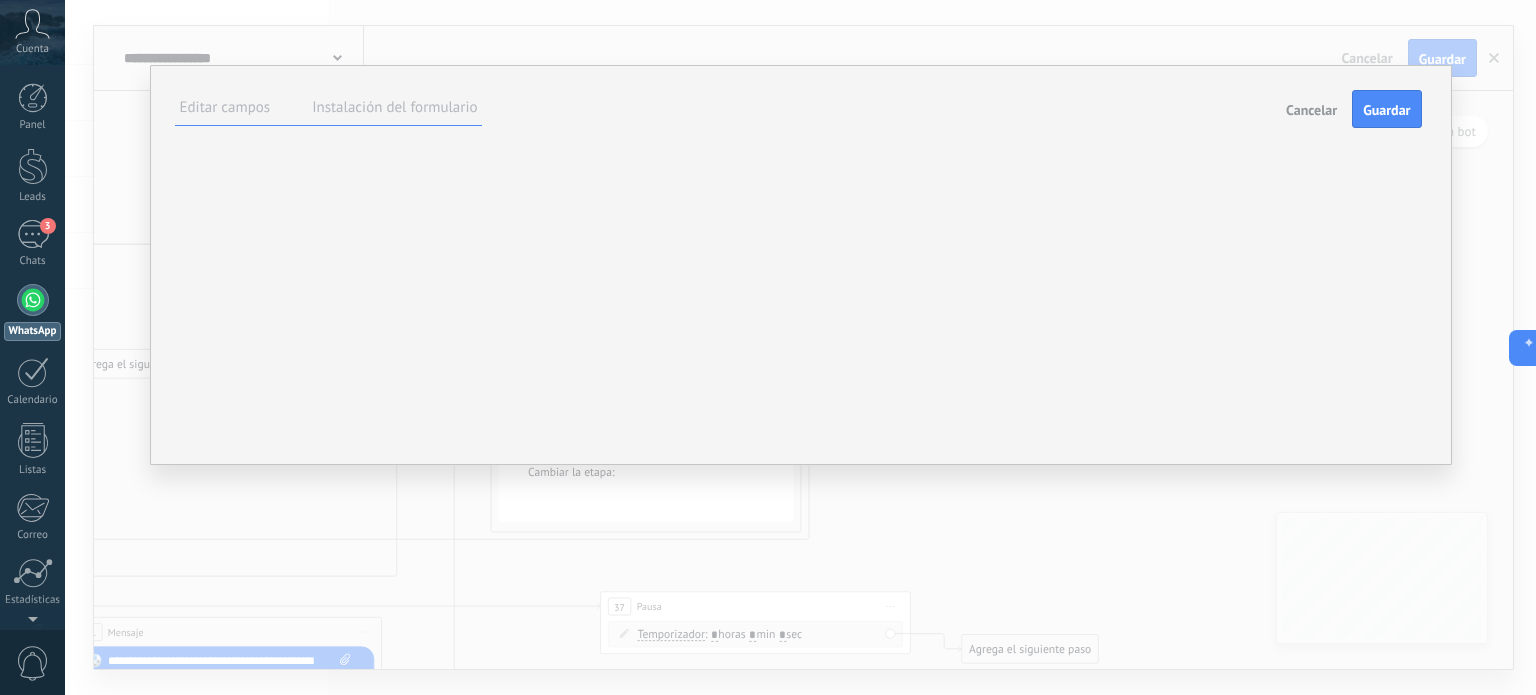 click at bounding box center (0, 0) 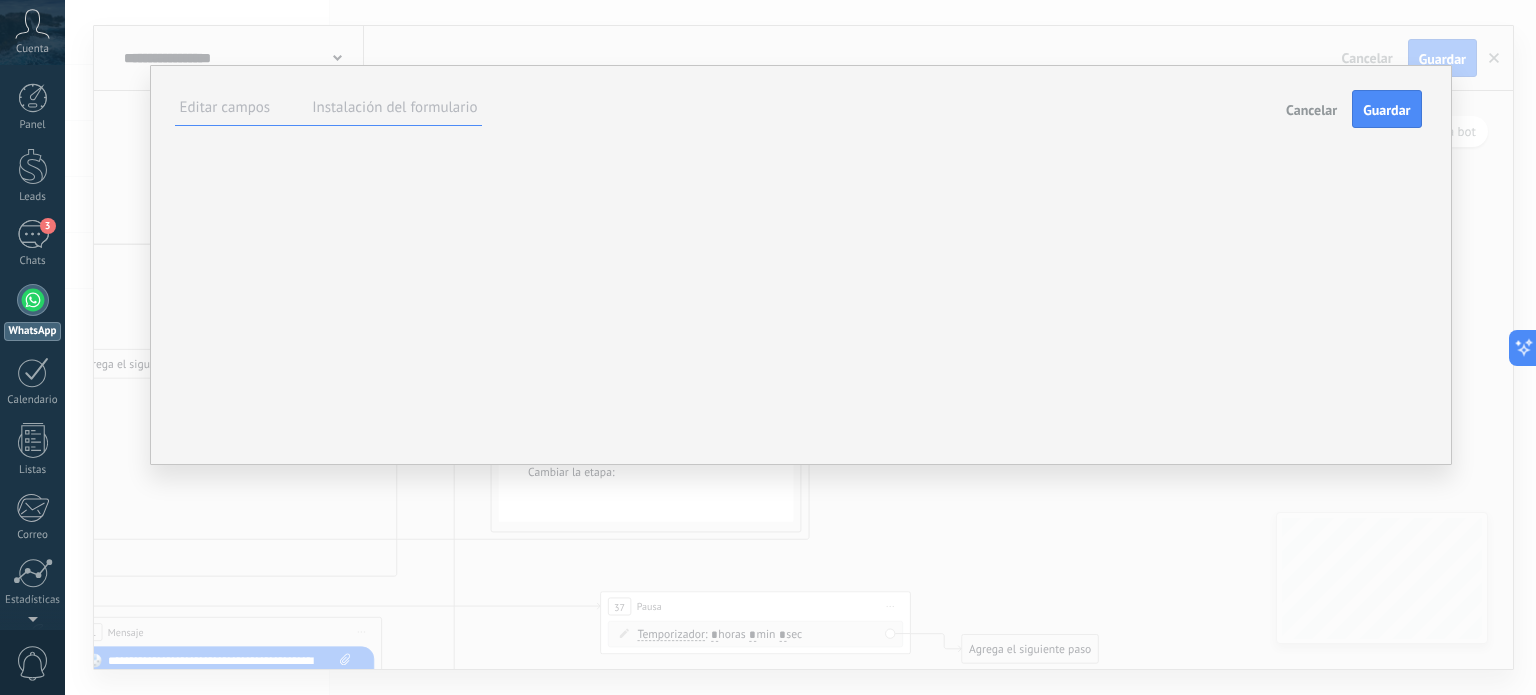click on "**********" at bounding box center [0, 0] 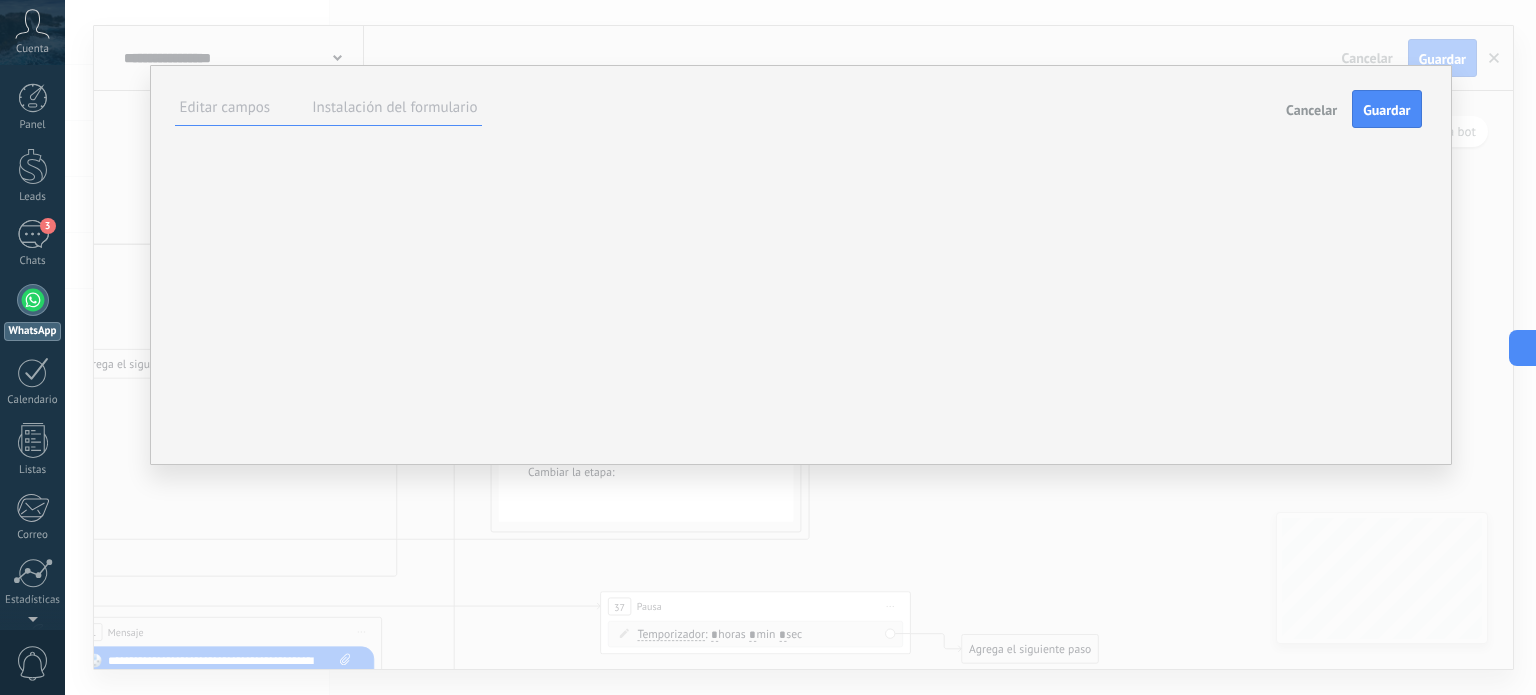 scroll, scrollTop: 20, scrollLeft: 0, axis: vertical 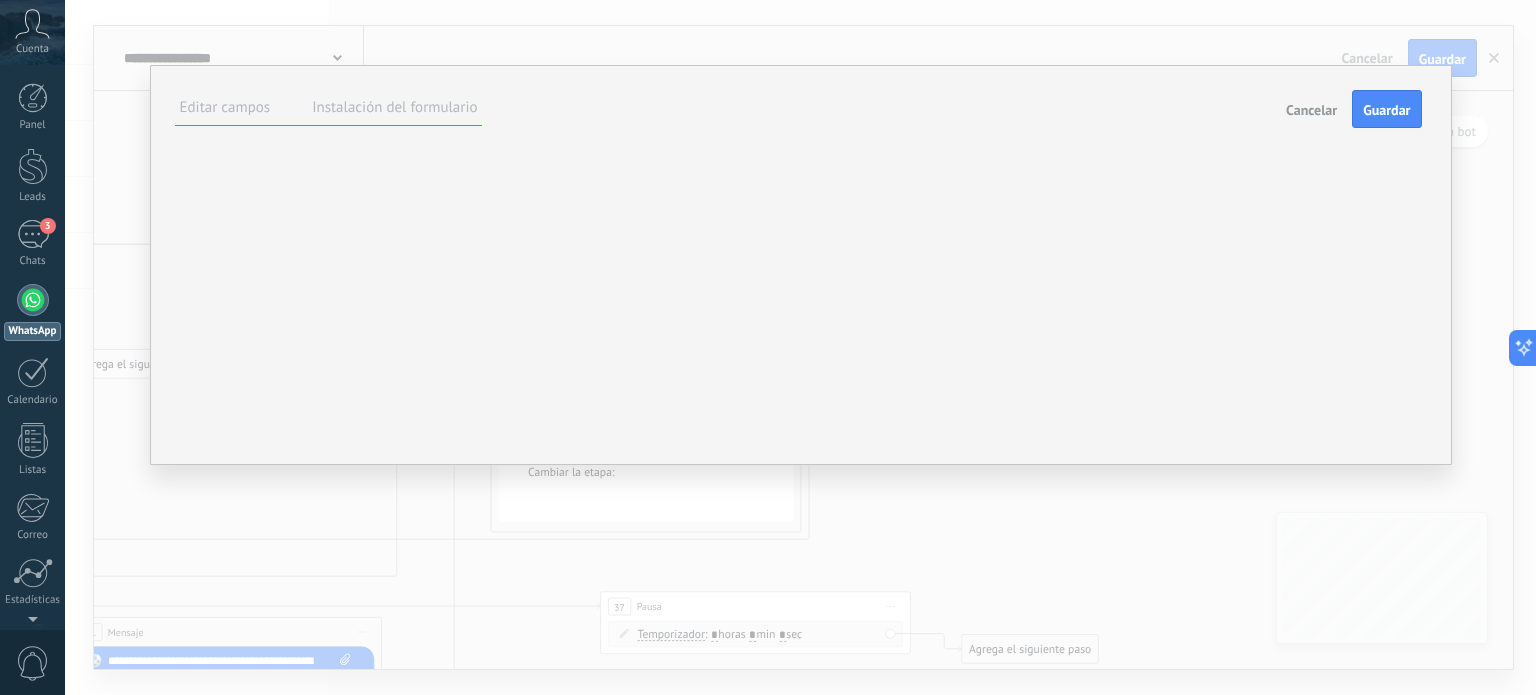 click 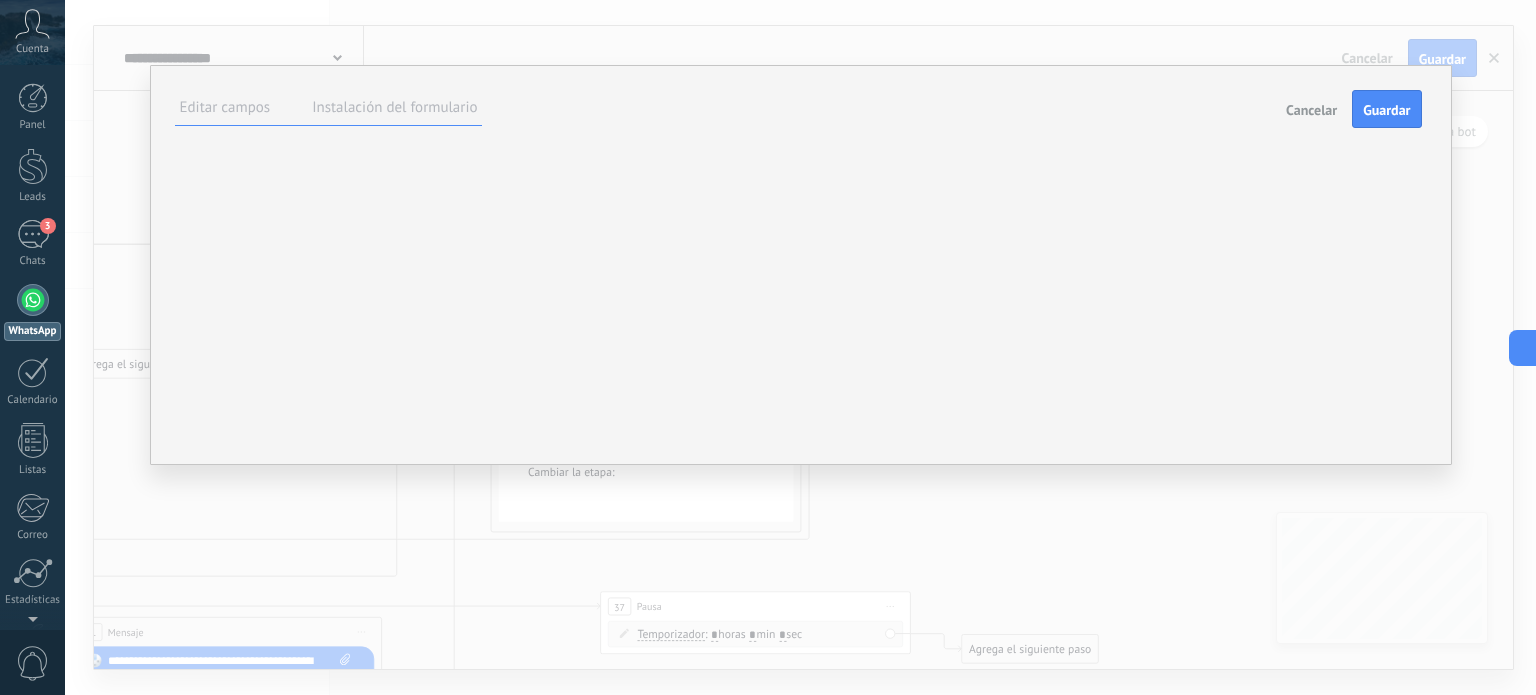 click on "******* Hecho" at bounding box center [0, 0] 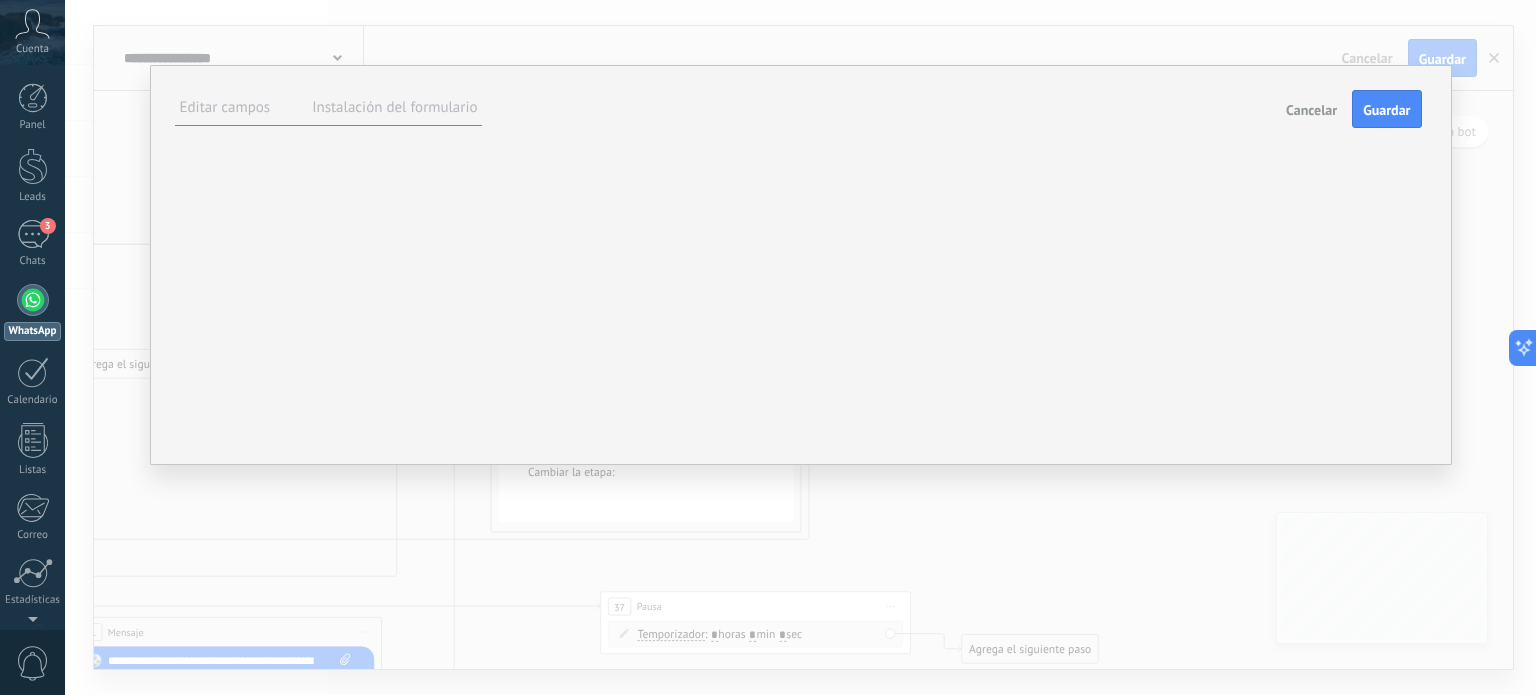 click on "******* Hecho" at bounding box center [0, 0] 